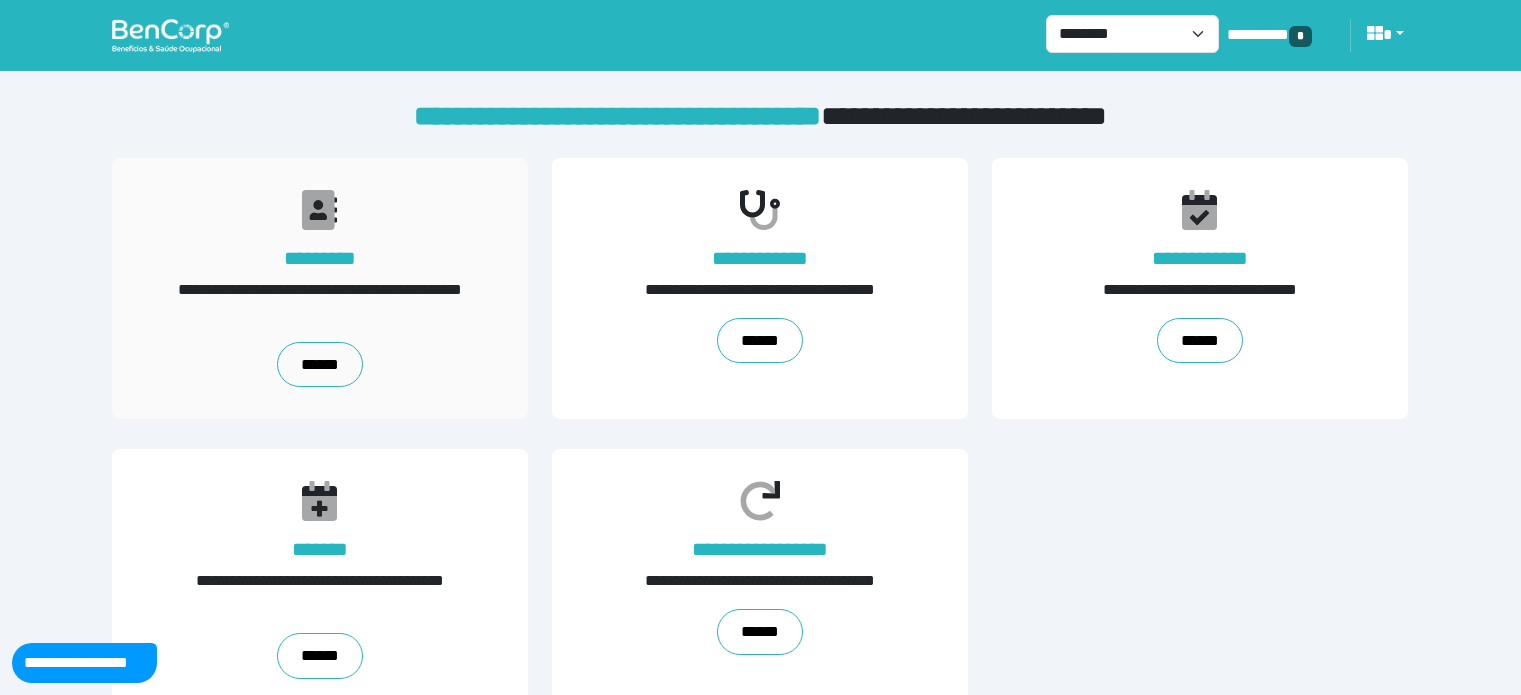 scroll, scrollTop: 0, scrollLeft: 0, axis: both 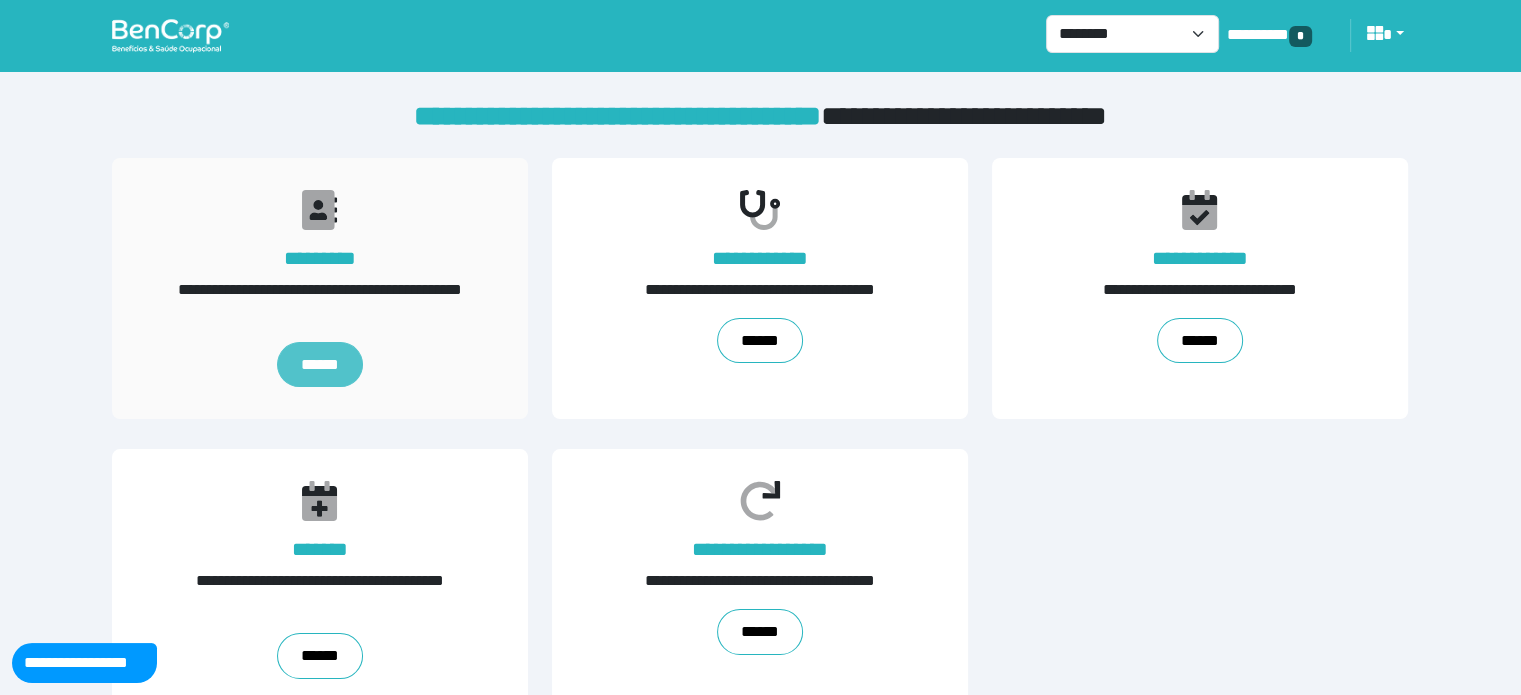 click on "******" at bounding box center [320, 365] 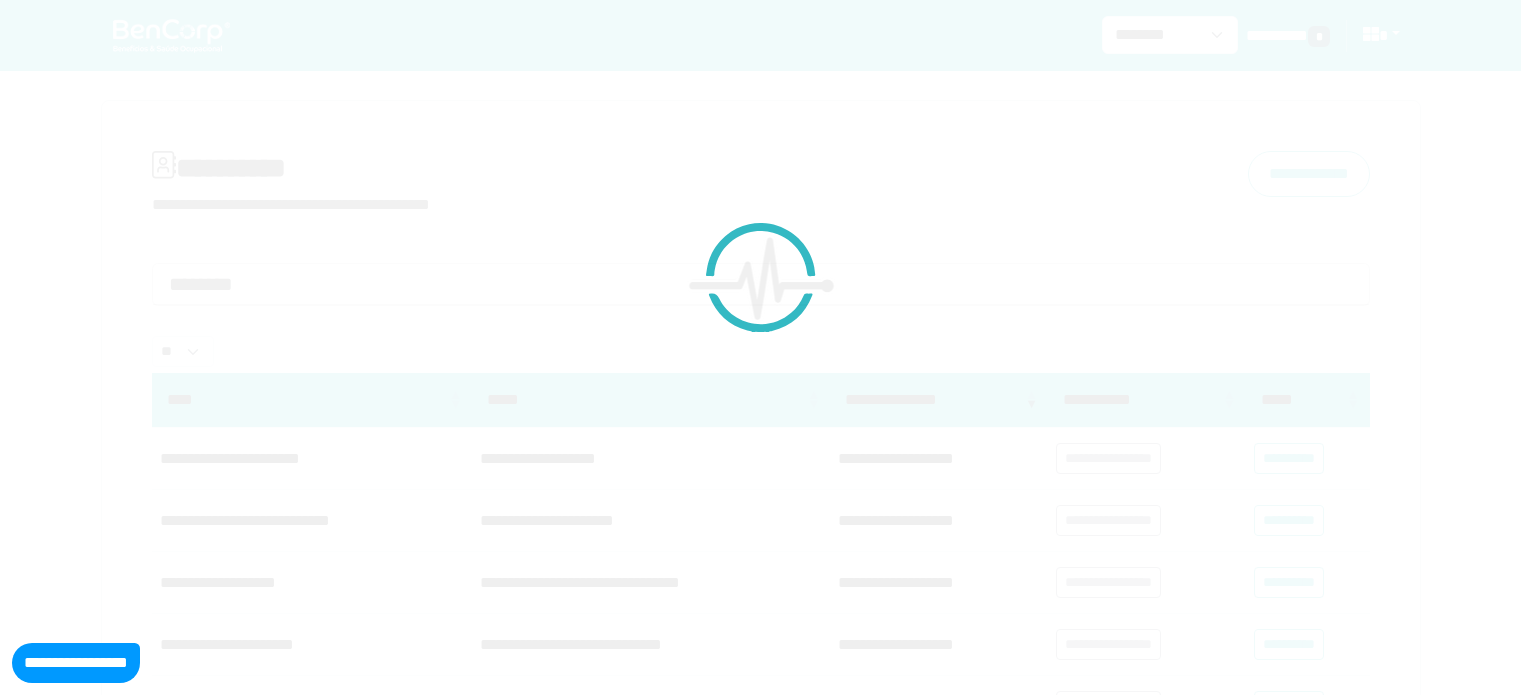 scroll, scrollTop: 0, scrollLeft: 0, axis: both 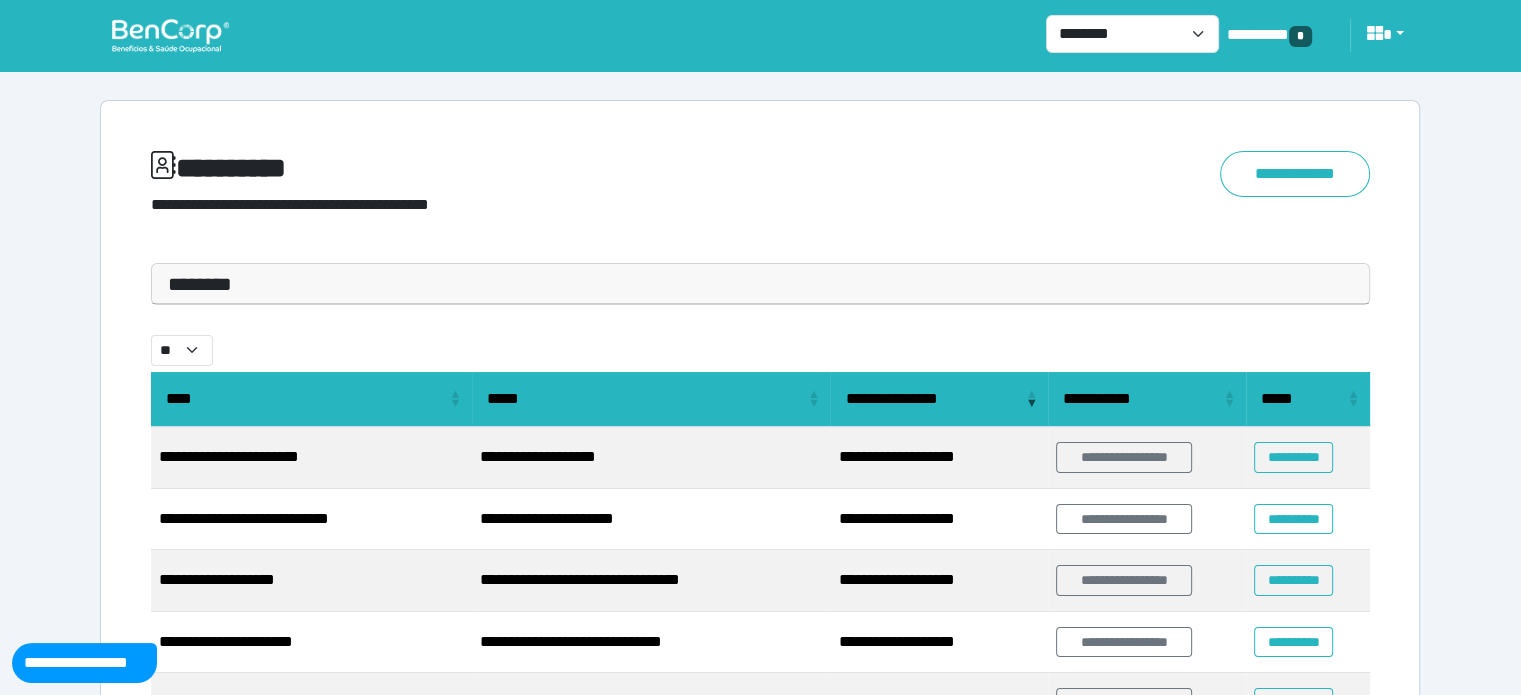 click on "********" at bounding box center (760, 284) 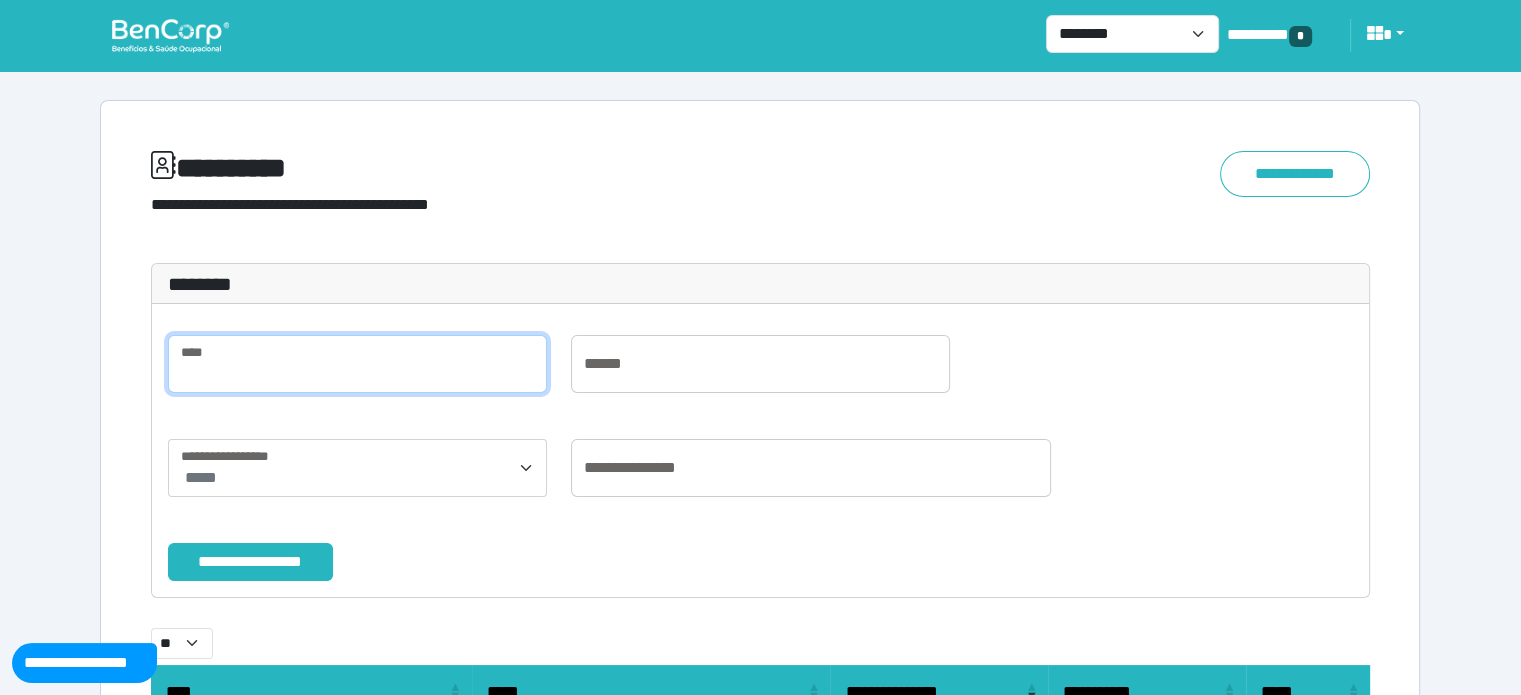 click at bounding box center [357, 364] 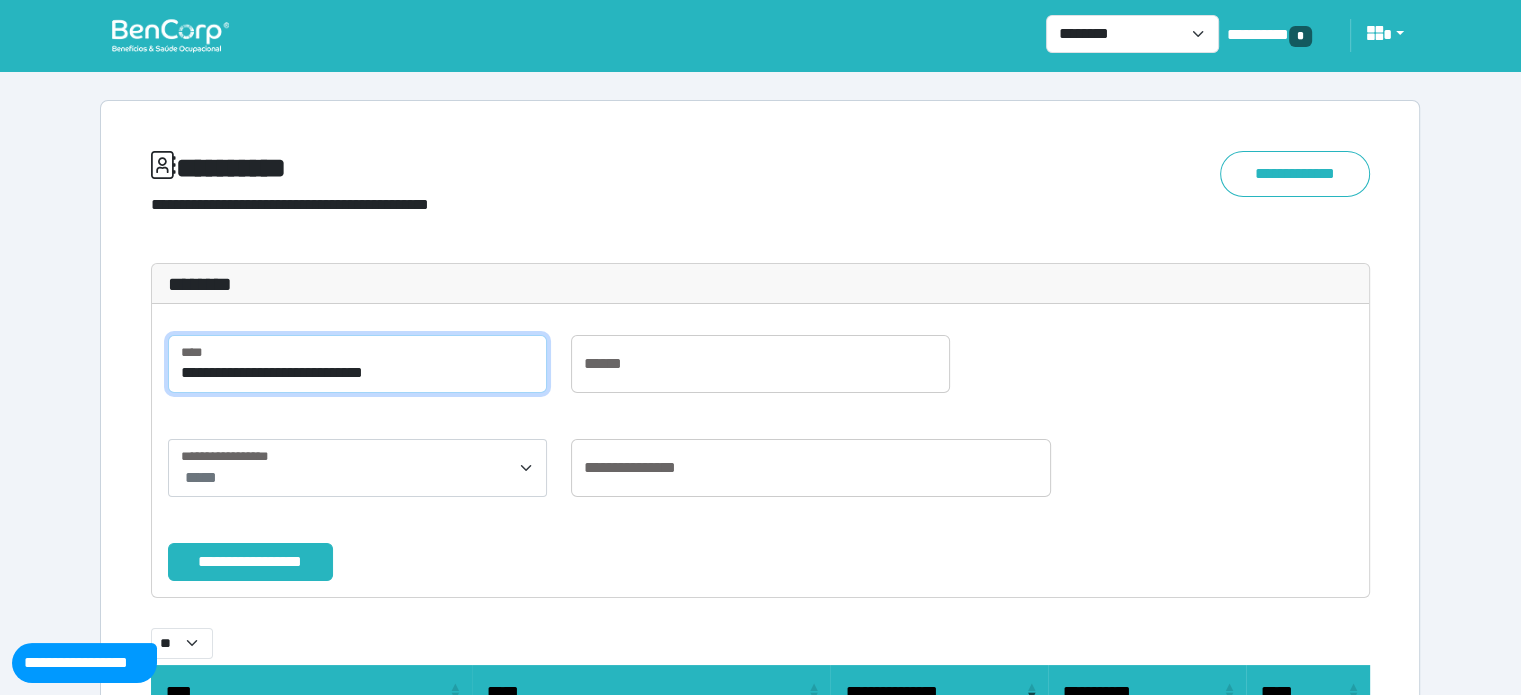 click on "**********" at bounding box center (250, 562) 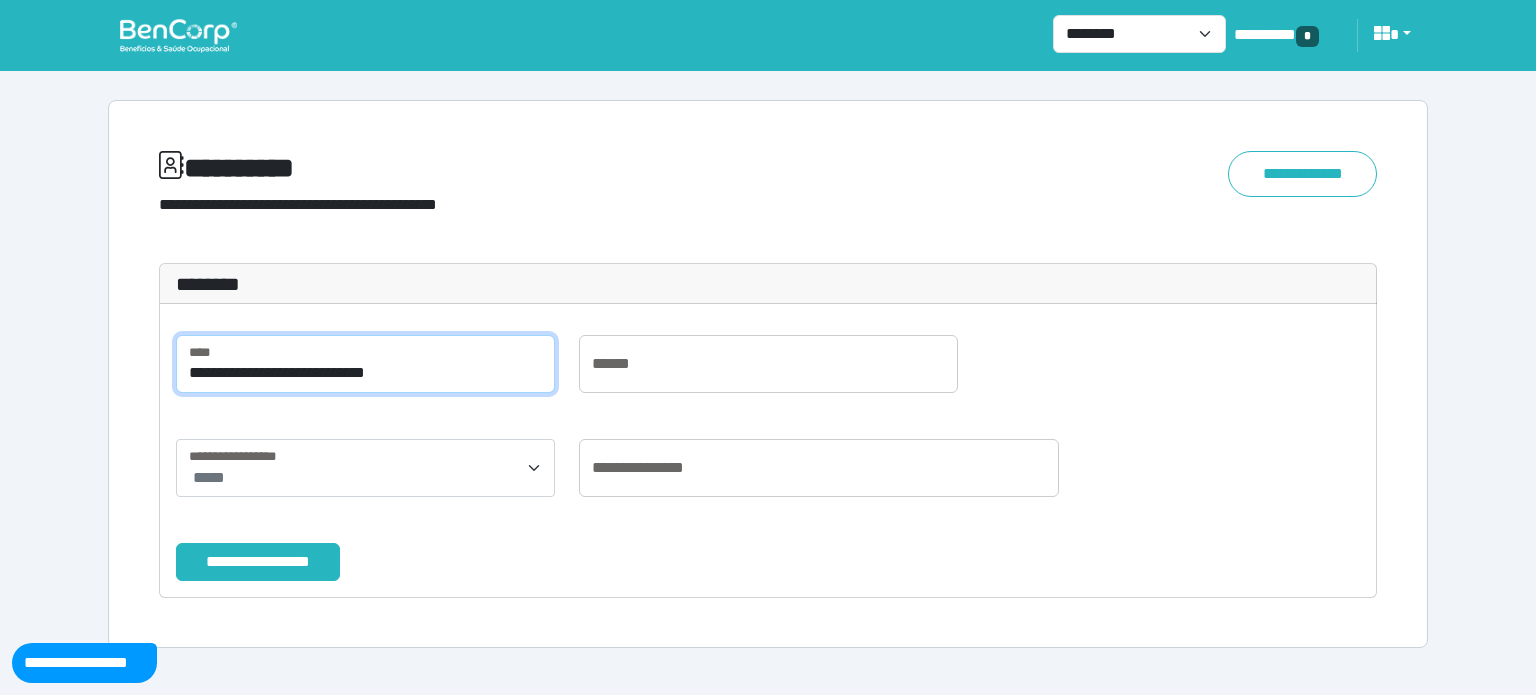 type on "**********" 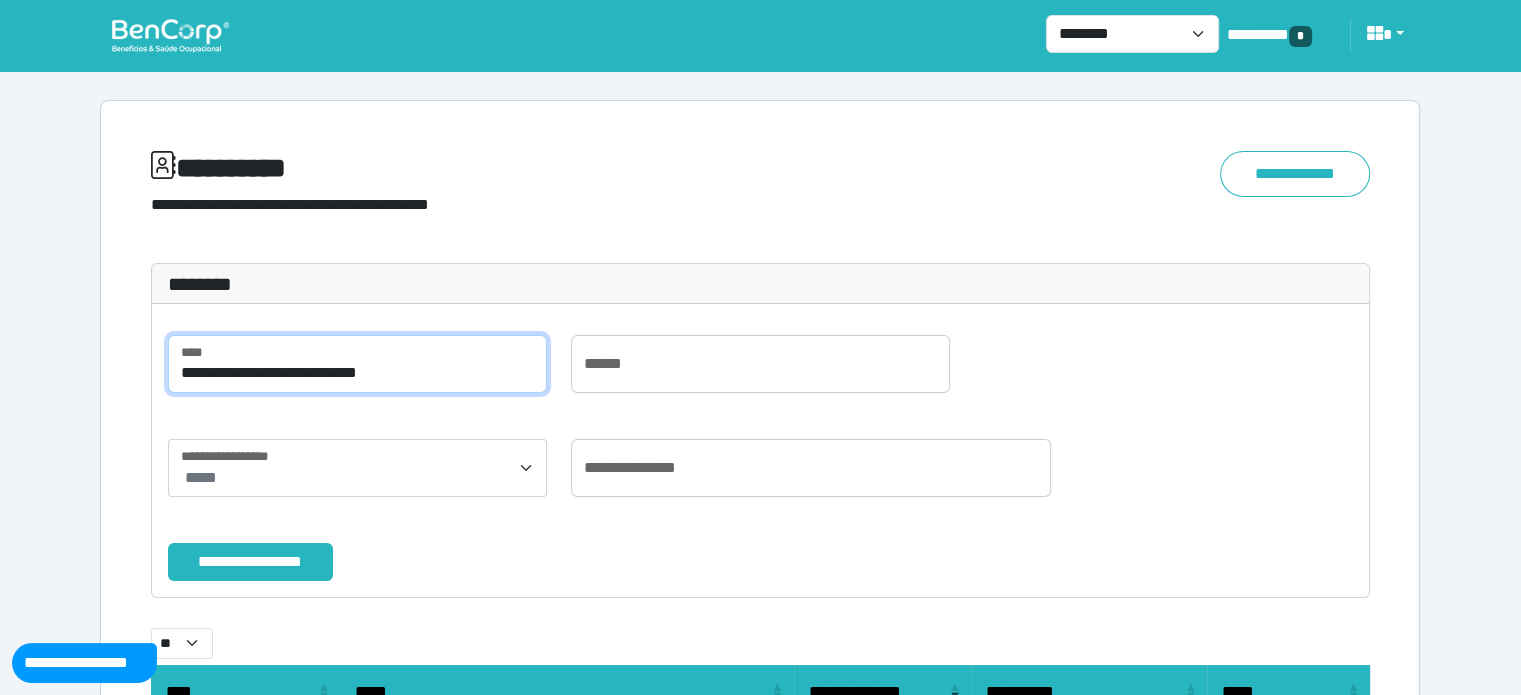 scroll, scrollTop: 220, scrollLeft: 0, axis: vertical 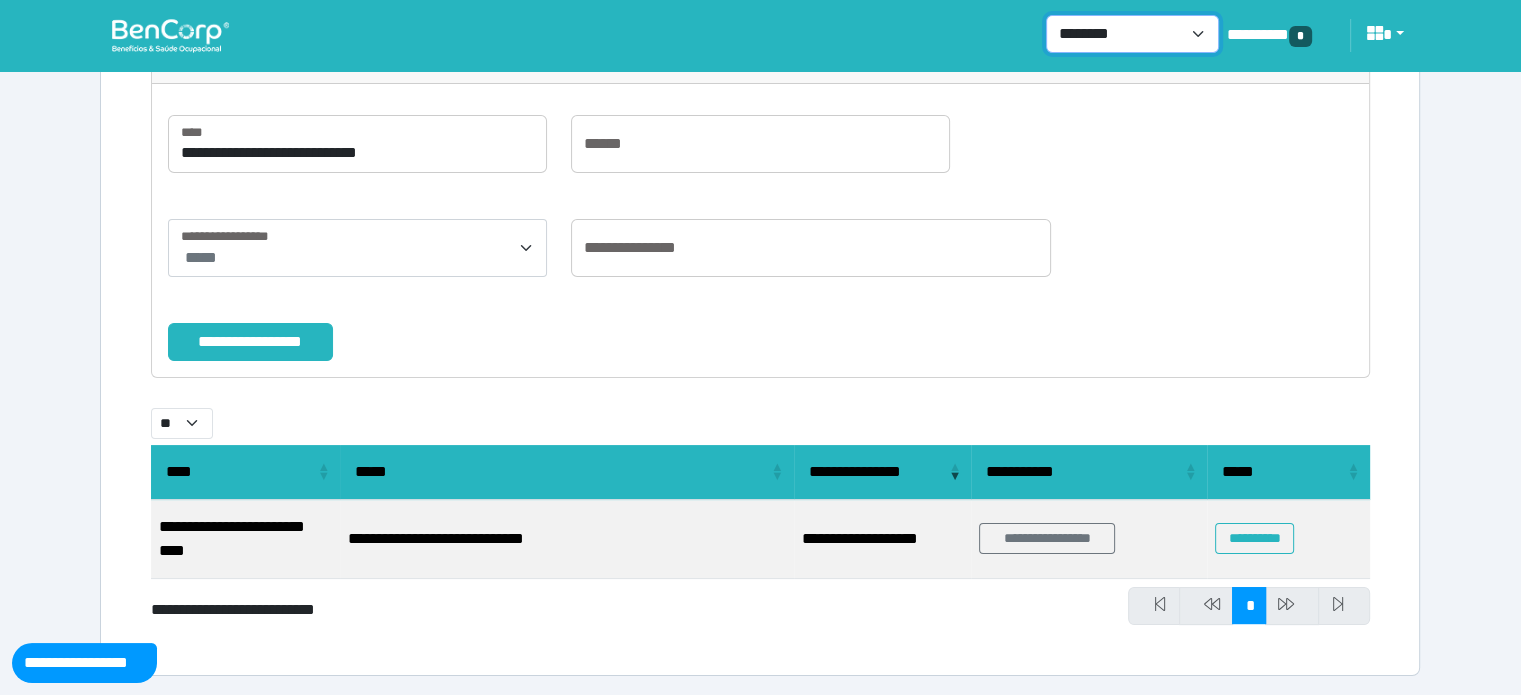 click on "**********" at bounding box center [1132, 34] 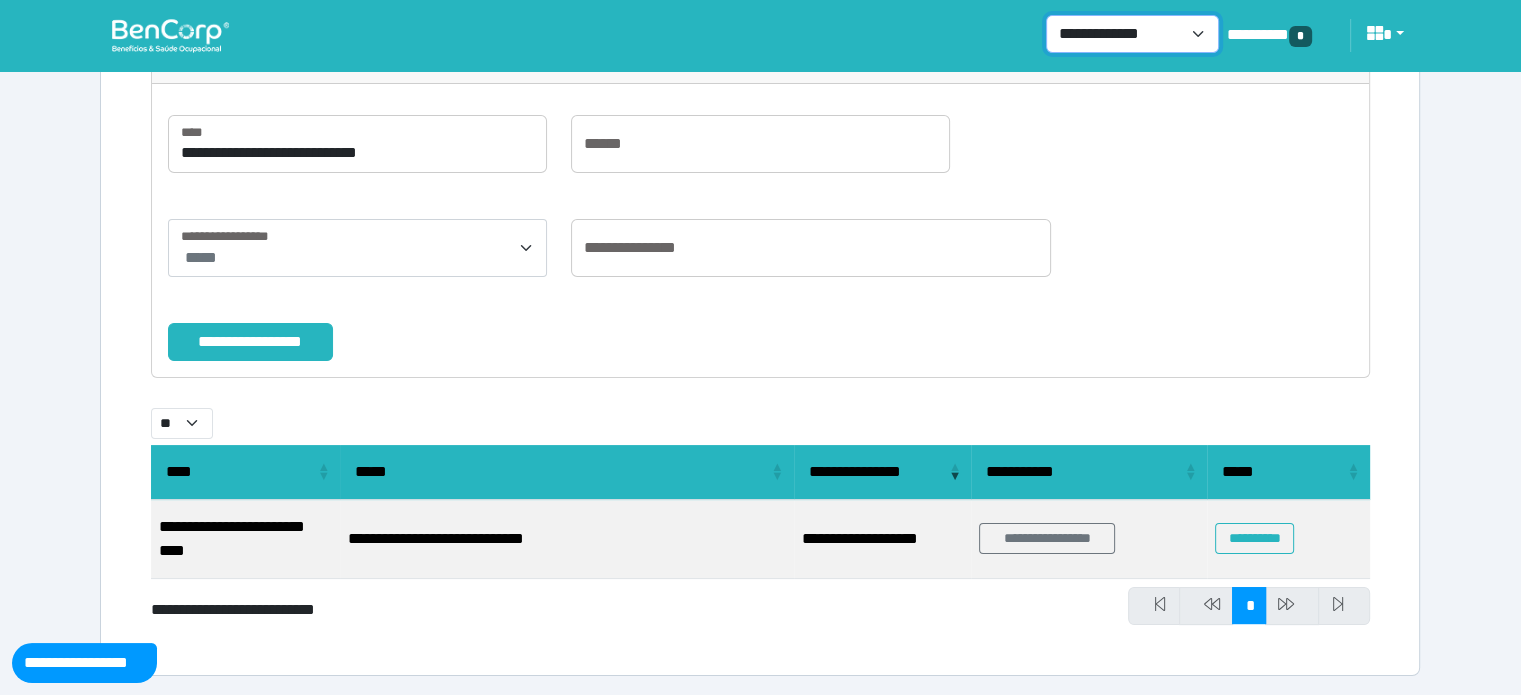 click on "**********" at bounding box center [1132, 34] 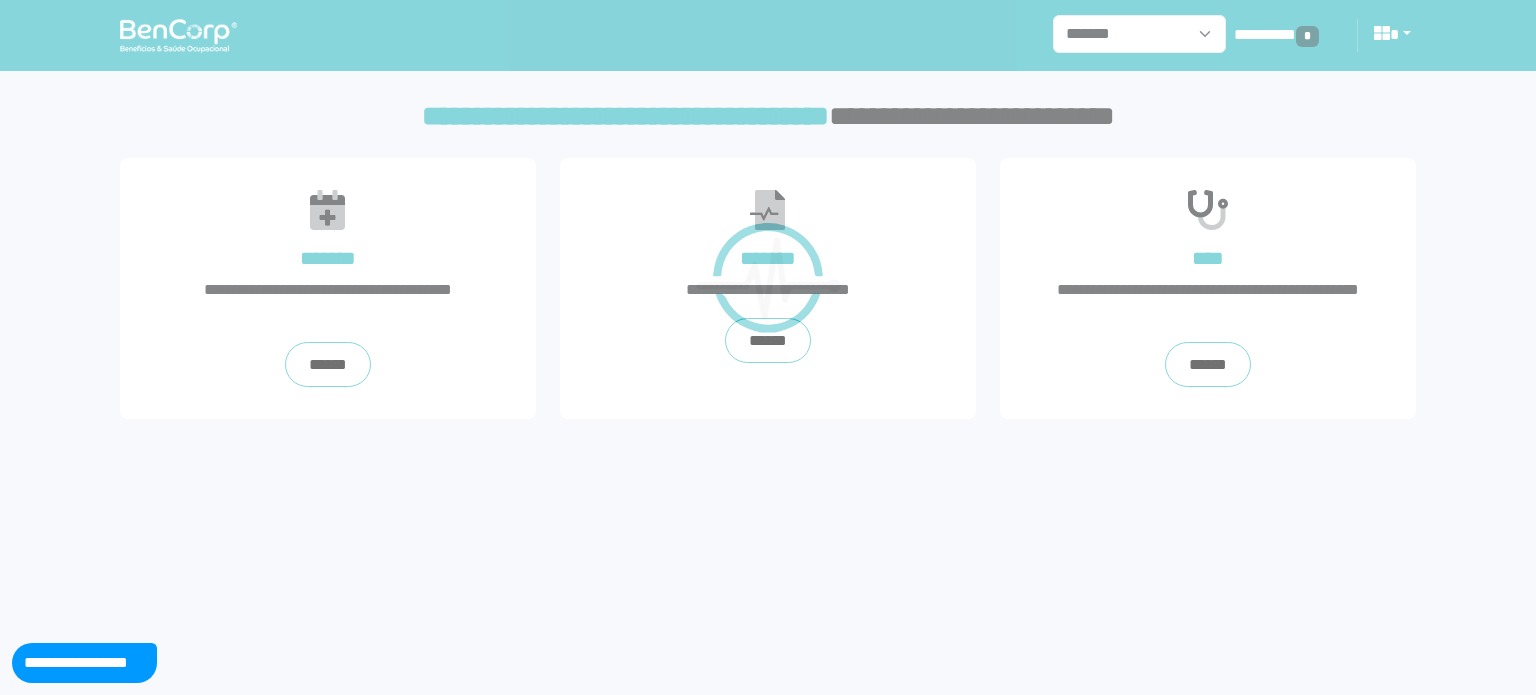 scroll, scrollTop: 0, scrollLeft: 0, axis: both 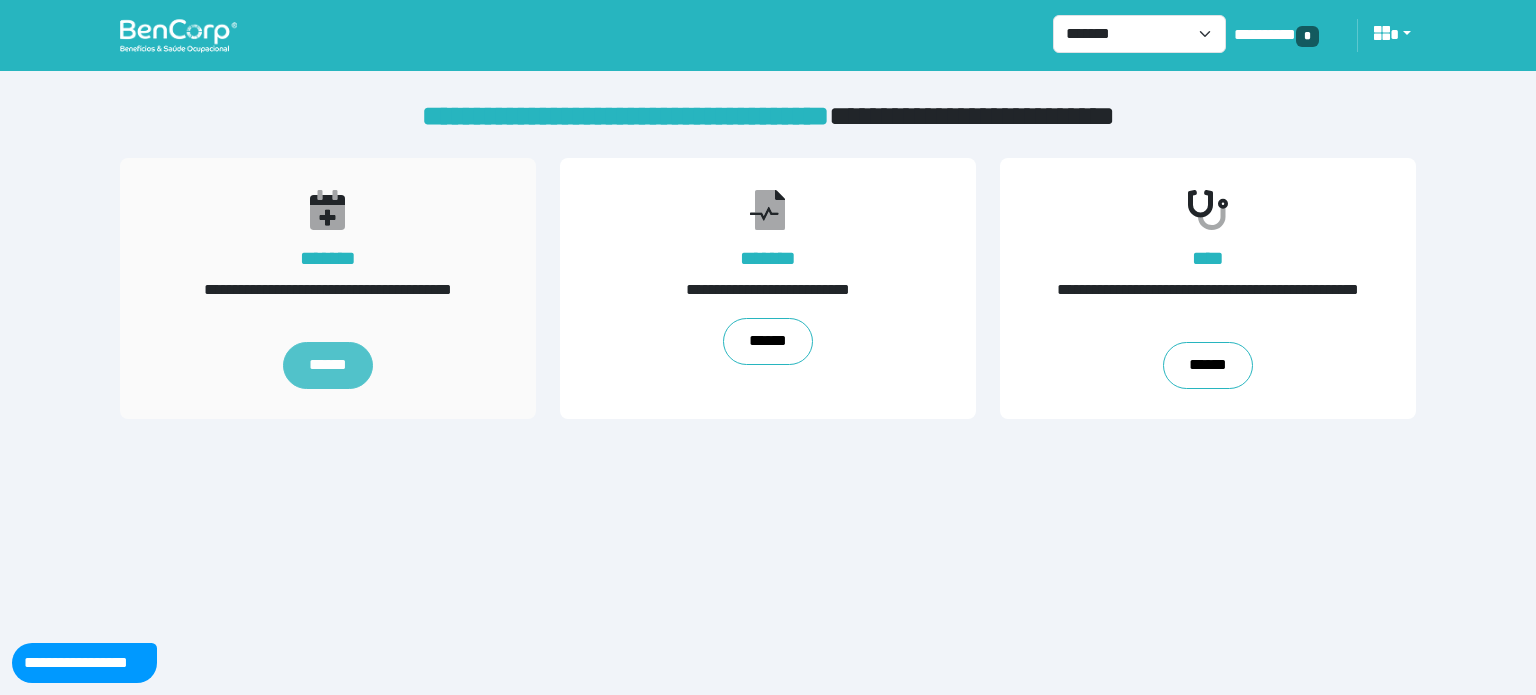 click on "******" at bounding box center (328, 366) 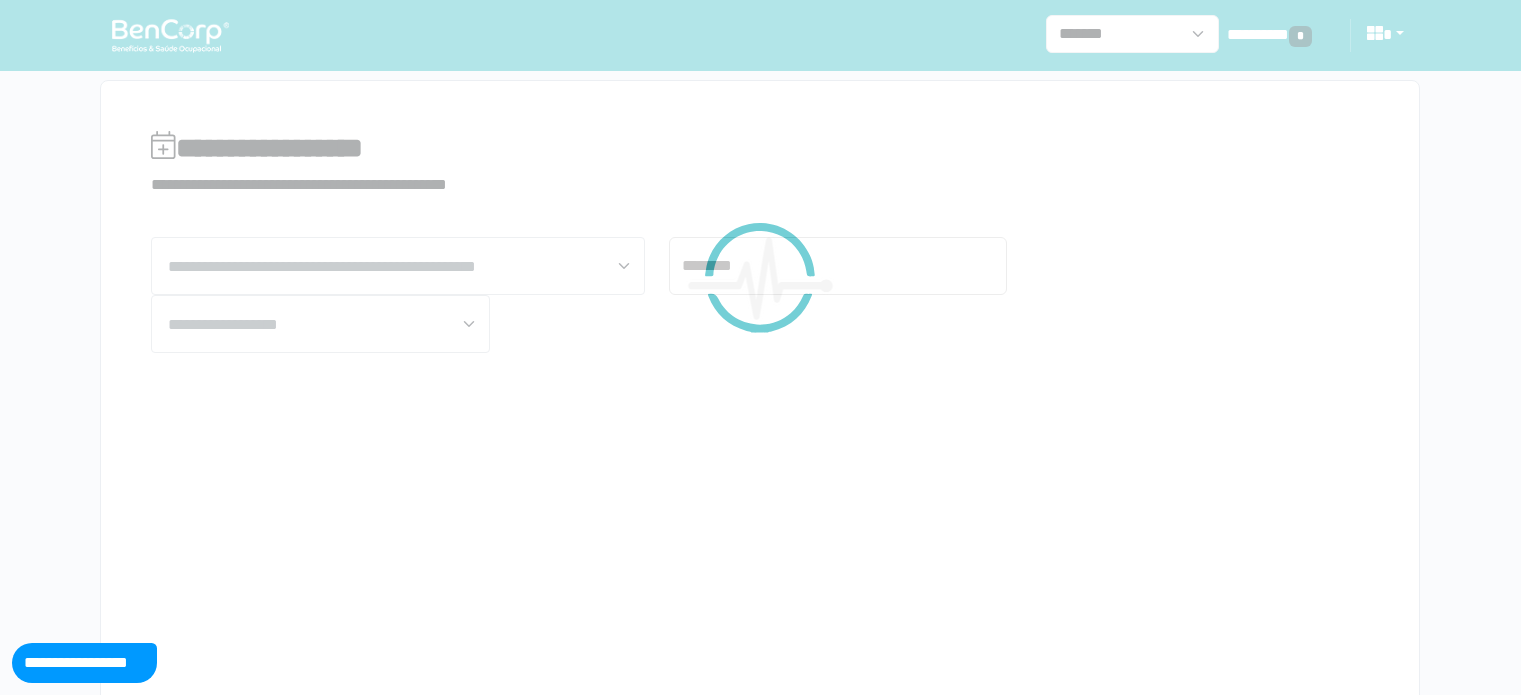 scroll, scrollTop: 0, scrollLeft: 0, axis: both 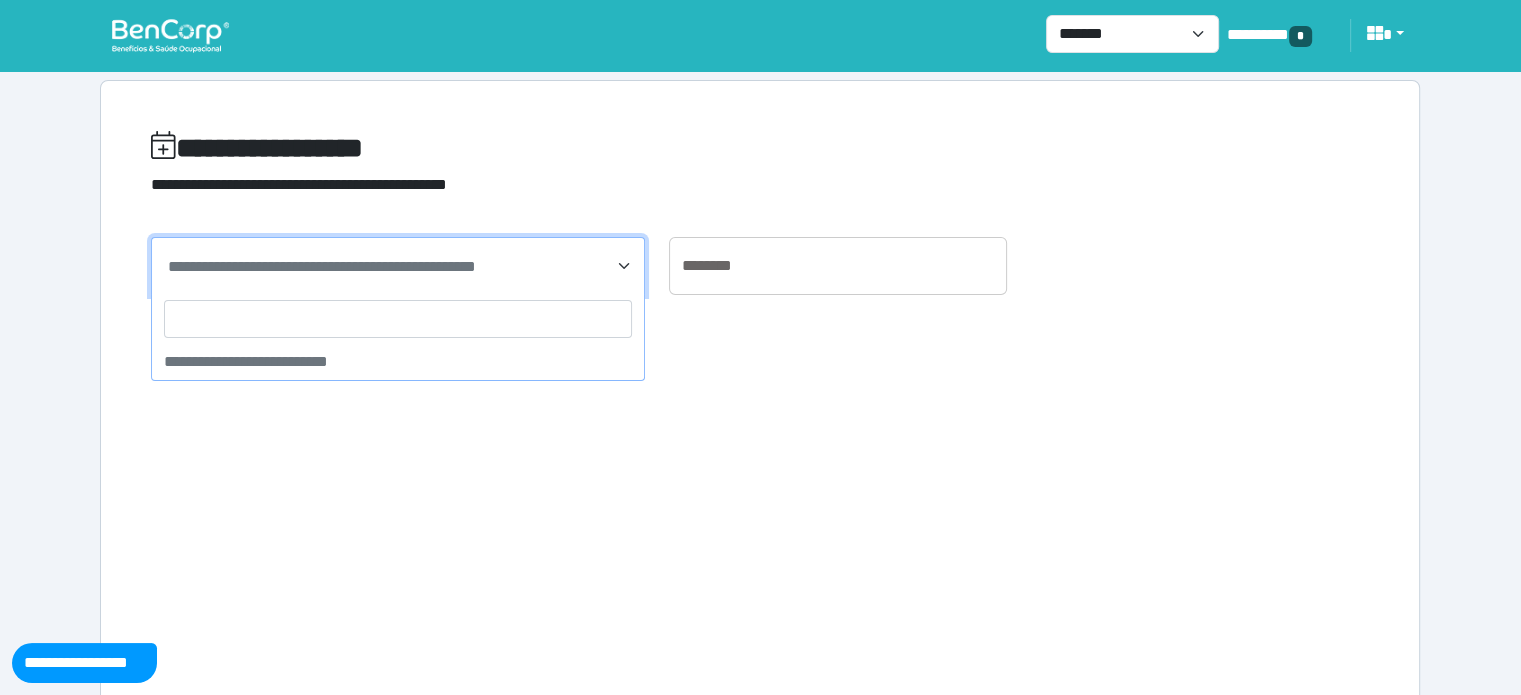 click on "**********" 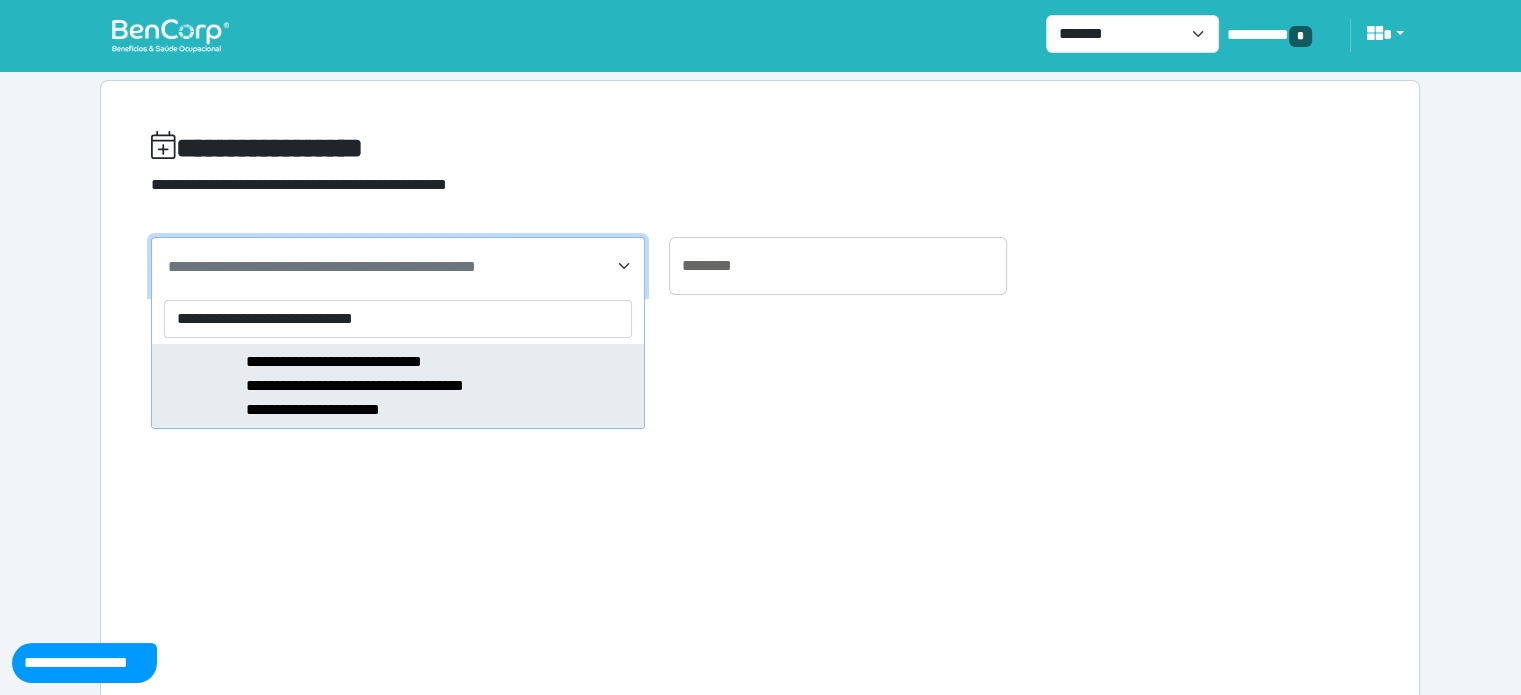 type on "**********" 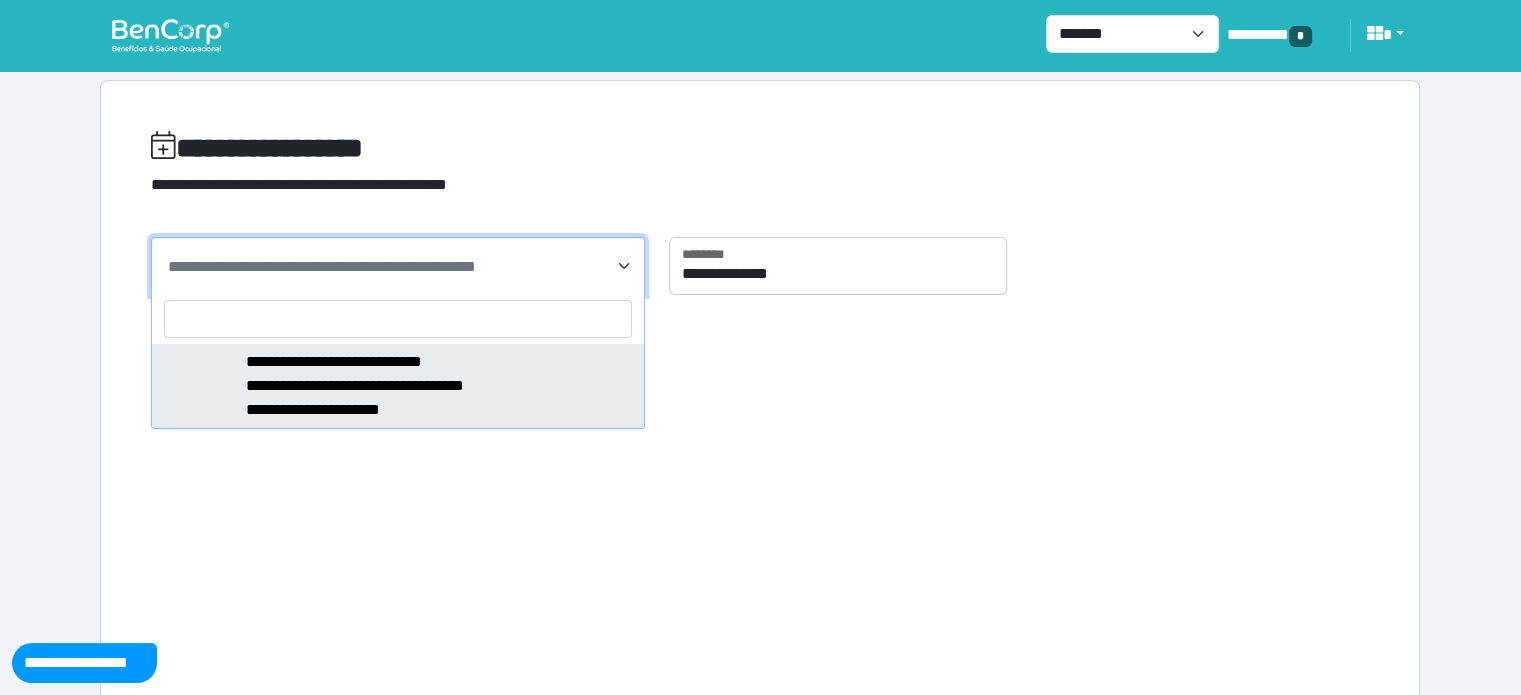select on "*****" 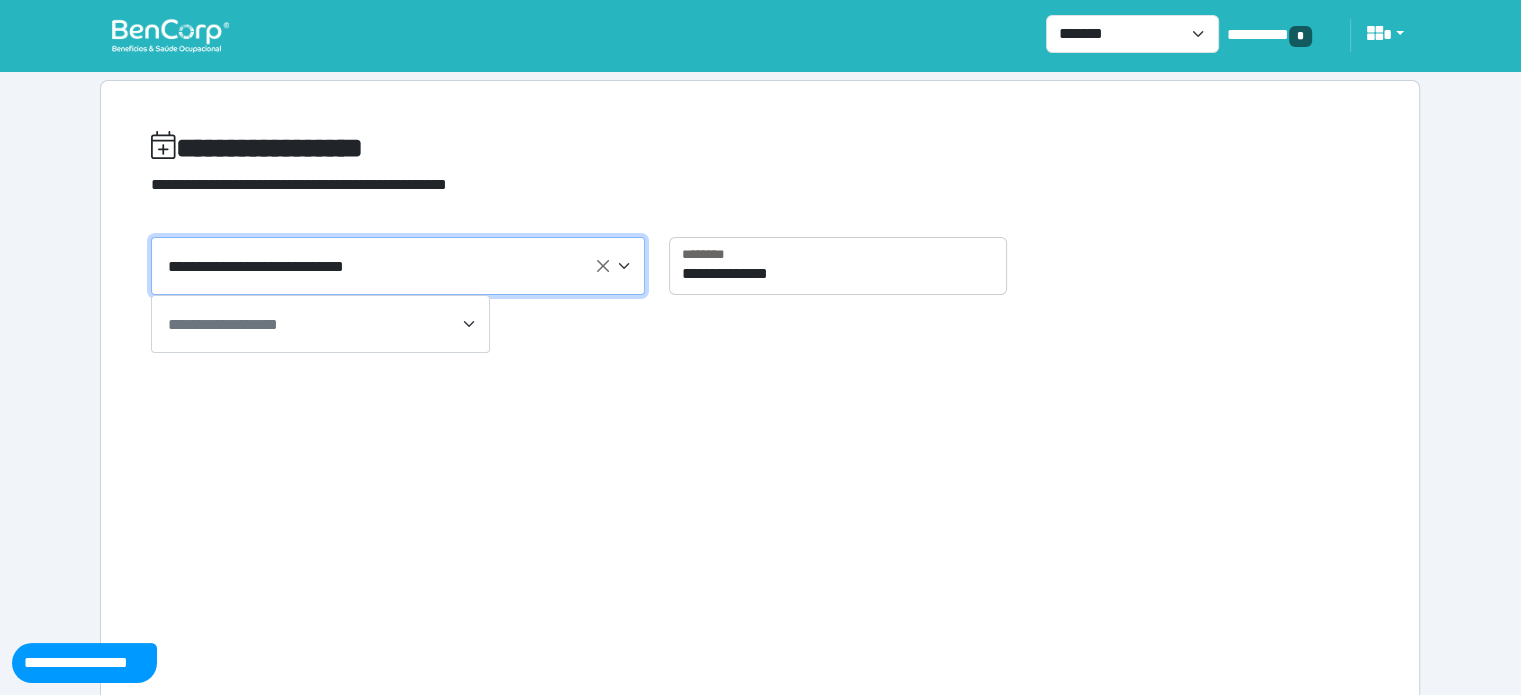 click on "**********" 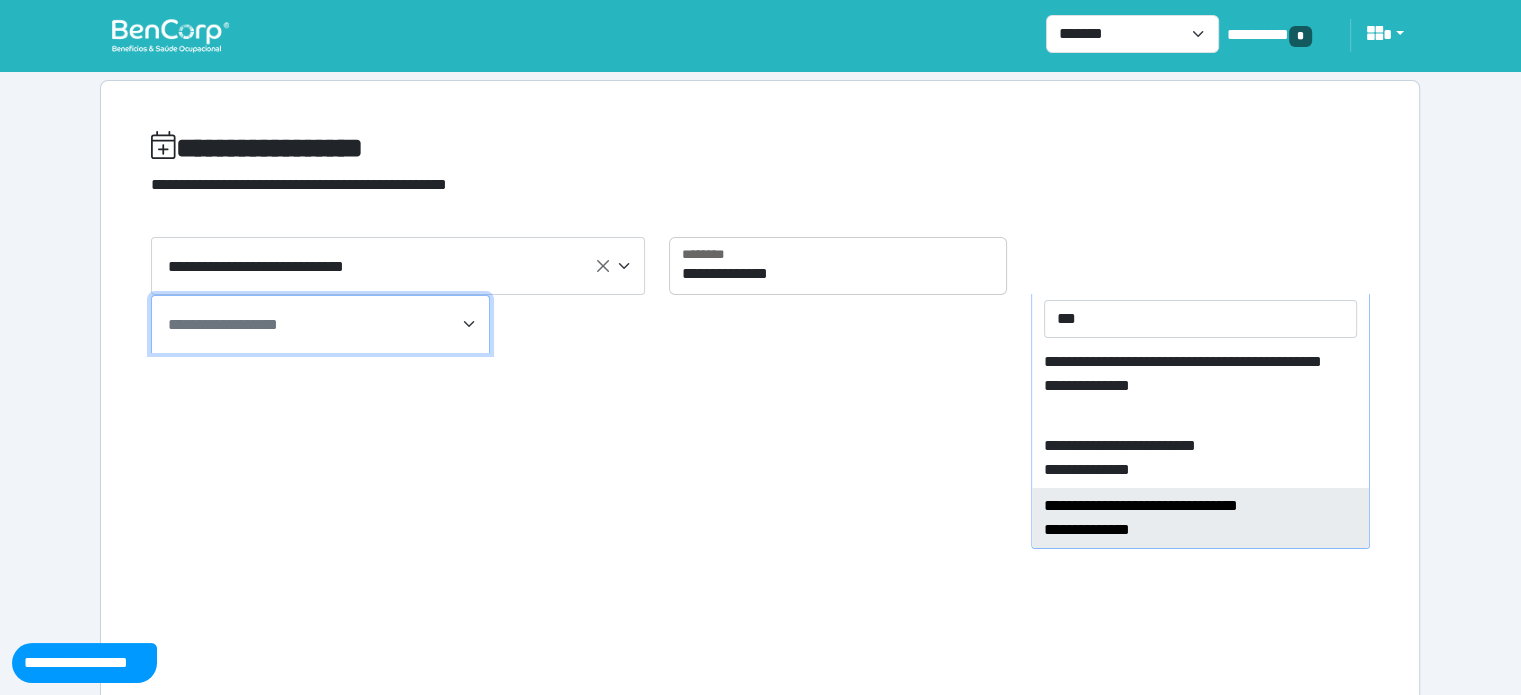 type on "***" 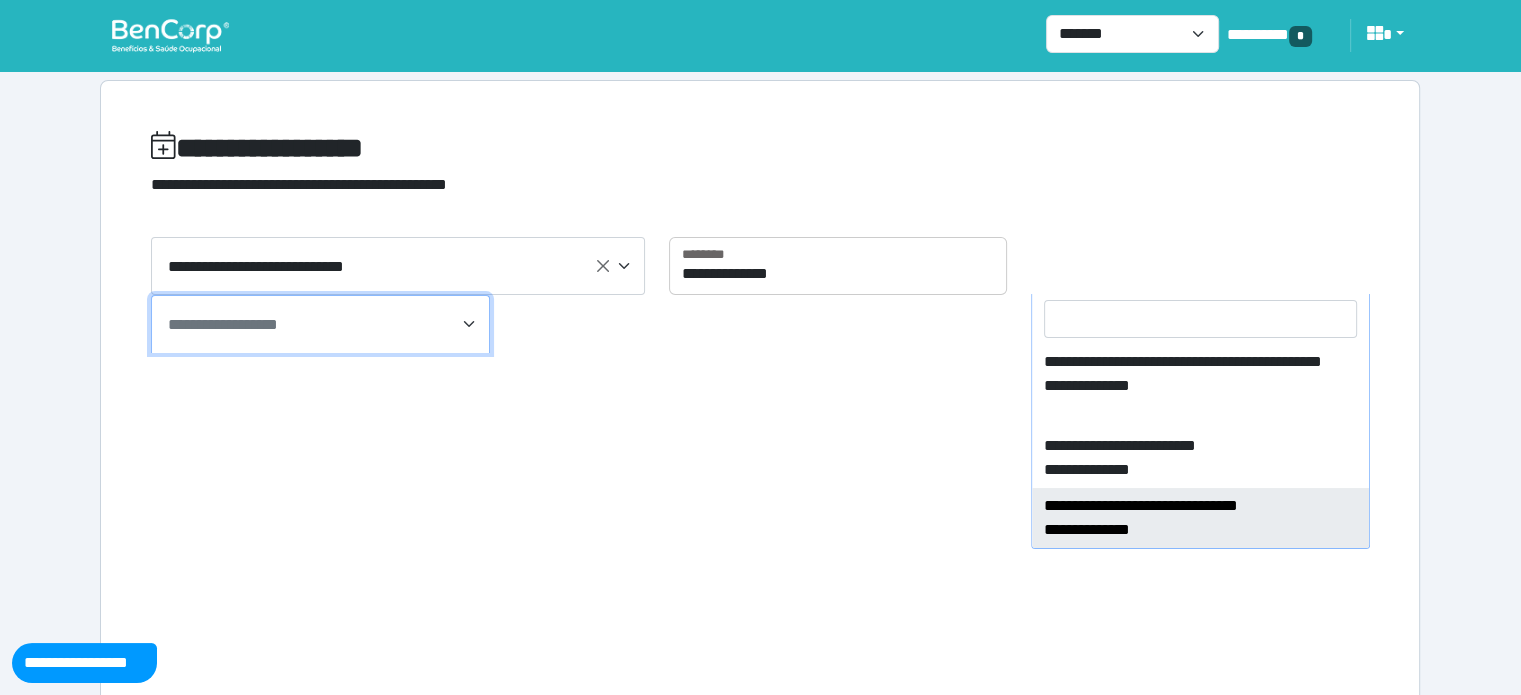 select on "****" 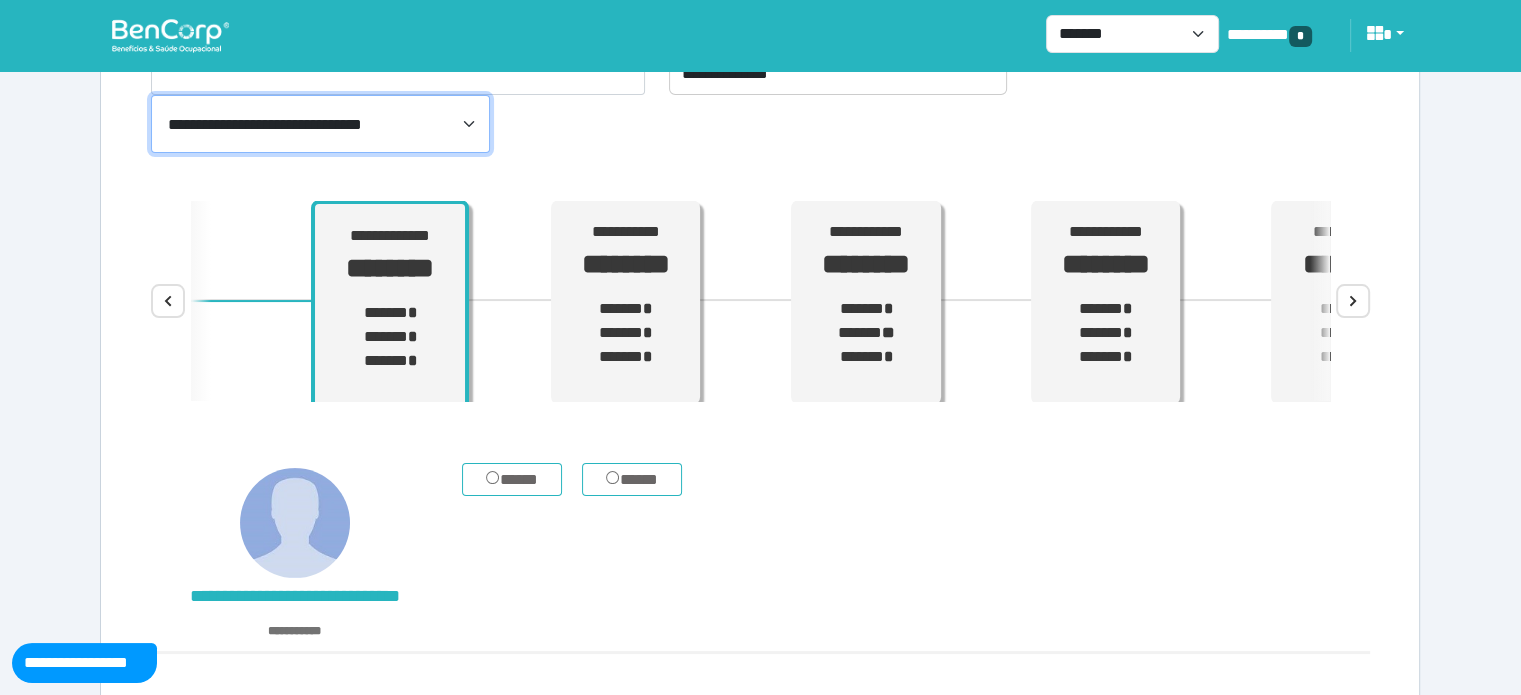 scroll, scrollTop: 200, scrollLeft: 0, axis: vertical 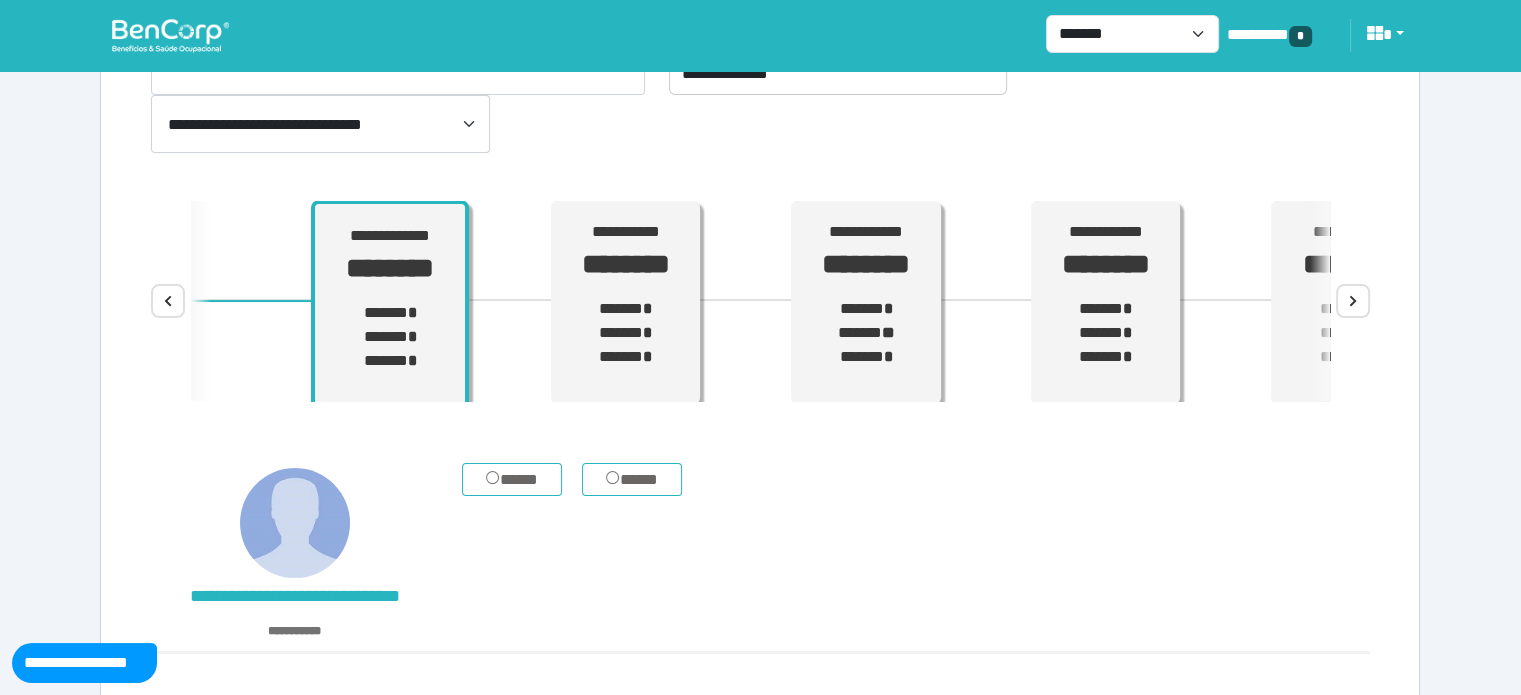 click on "***** *****" 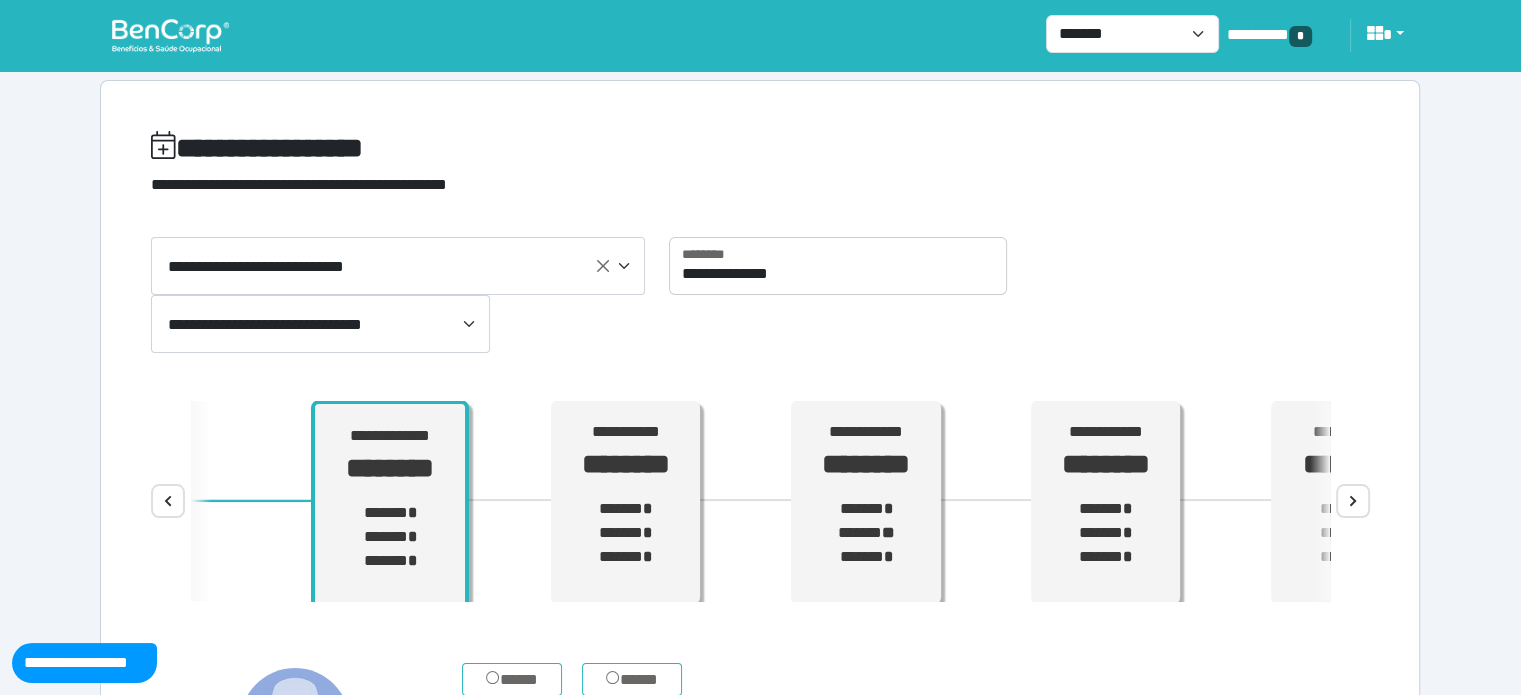 scroll, scrollTop: 410, scrollLeft: 0, axis: vertical 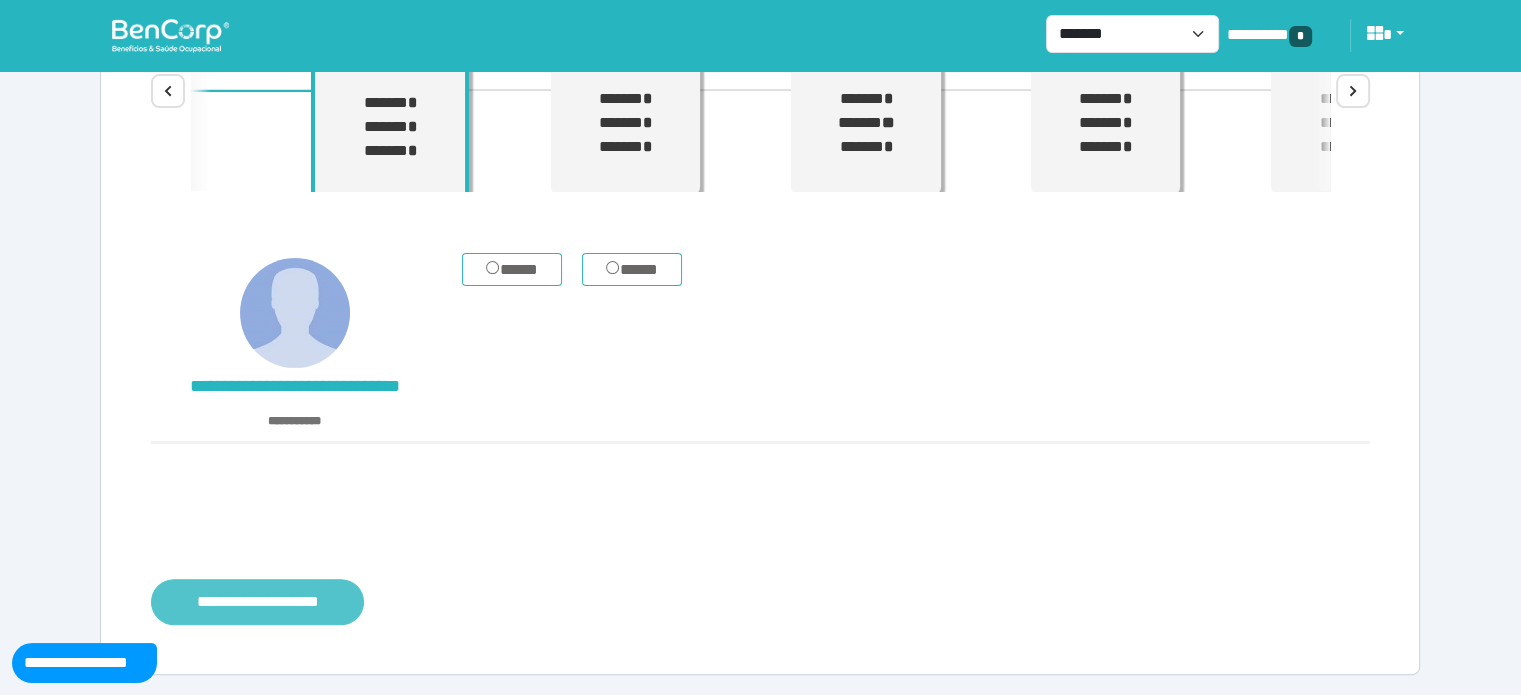 click on "**********" 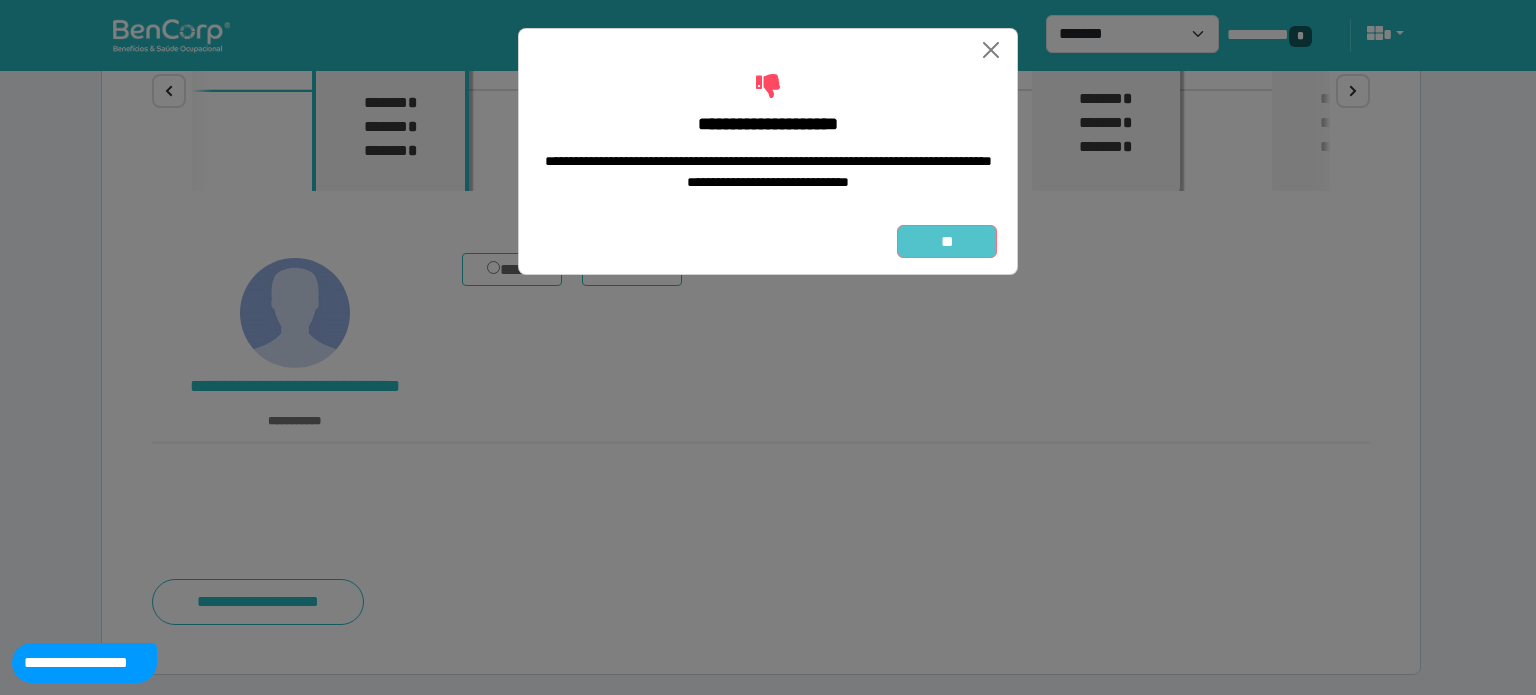click on "**" 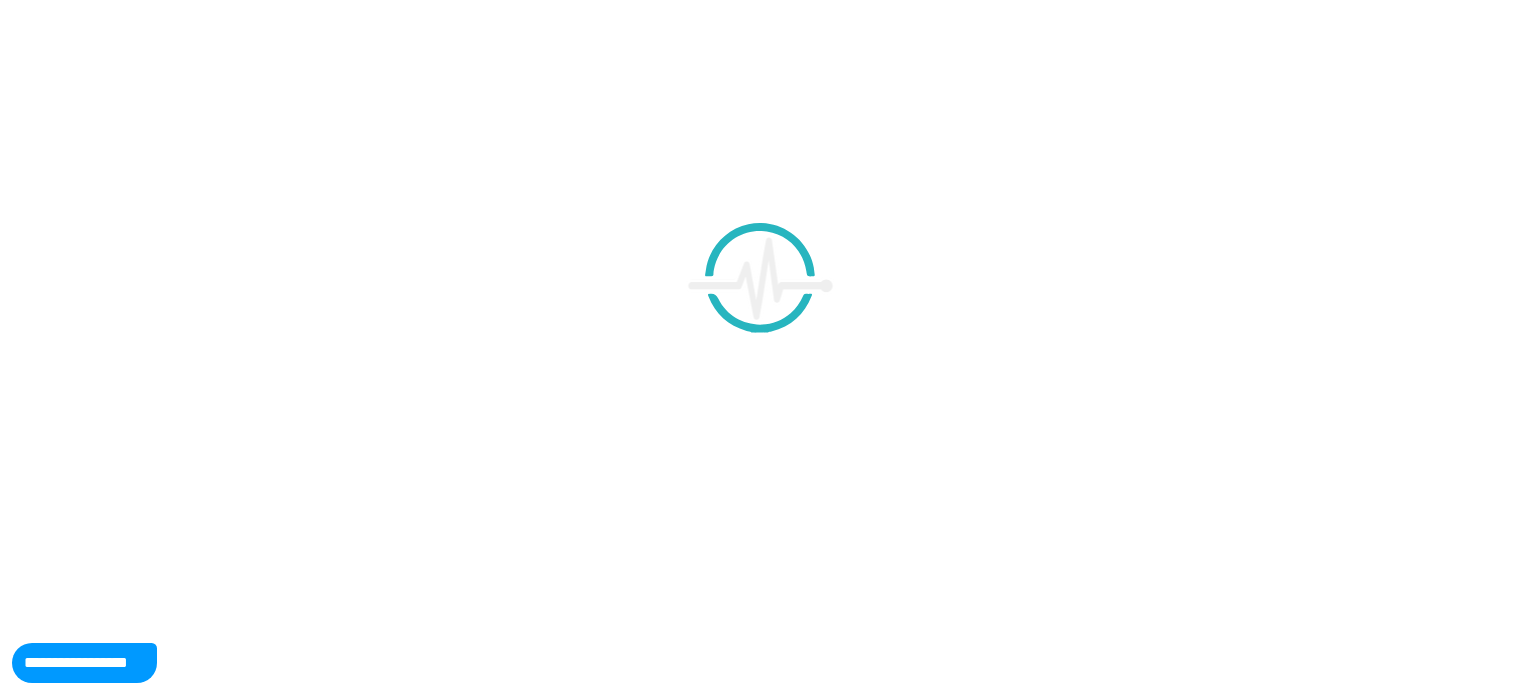 scroll, scrollTop: 0, scrollLeft: 0, axis: both 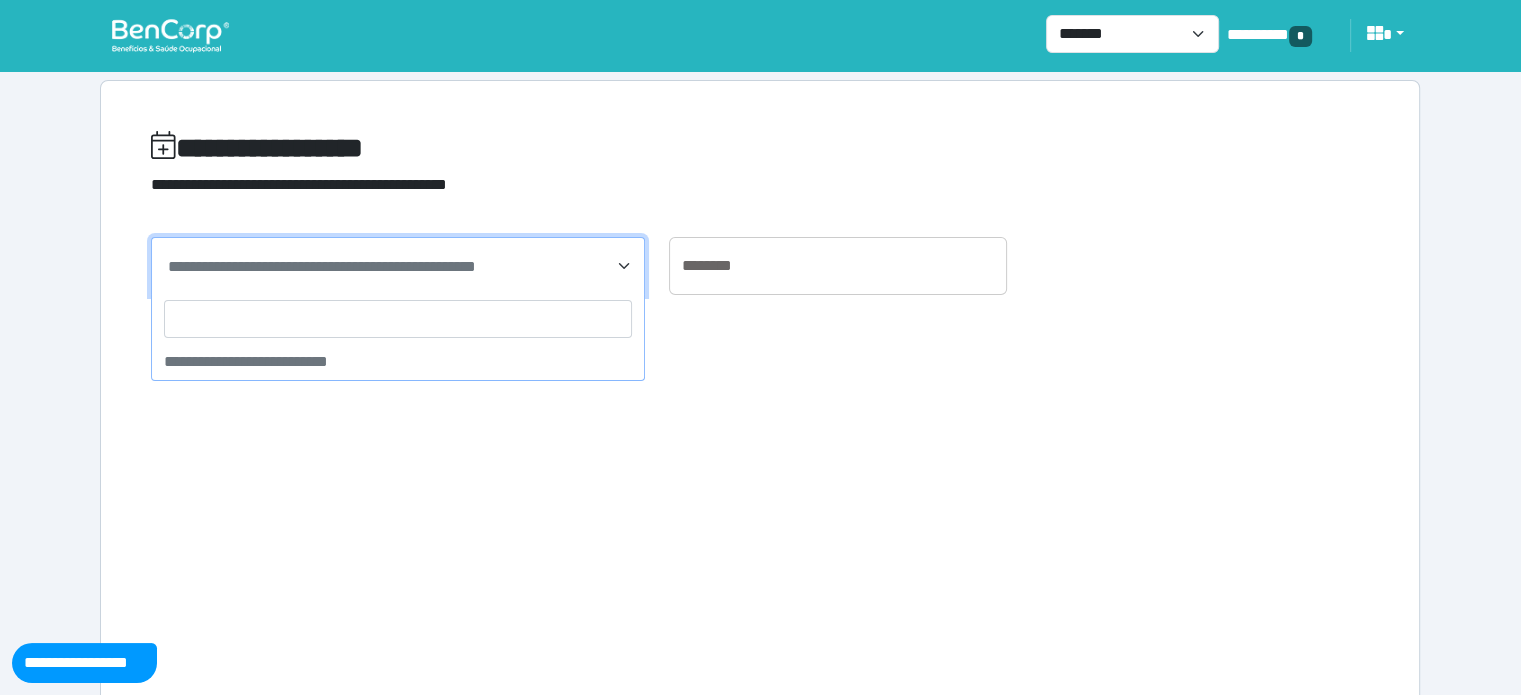 click on "**********" at bounding box center (398, 266) 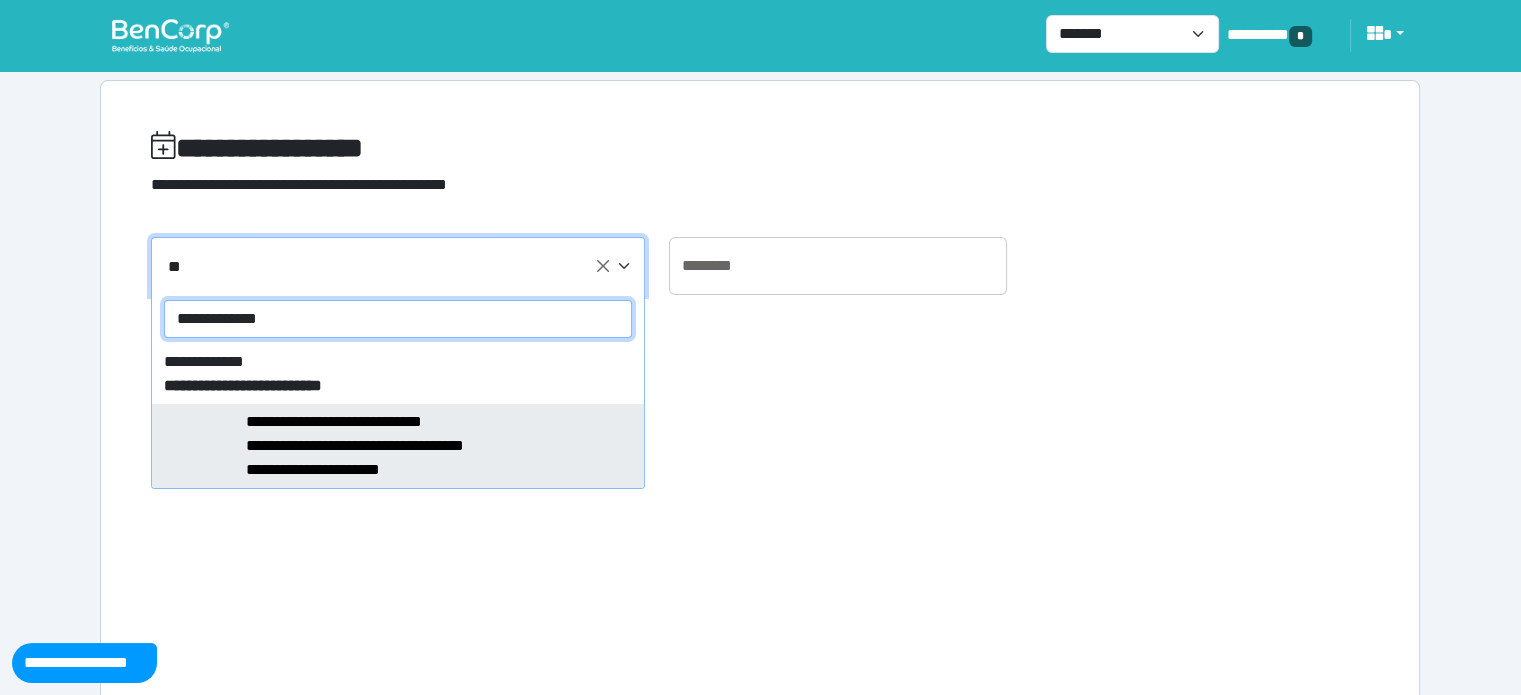 type on "**********" 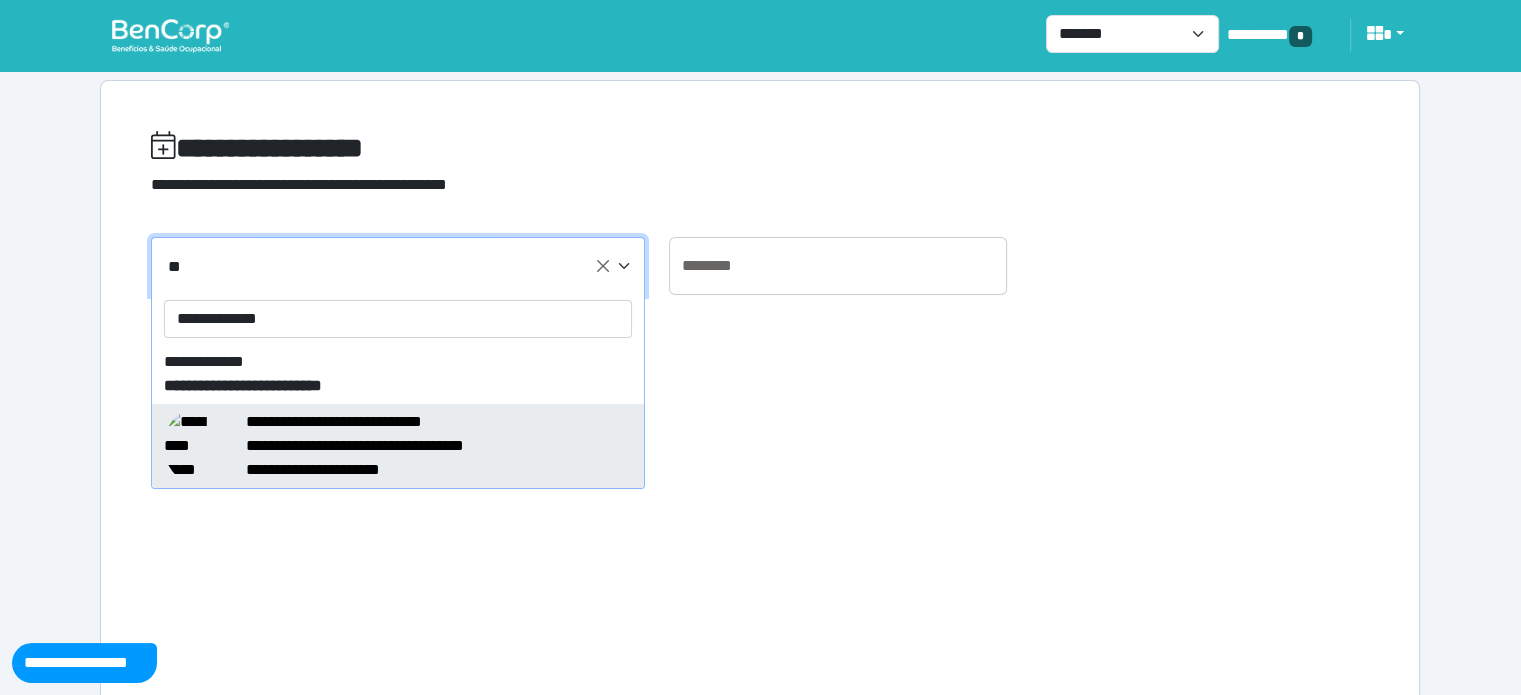 type on "**********" 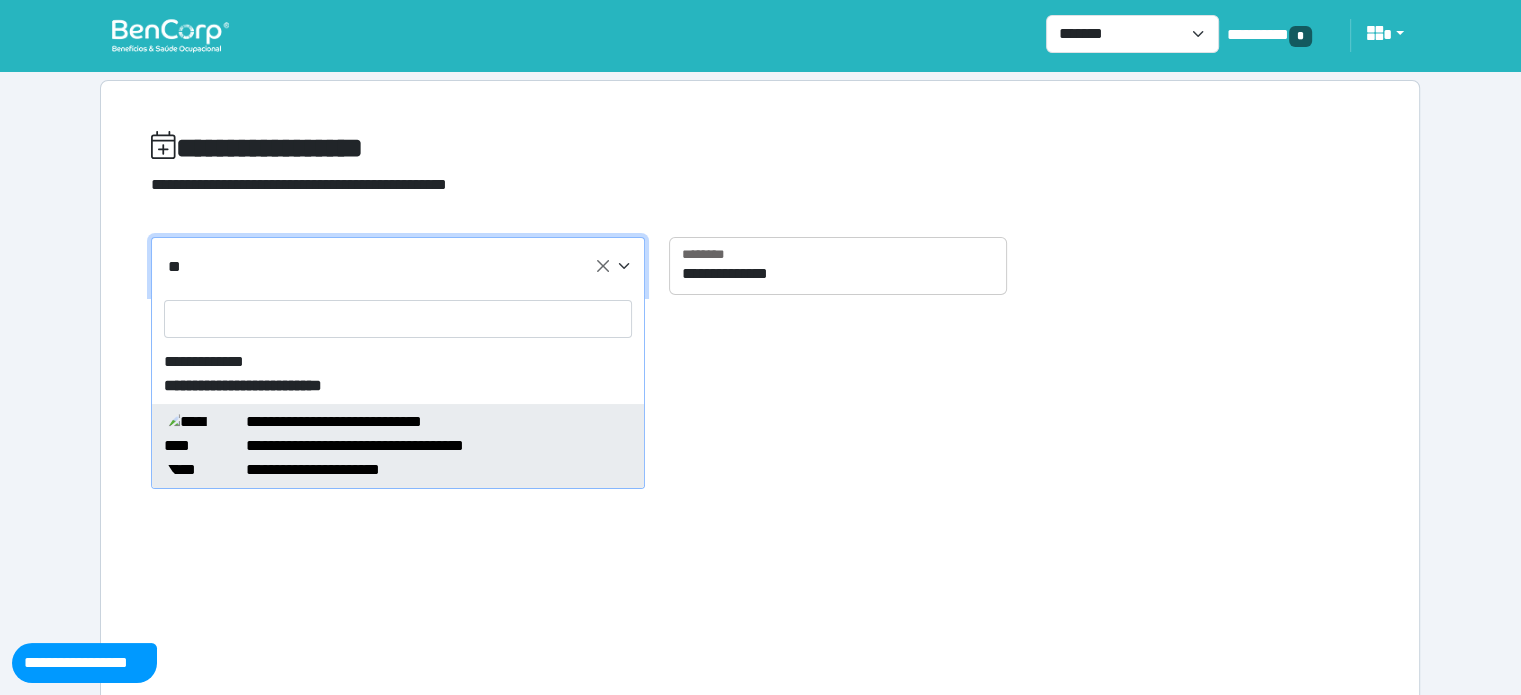 select on "*****" 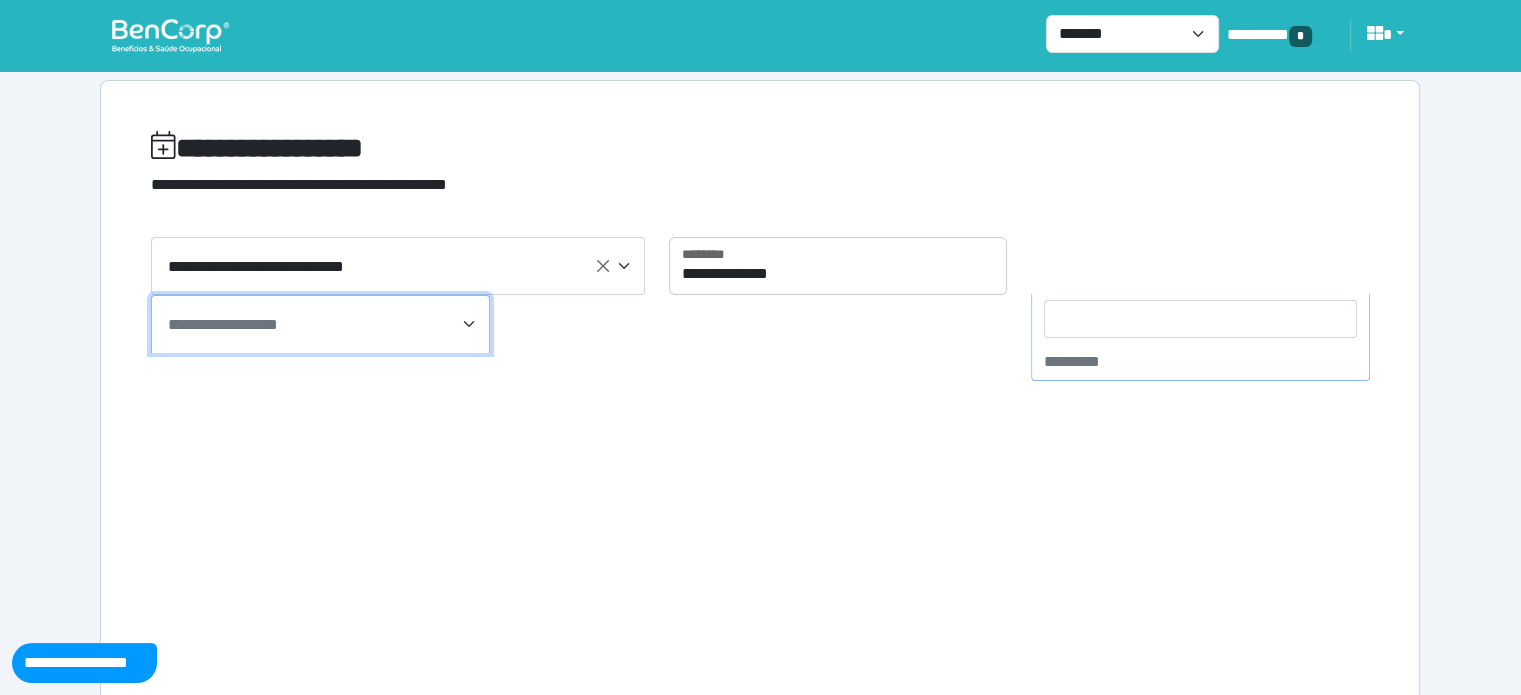 click on "**********" at bounding box center [322, 325] 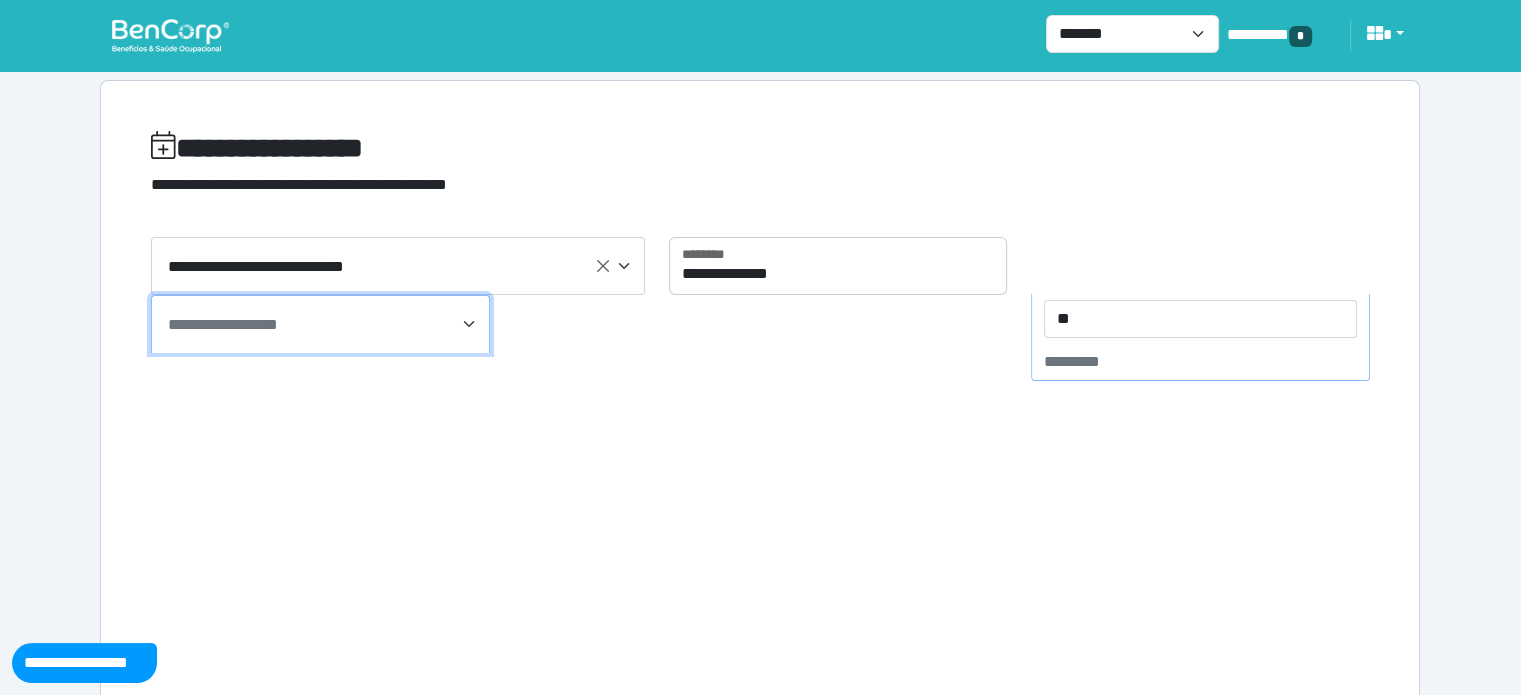 type on "***" 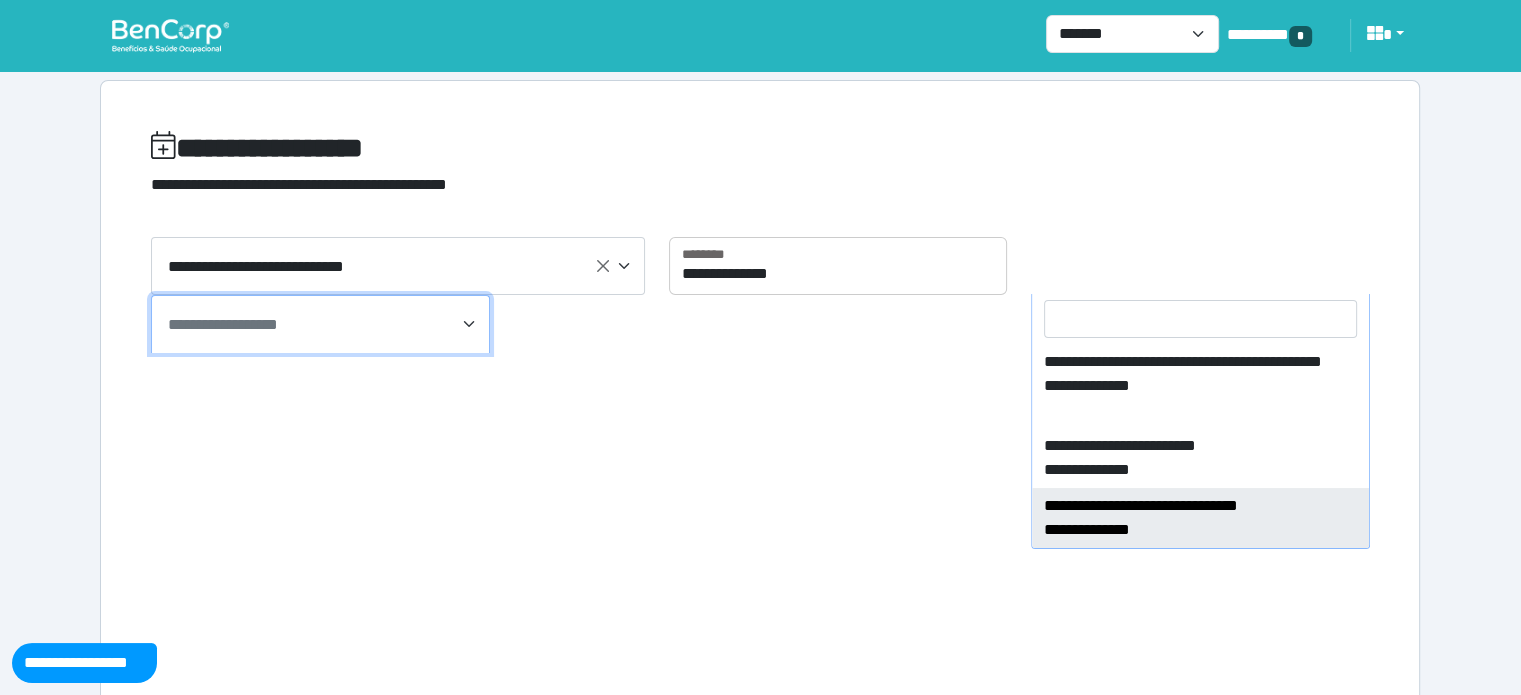 select on "****" 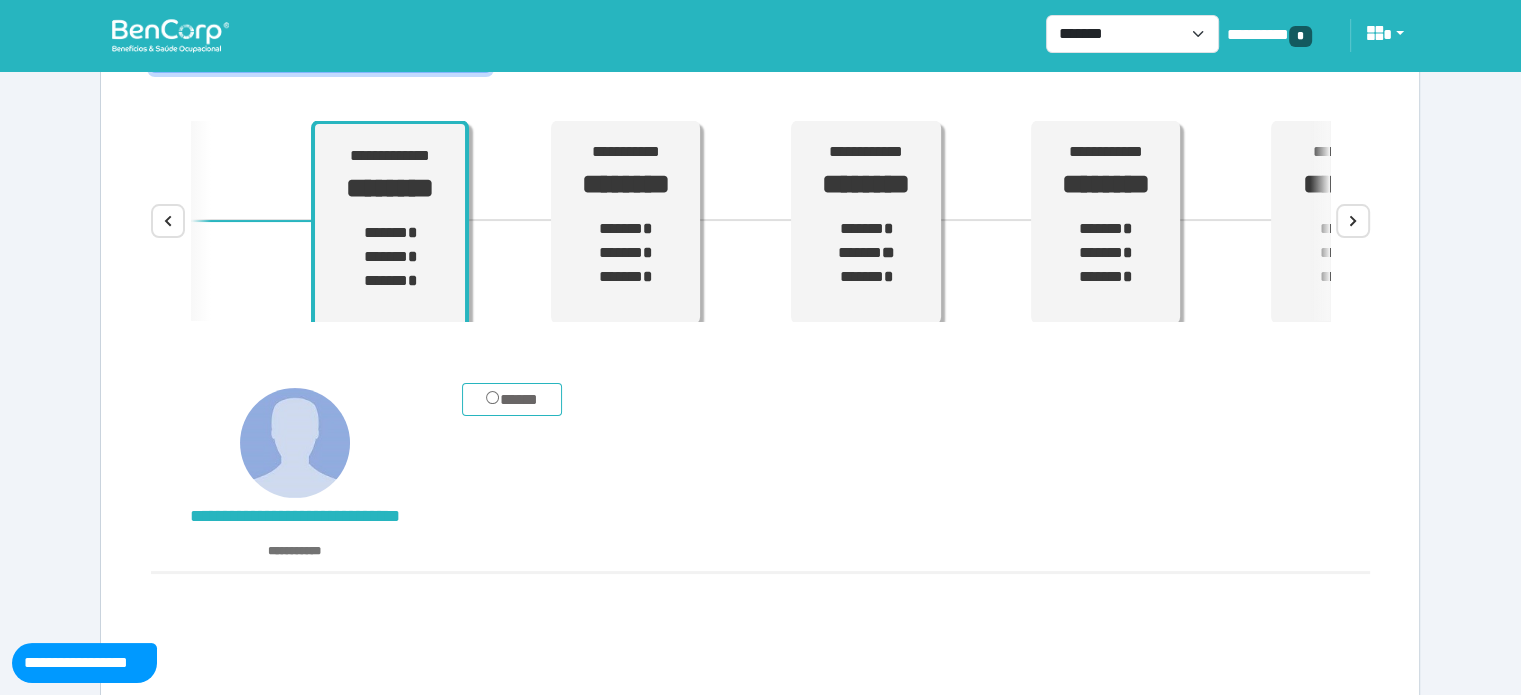 scroll, scrollTop: 280, scrollLeft: 0, axis: vertical 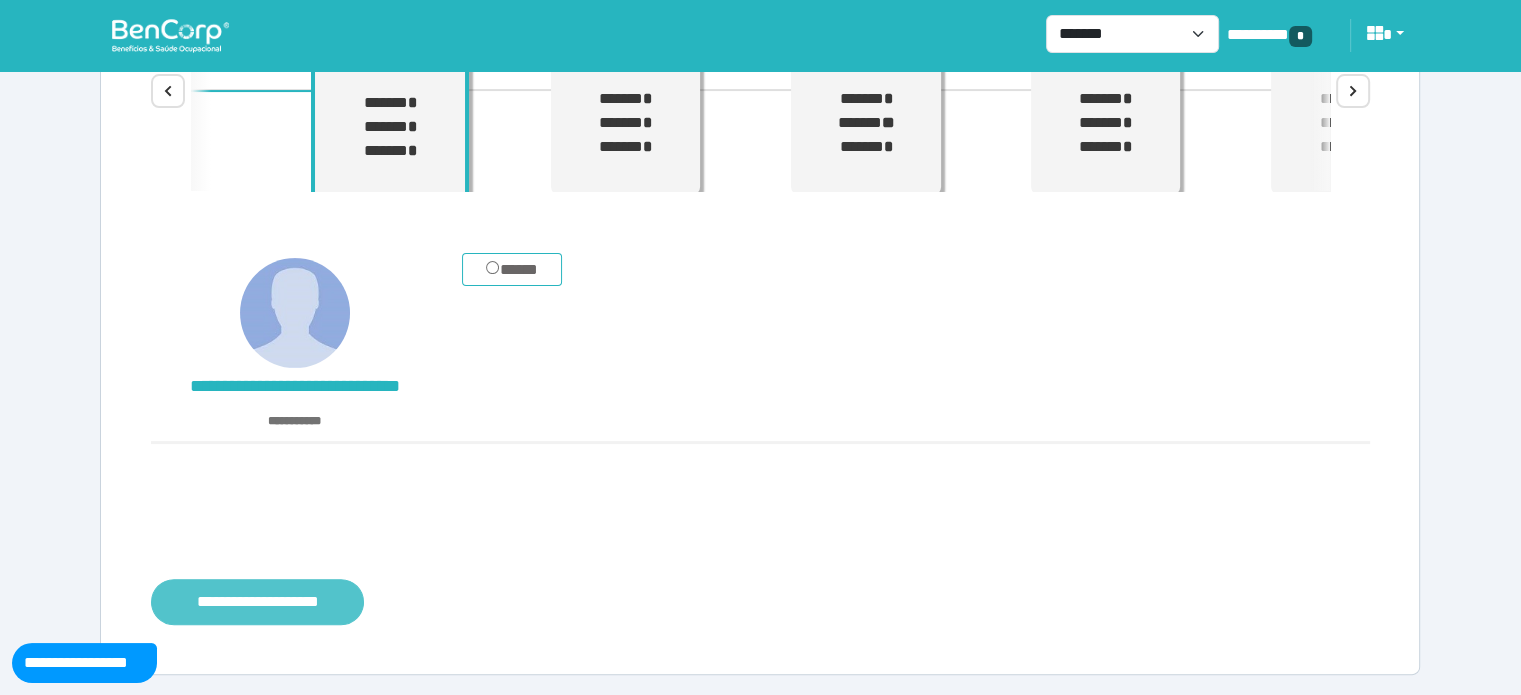click on "**********" at bounding box center [257, 602] 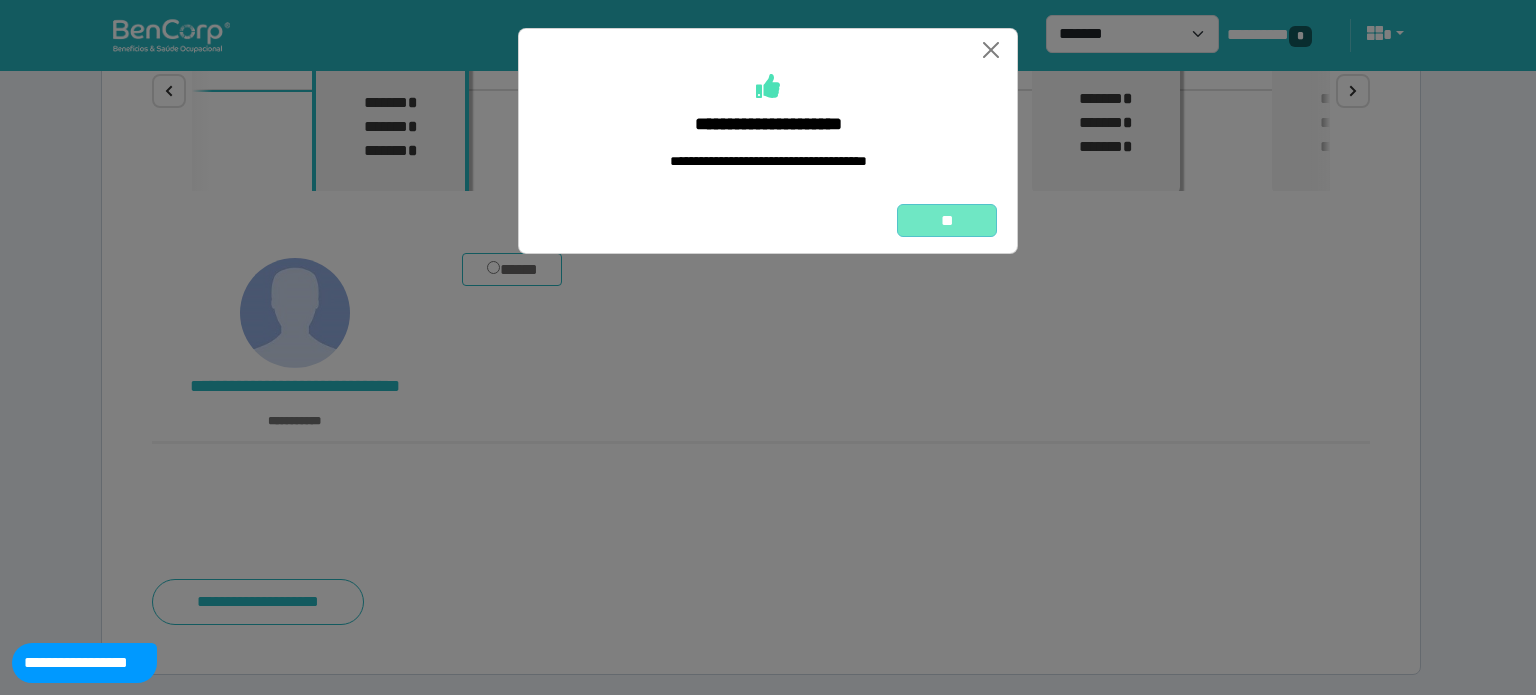 click on "**" at bounding box center [947, 221] 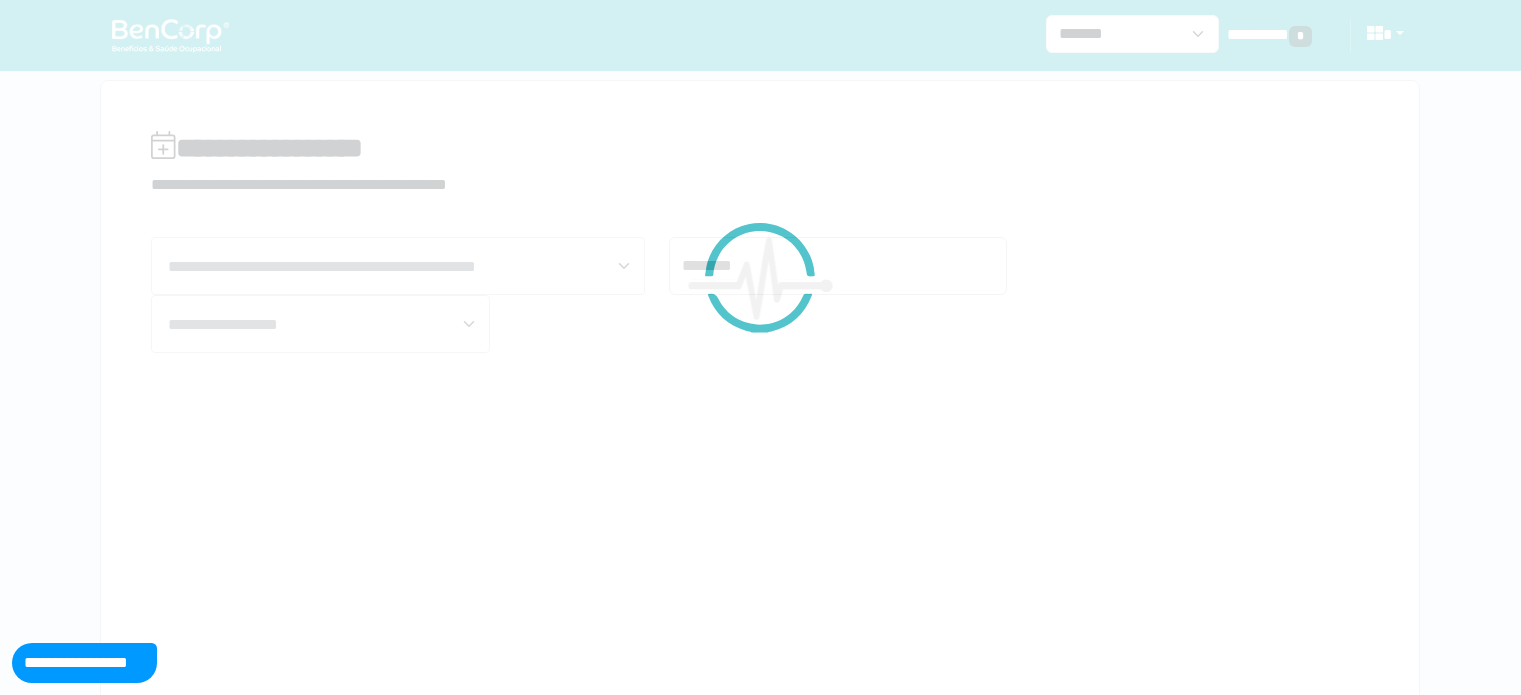 scroll, scrollTop: 0, scrollLeft: 0, axis: both 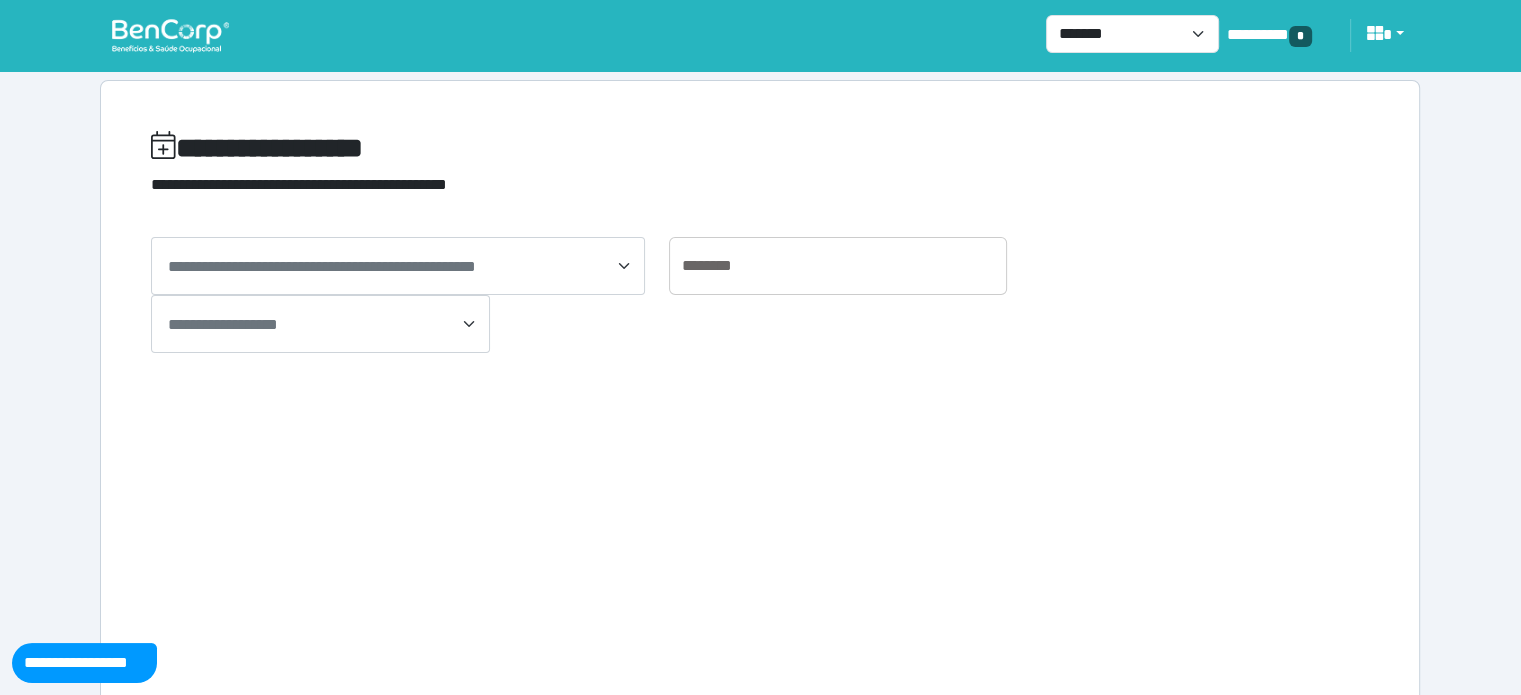 click at bounding box center (170, 35) 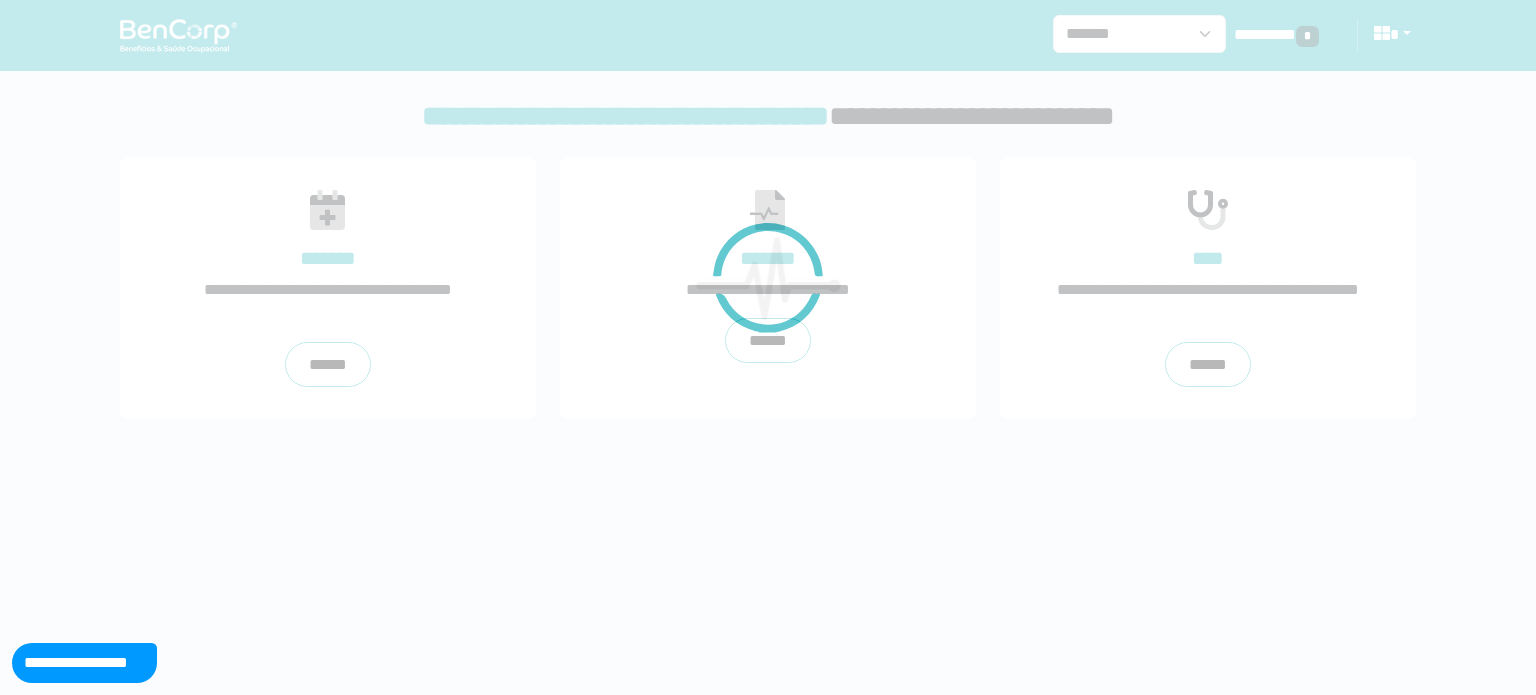 scroll, scrollTop: 0, scrollLeft: 0, axis: both 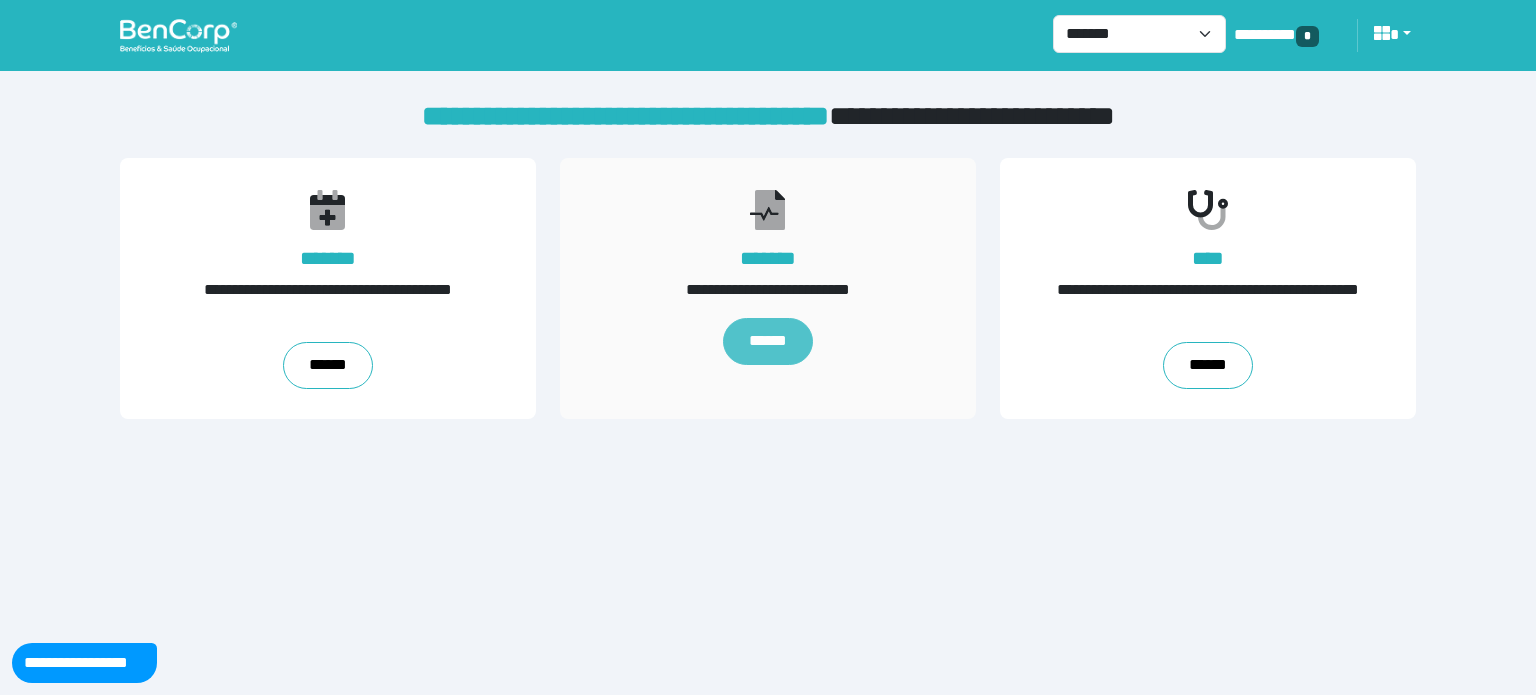 click on "******" at bounding box center [768, 342] 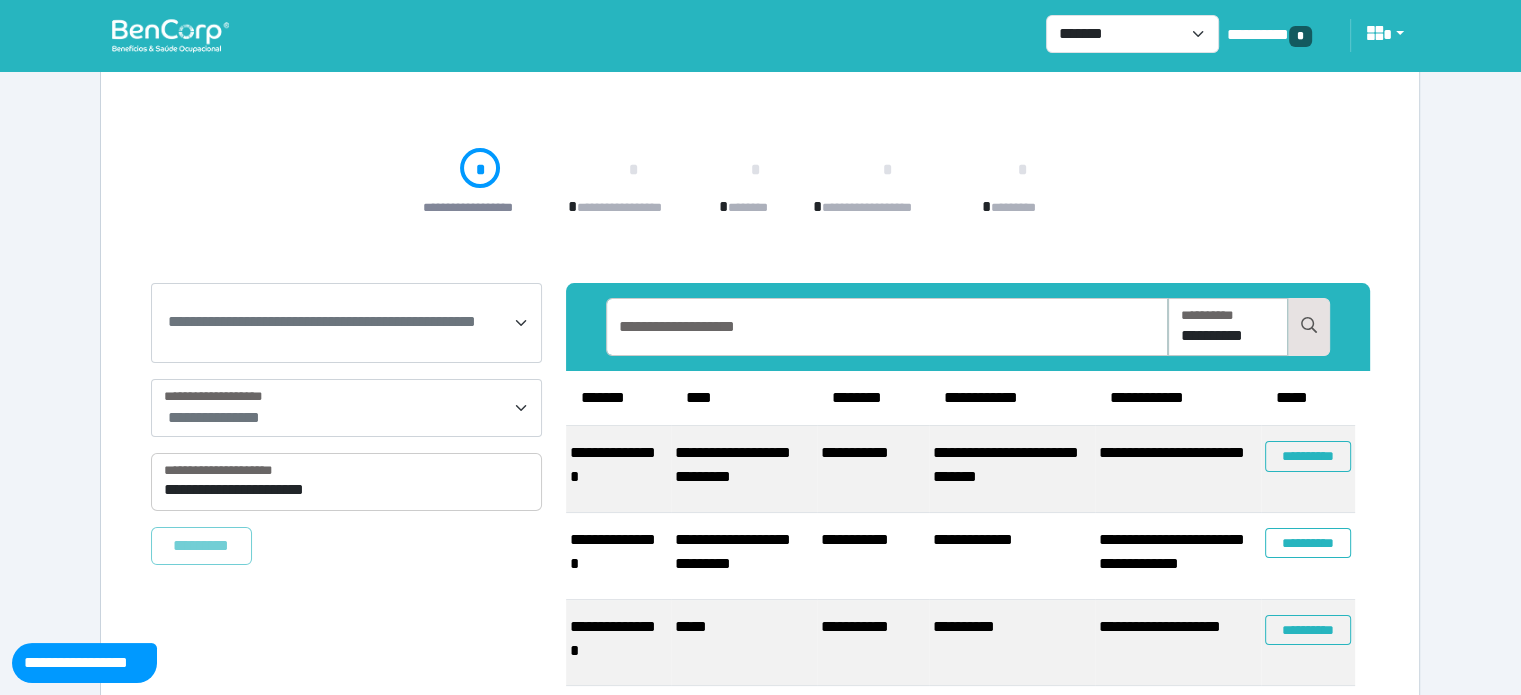 scroll, scrollTop: 141, scrollLeft: 0, axis: vertical 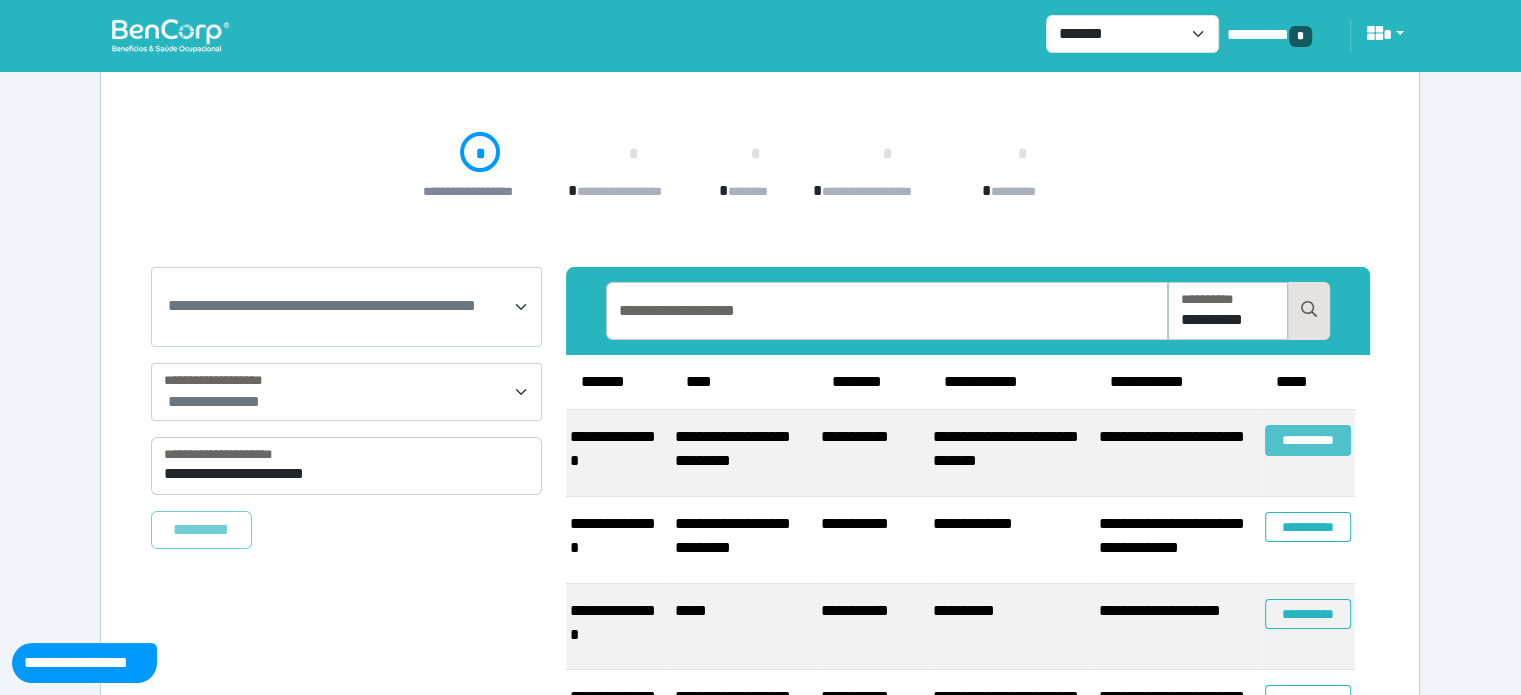 click on "**********" at bounding box center [1308, 440] 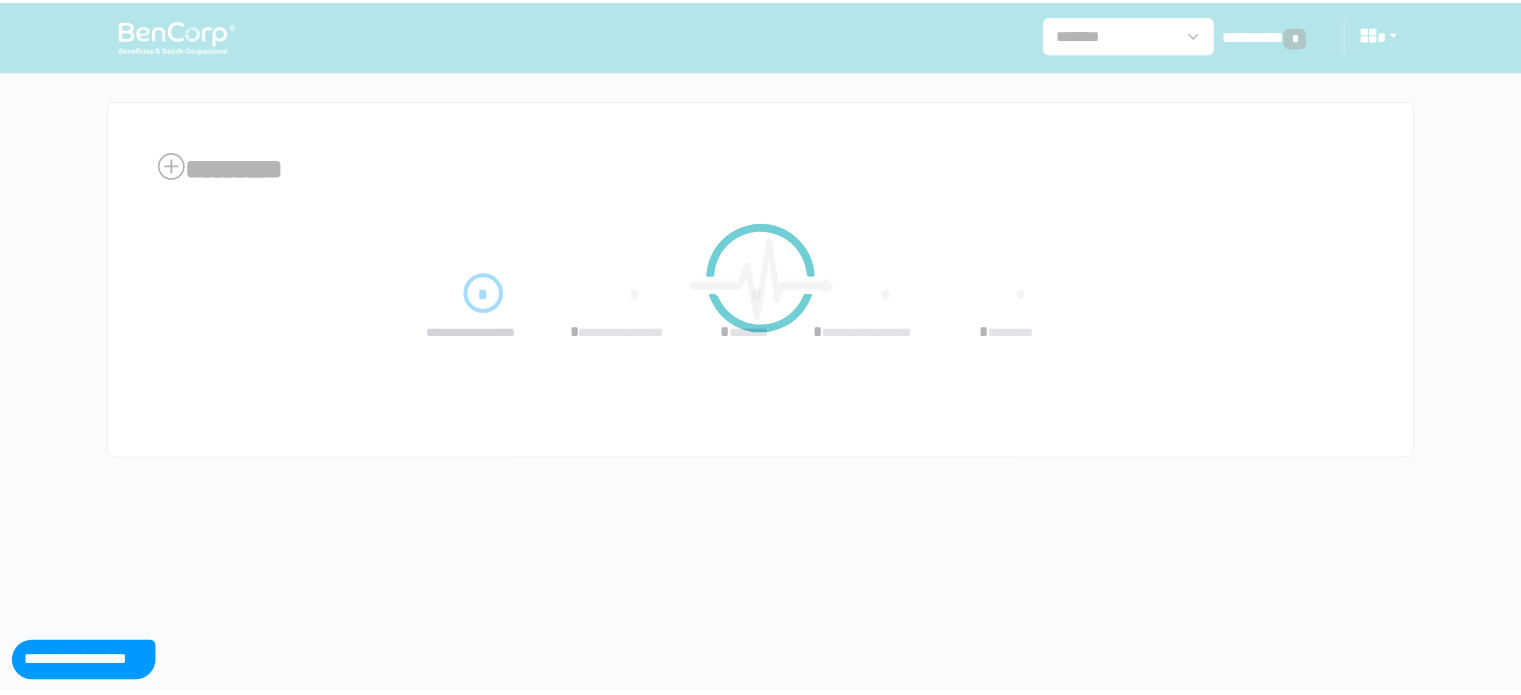 scroll, scrollTop: 0, scrollLeft: 0, axis: both 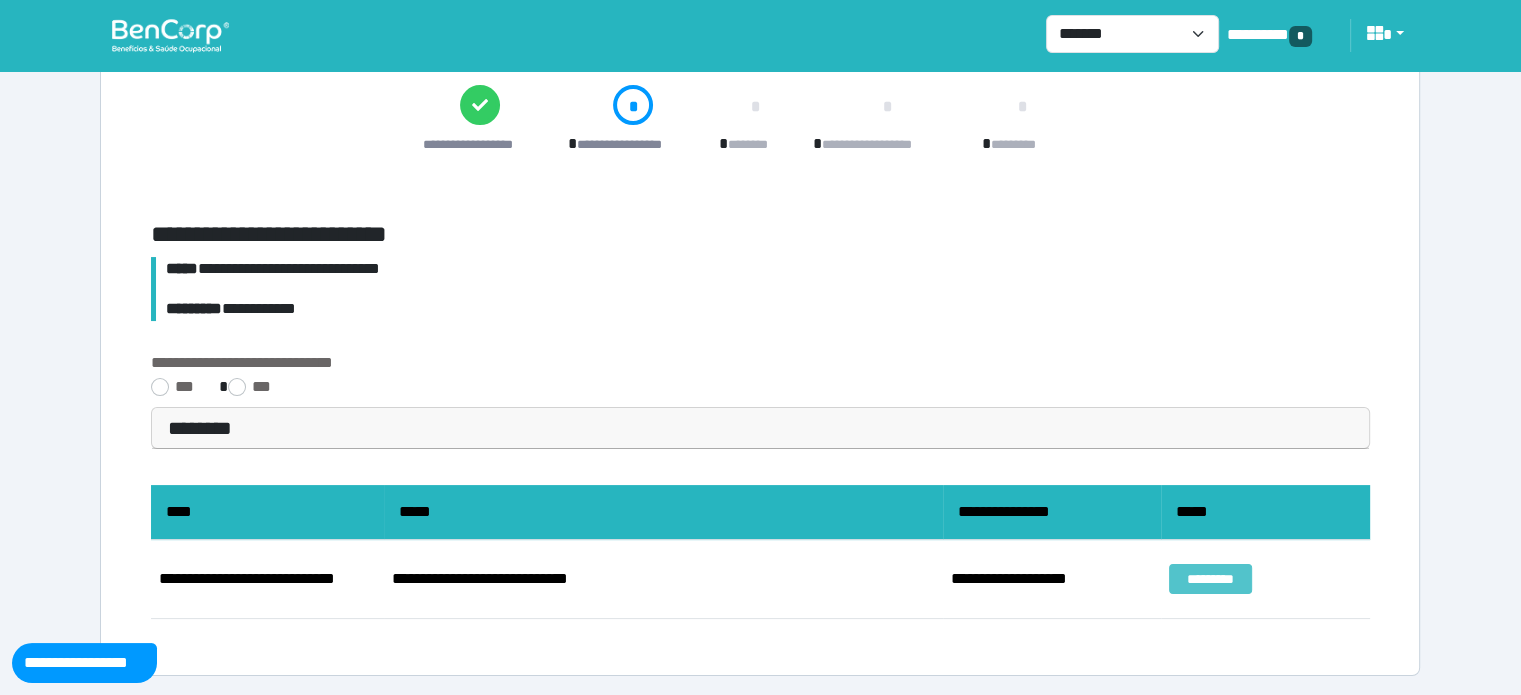 click on "*********" at bounding box center [1210, 579] 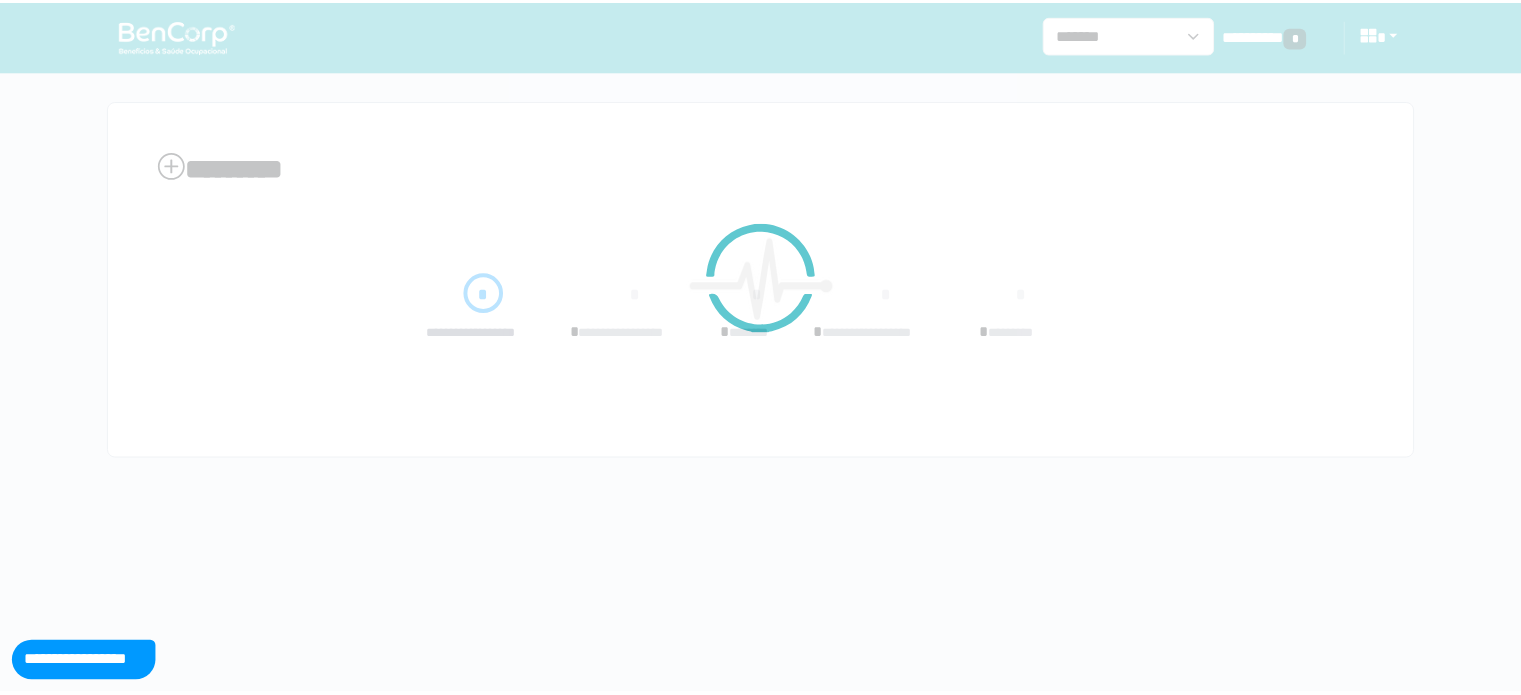 scroll, scrollTop: 0, scrollLeft: 0, axis: both 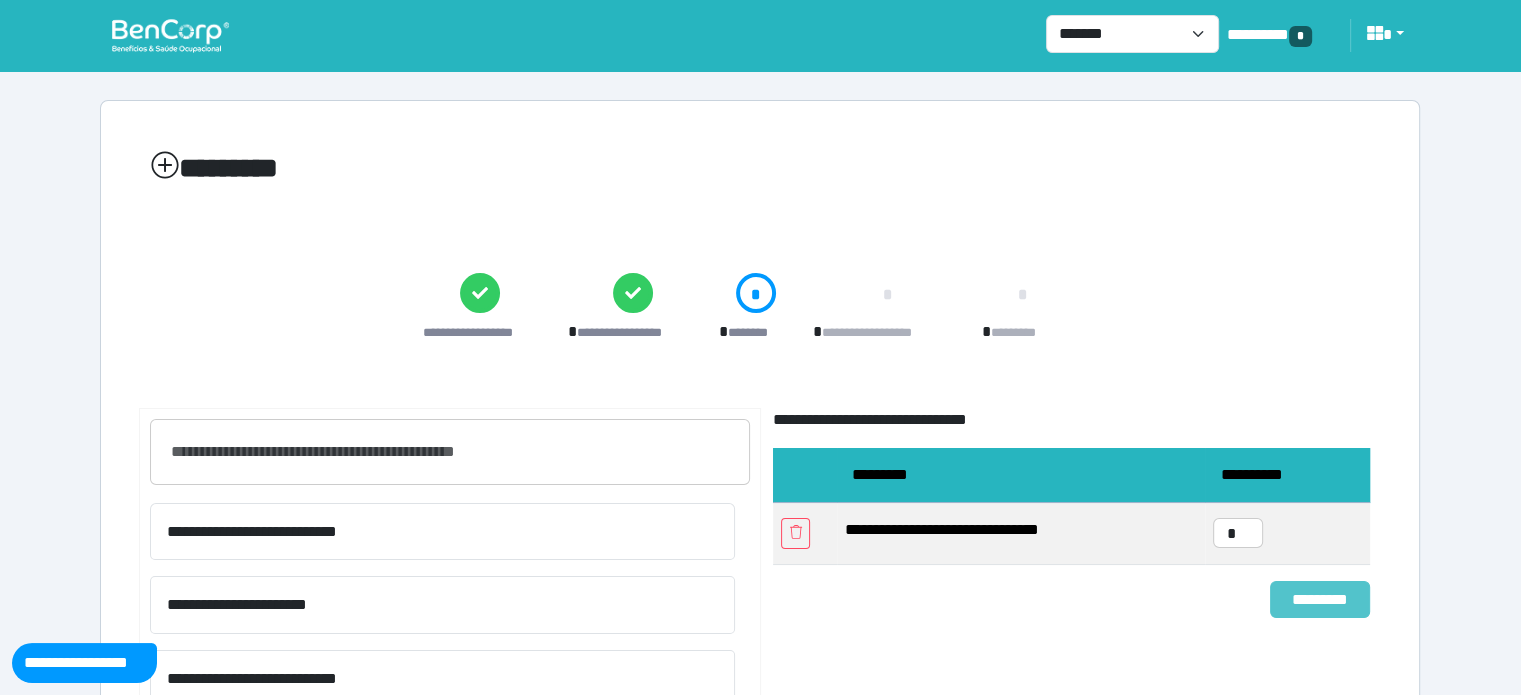 click on "*********" at bounding box center [1320, 600] 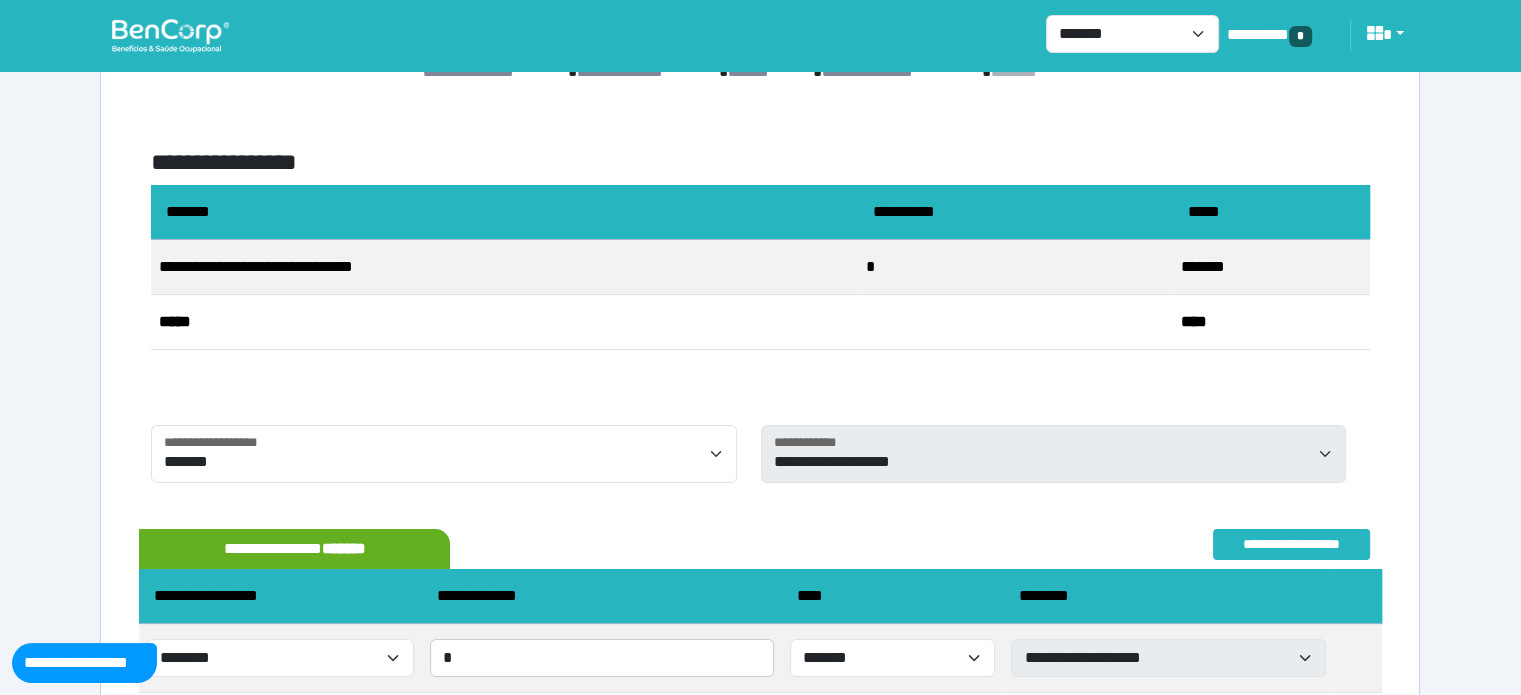 scroll, scrollTop: 419, scrollLeft: 0, axis: vertical 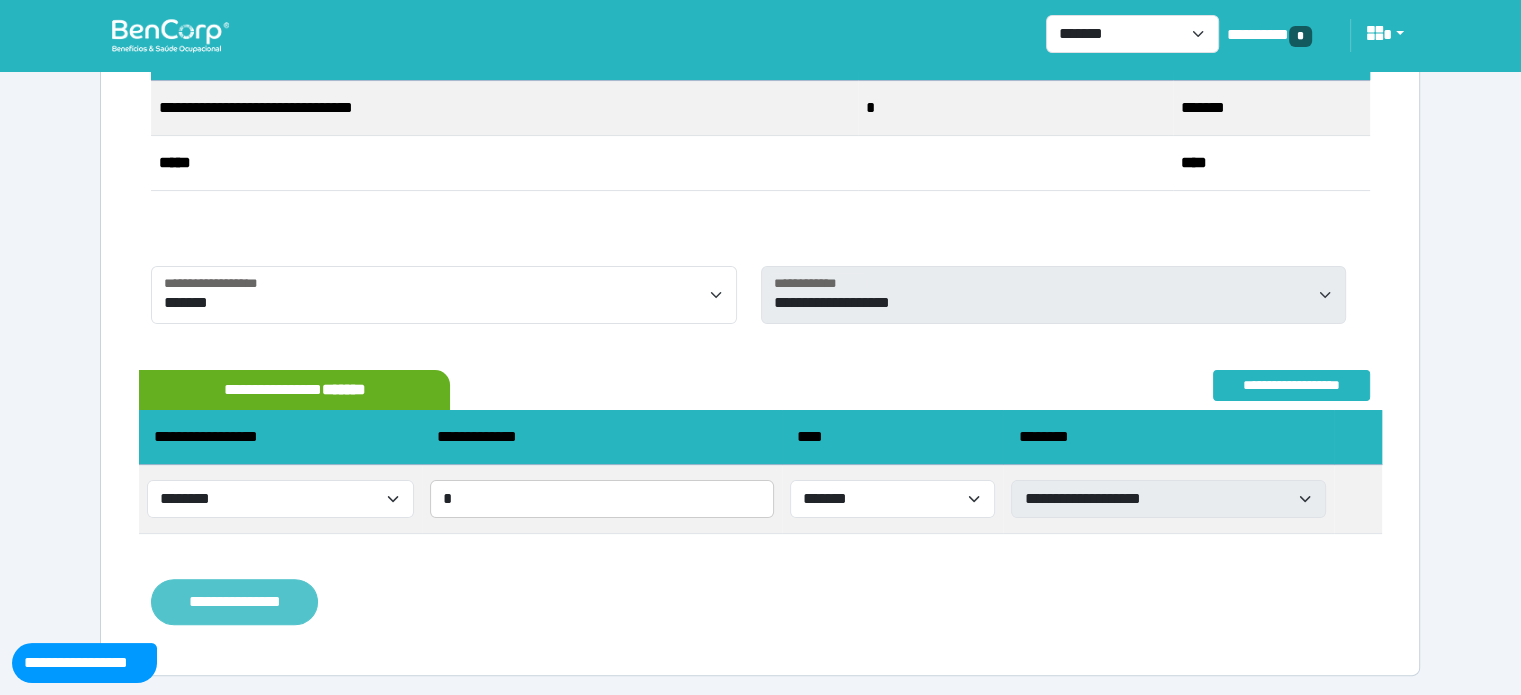 click on "**********" at bounding box center [234, 602] 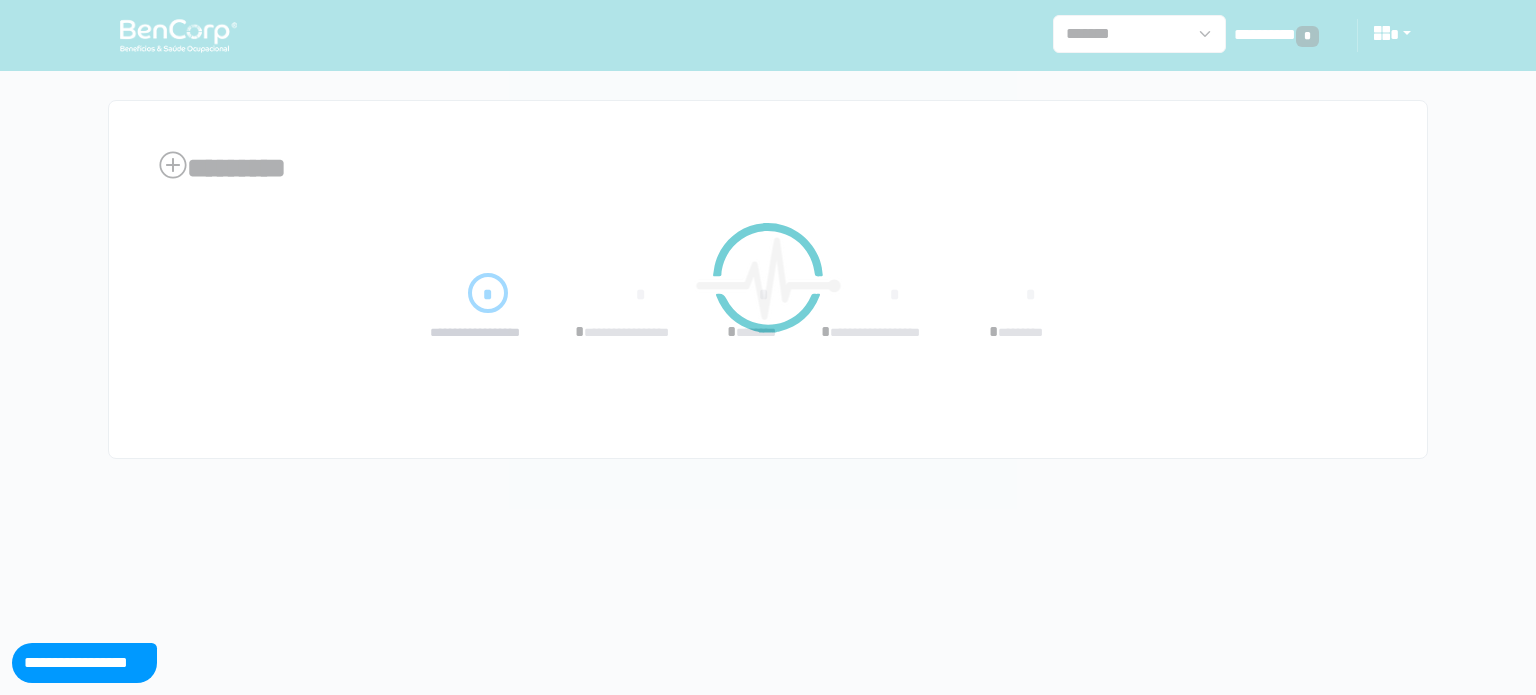 scroll, scrollTop: 0, scrollLeft: 0, axis: both 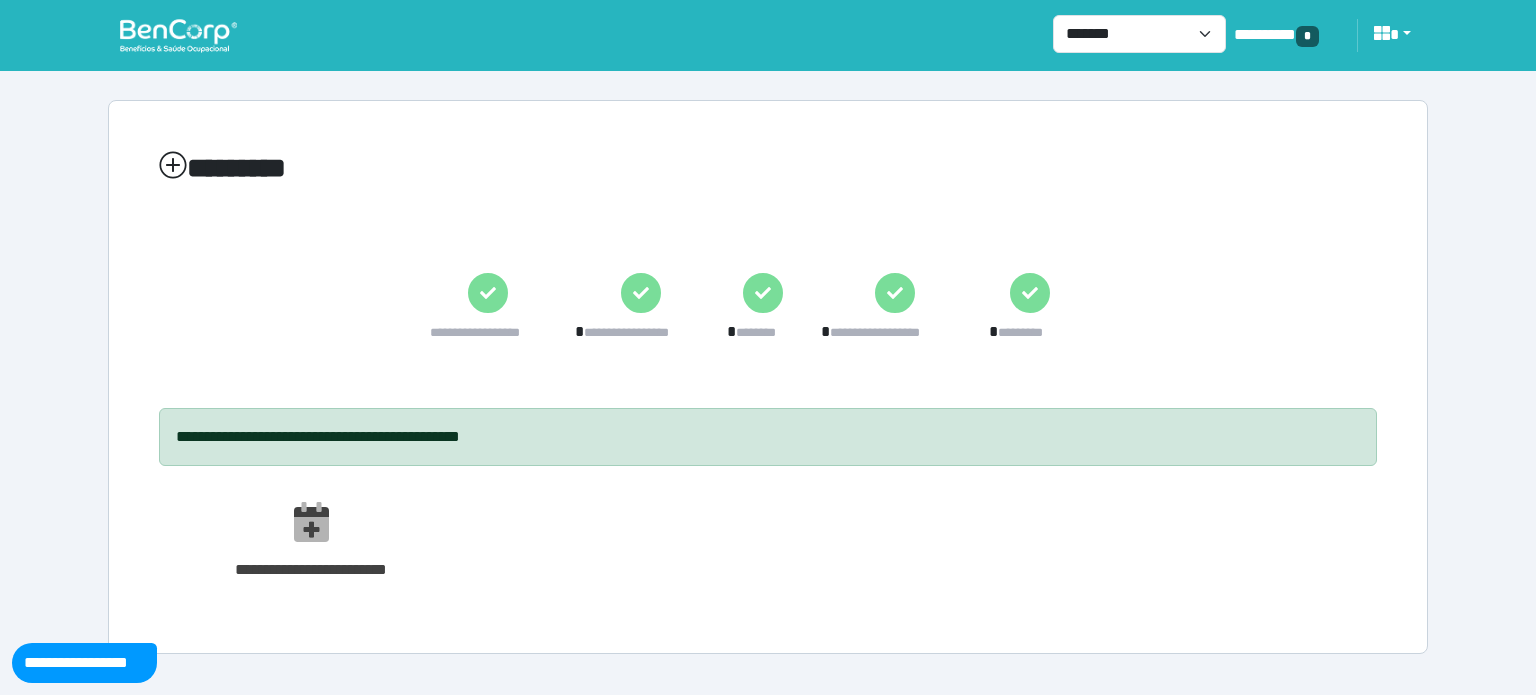 click at bounding box center (178, 35) 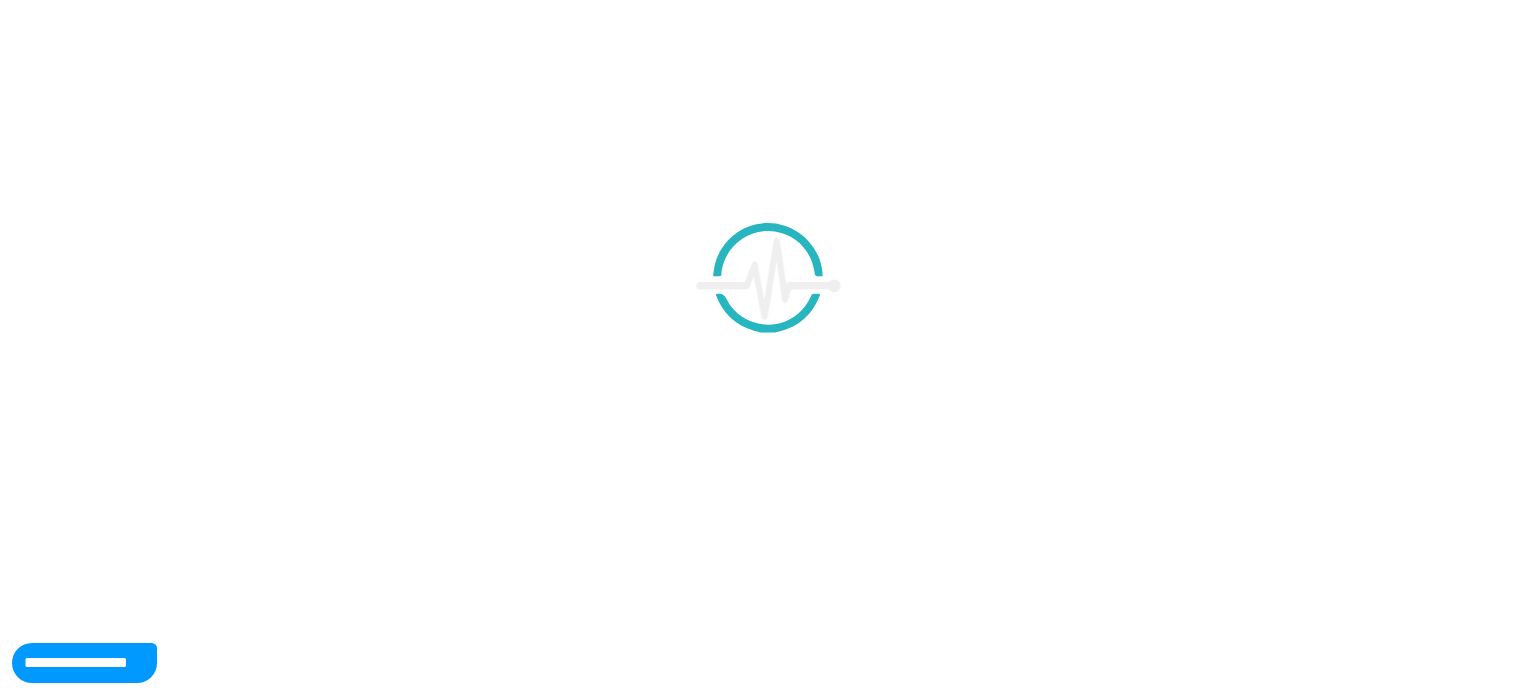 scroll, scrollTop: 0, scrollLeft: 0, axis: both 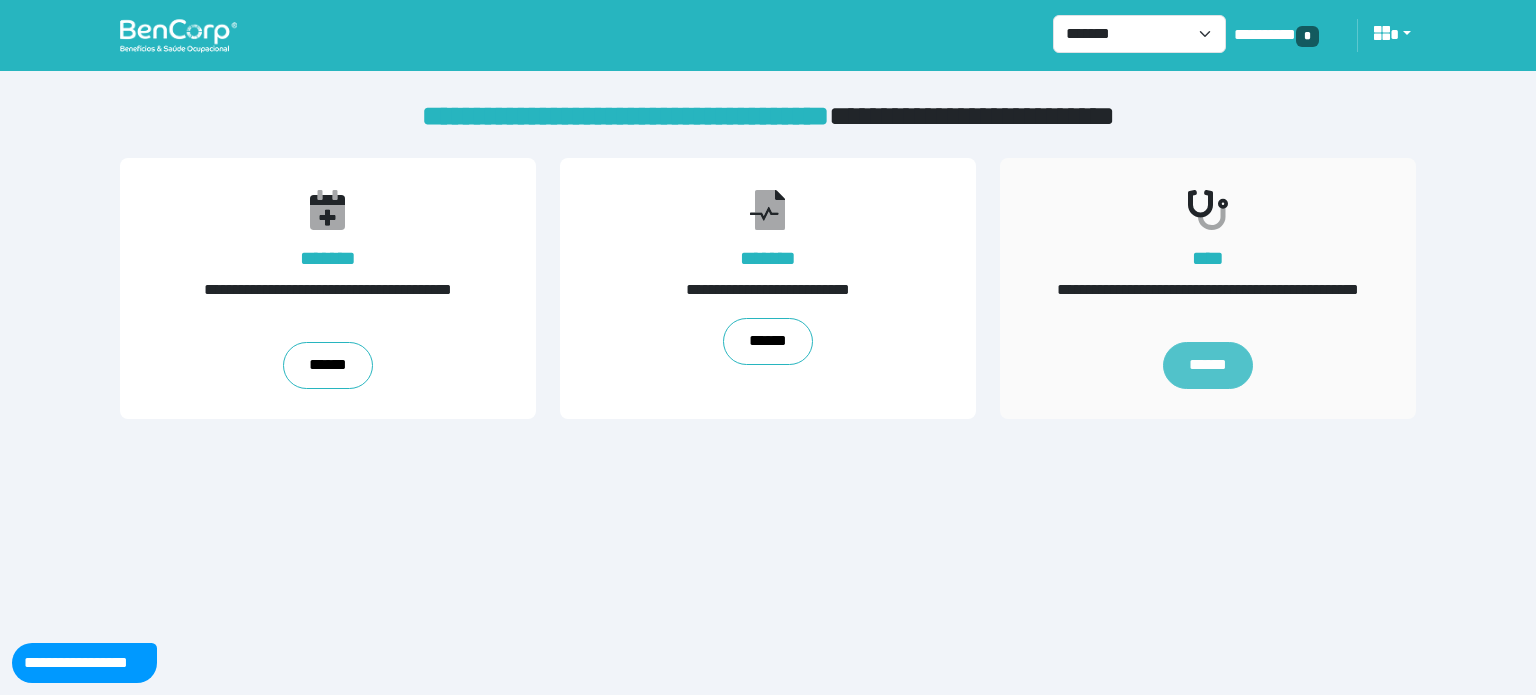 click on "******" at bounding box center (1208, 366) 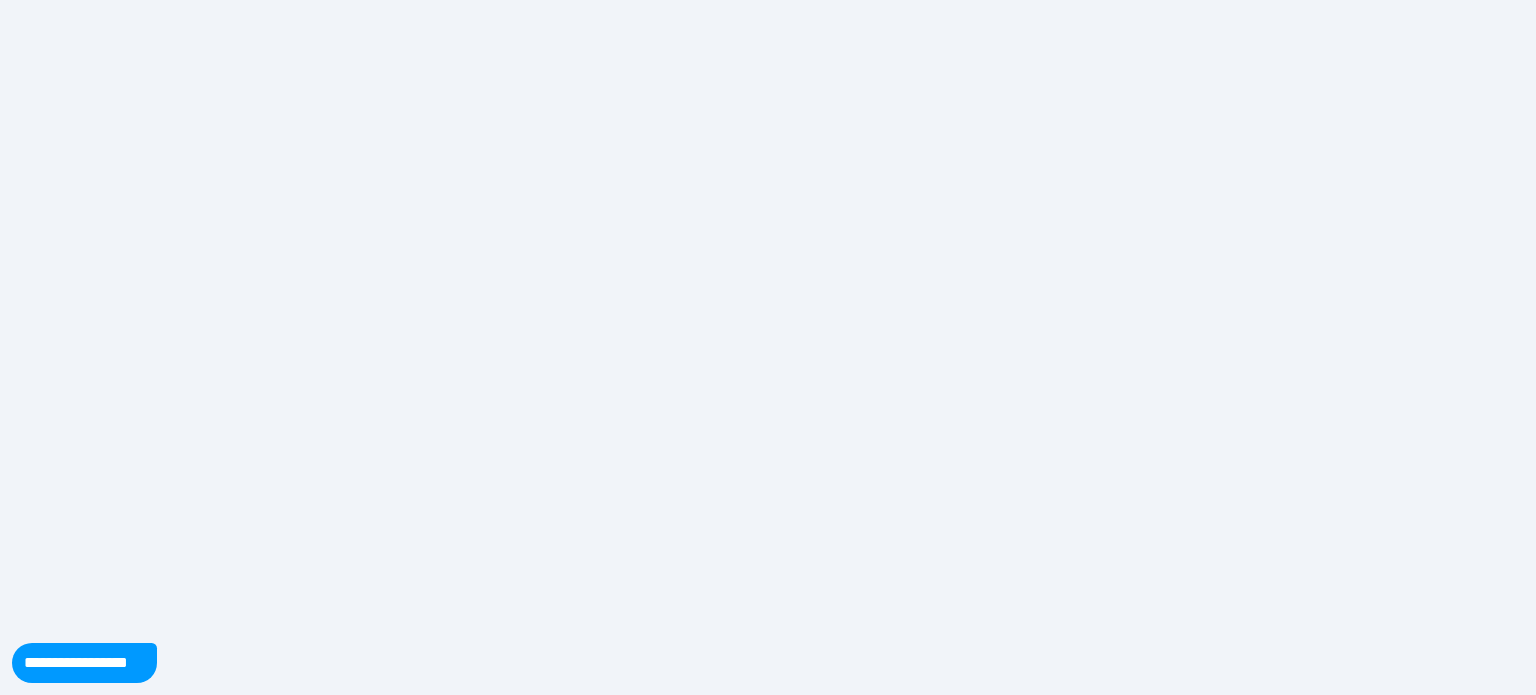 scroll, scrollTop: 0, scrollLeft: 0, axis: both 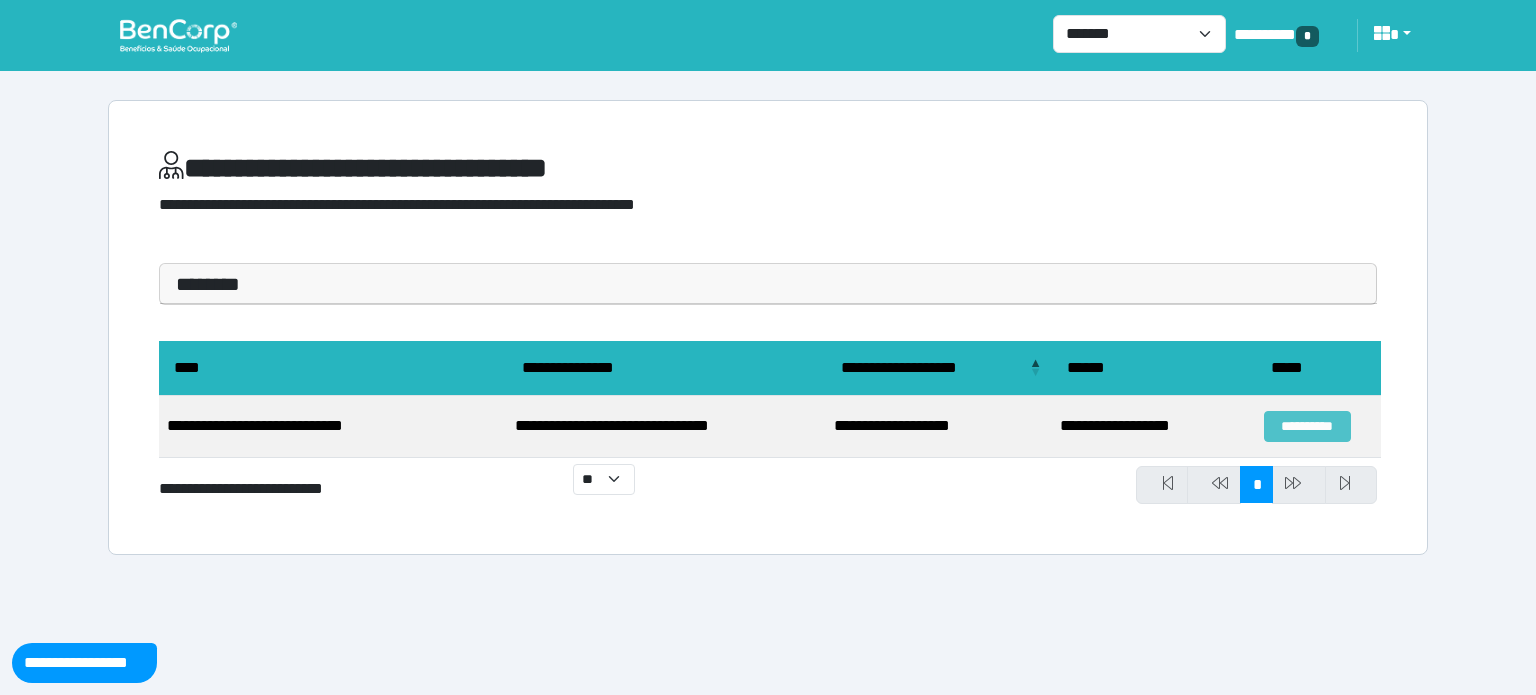click on "**********" at bounding box center (1307, 426) 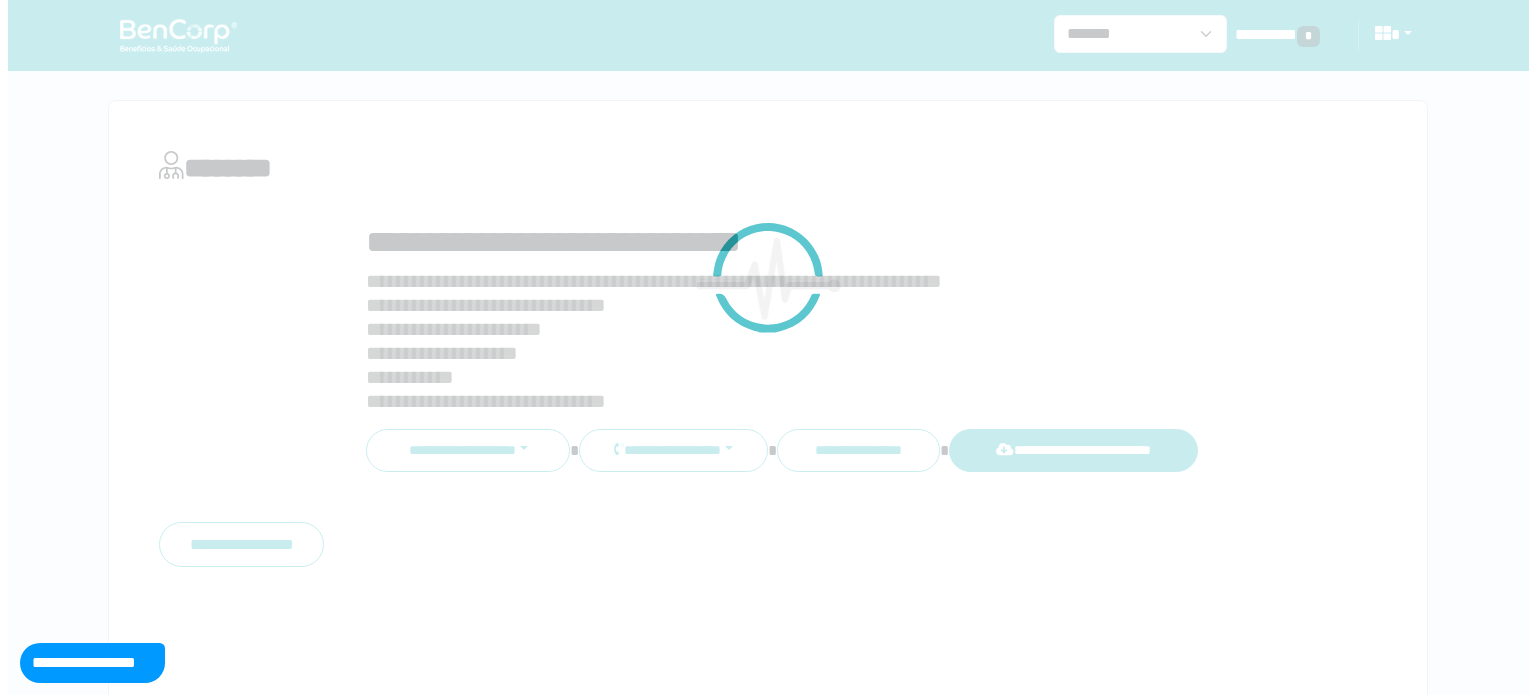 scroll, scrollTop: 0, scrollLeft: 0, axis: both 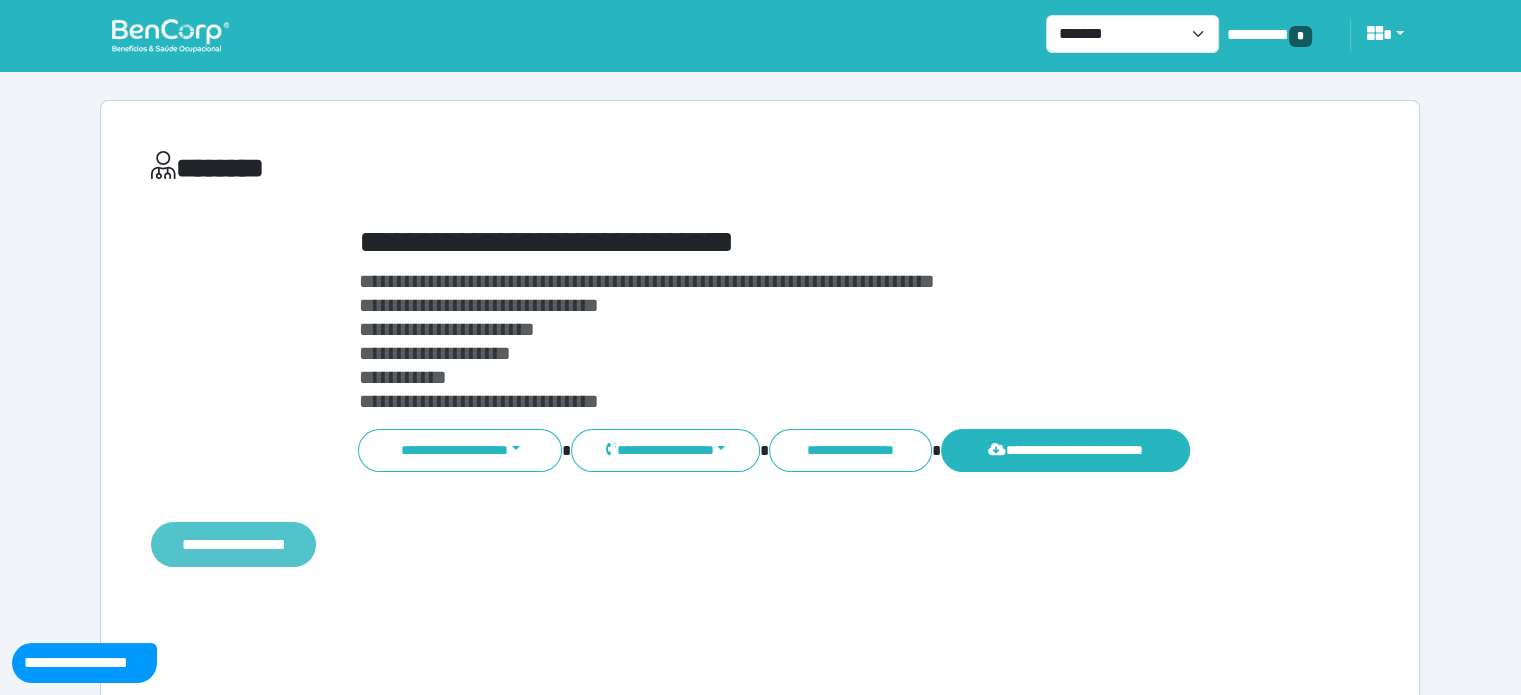 click on "**********" at bounding box center [233, 545] 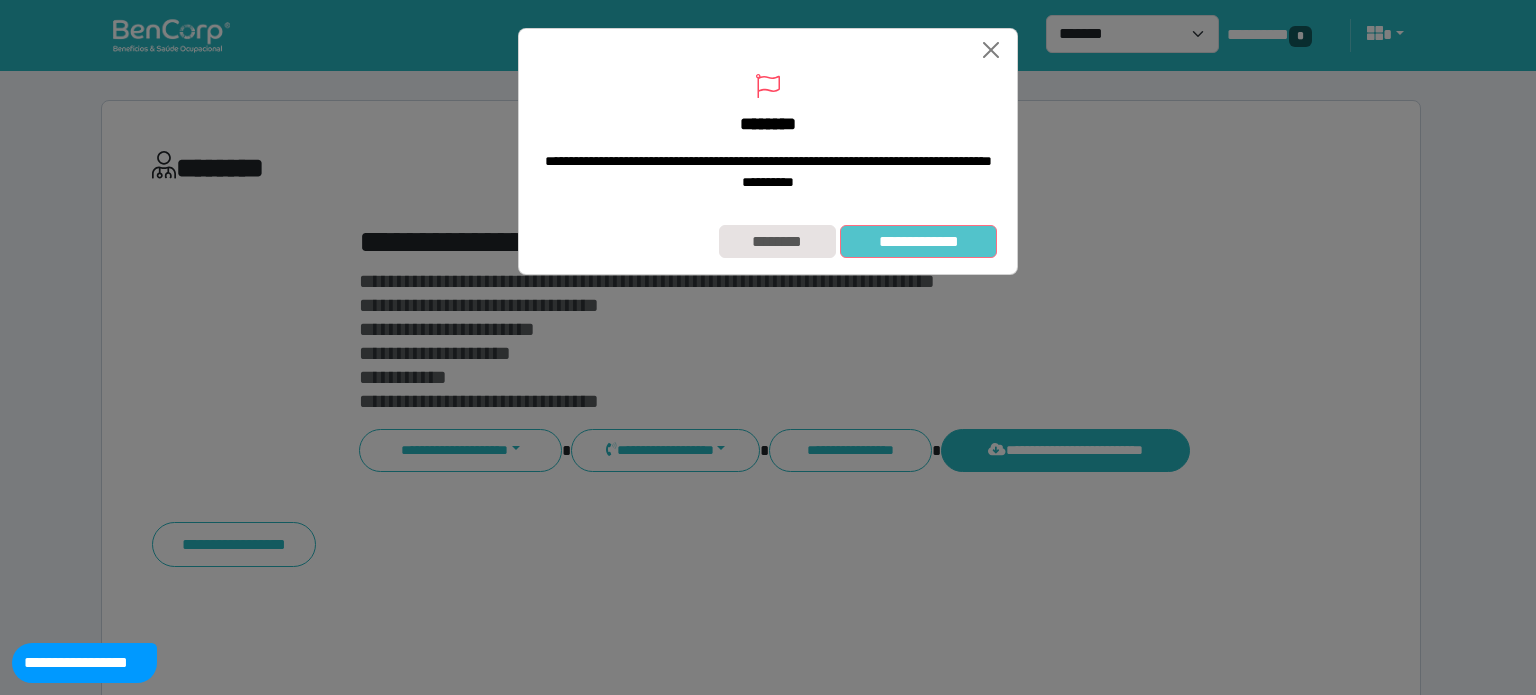 click on "**********" at bounding box center [918, 242] 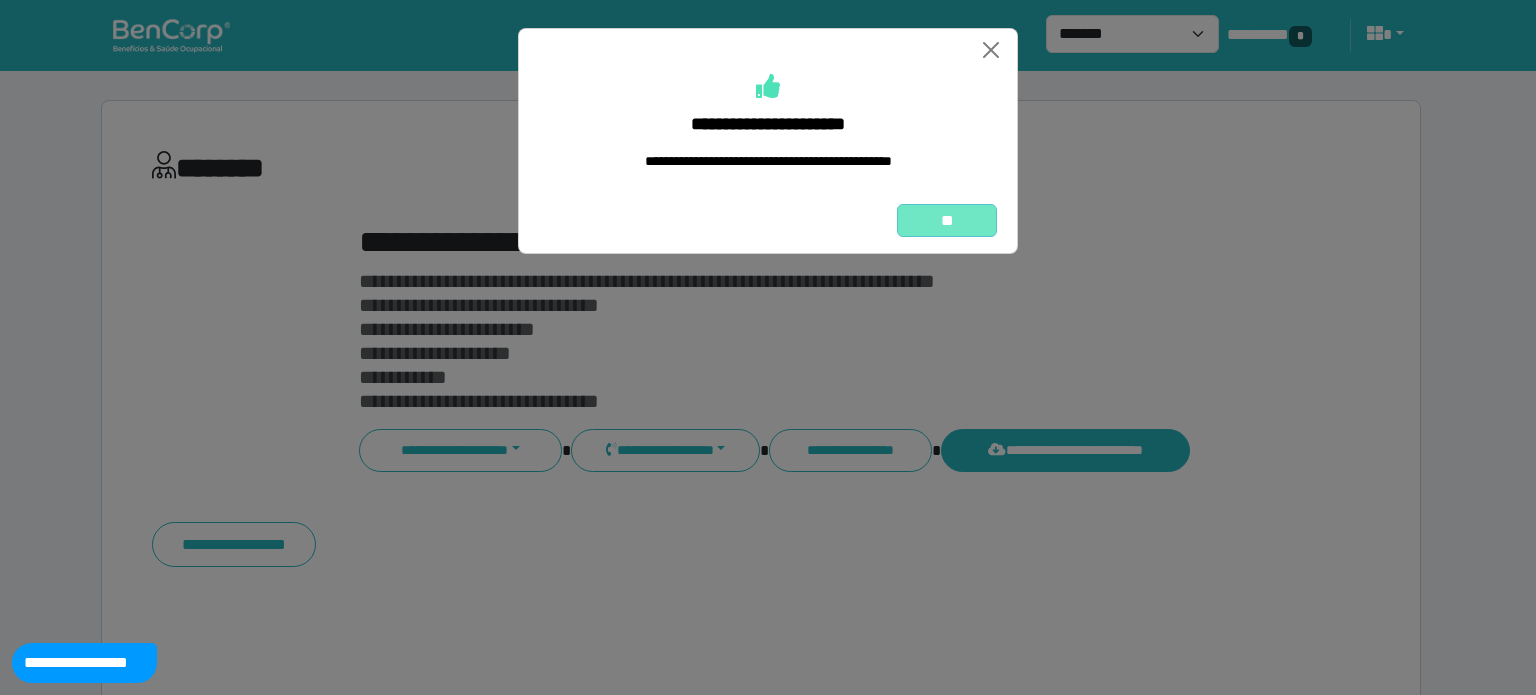 click on "**" at bounding box center (947, 221) 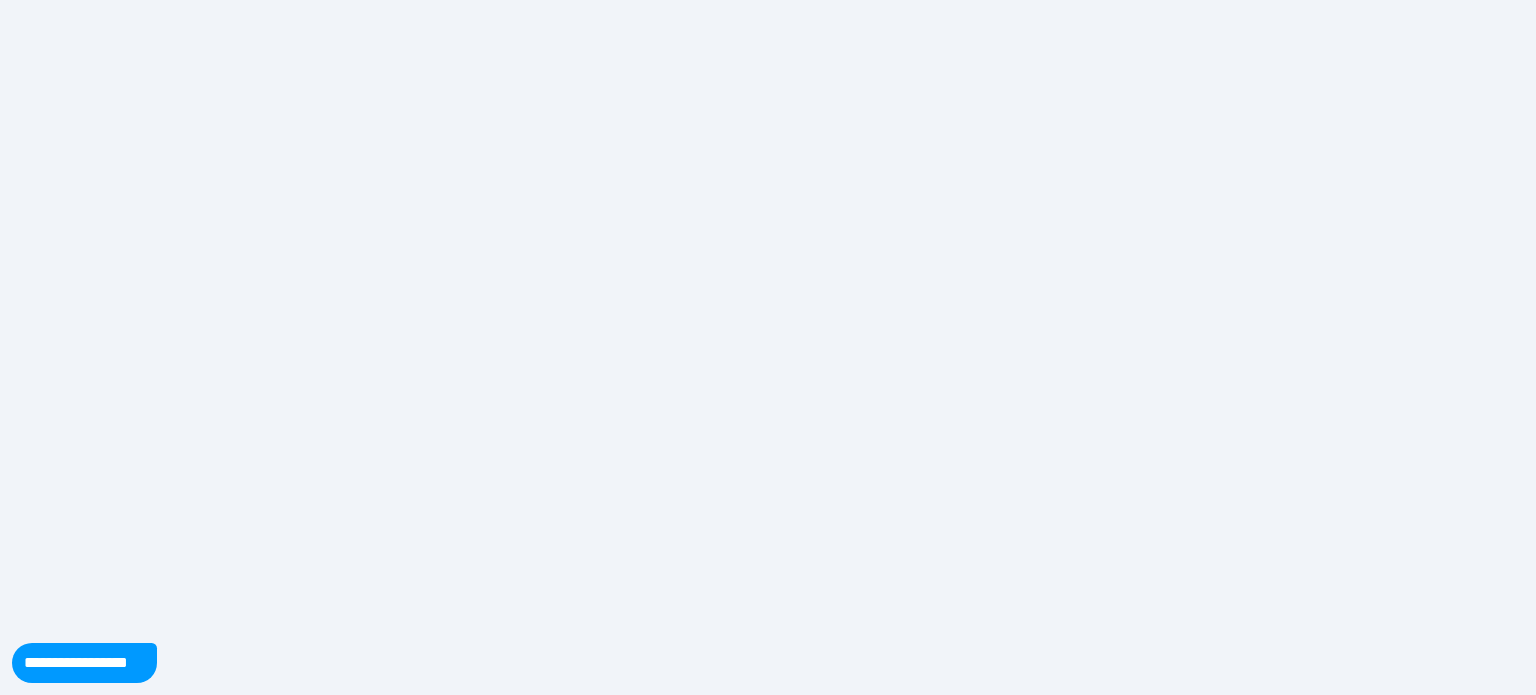 scroll, scrollTop: 0, scrollLeft: 0, axis: both 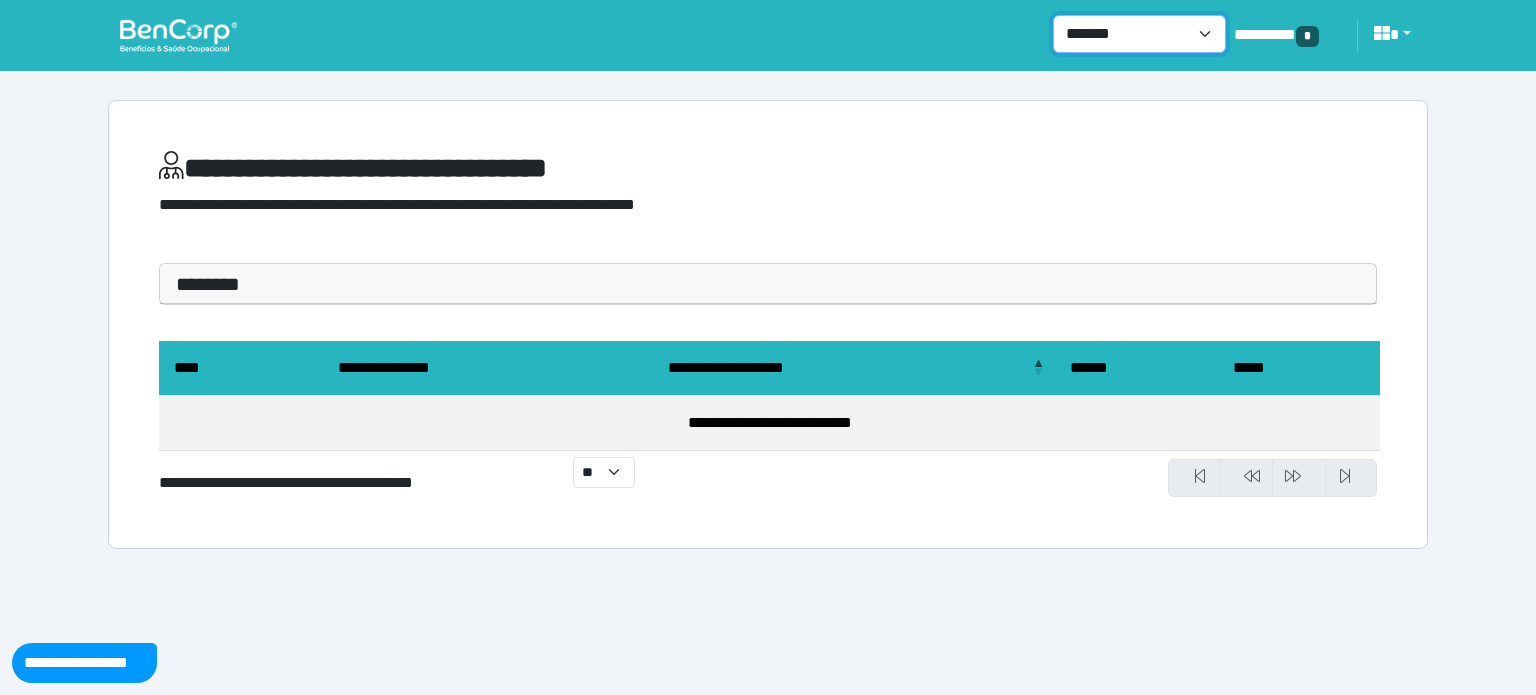 click on "**********" at bounding box center [1139, 34] 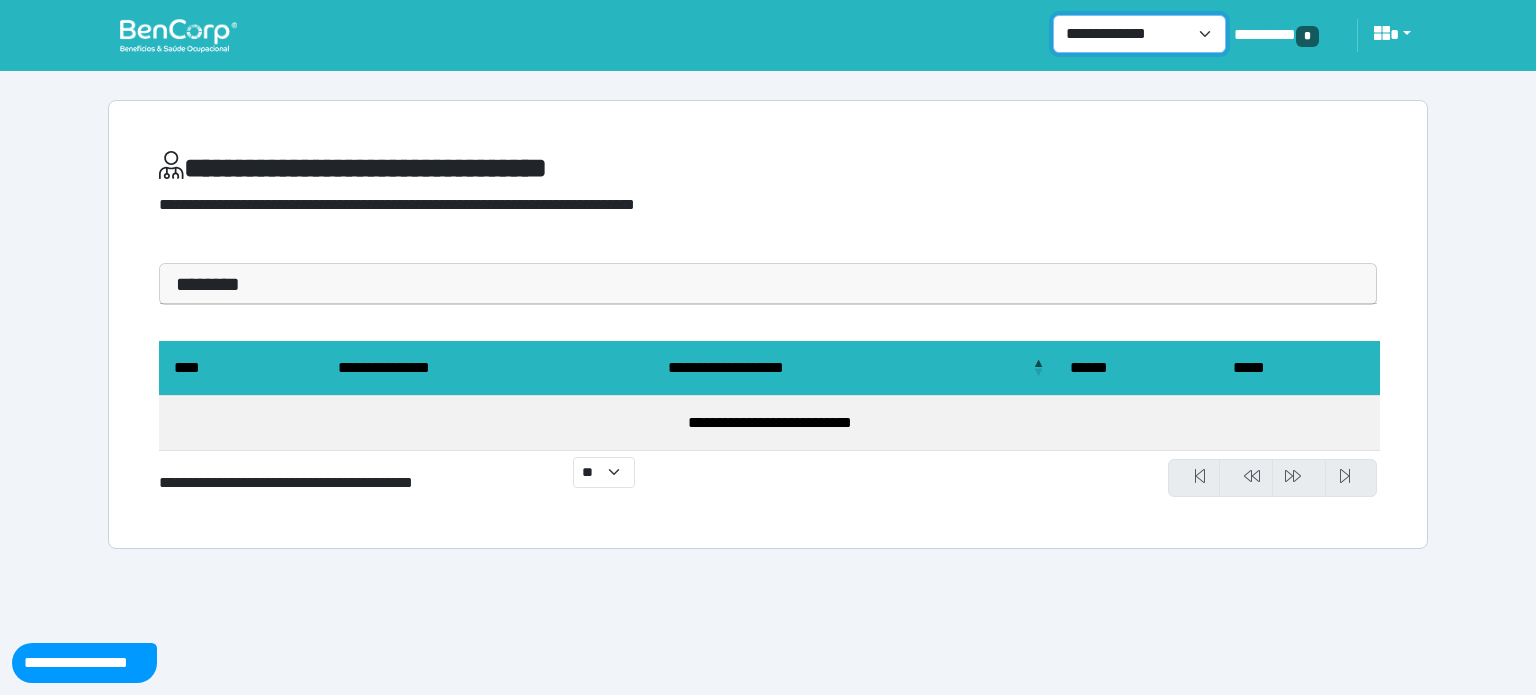 click on "**********" at bounding box center (1139, 34) 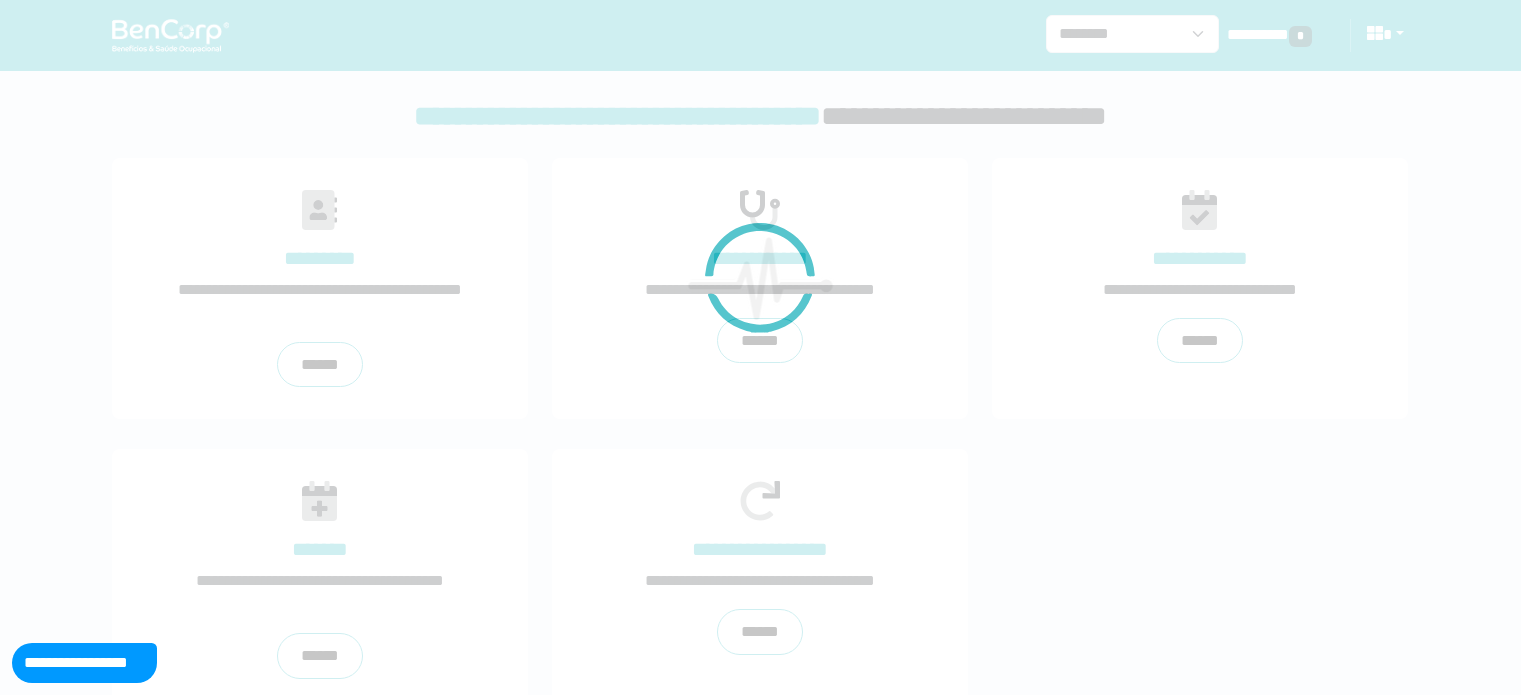 scroll, scrollTop: 0, scrollLeft: 0, axis: both 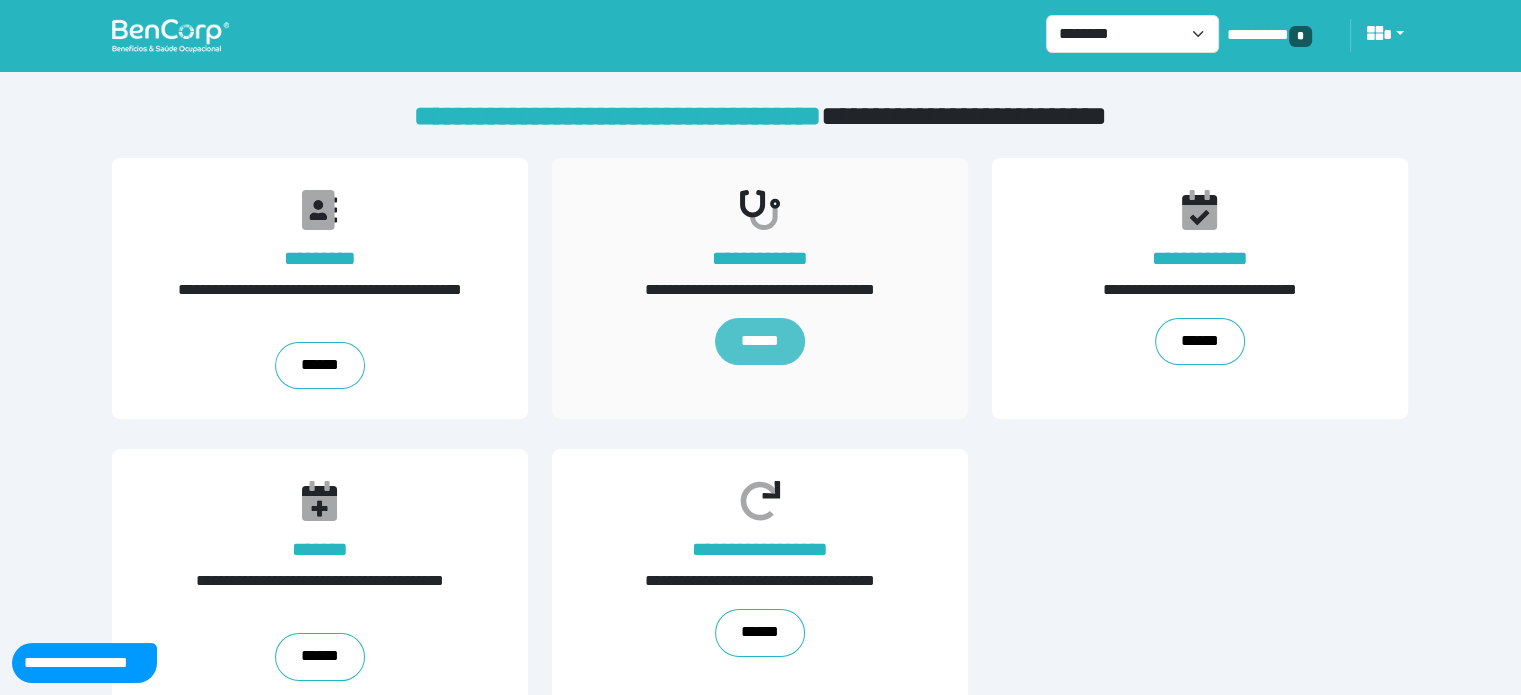 click on "******" at bounding box center (760, 342) 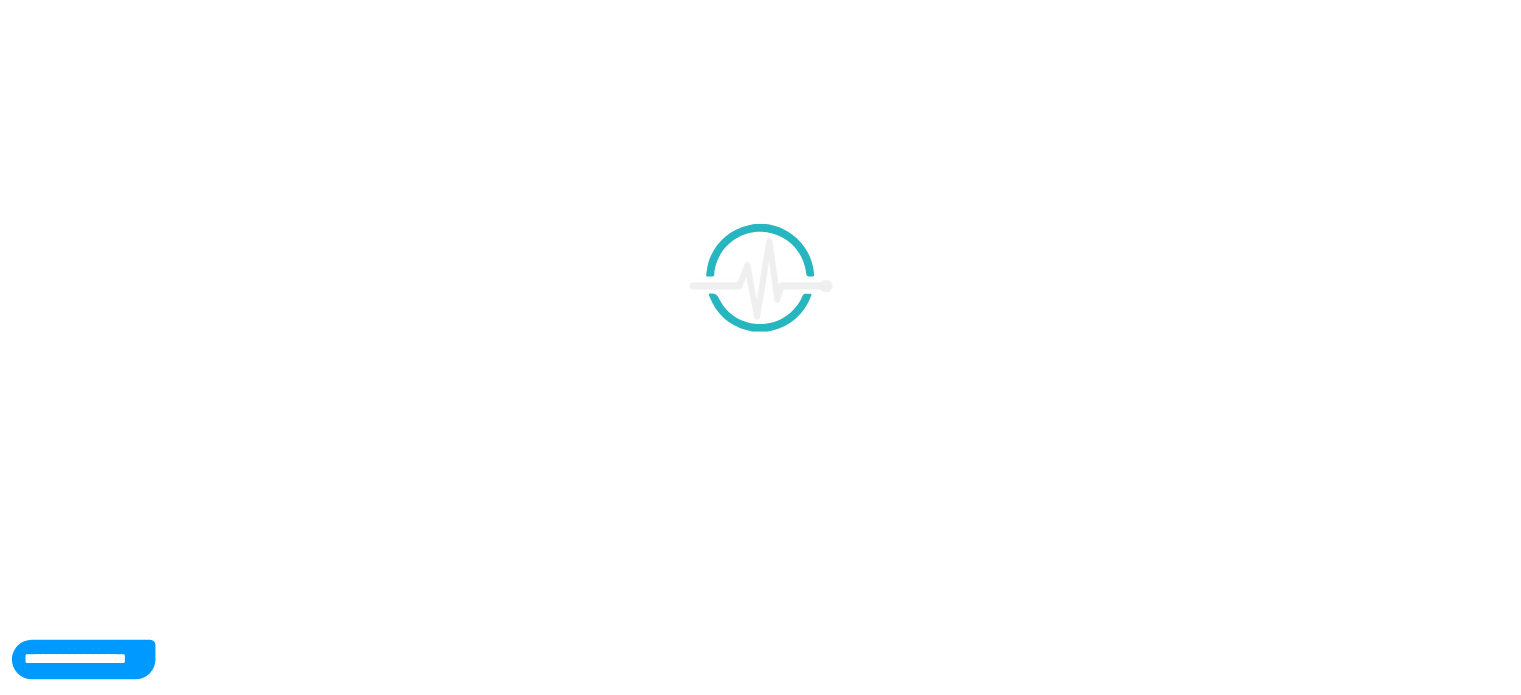scroll, scrollTop: 0, scrollLeft: 0, axis: both 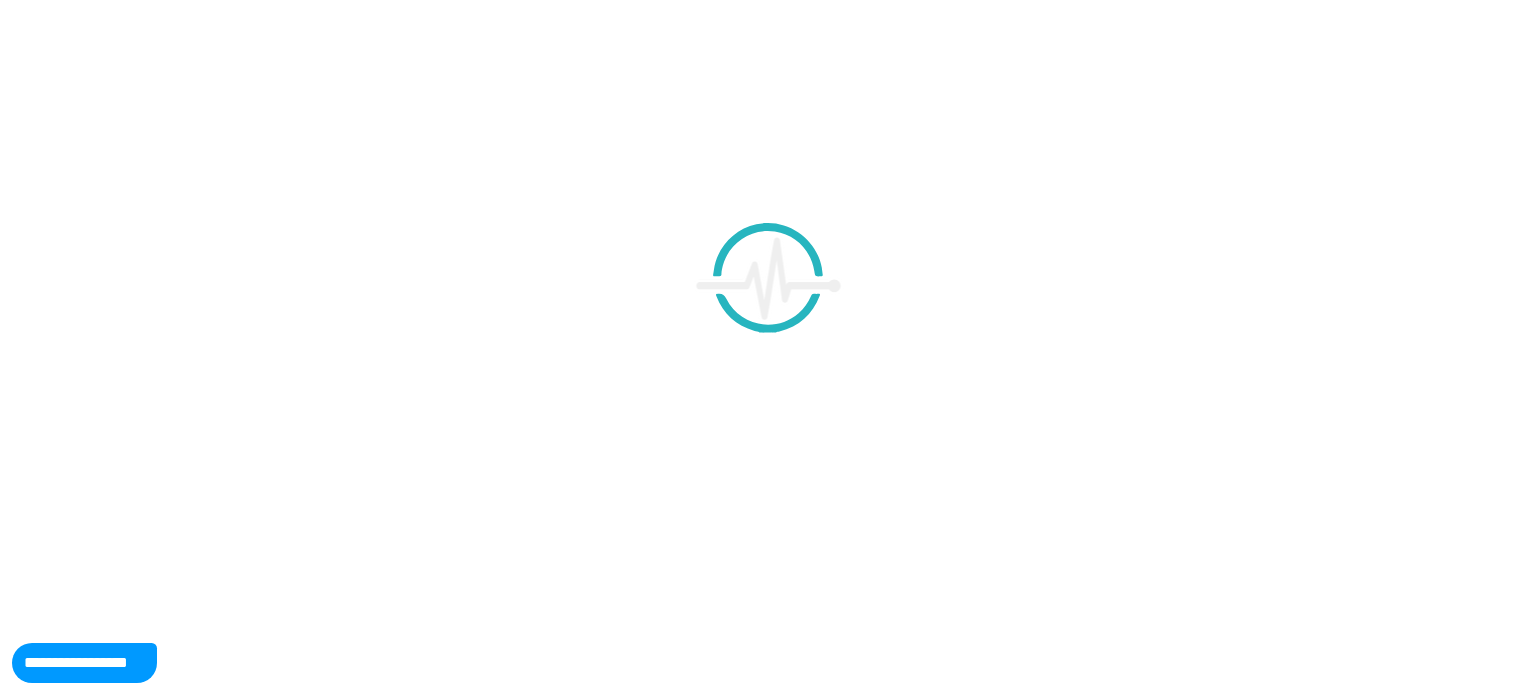 select on "**" 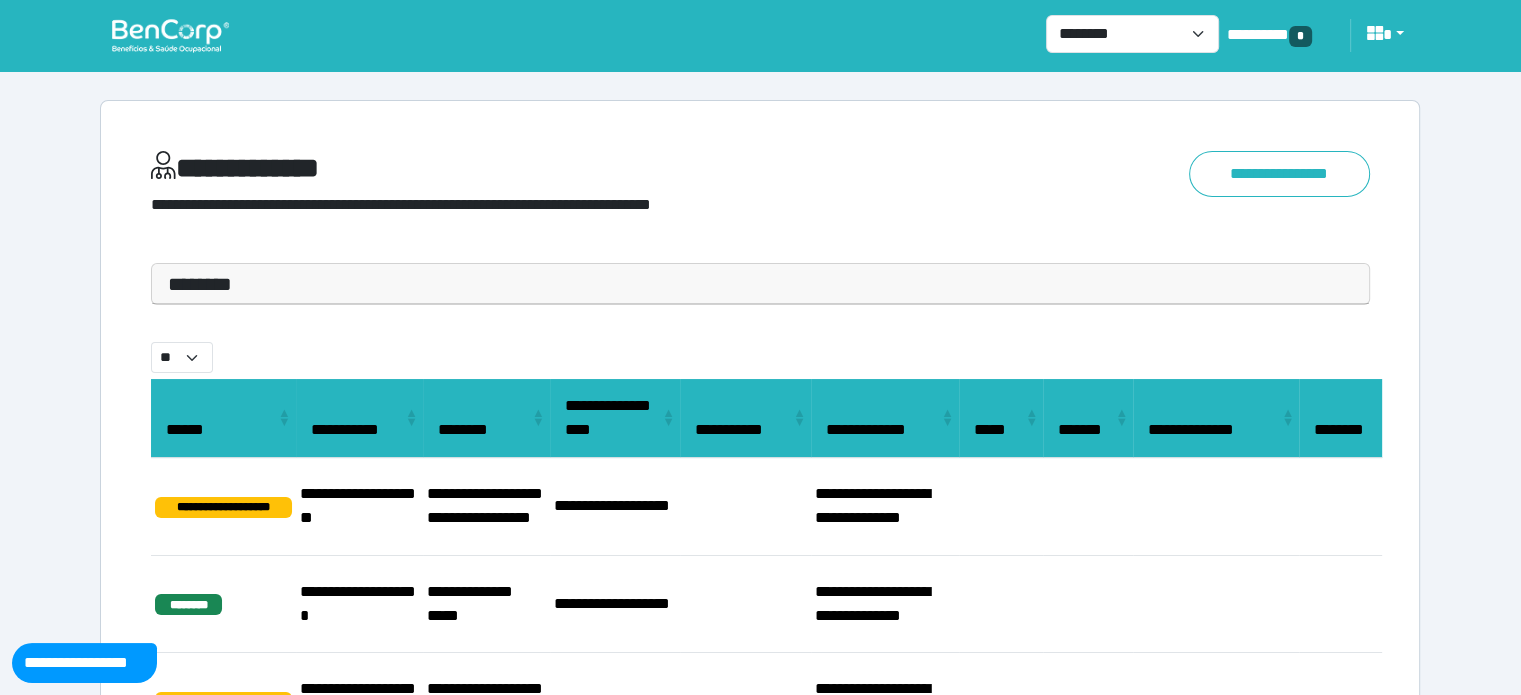 click on "********" at bounding box center (760, 284) 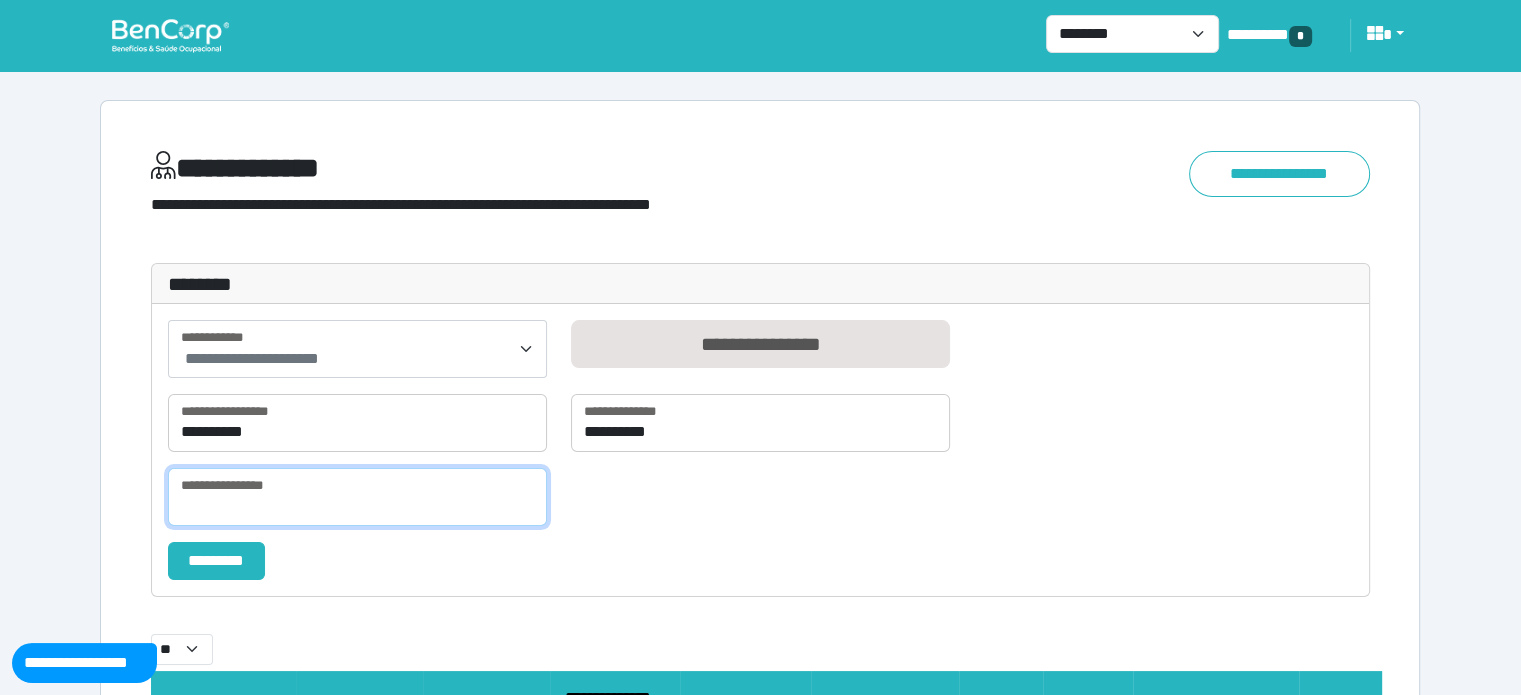 click at bounding box center (357, 497) 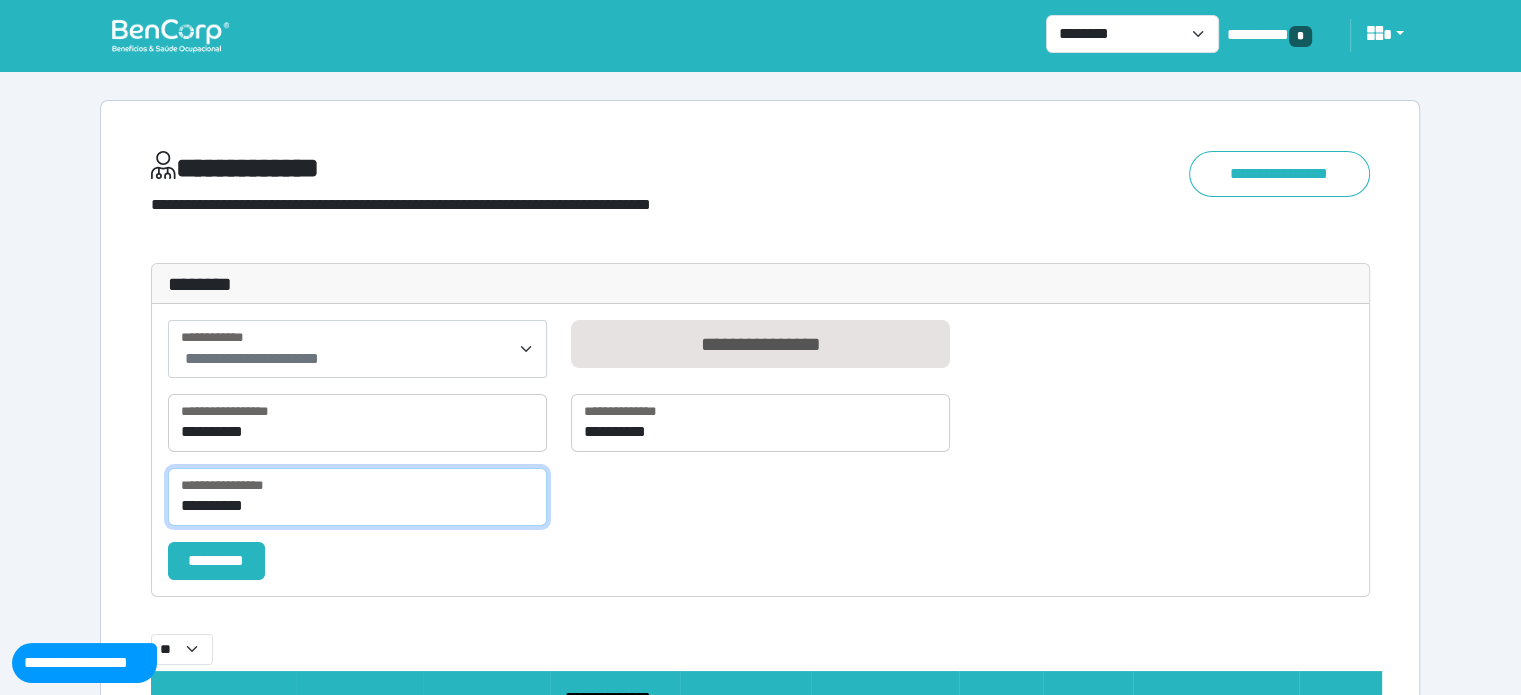 type on "**********" 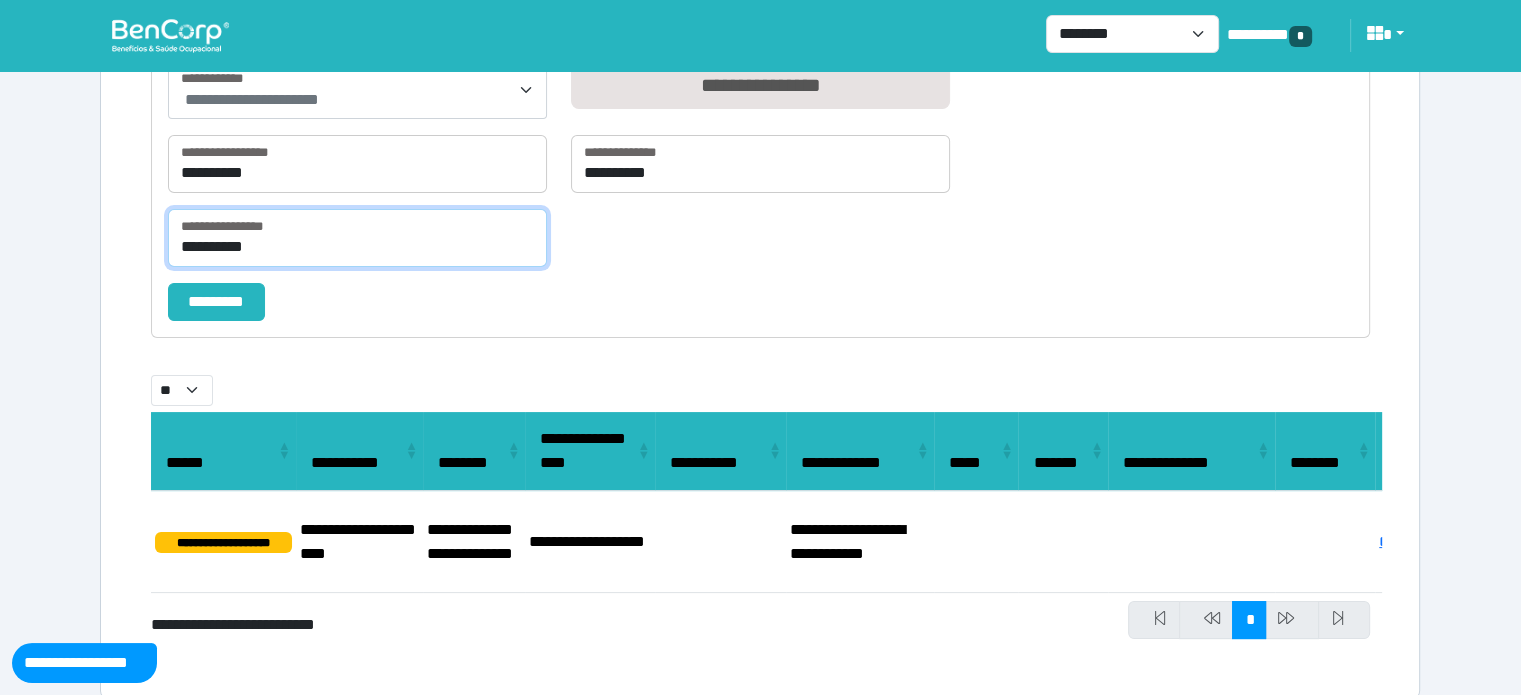 scroll, scrollTop: 283, scrollLeft: 0, axis: vertical 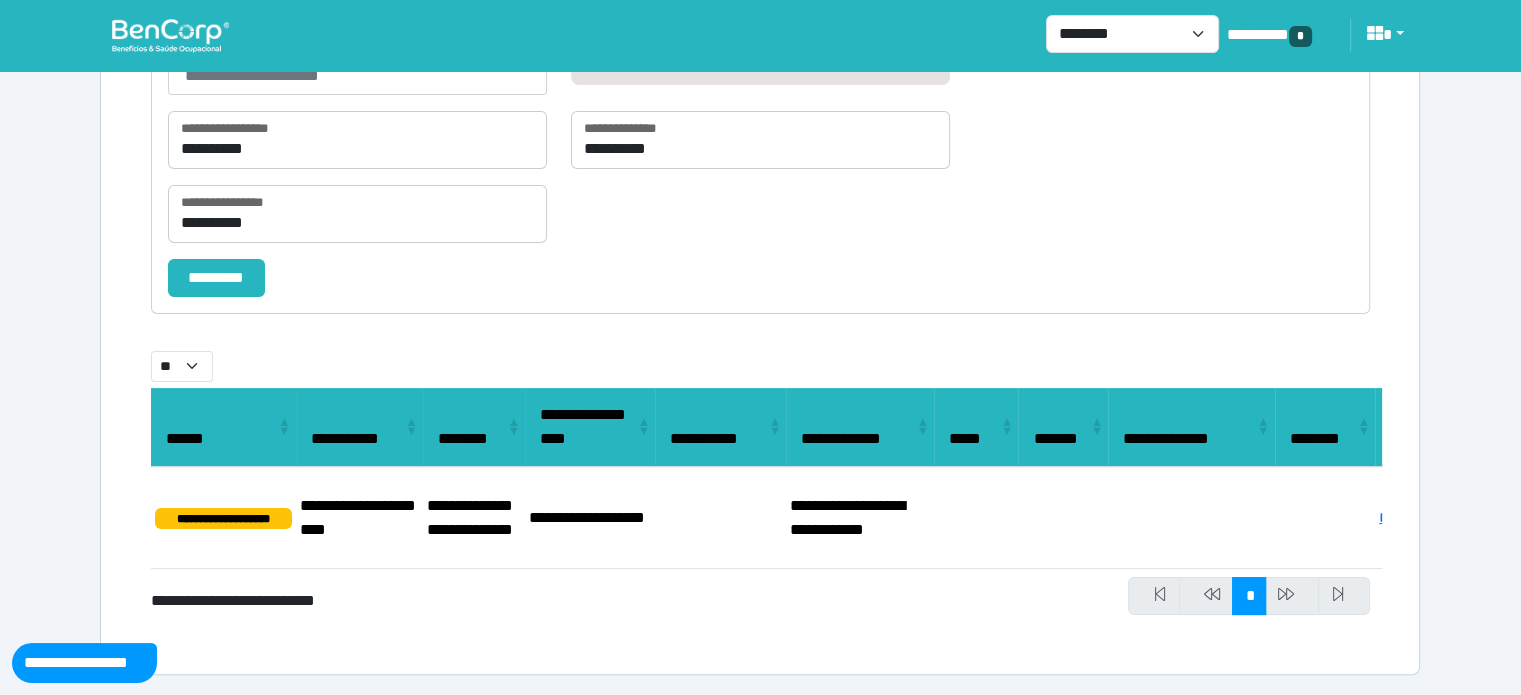 click at bounding box center [1063, 518] 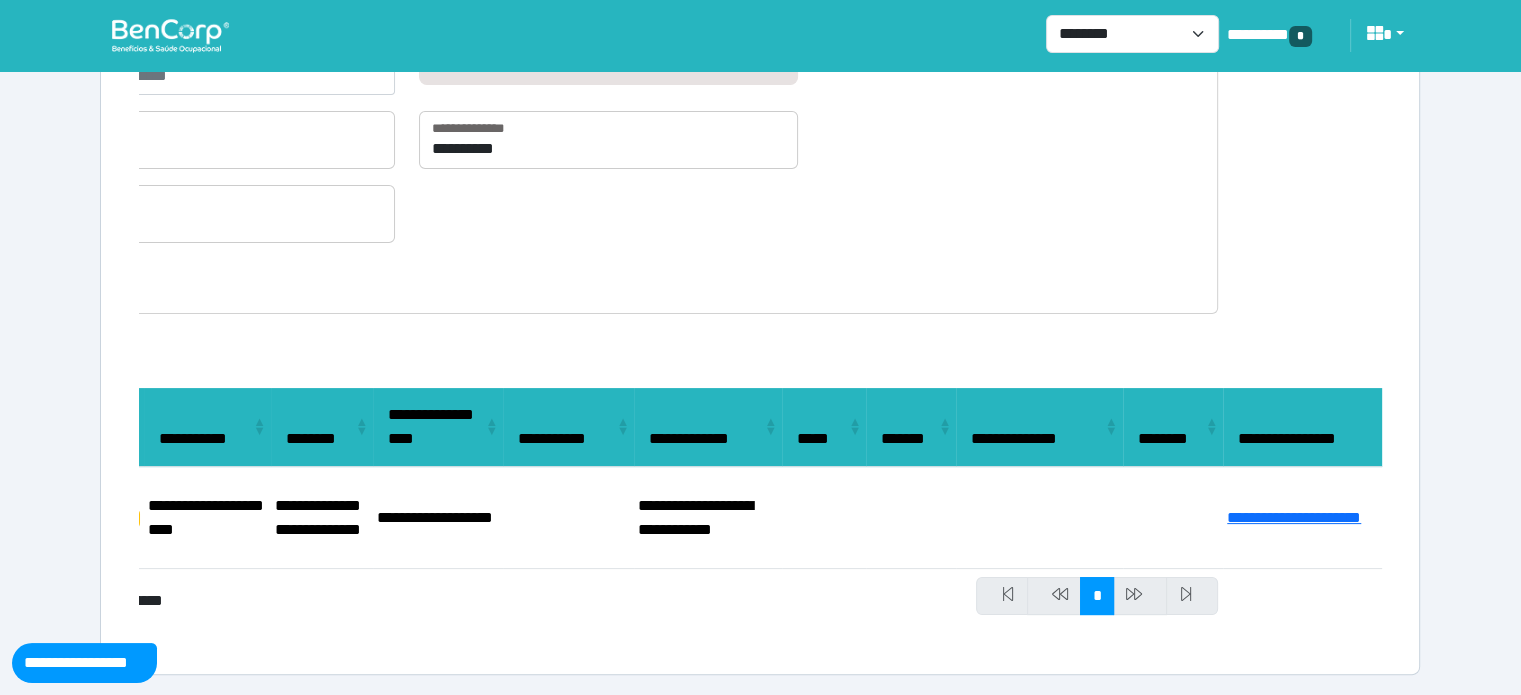 scroll, scrollTop: 0, scrollLeft: 179, axis: horizontal 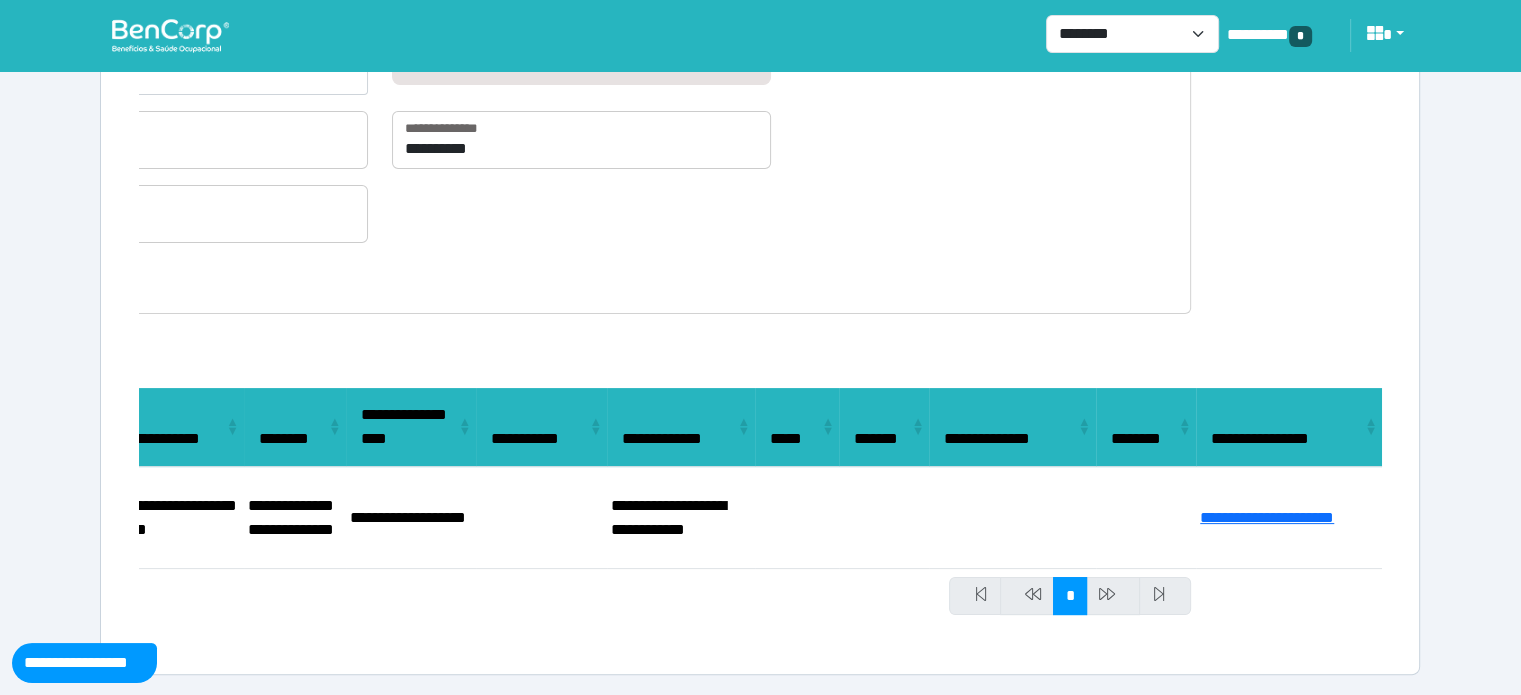 click on "**********" at bounding box center [760, 302] 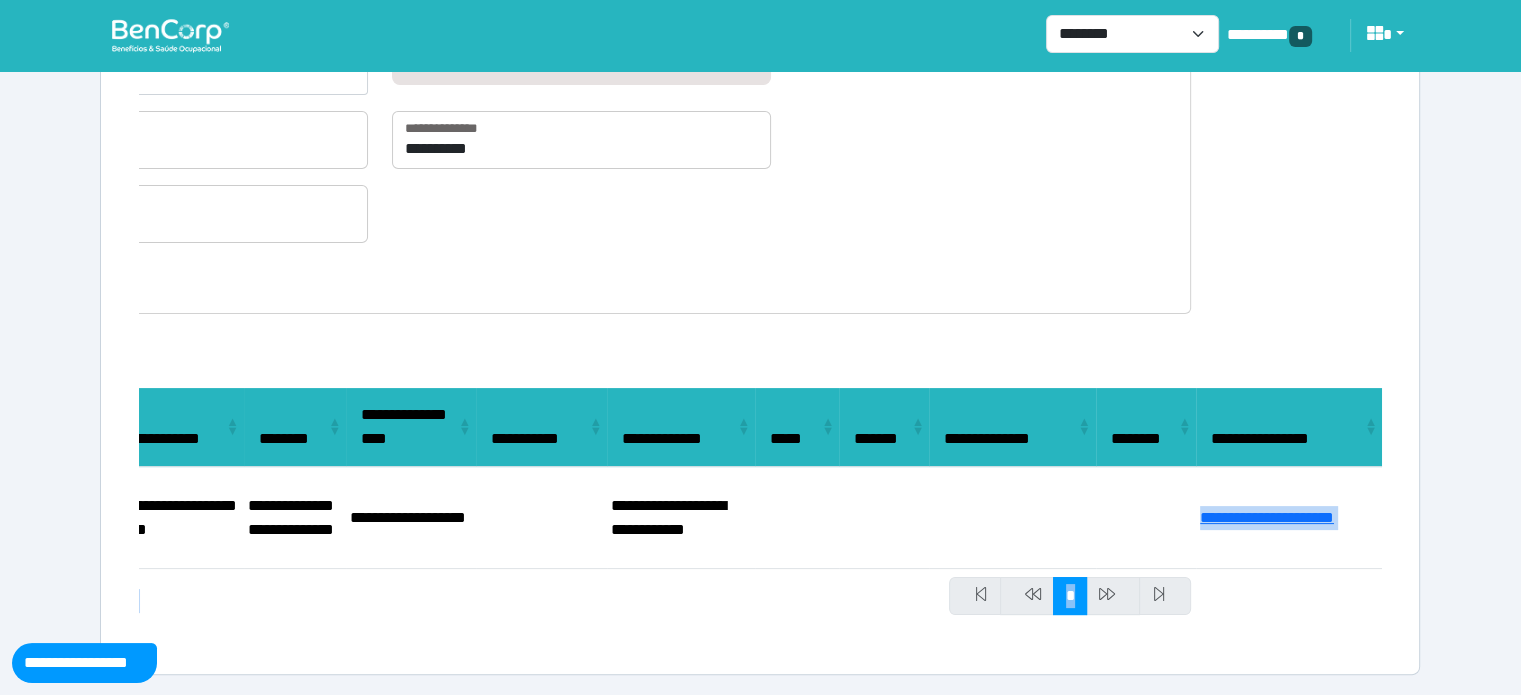 drag, startPoint x: 1190, startPoint y: 515, endPoint x: 1535, endPoint y: 582, distance: 351.4456 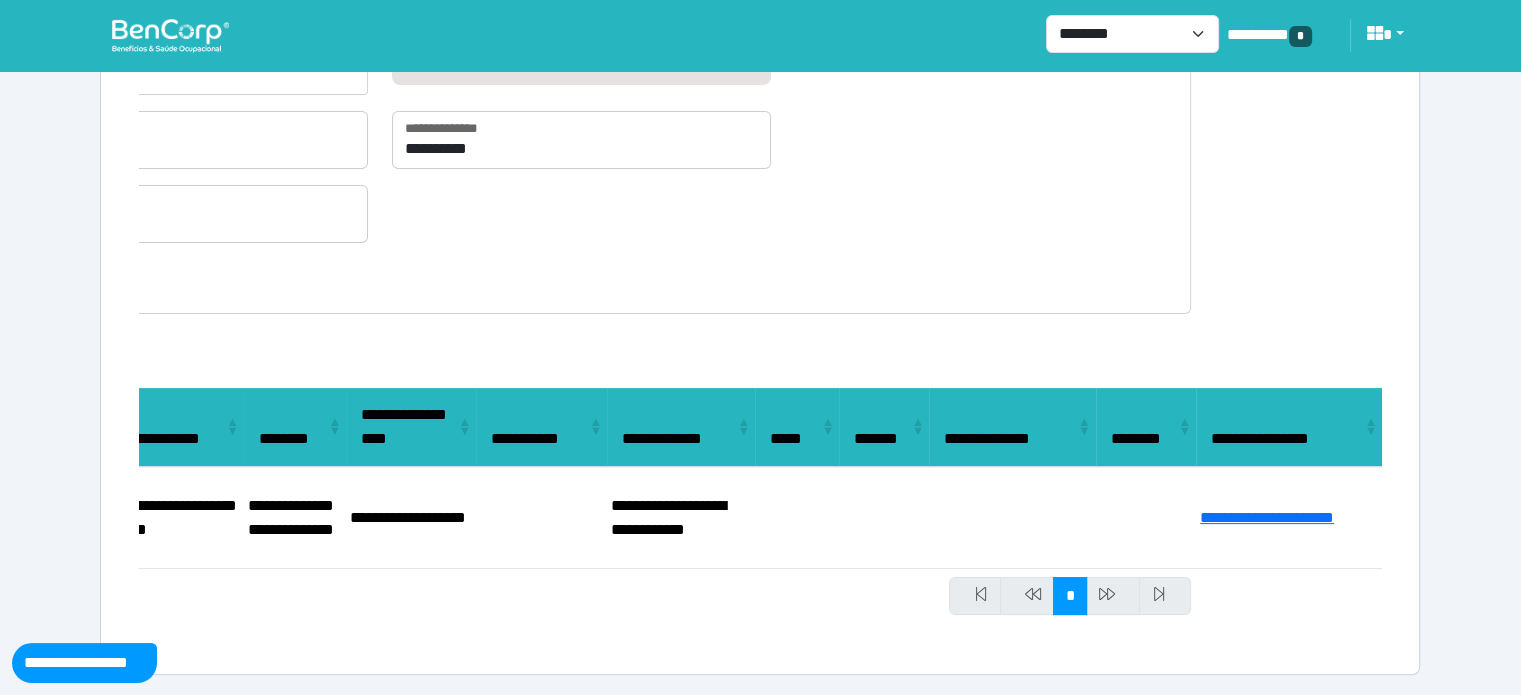 click at bounding box center (1012, 518) 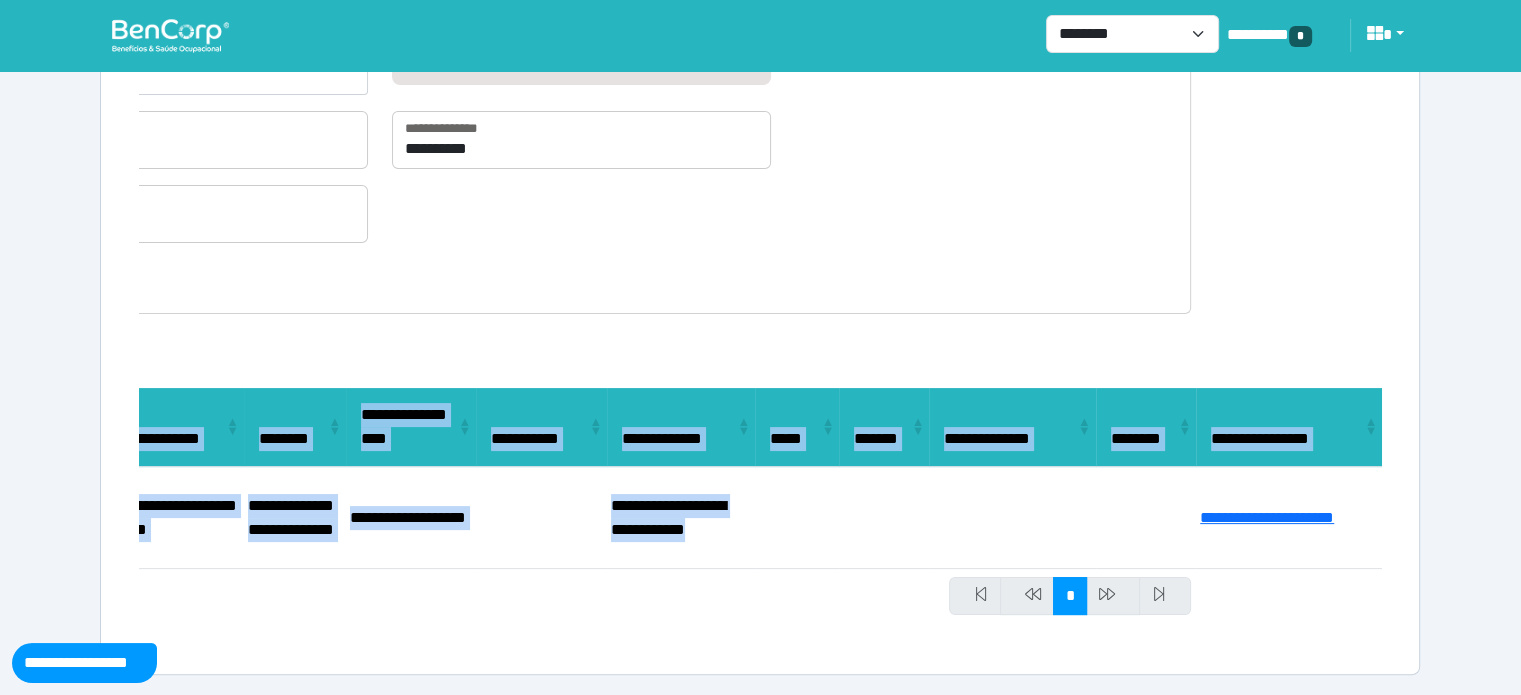 drag, startPoint x: 1193, startPoint y: 507, endPoint x: 1425, endPoint y: 521, distance: 232.42203 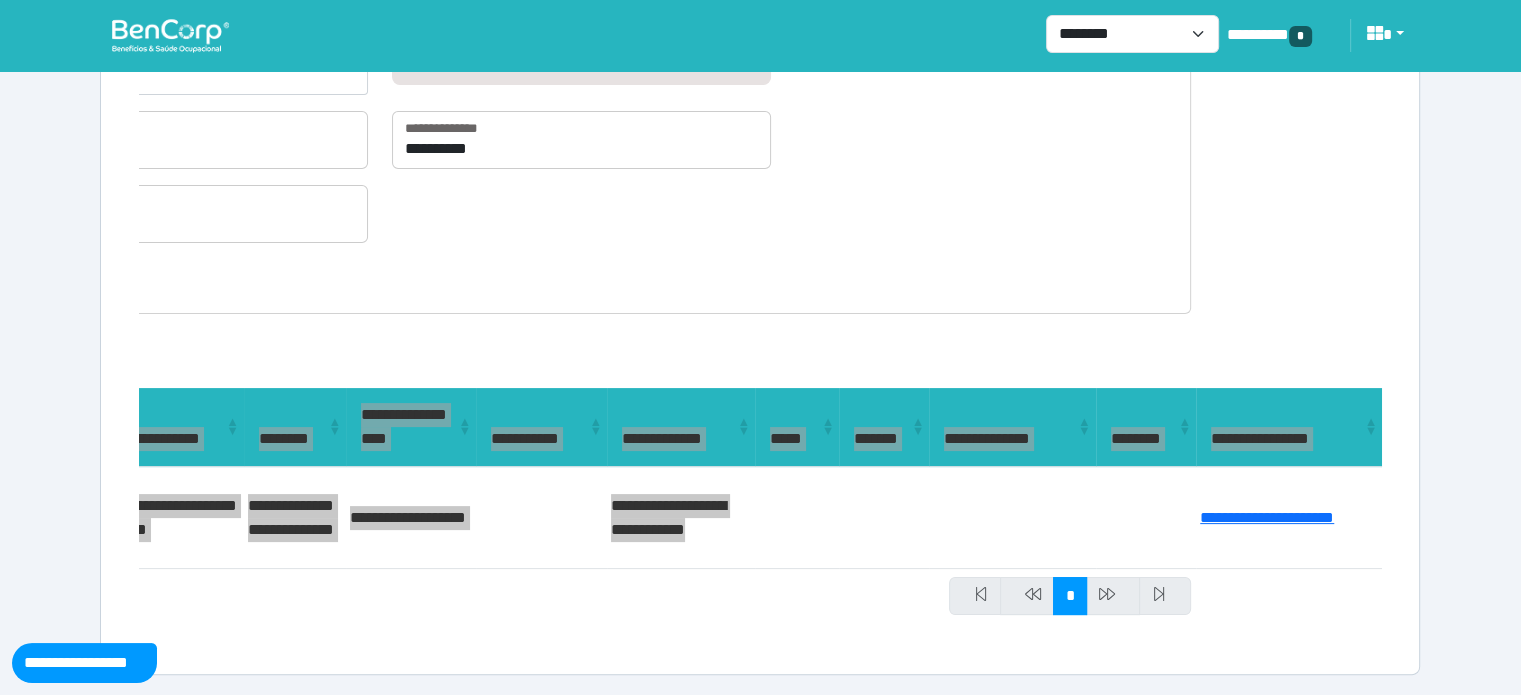 select on "**" 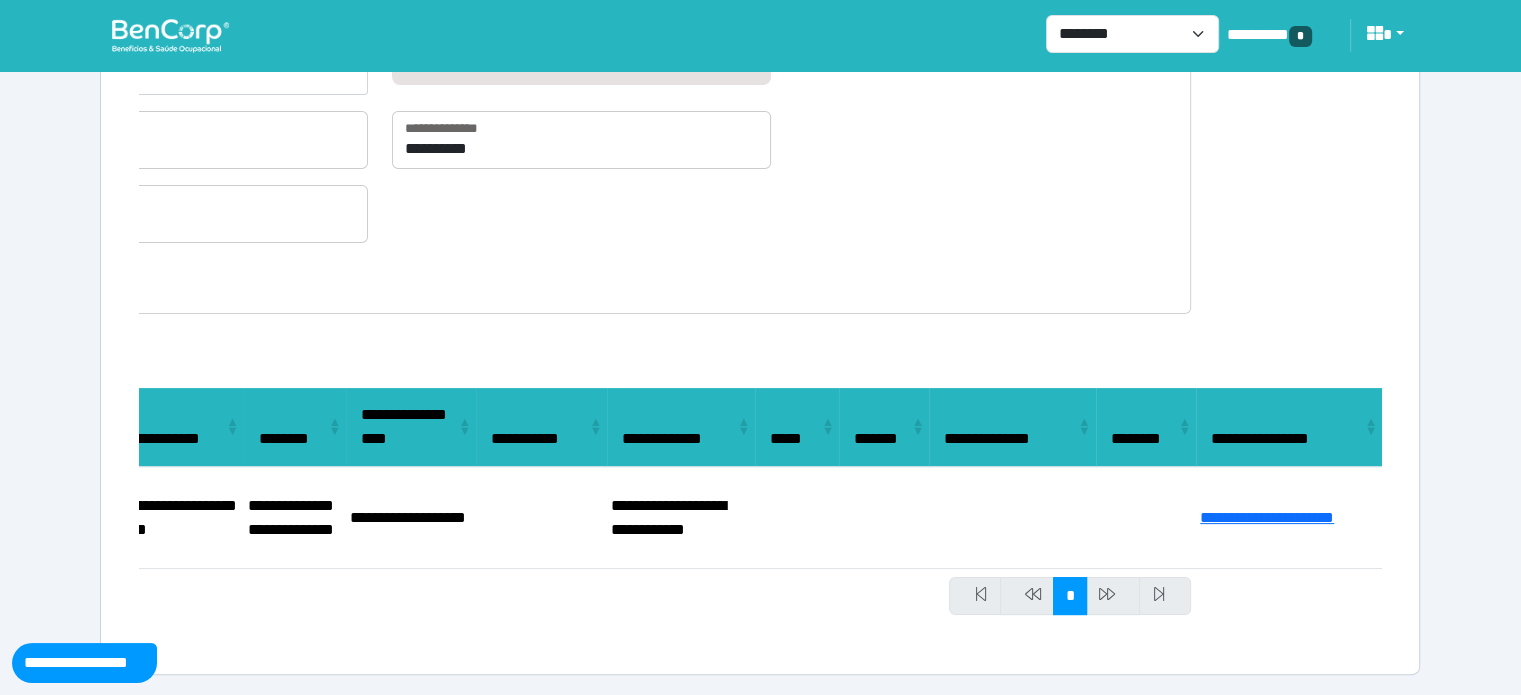 click at bounding box center [170, 35] 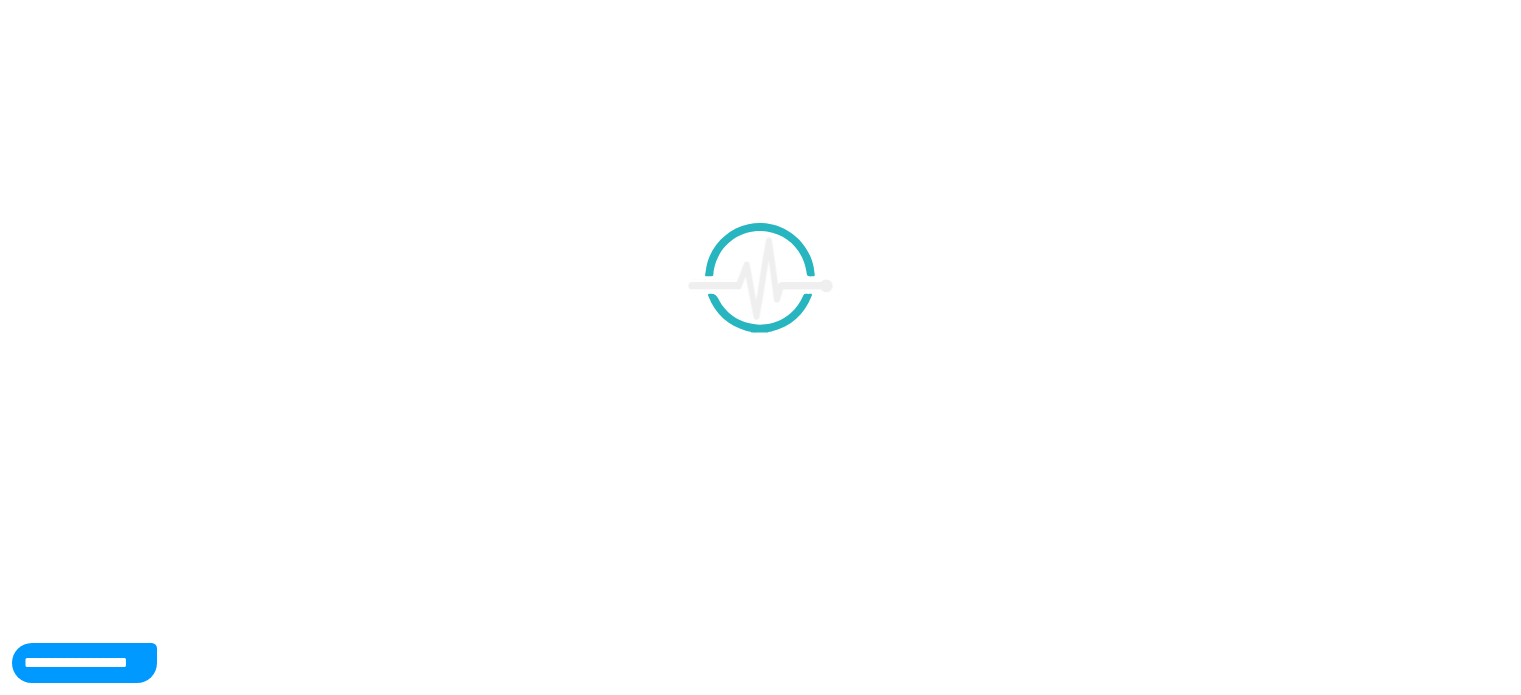 scroll, scrollTop: 0, scrollLeft: 0, axis: both 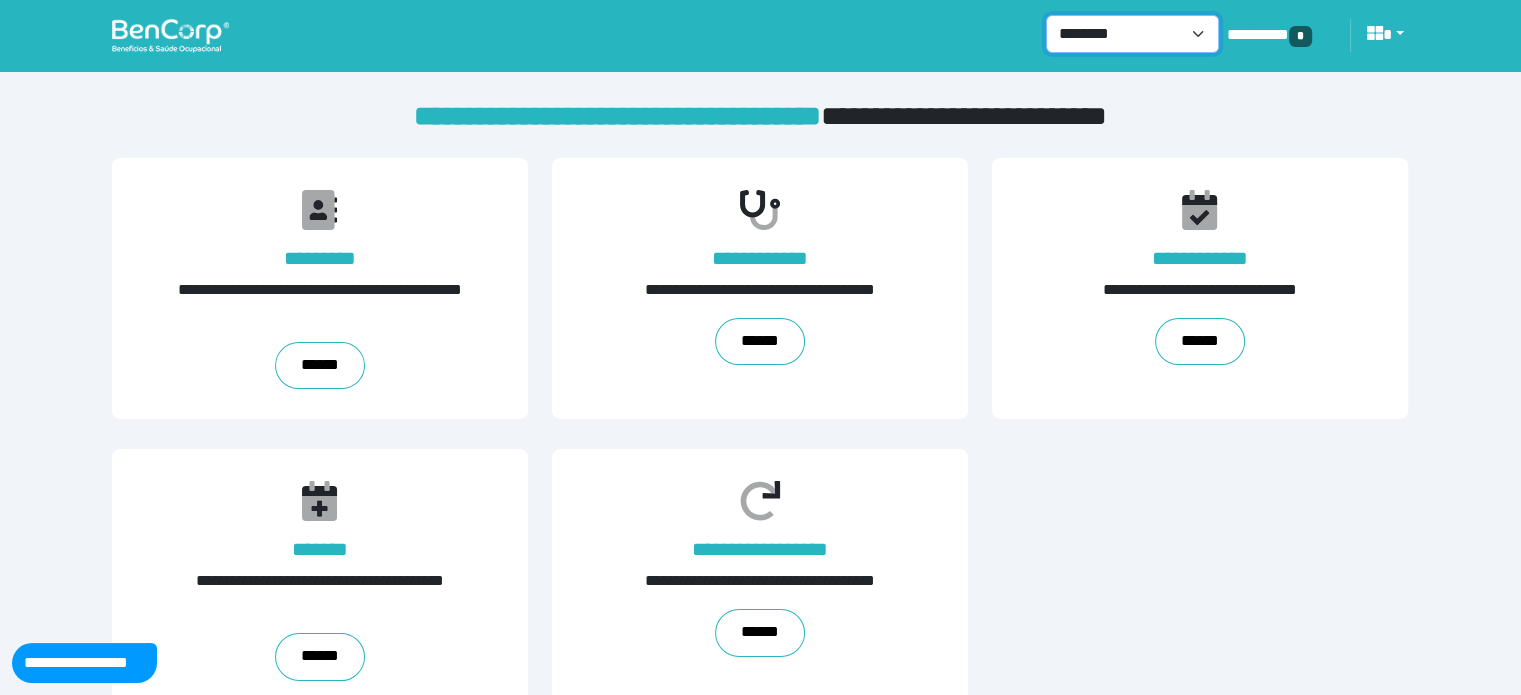 click on "**********" at bounding box center [1132, 34] 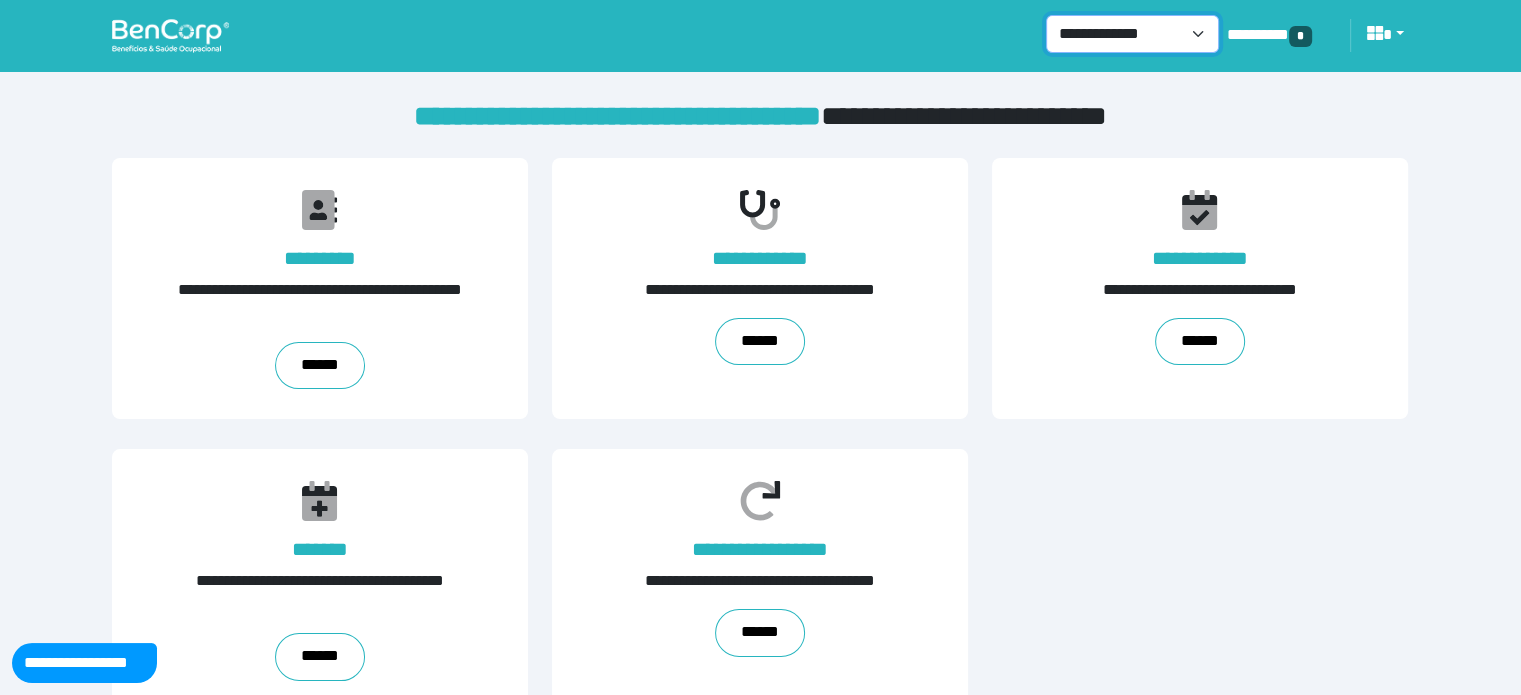 click on "**********" at bounding box center (1132, 34) 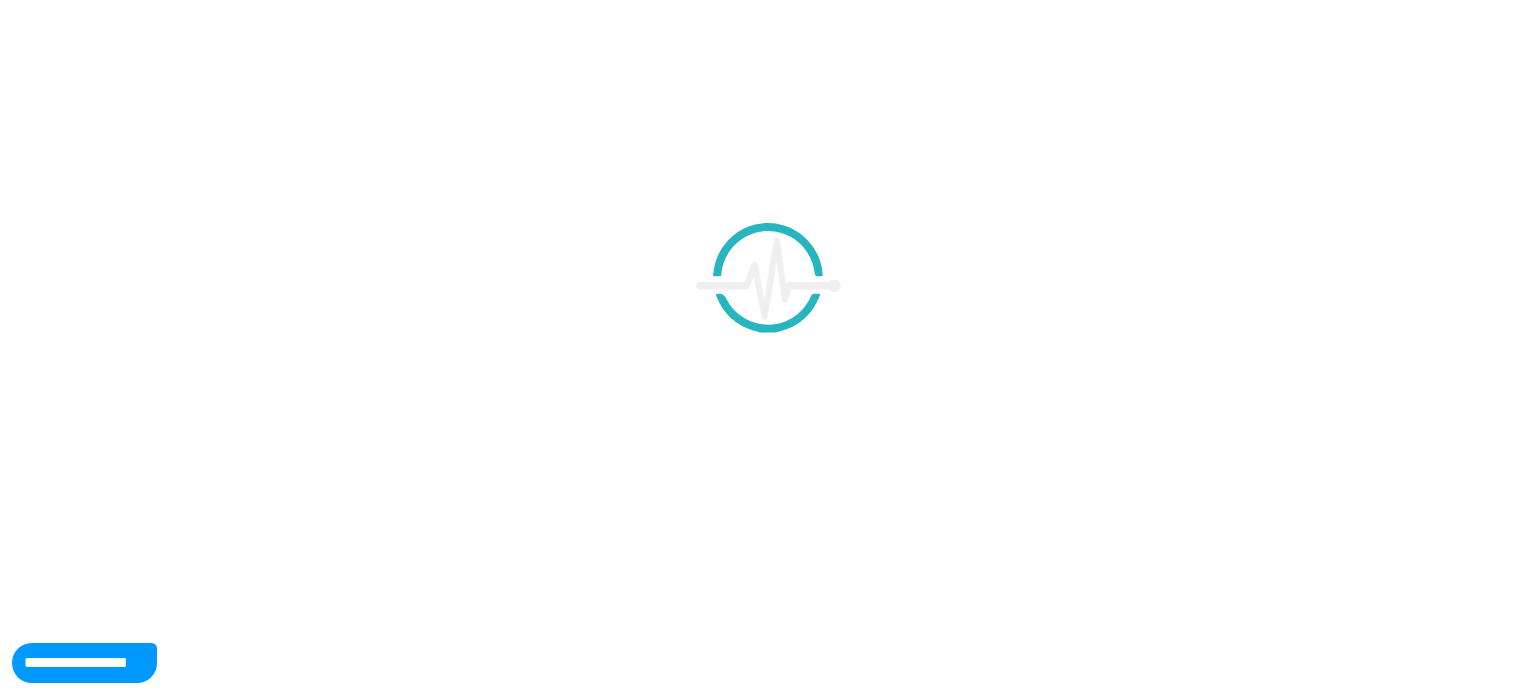 scroll, scrollTop: 0, scrollLeft: 0, axis: both 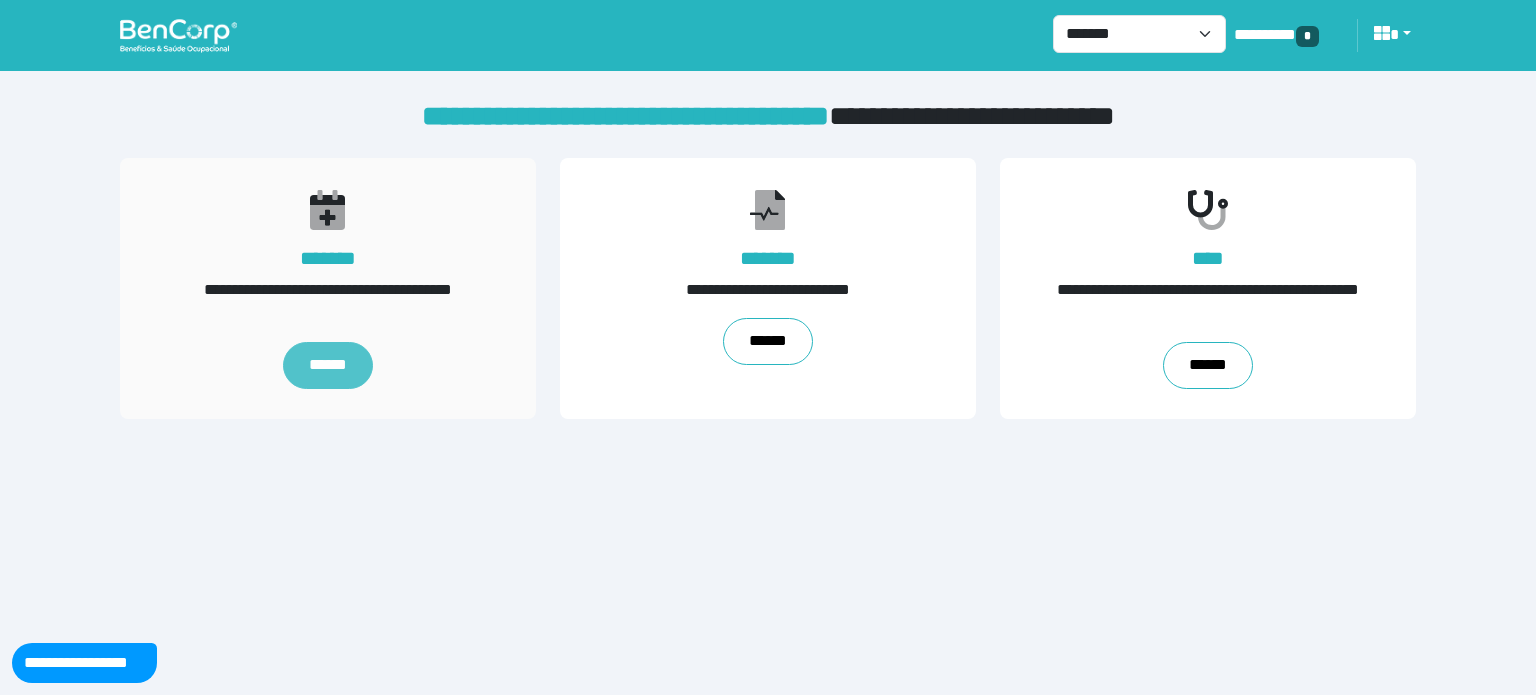 click on "******" at bounding box center [328, 366] 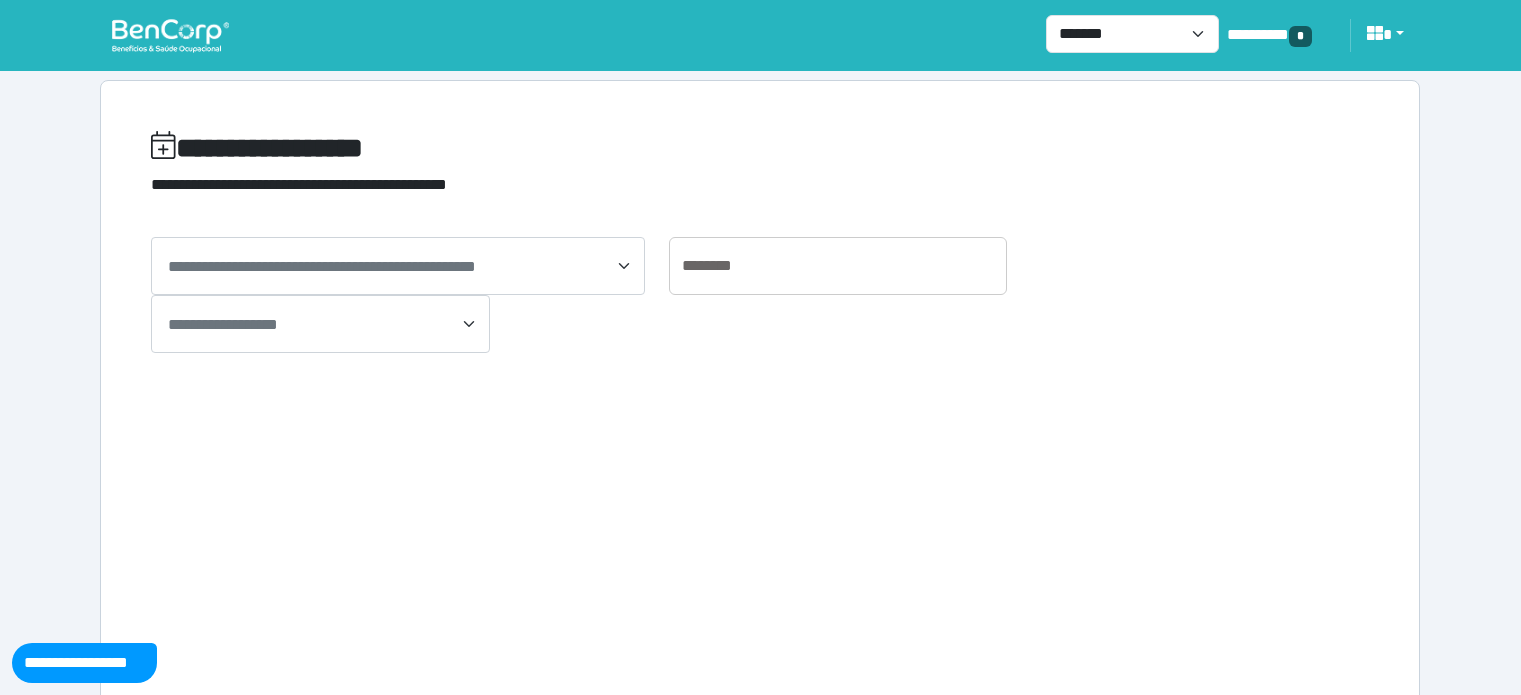 scroll, scrollTop: 0, scrollLeft: 0, axis: both 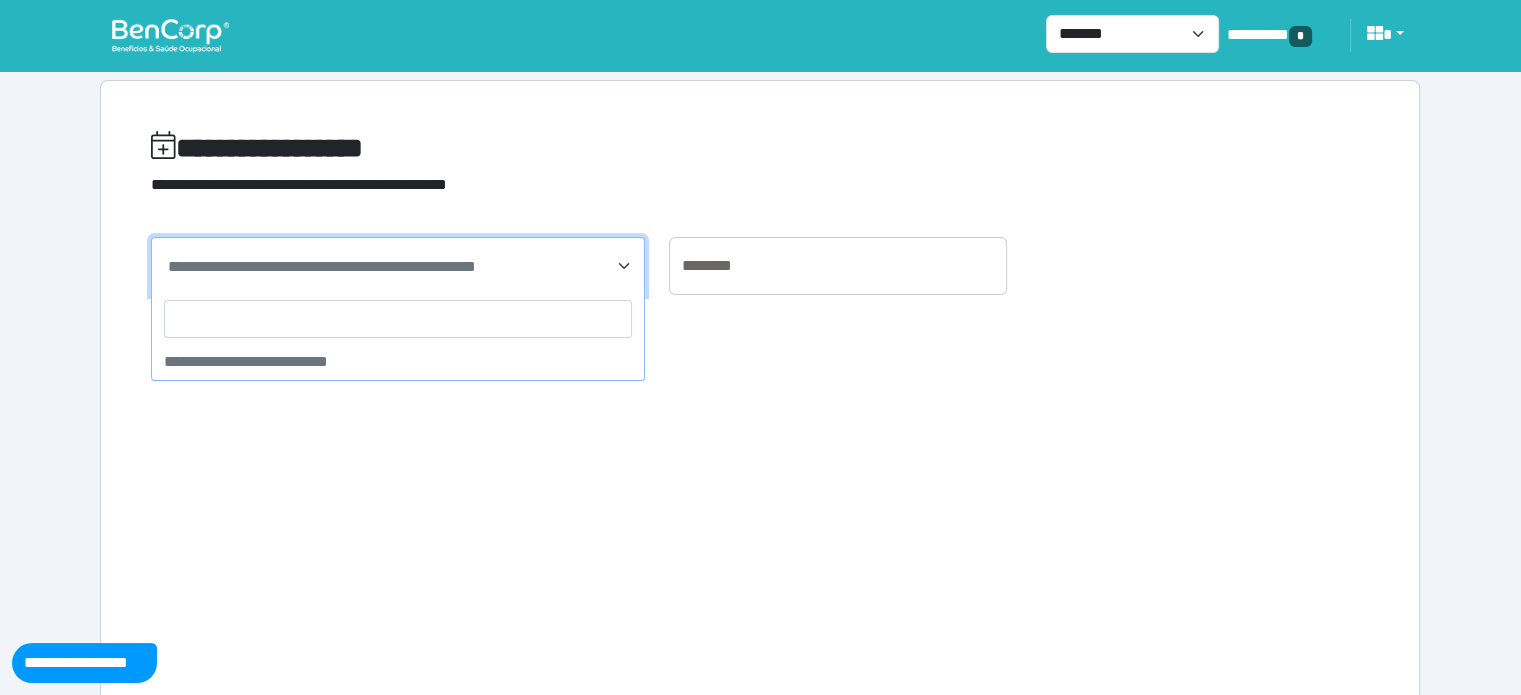 click on "**********" at bounding box center (322, 266) 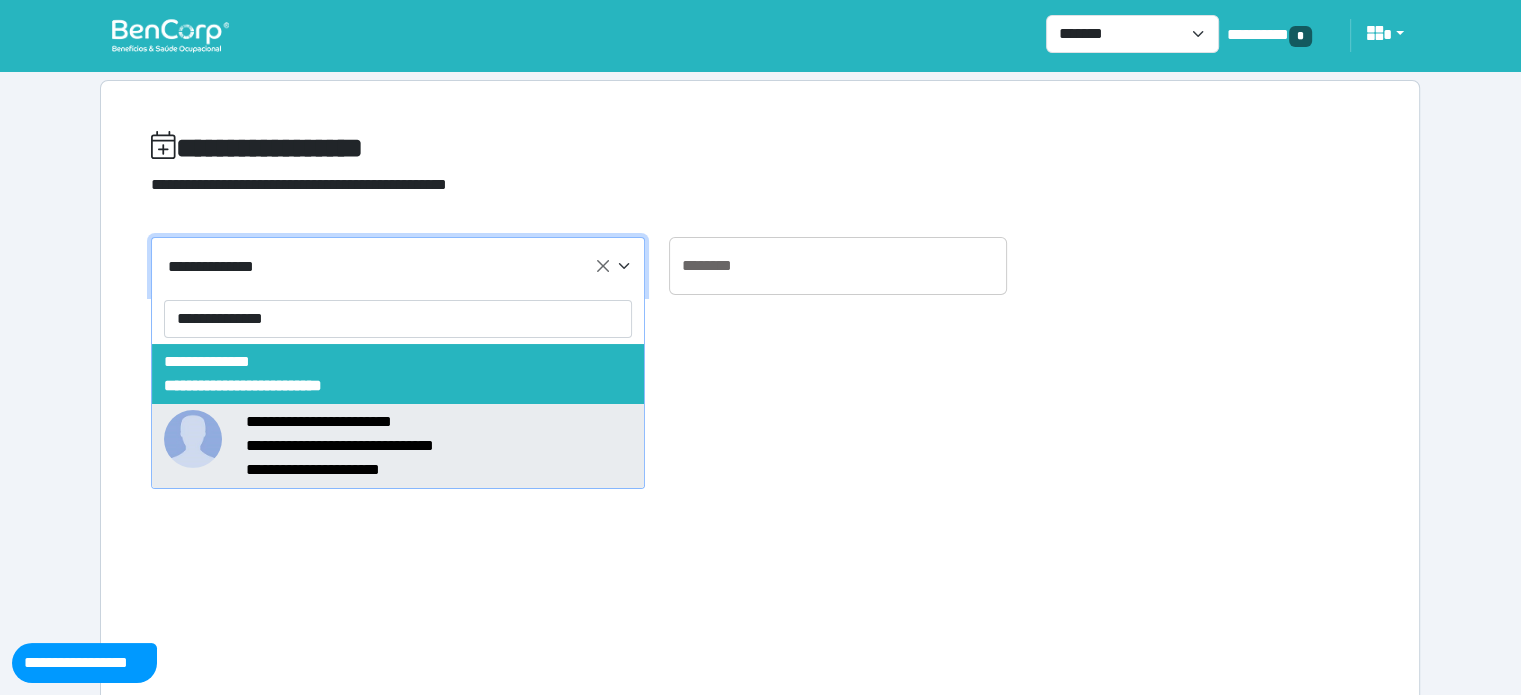 type on "**********" 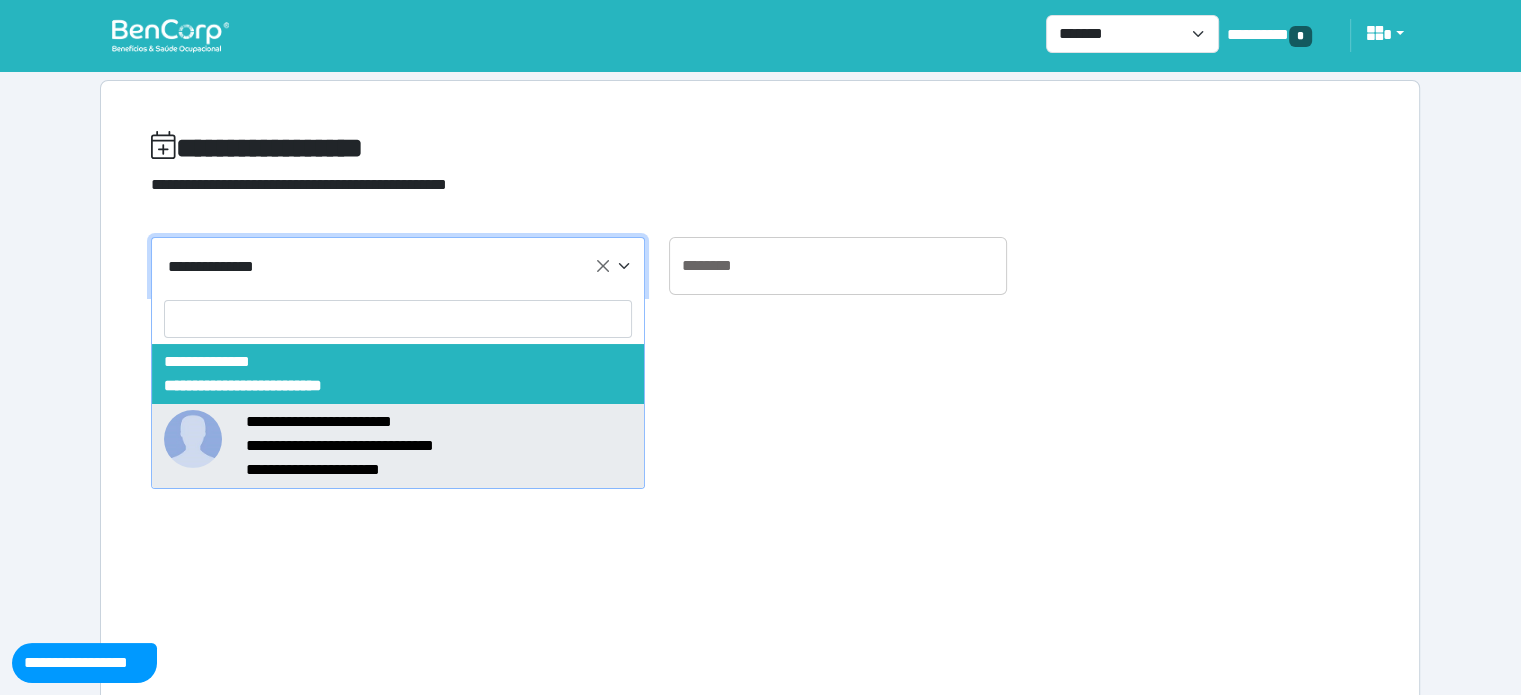 select on "*****" 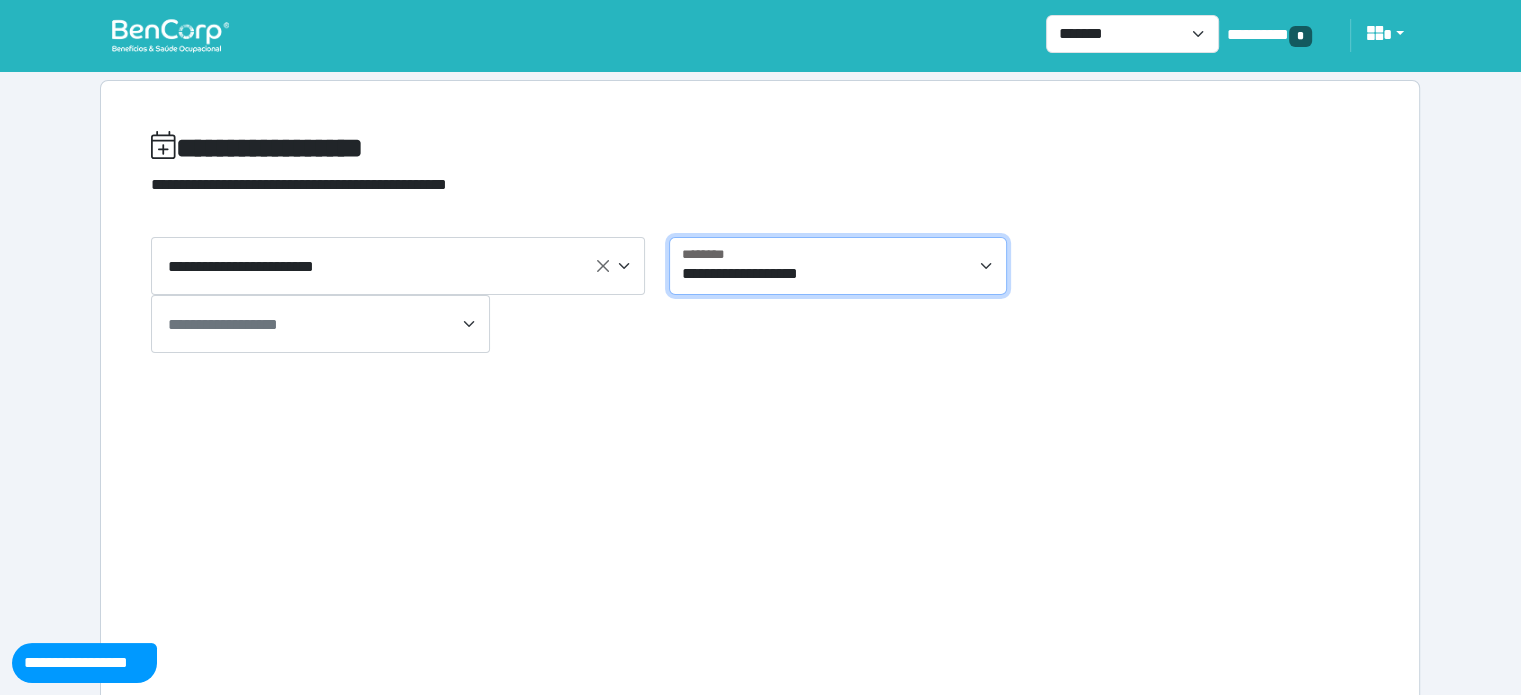 click on "**********" at bounding box center [838, 266] 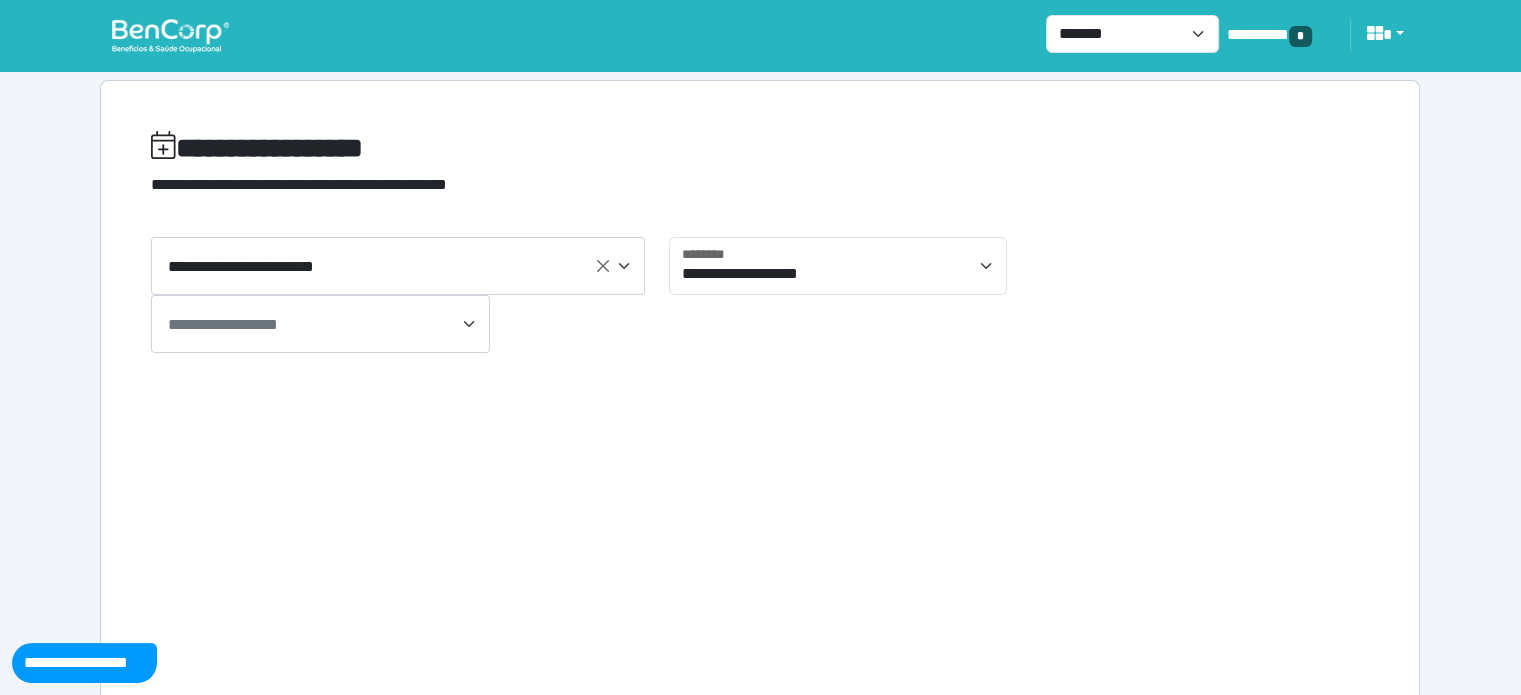 click on "**********" at bounding box center (760, 412) 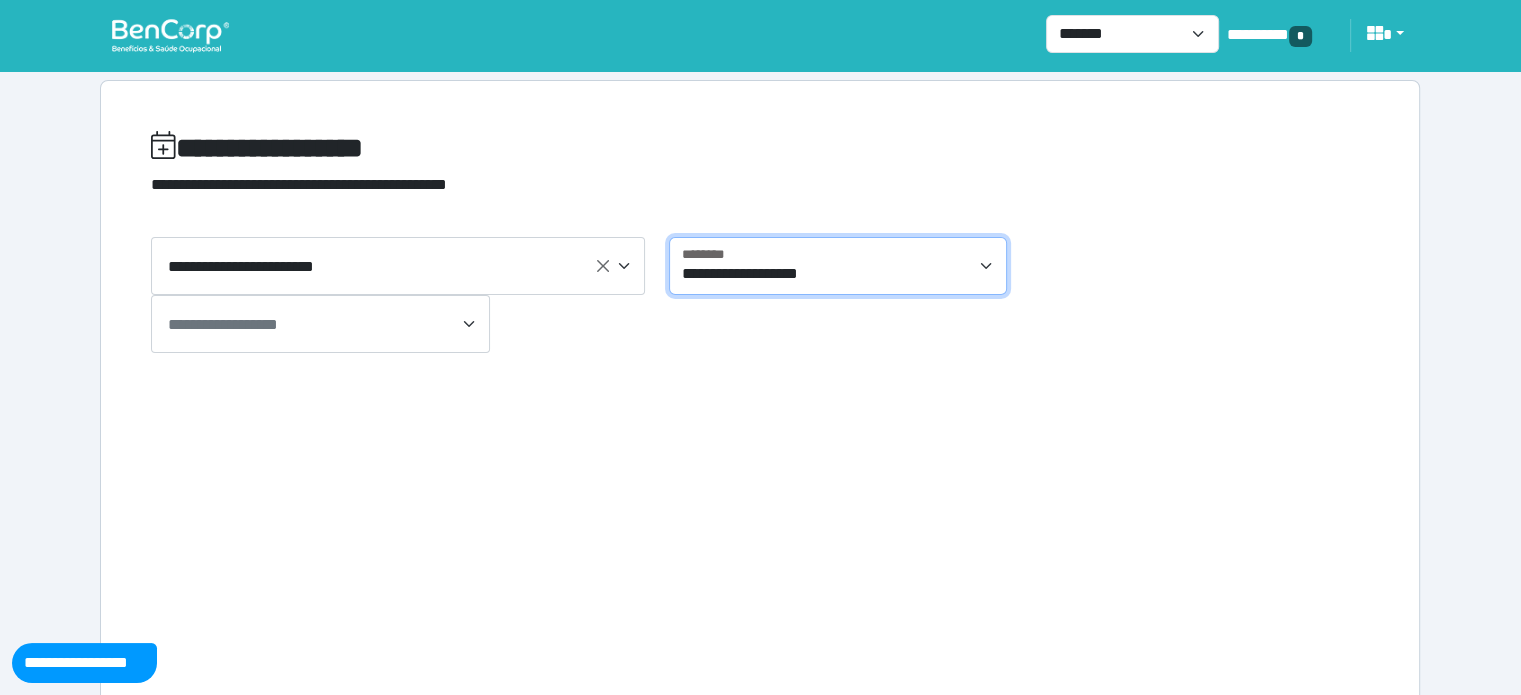 click on "**********" at bounding box center (838, 266) 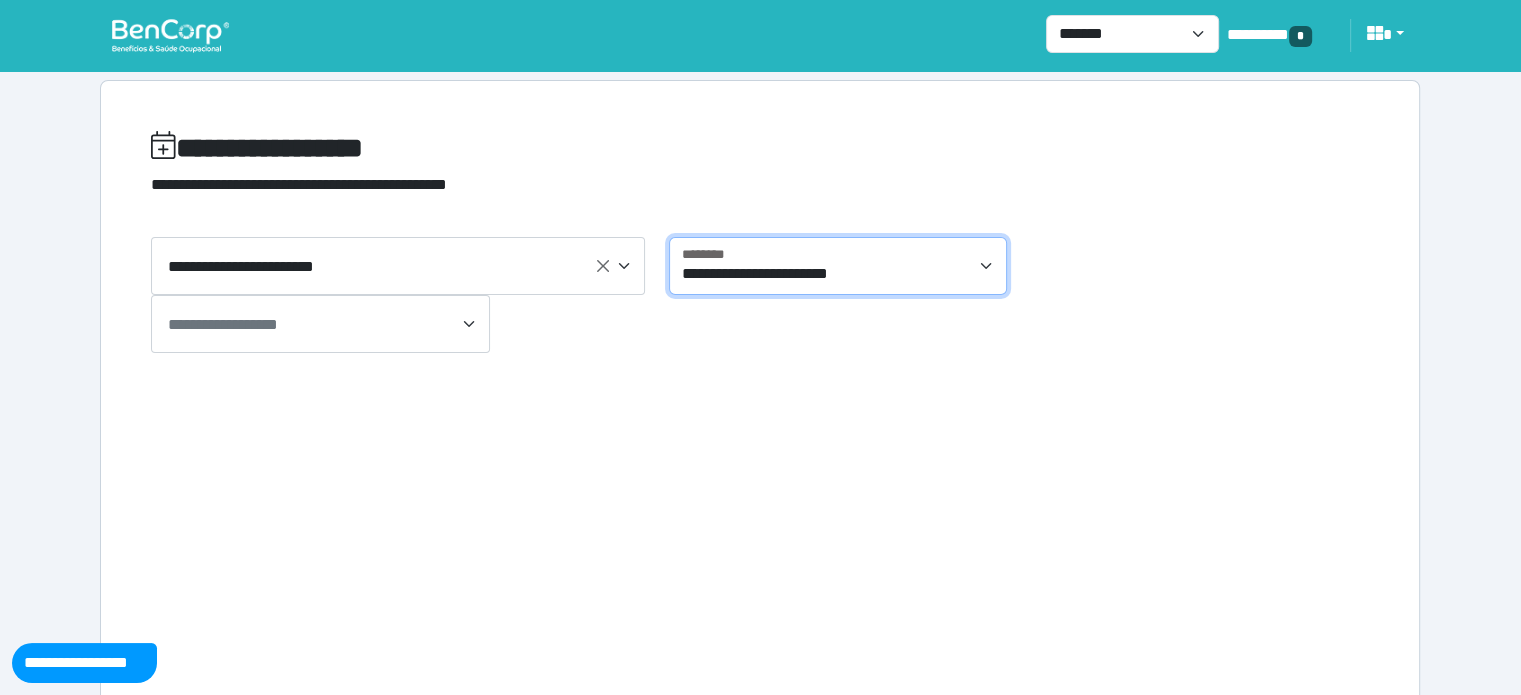 click on "**********" at bounding box center (838, 266) 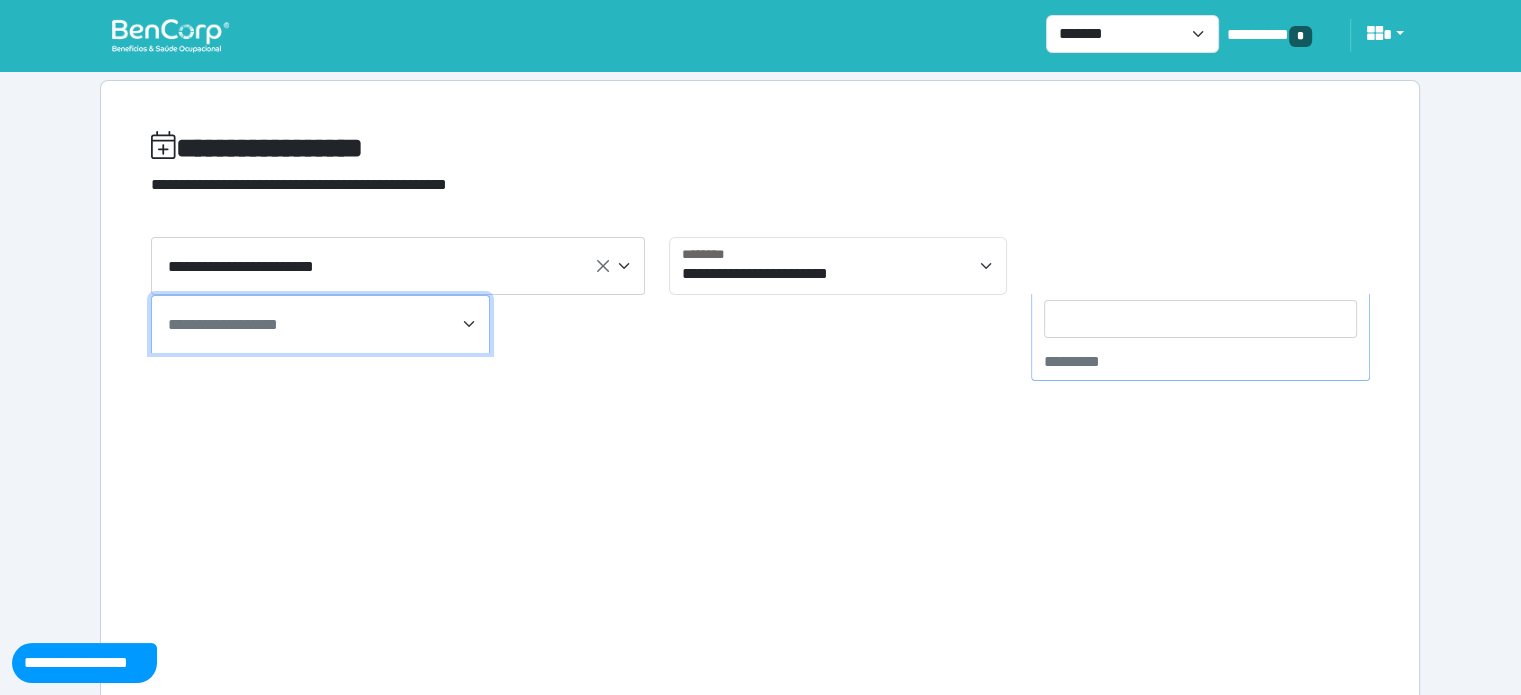 click on "**********" at bounding box center (223, 324) 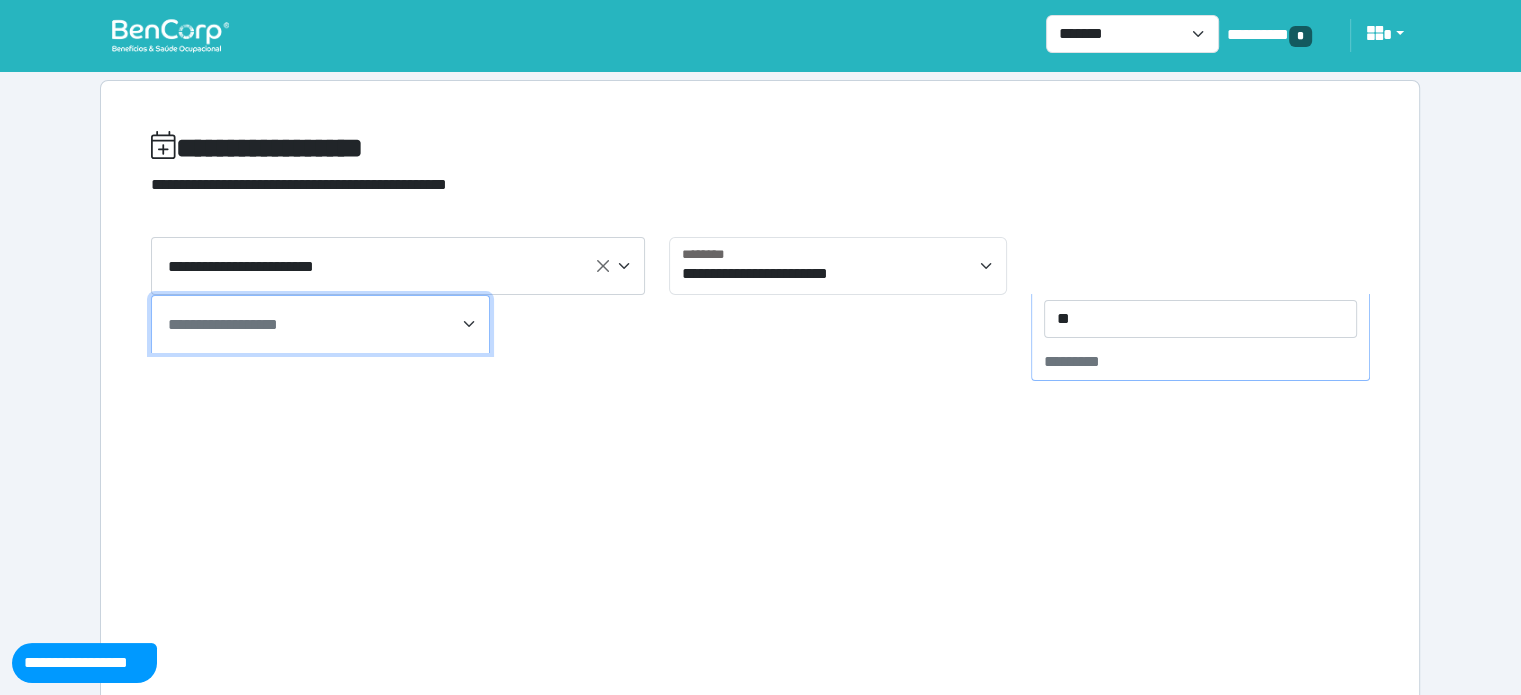 type on "***" 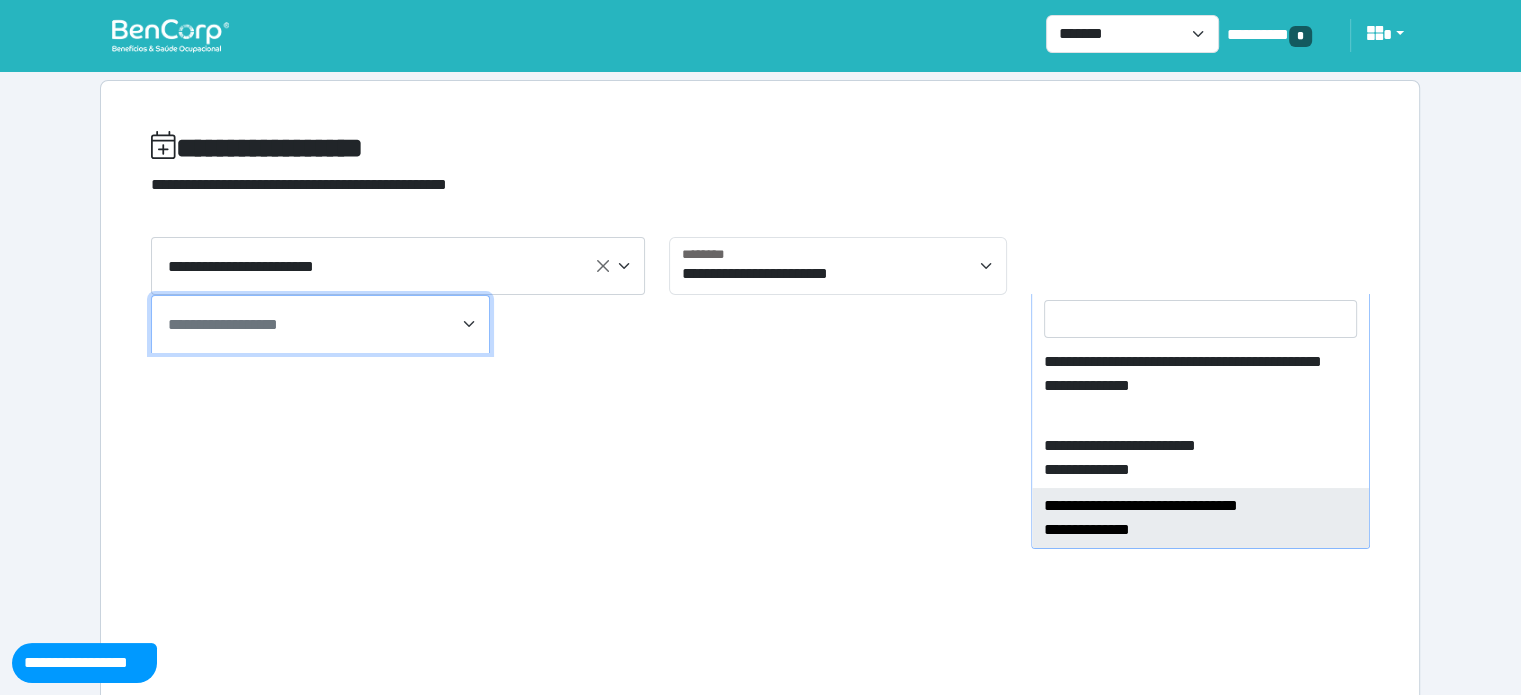 select on "****" 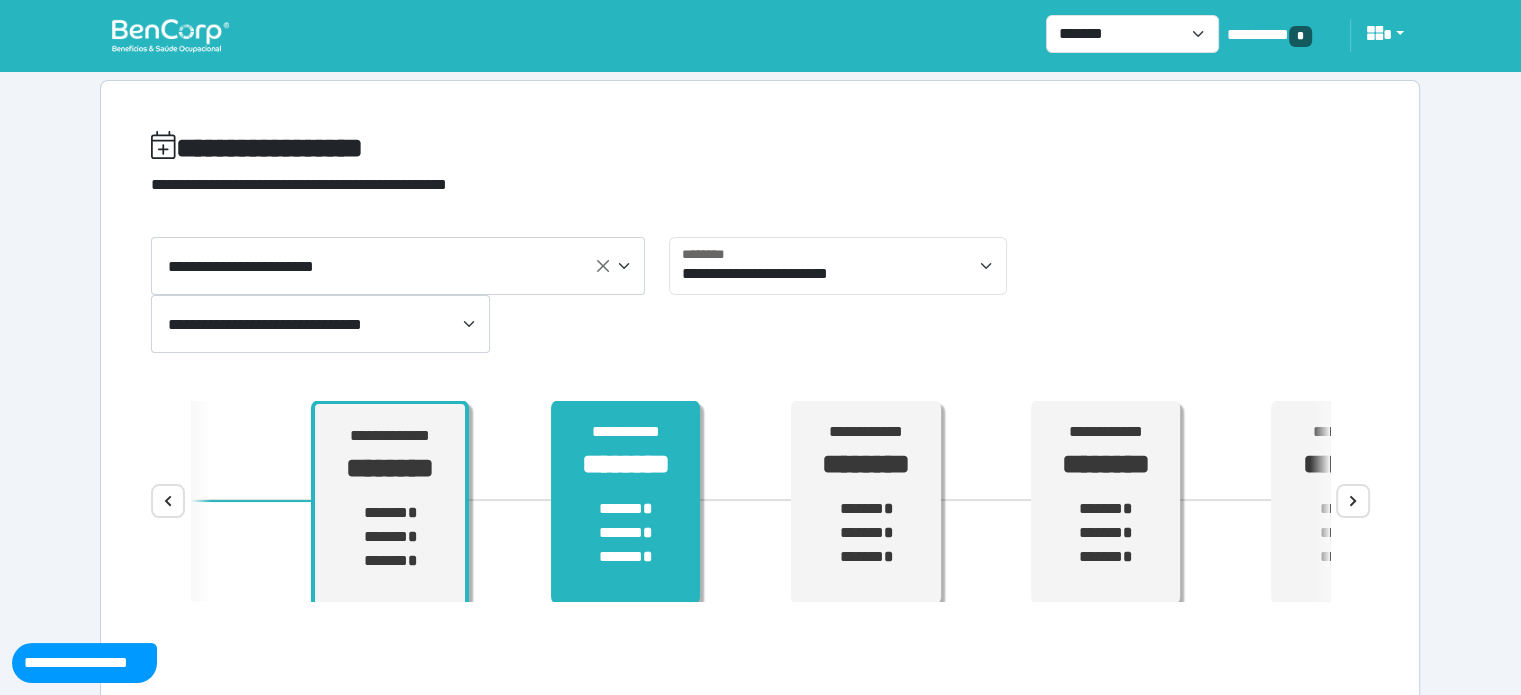 click on "**********" at bounding box center [625, 432] 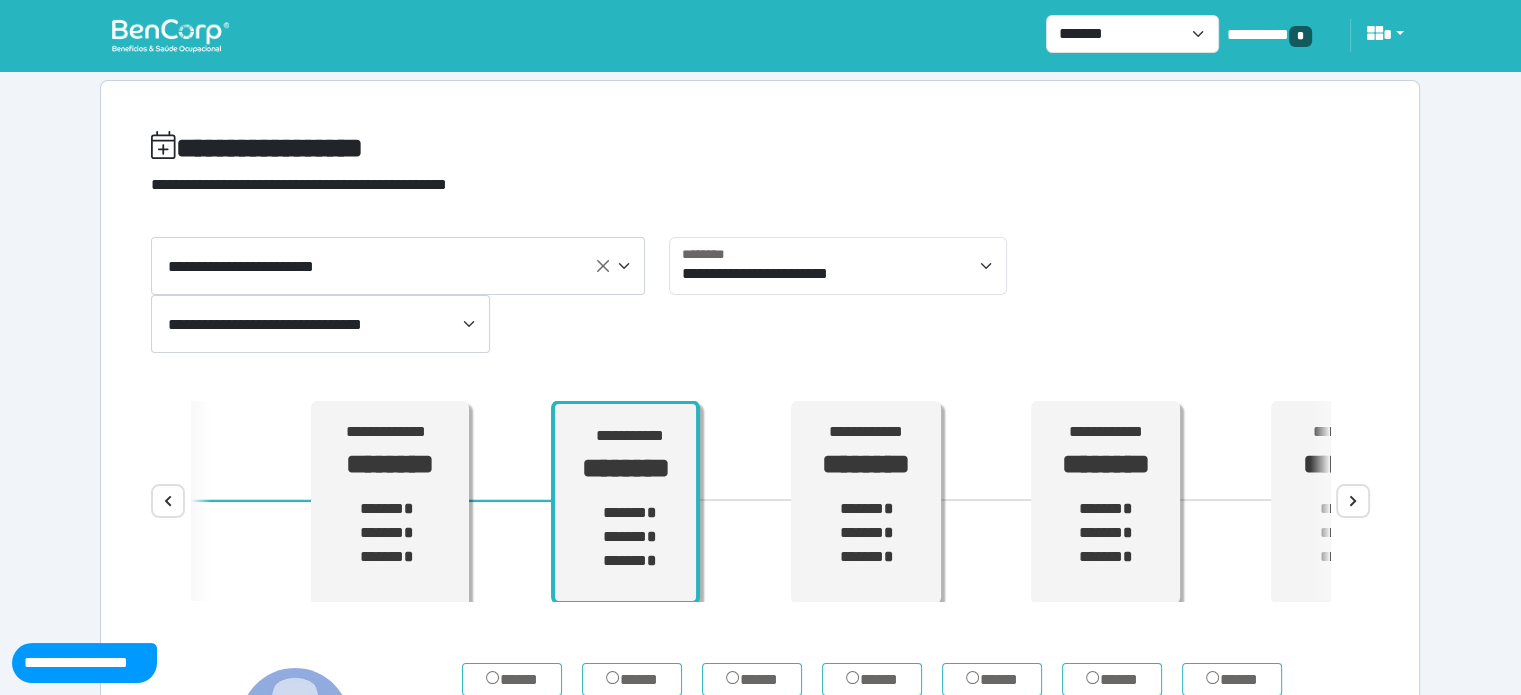 click on "**********" at bounding box center [760, 172] 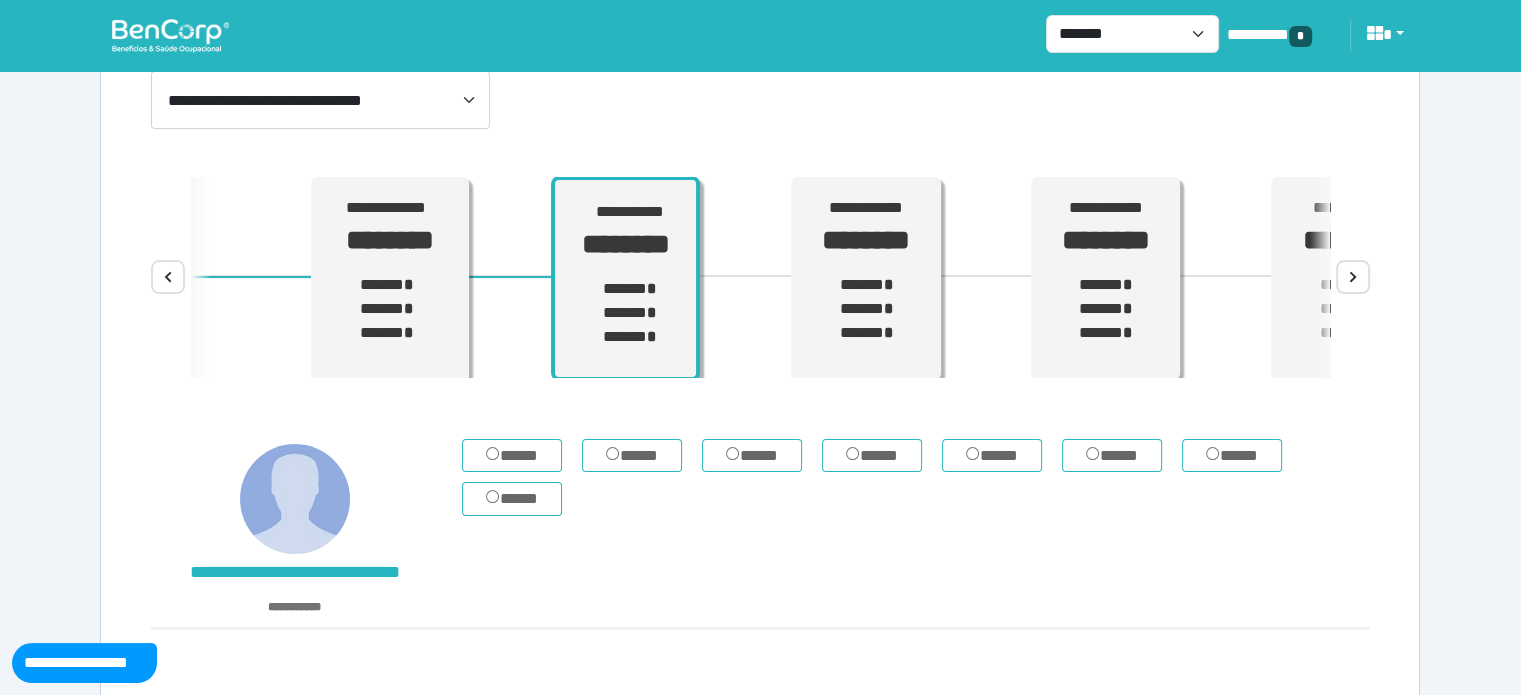 scroll, scrollTop: 224, scrollLeft: 0, axis: vertical 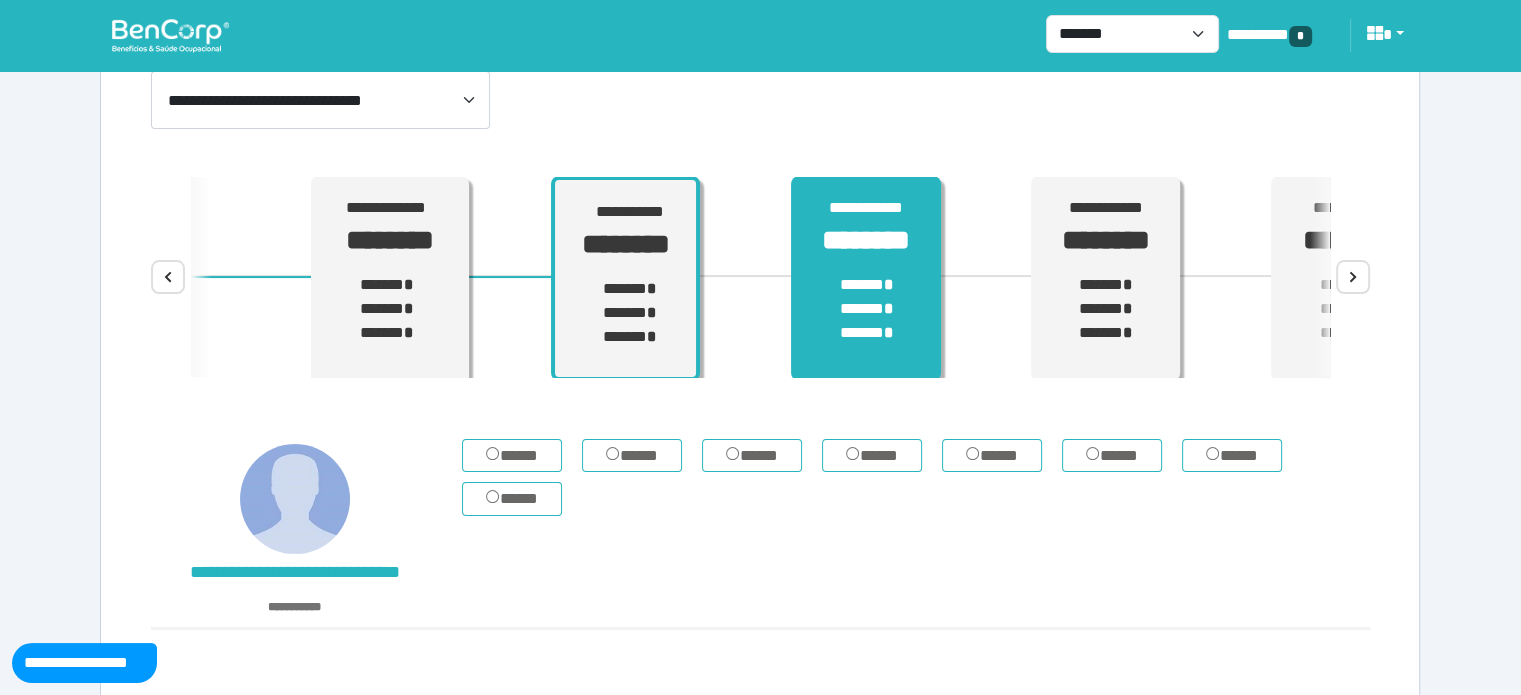 click on "****** * ****** * ****** *" at bounding box center (866, 309) 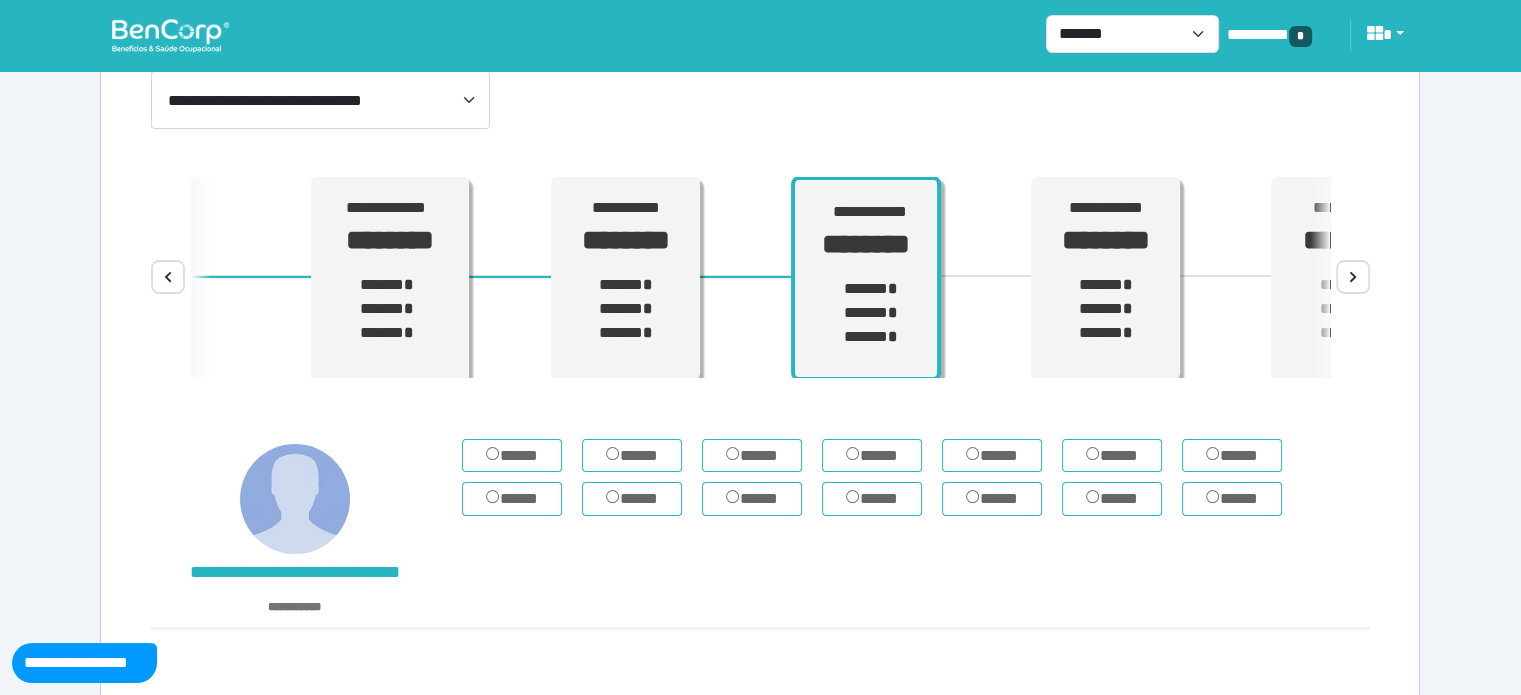 click on "**********" at bounding box center [760, 329] 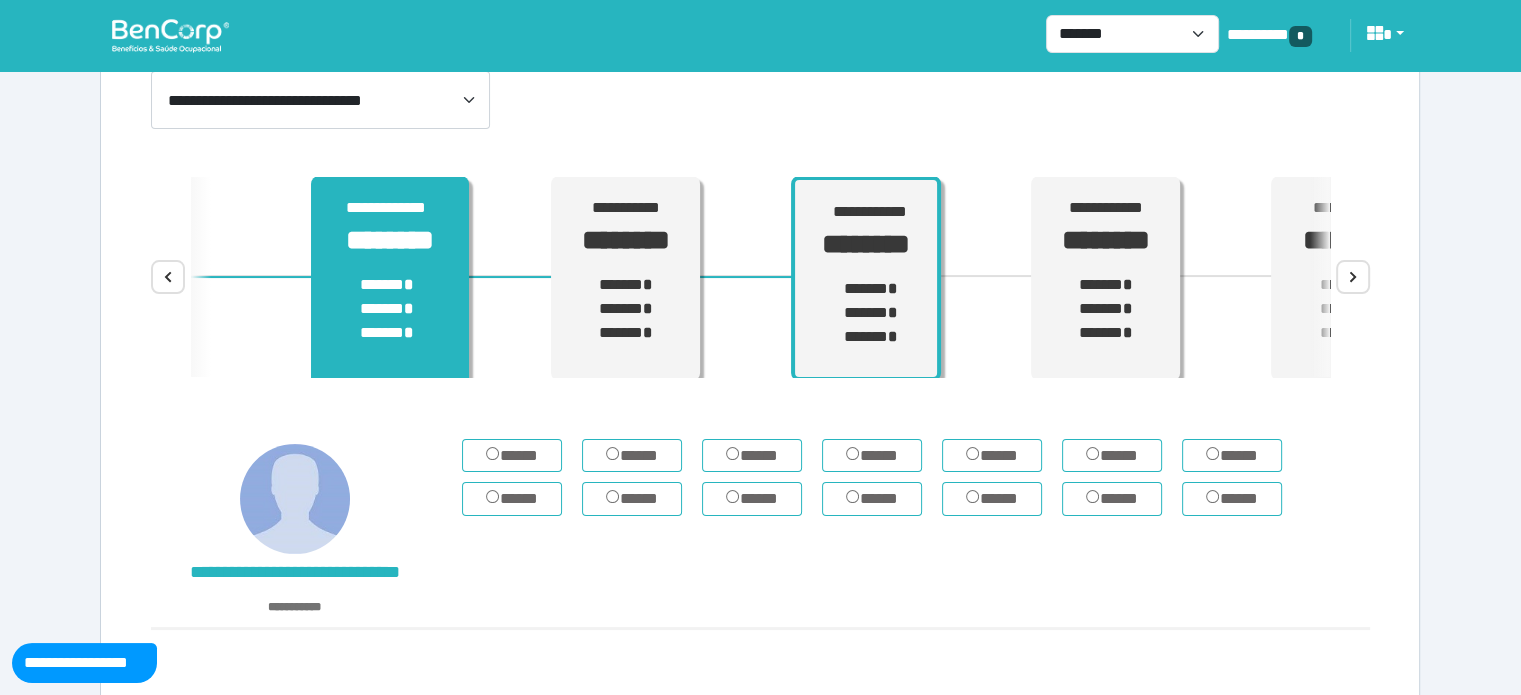 scroll, scrollTop: 0, scrollLeft: 0, axis: both 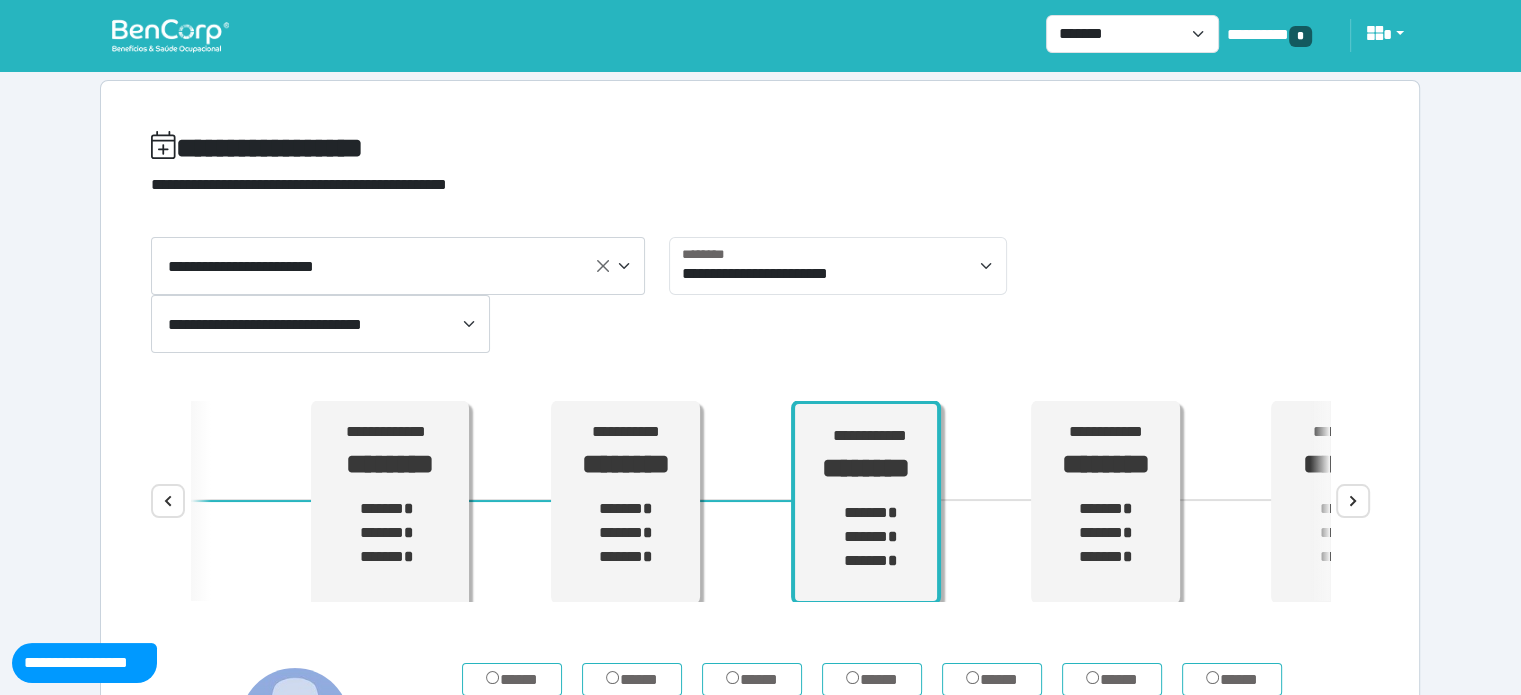 click on "**********" at bounding box center (760, 185) 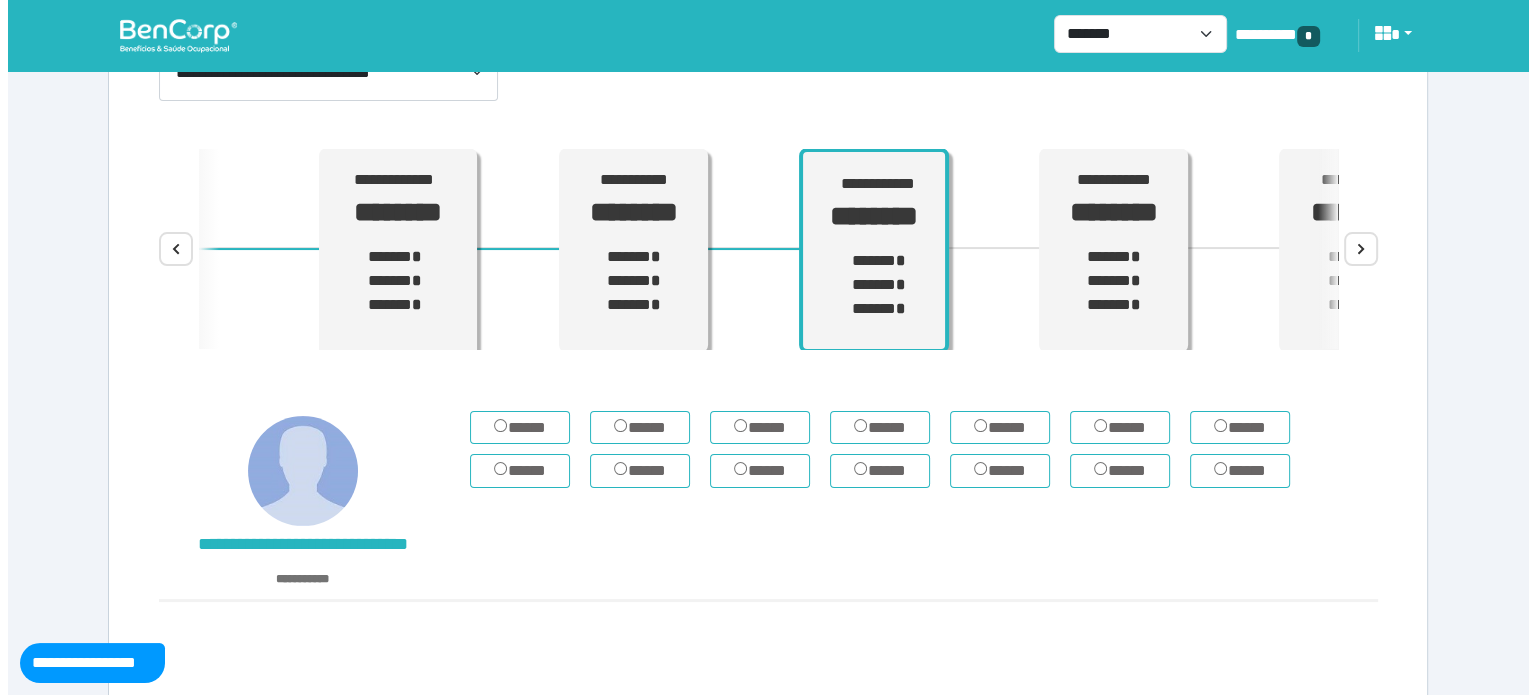 scroll, scrollTop: 410, scrollLeft: 0, axis: vertical 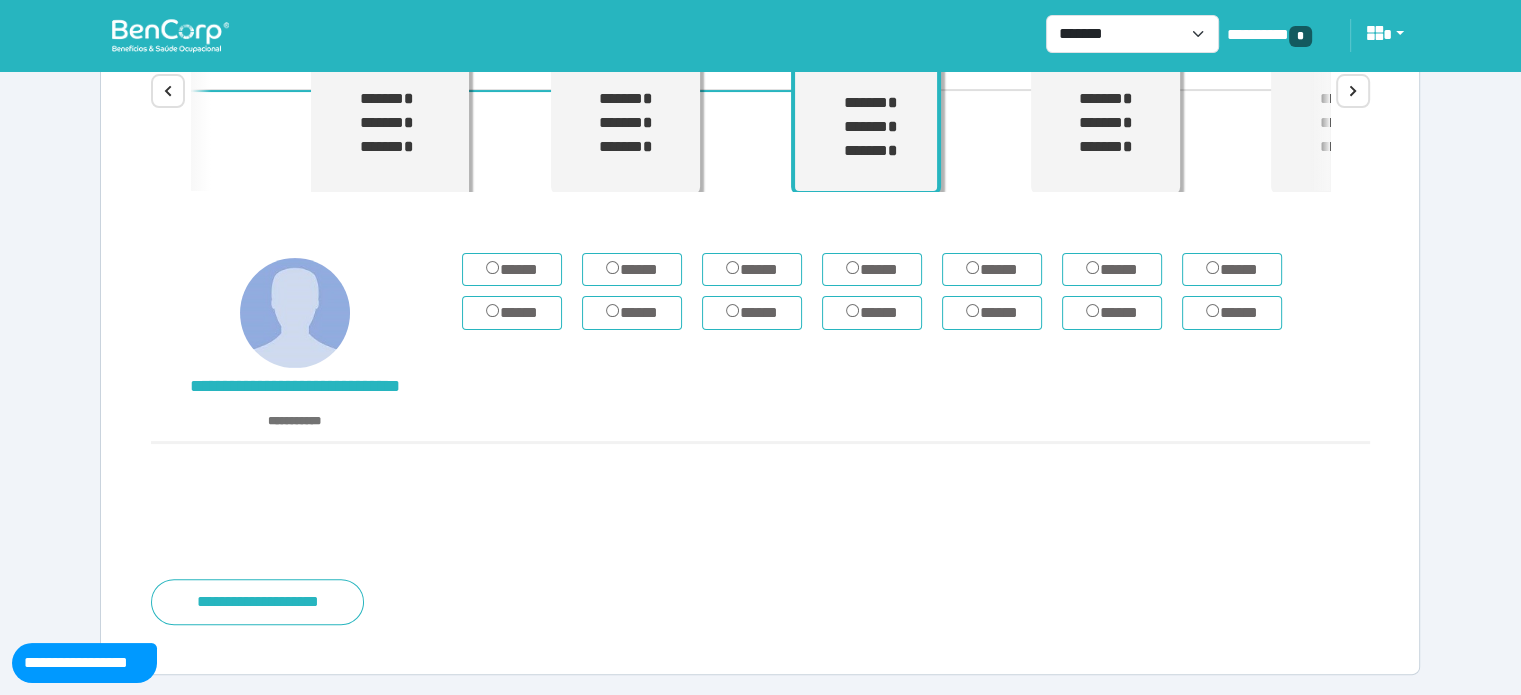 click on "**********" at bounding box center [760, 214] 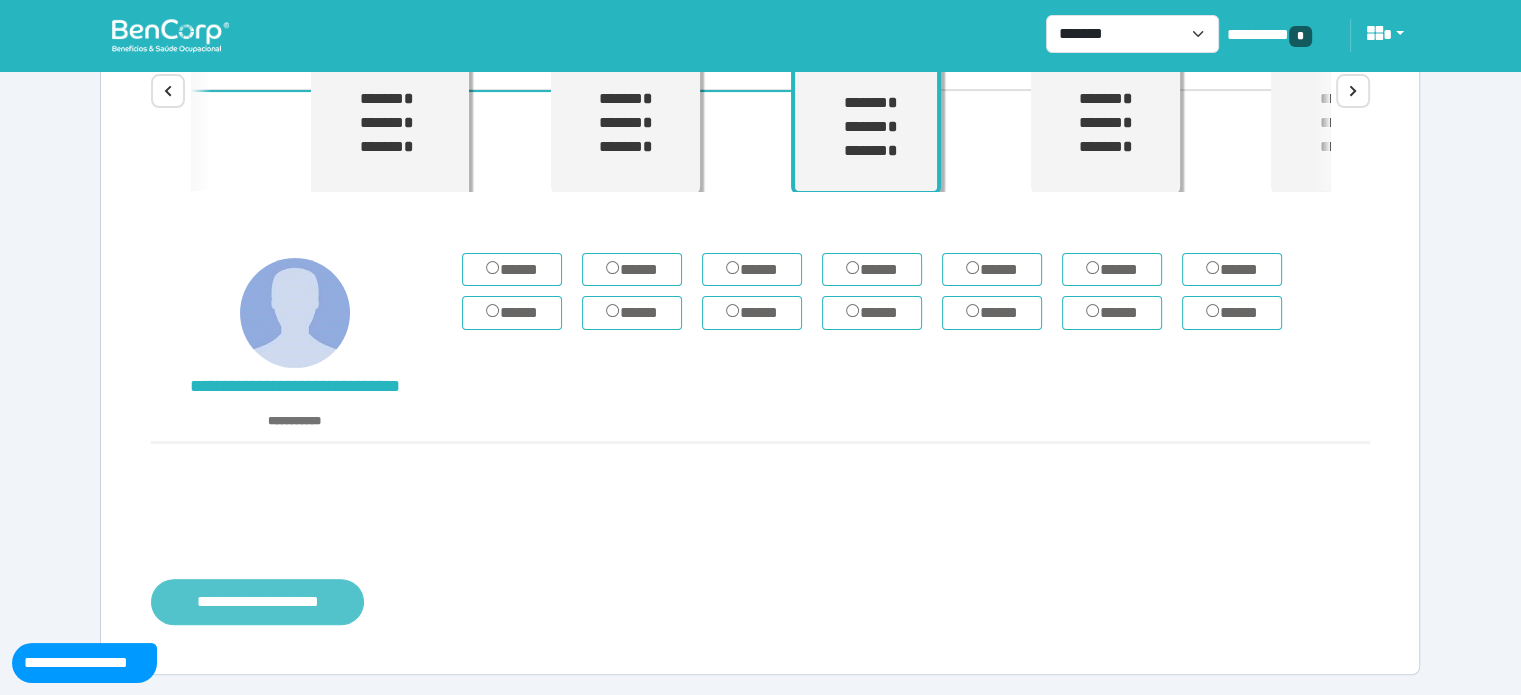 click on "**********" at bounding box center (257, 602) 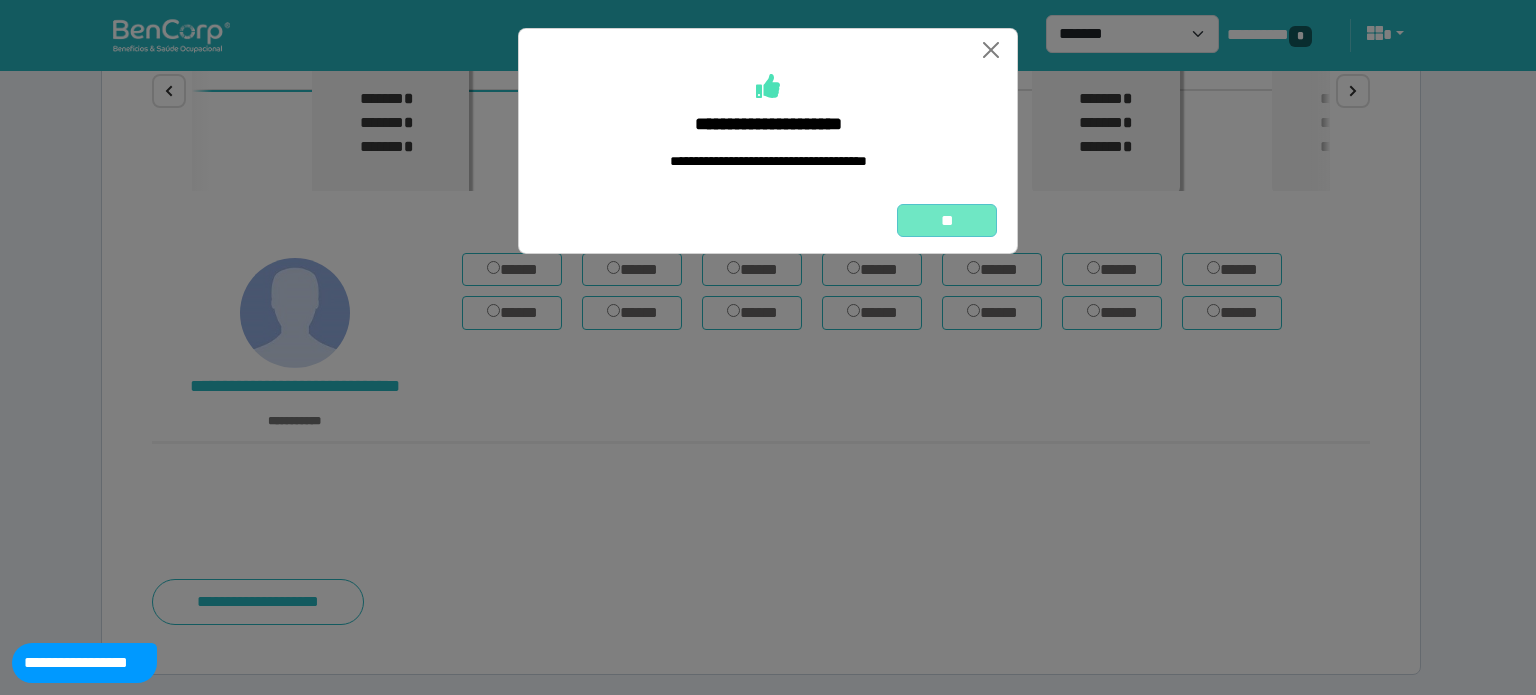 click on "**" at bounding box center (947, 221) 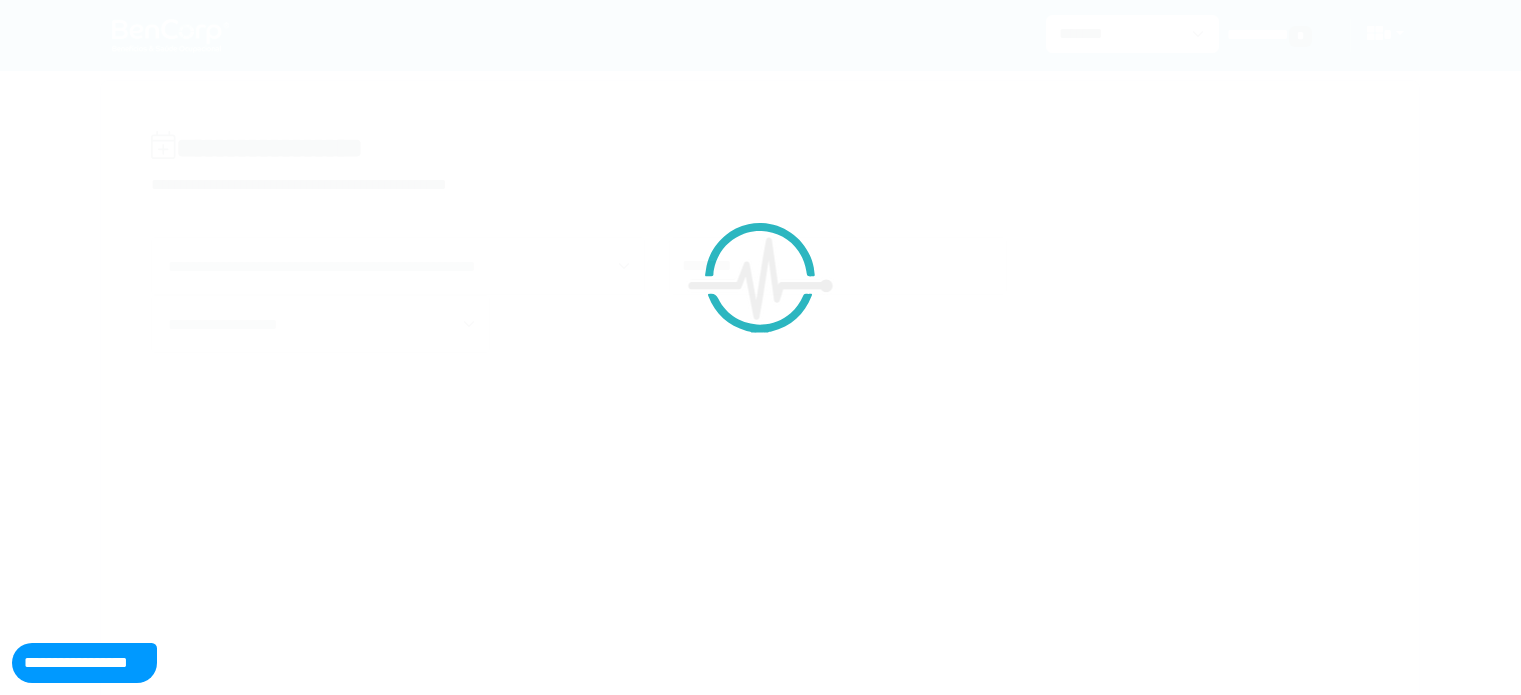 scroll, scrollTop: 0, scrollLeft: 0, axis: both 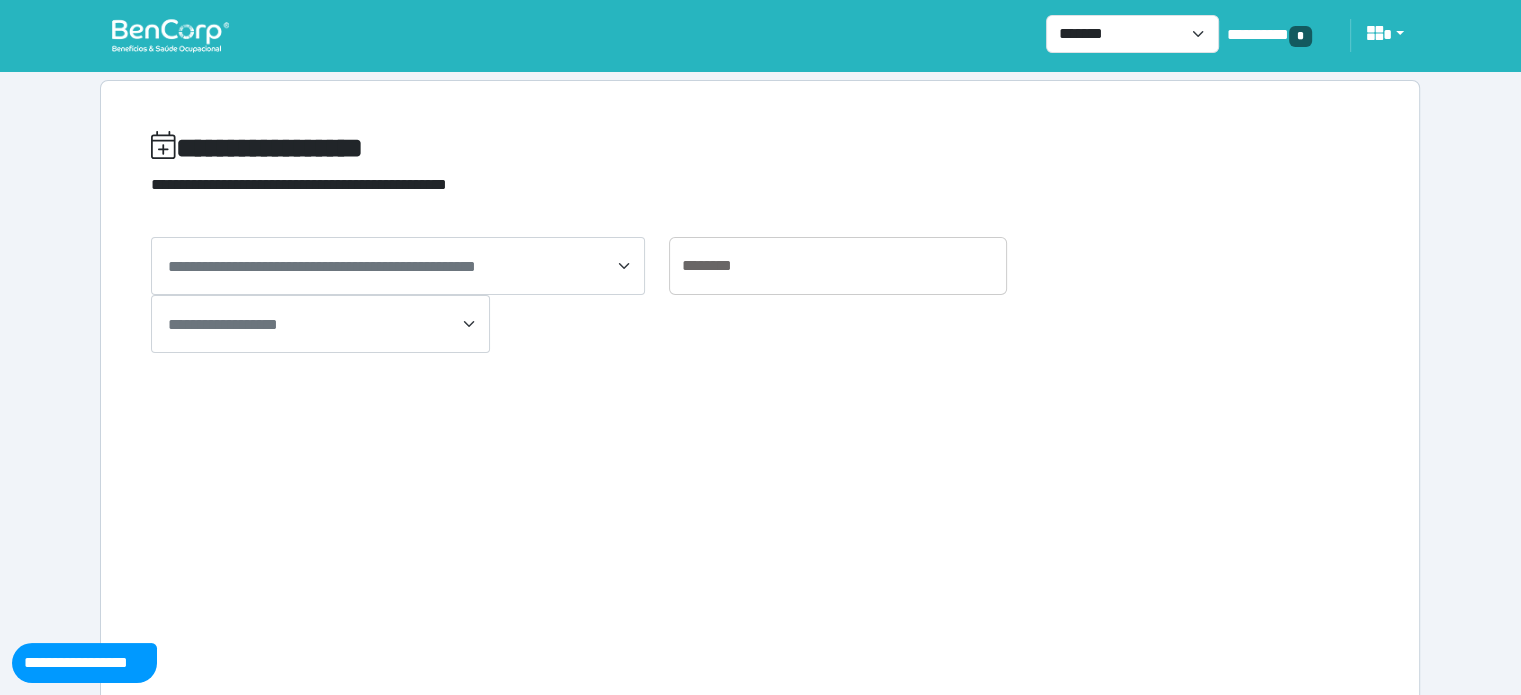 click at bounding box center (170, 35) 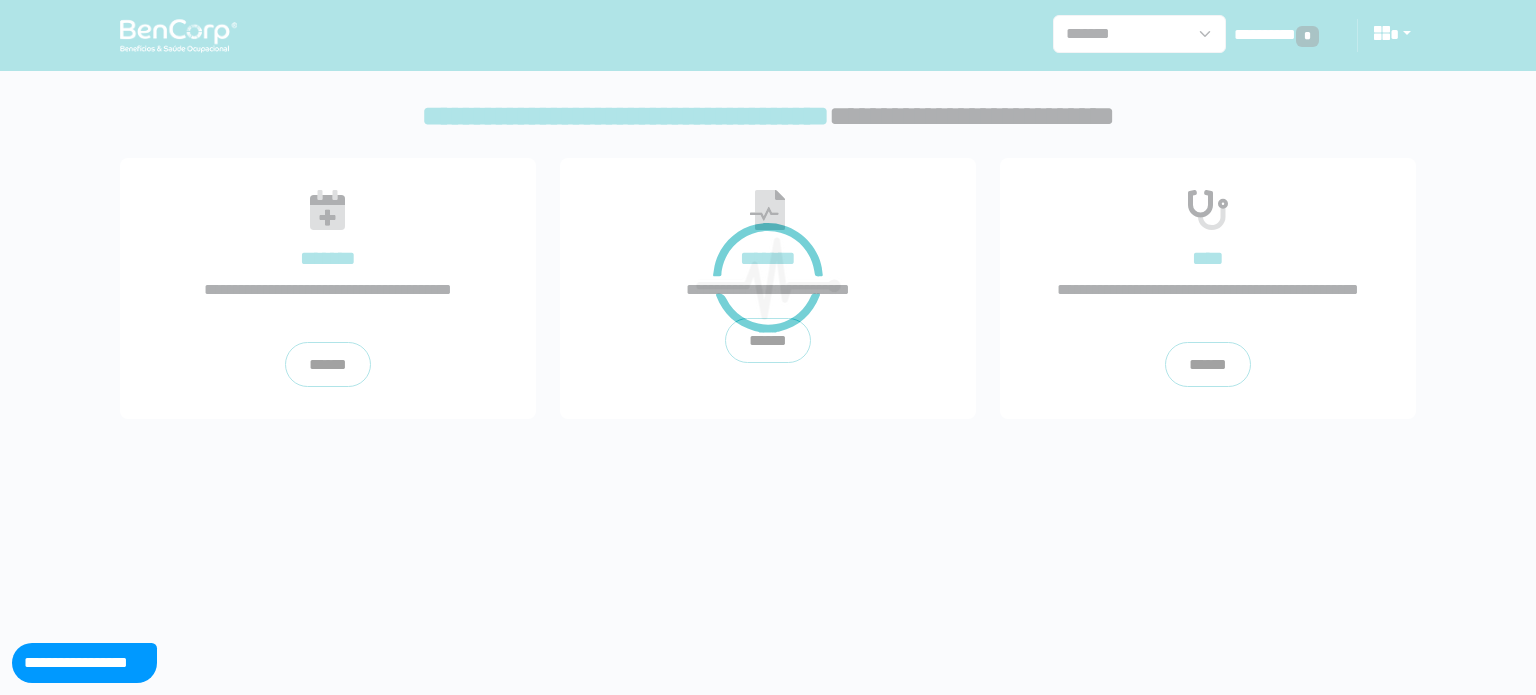 scroll, scrollTop: 0, scrollLeft: 0, axis: both 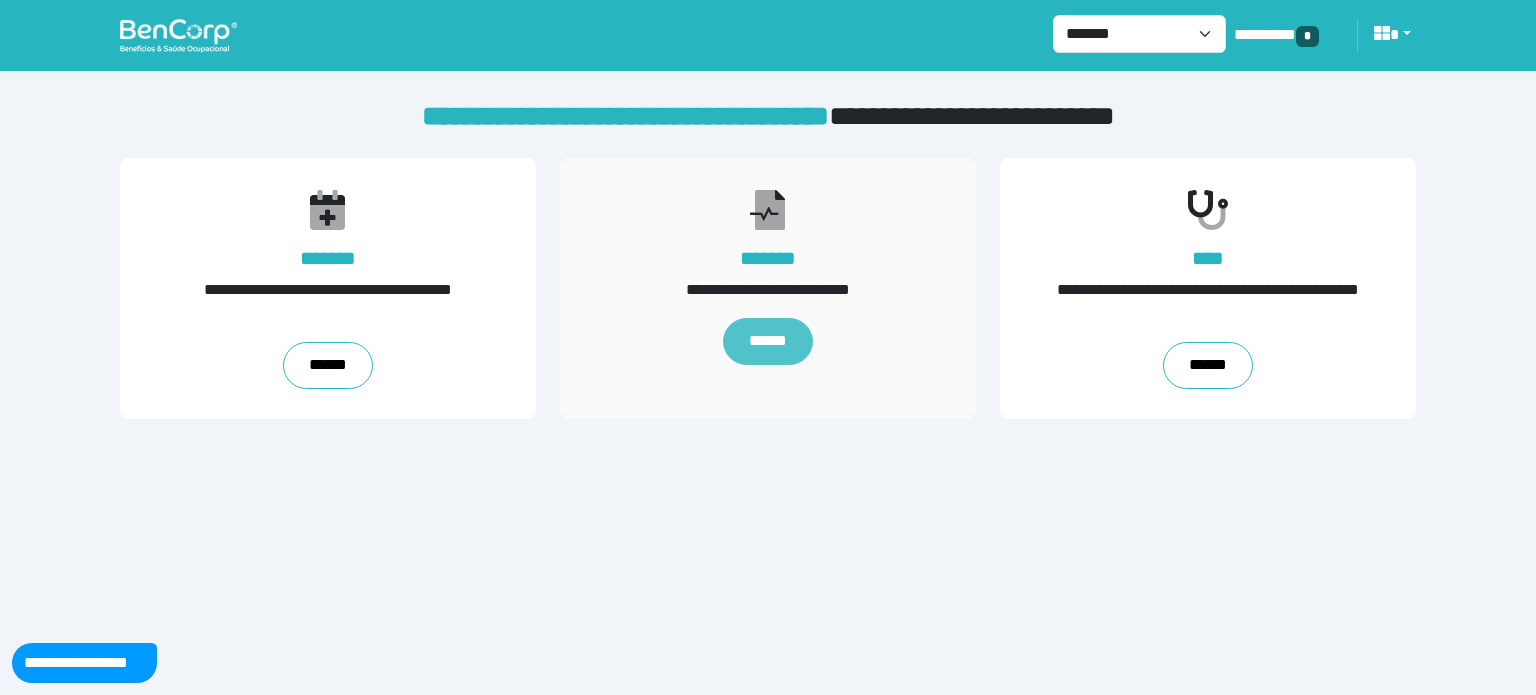 click on "******" at bounding box center (768, 342) 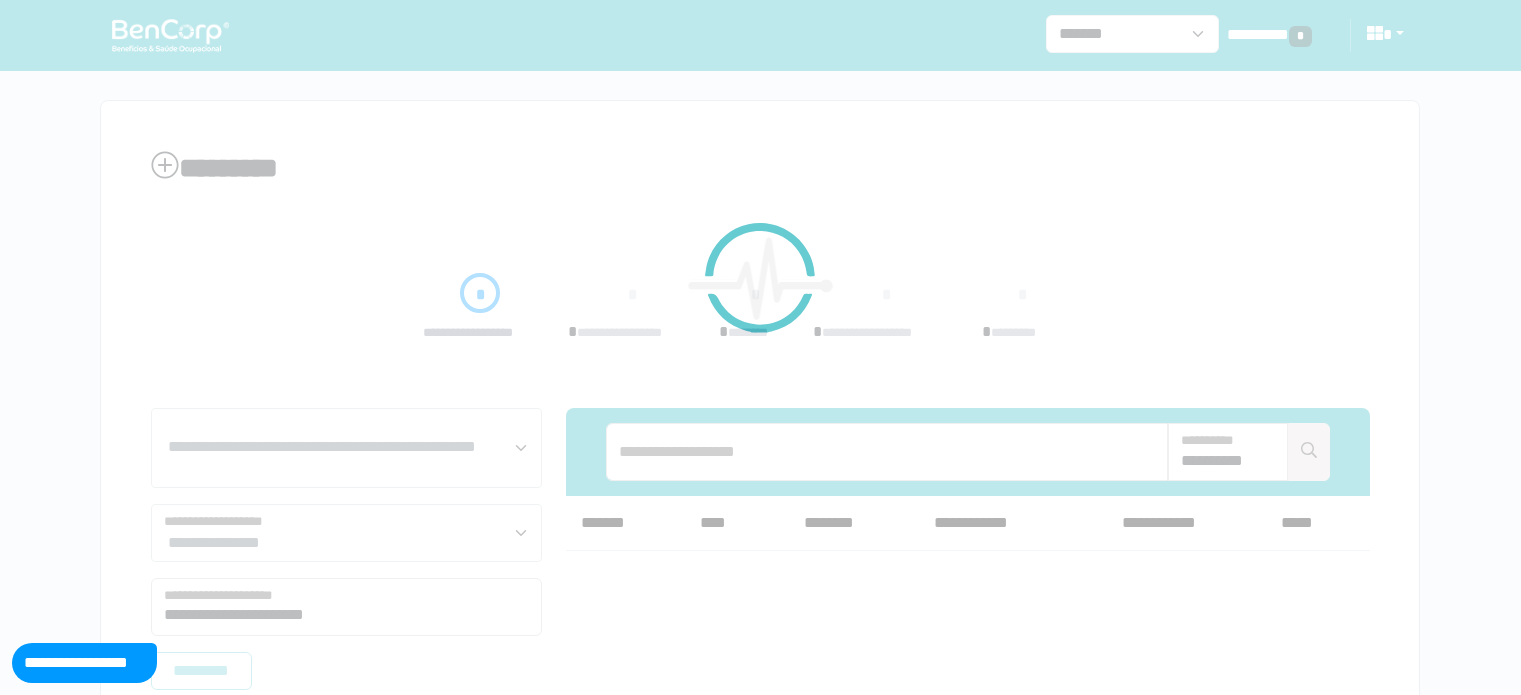 scroll, scrollTop: 0, scrollLeft: 0, axis: both 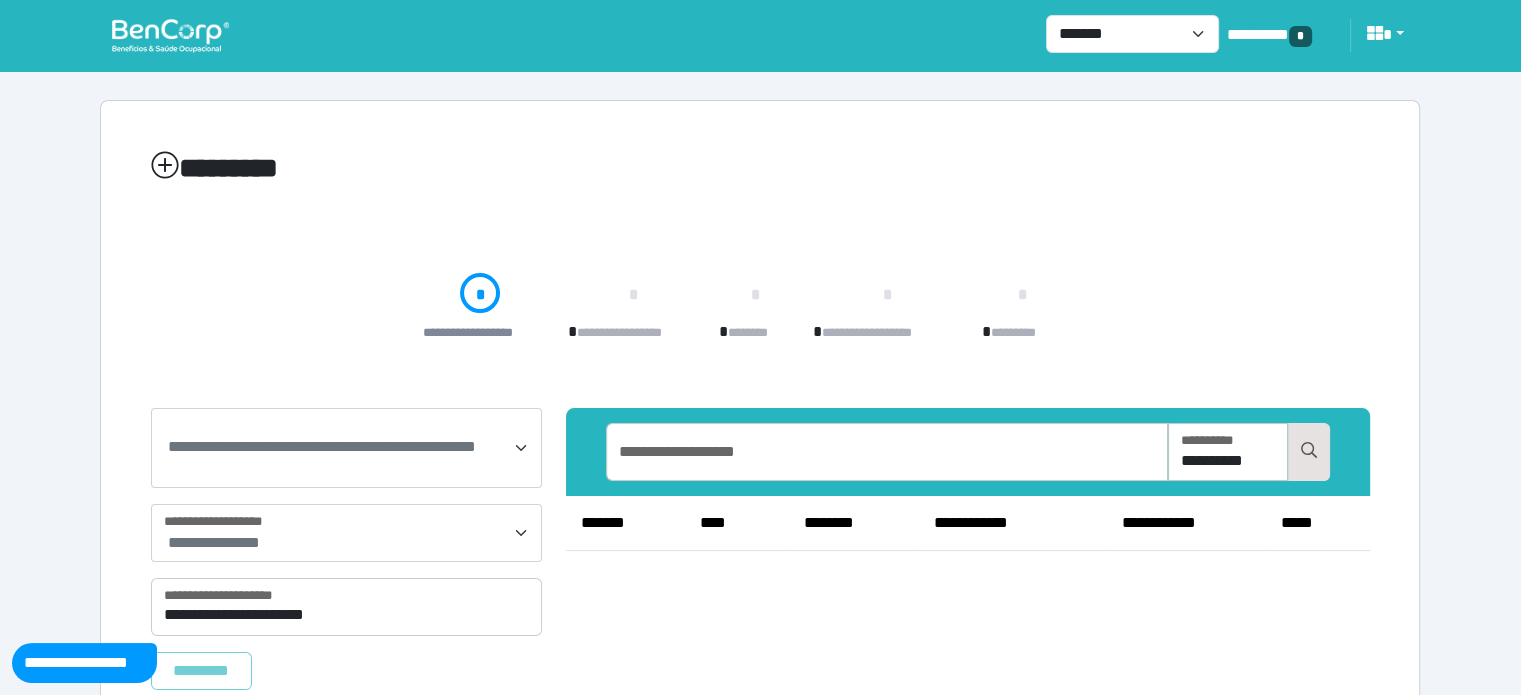 click on "**********" at bounding box center [760, 420] 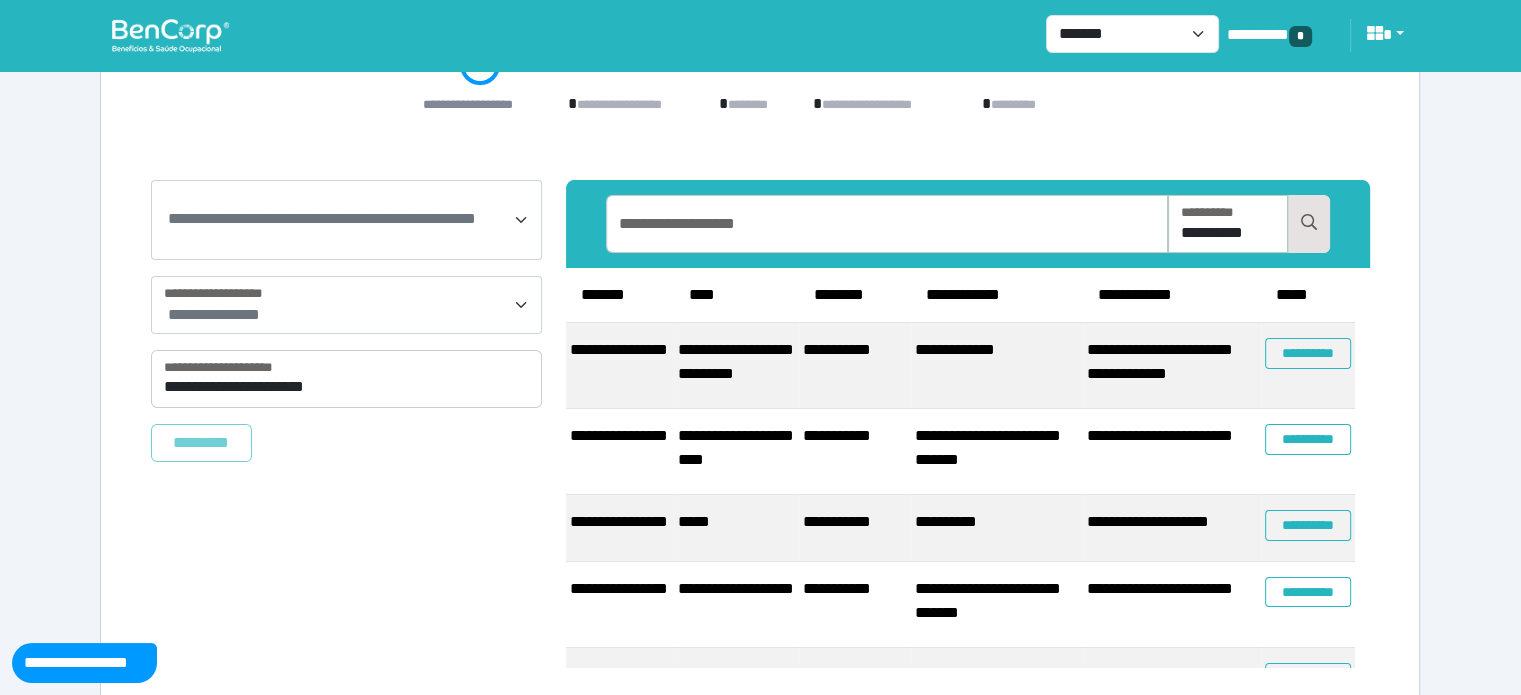 scroll, scrollTop: 232, scrollLeft: 0, axis: vertical 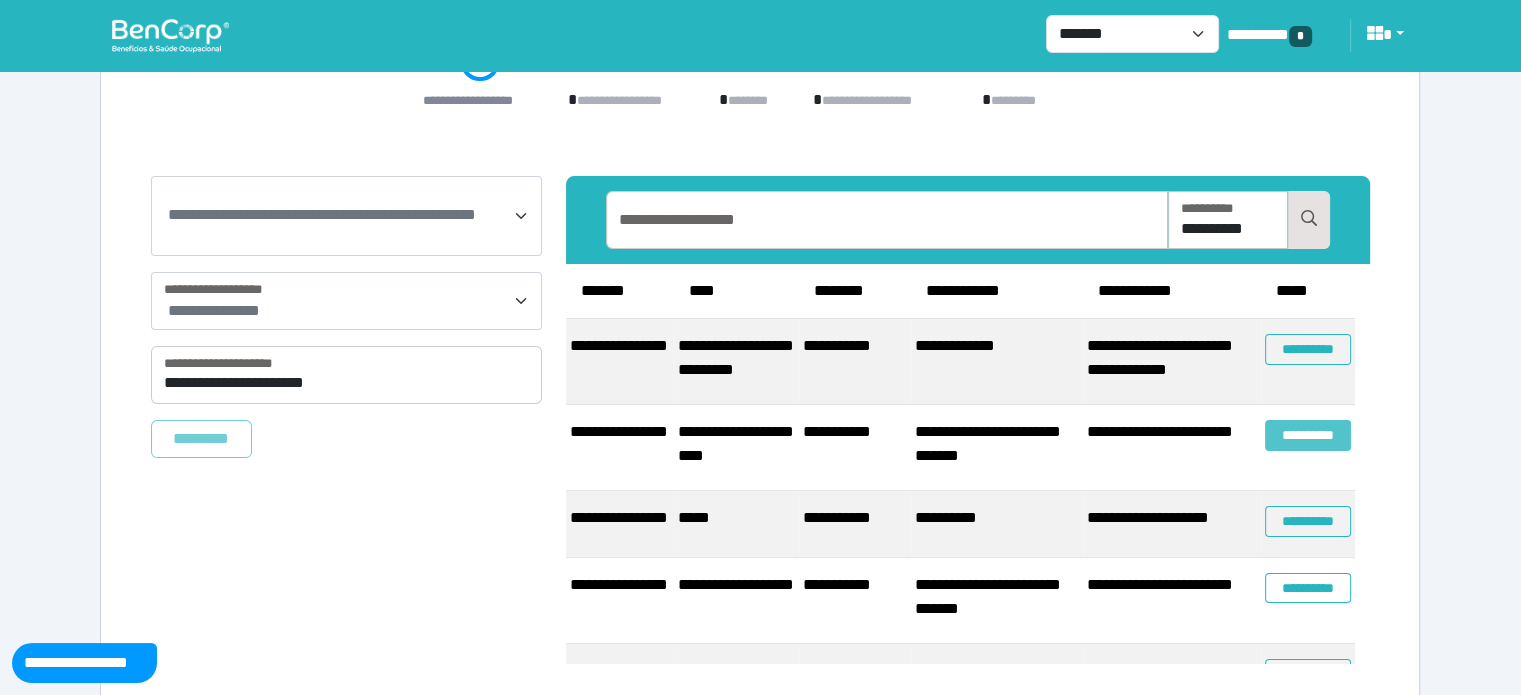 click on "**********" at bounding box center [1308, 435] 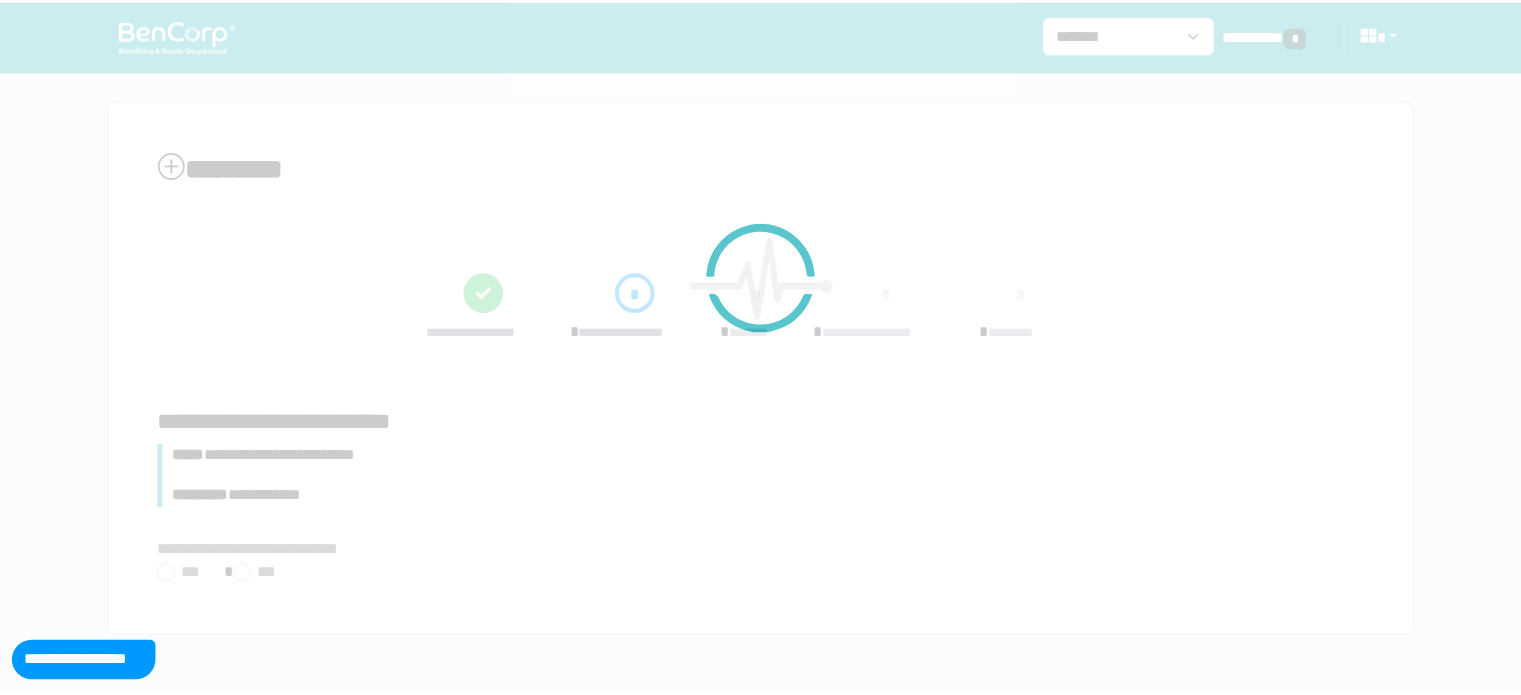 scroll, scrollTop: 0, scrollLeft: 0, axis: both 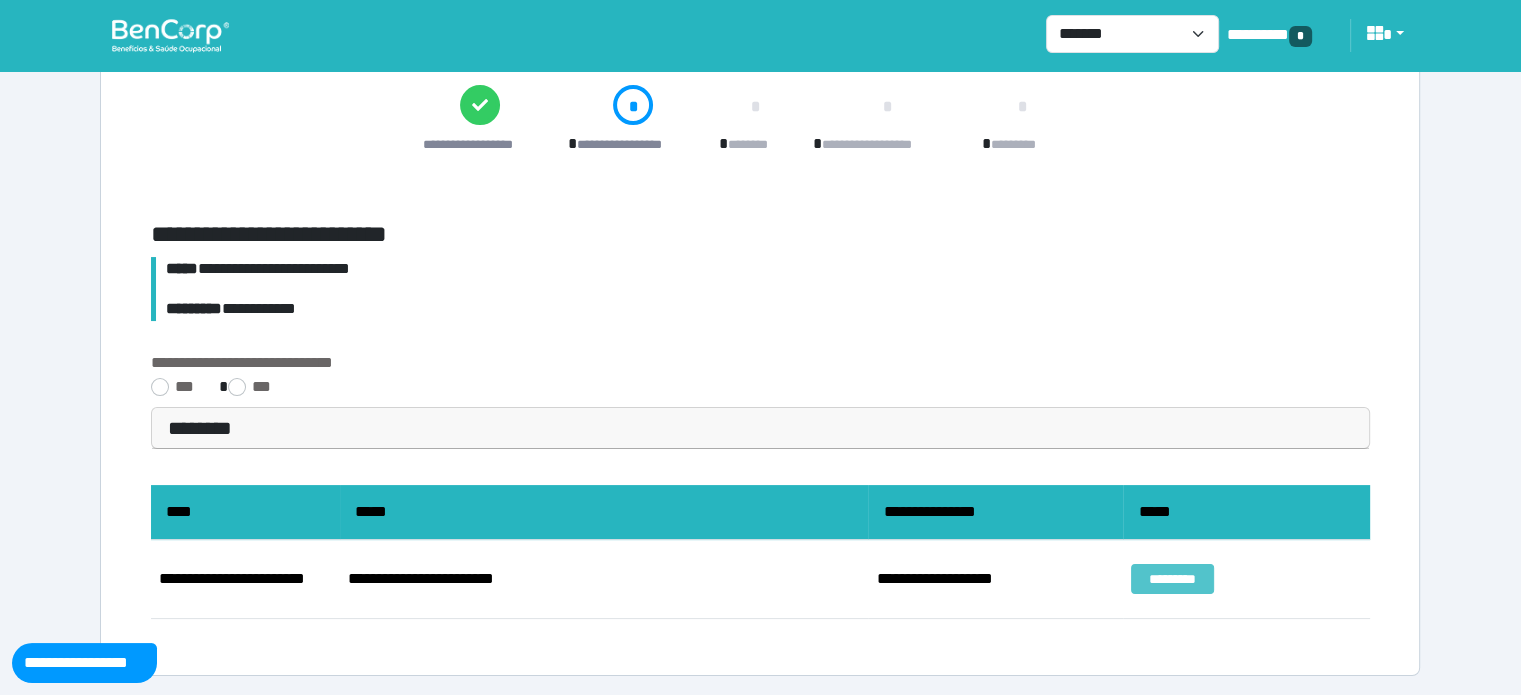 click on "*********" at bounding box center [1172, 579] 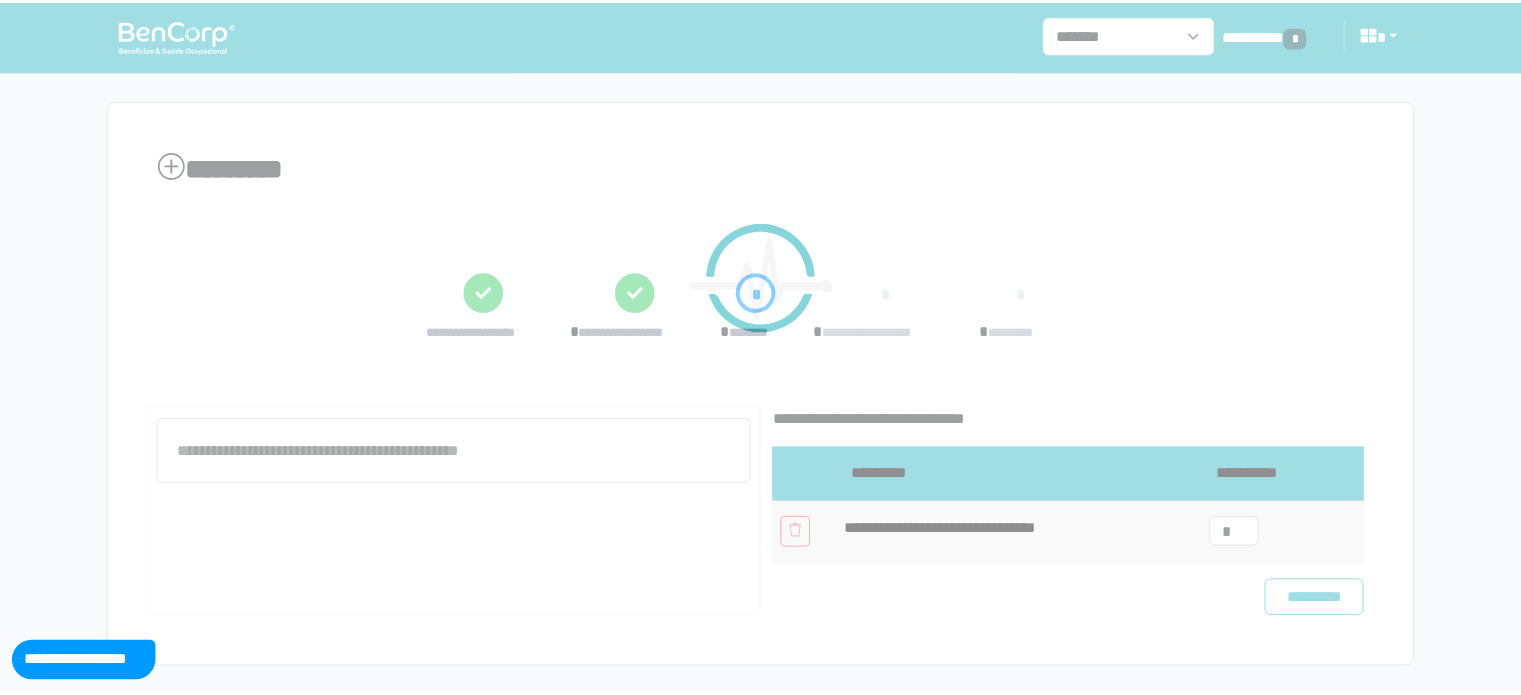 scroll, scrollTop: 0, scrollLeft: 0, axis: both 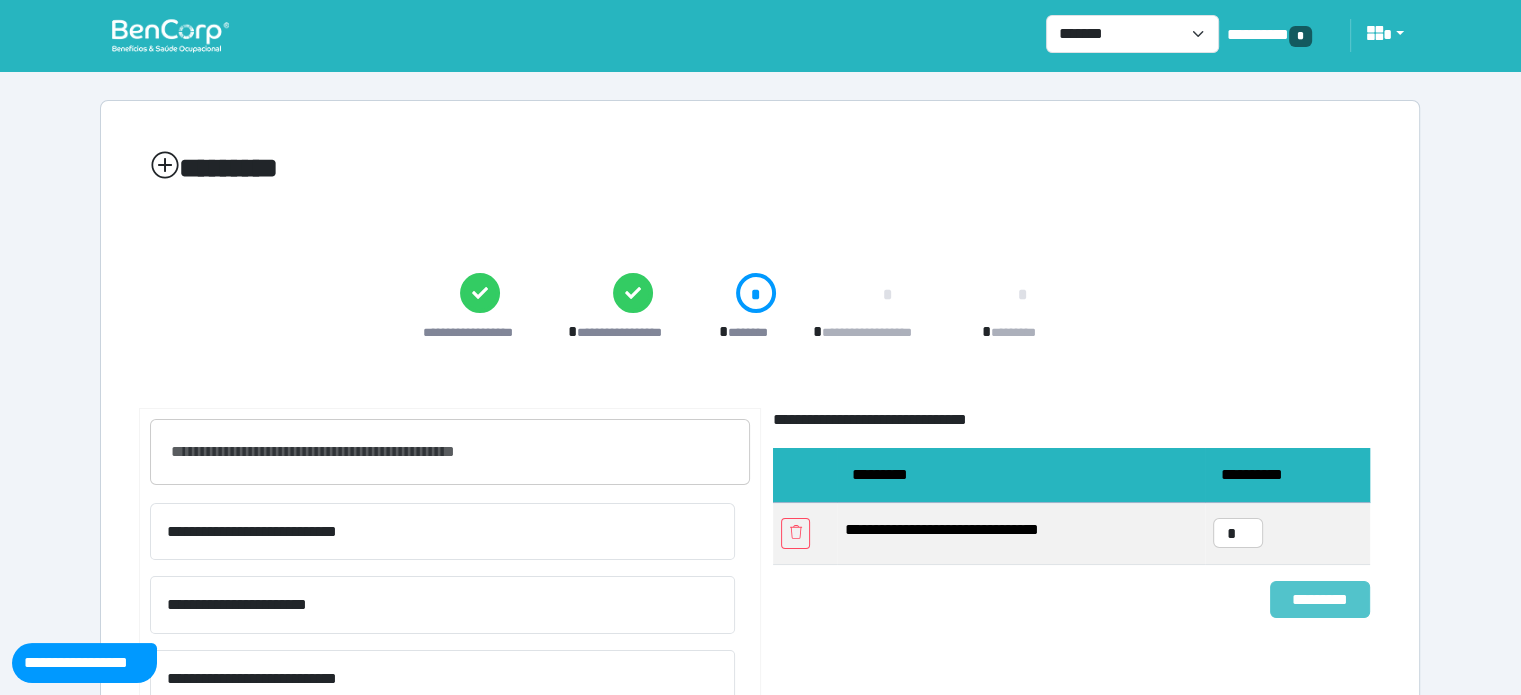 click on "*********" at bounding box center (1320, 600) 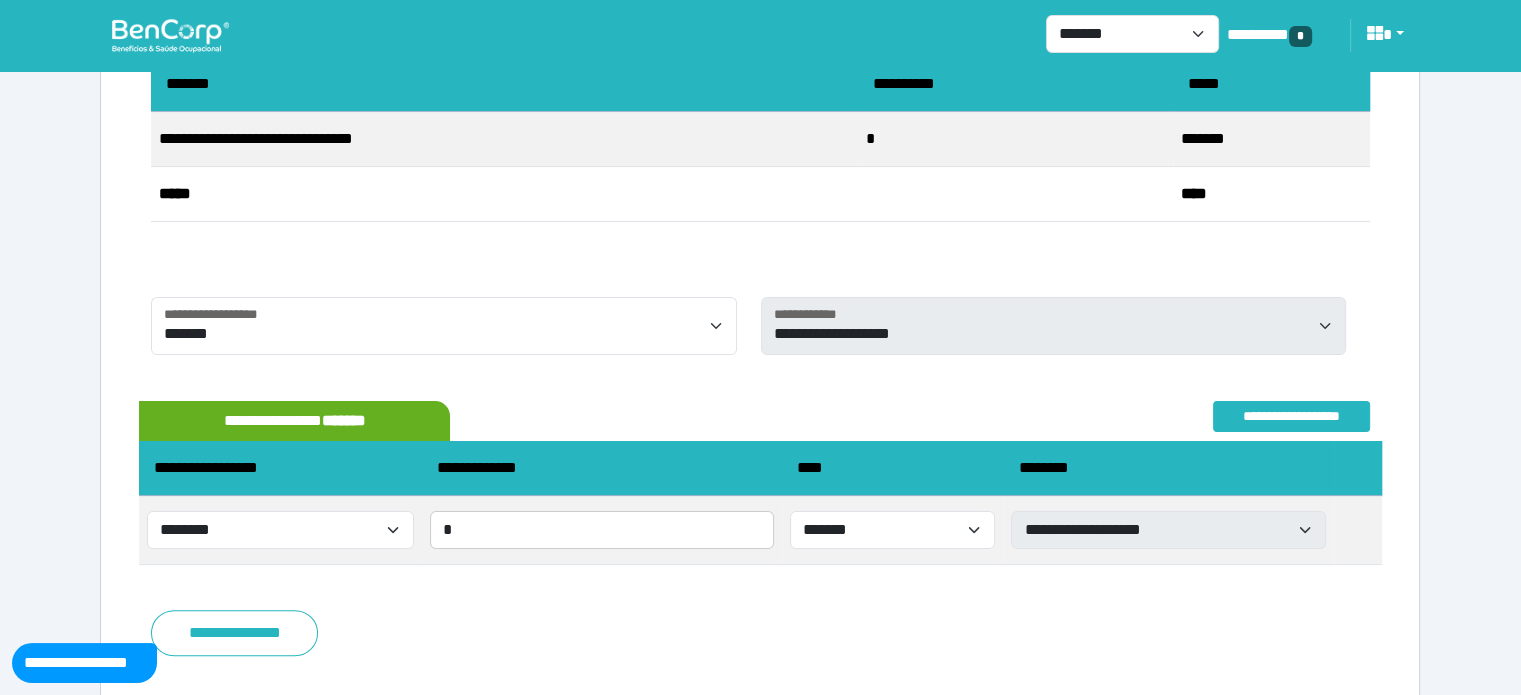 scroll, scrollTop: 419, scrollLeft: 0, axis: vertical 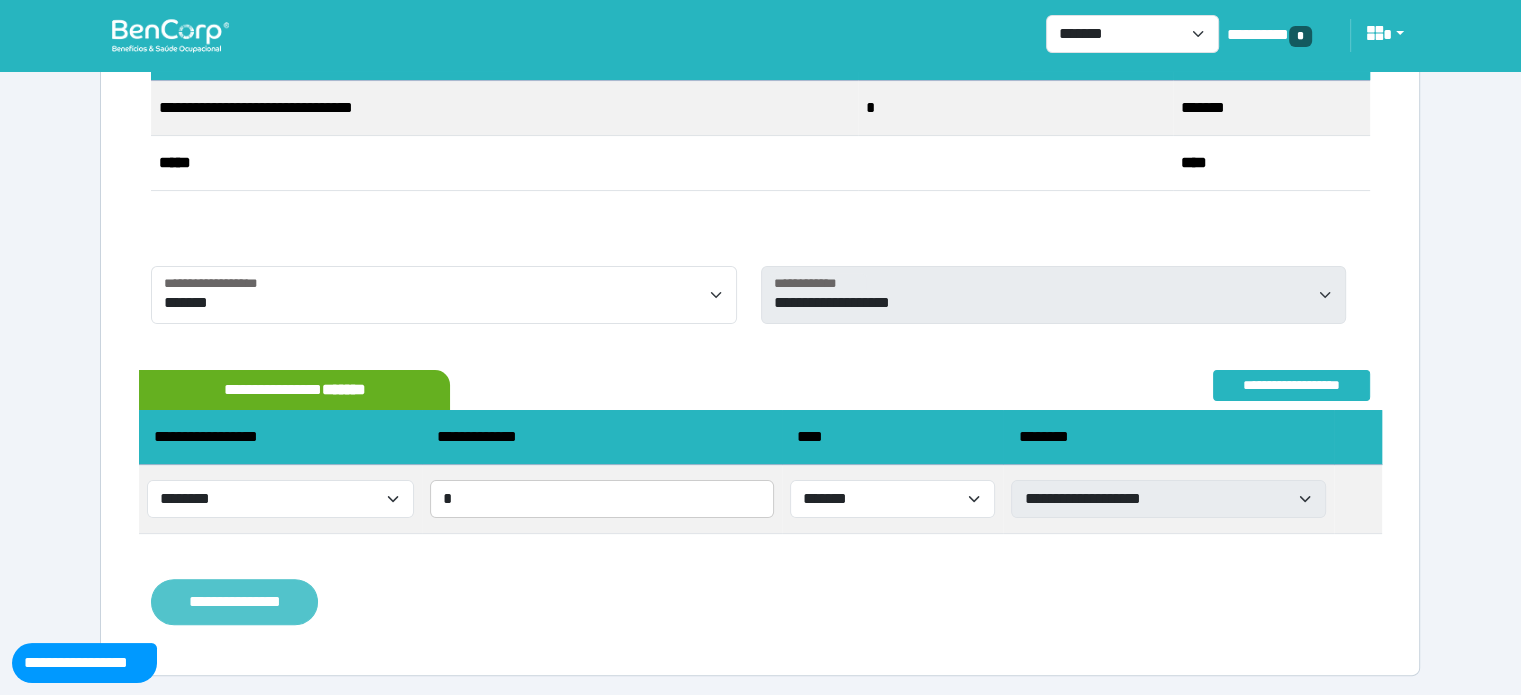 click on "**********" at bounding box center (234, 602) 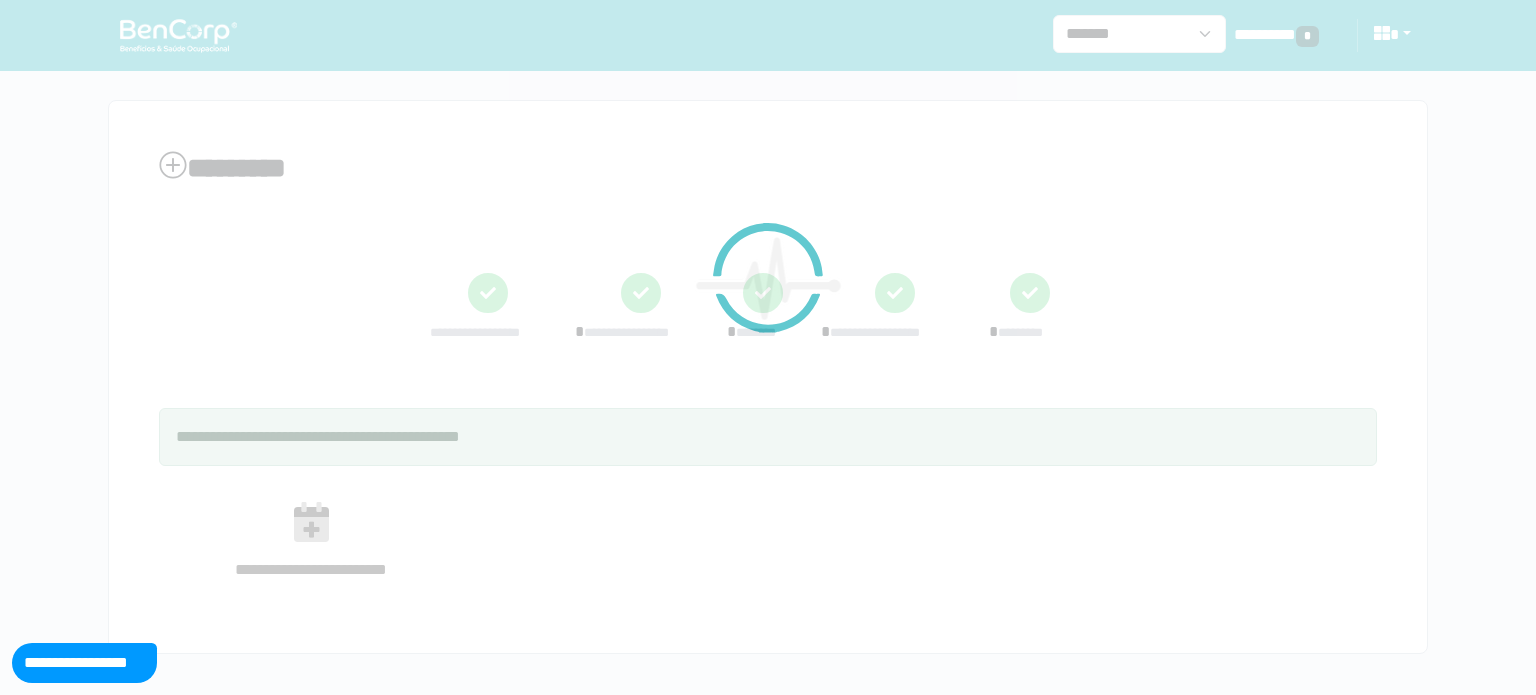 scroll, scrollTop: 0, scrollLeft: 0, axis: both 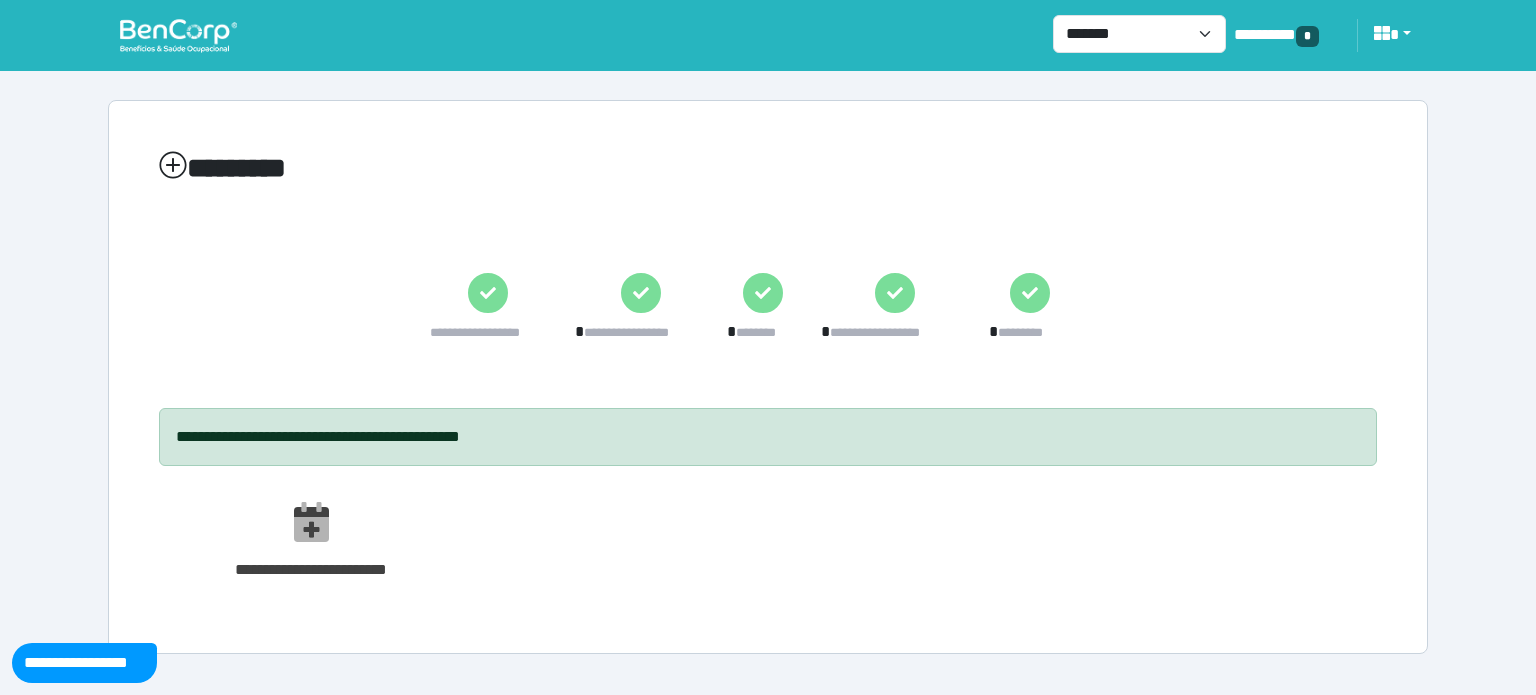 click at bounding box center [178, 35] 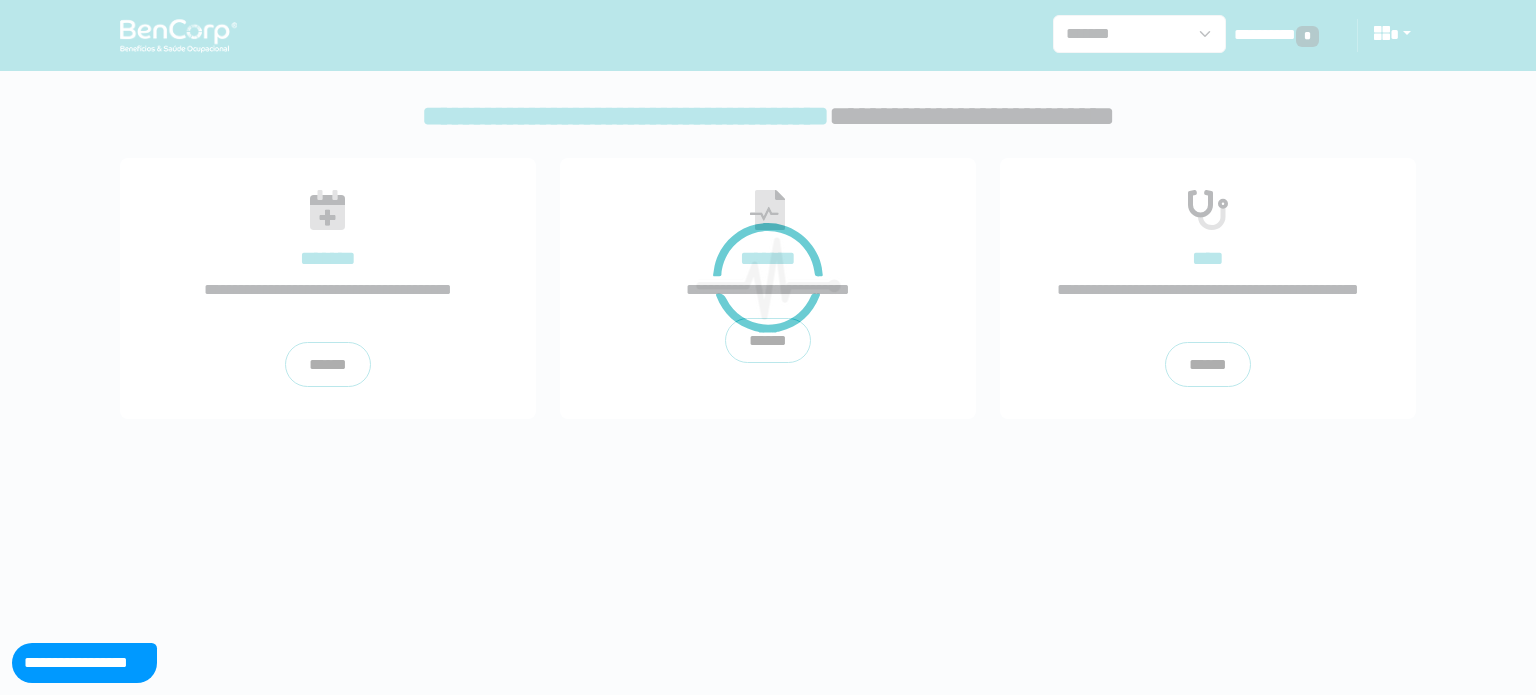 scroll, scrollTop: 0, scrollLeft: 0, axis: both 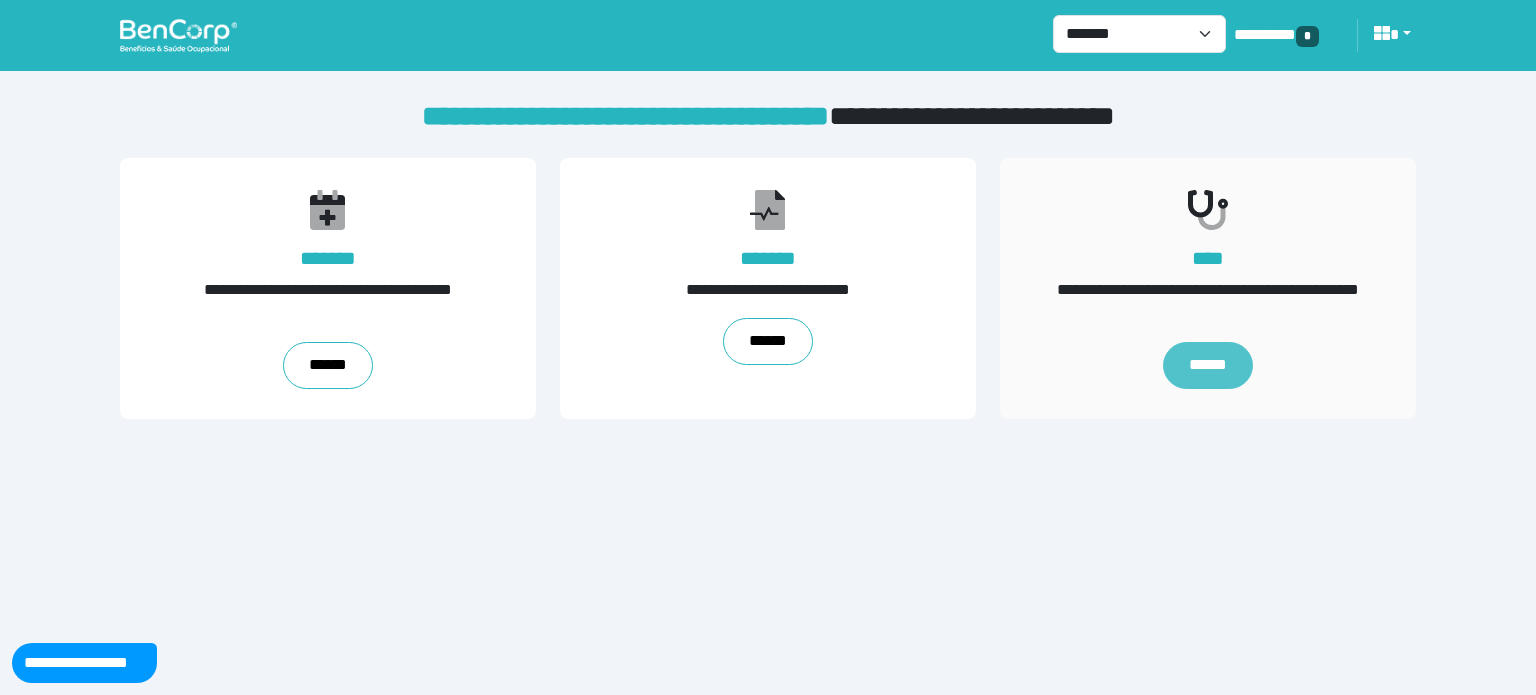 click on "******" at bounding box center [1208, 366] 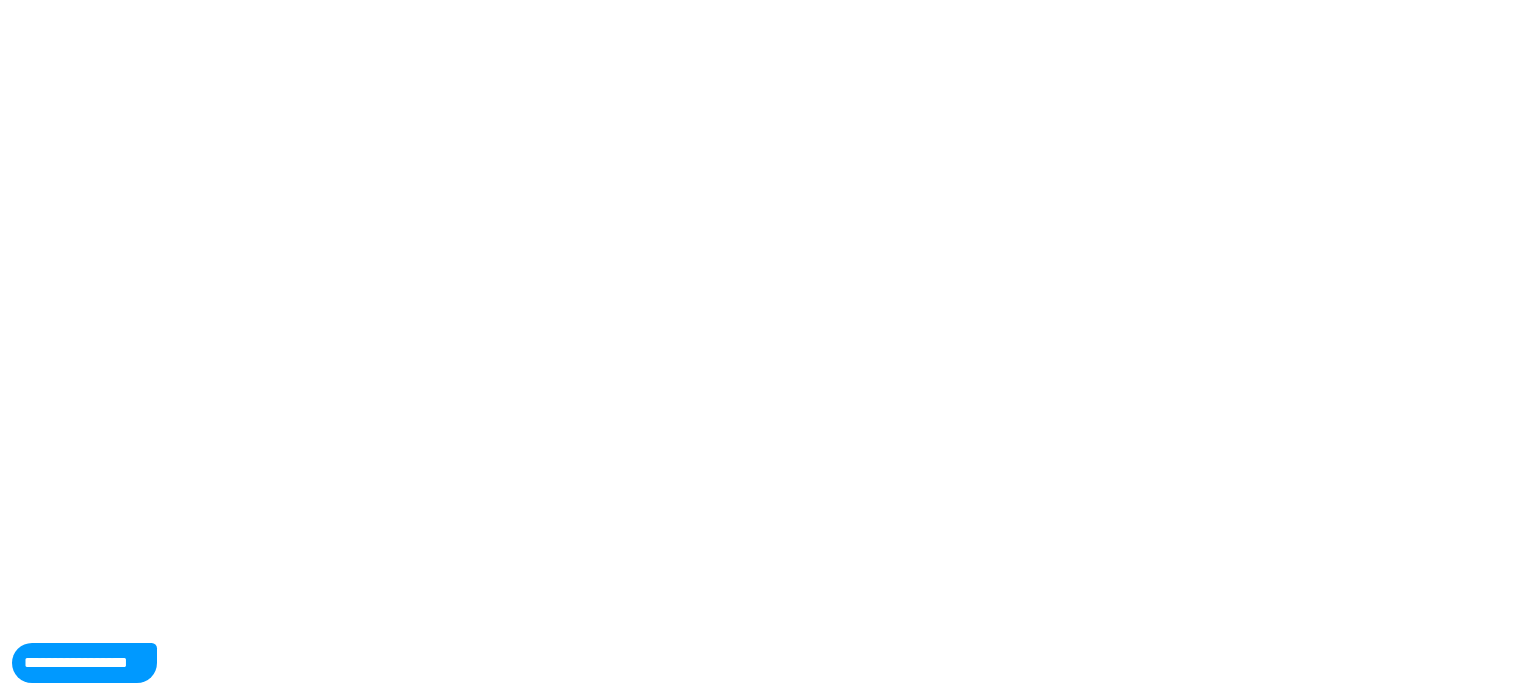 scroll, scrollTop: 0, scrollLeft: 0, axis: both 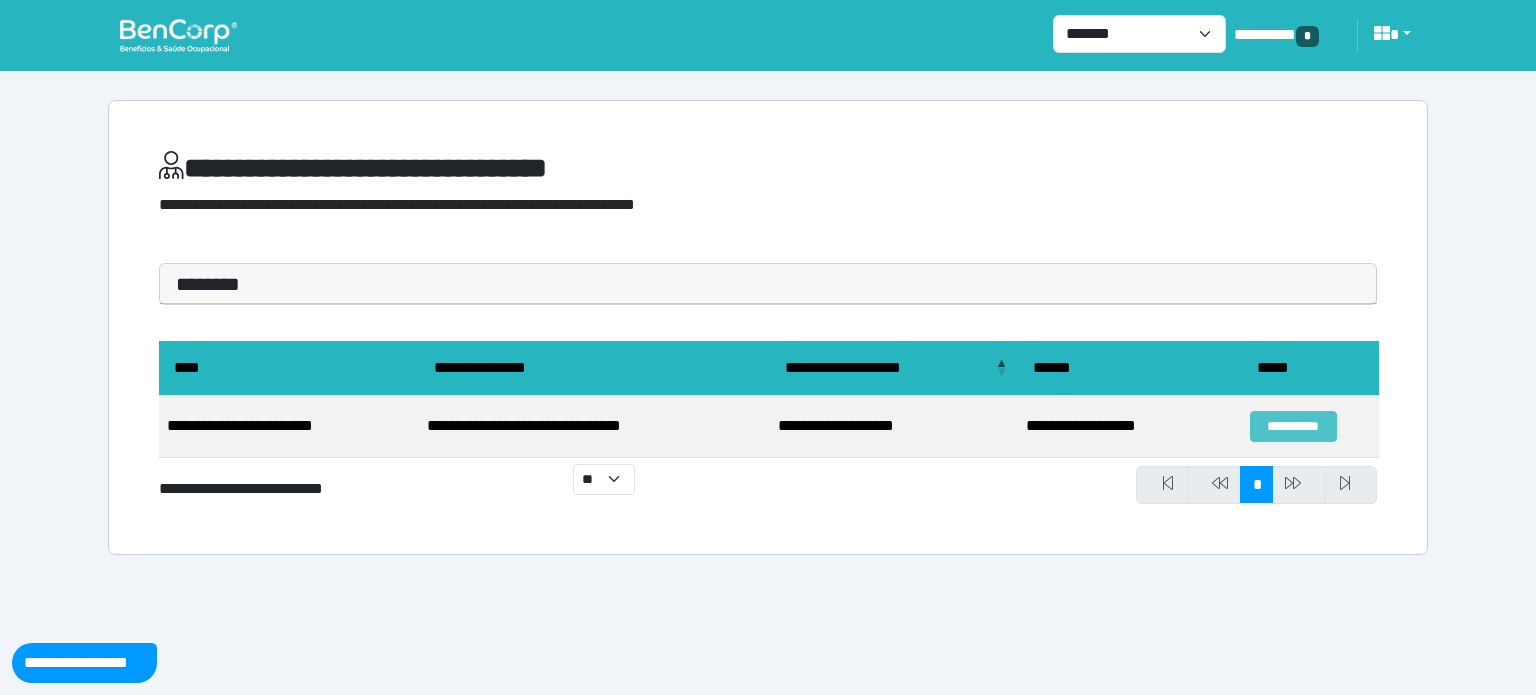 click on "**********" at bounding box center (1293, 426) 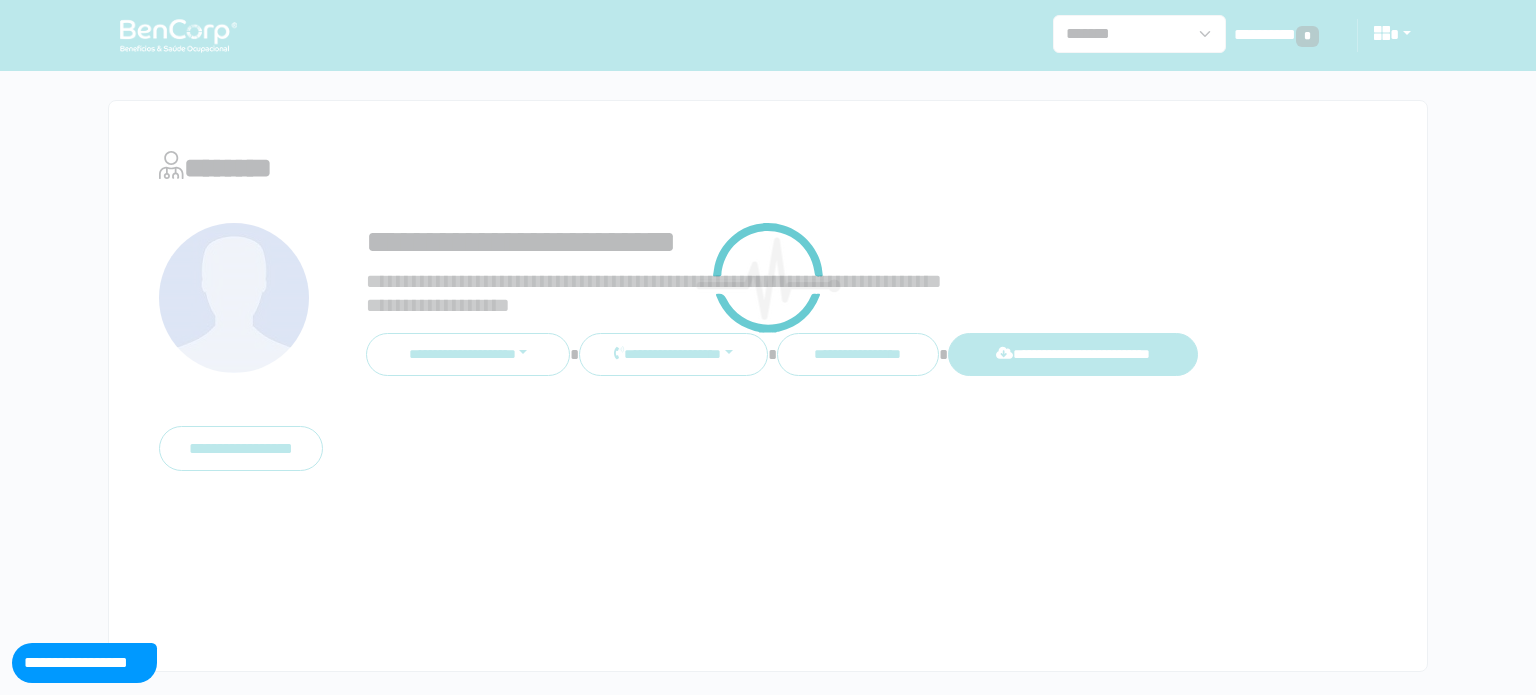 scroll, scrollTop: 0, scrollLeft: 0, axis: both 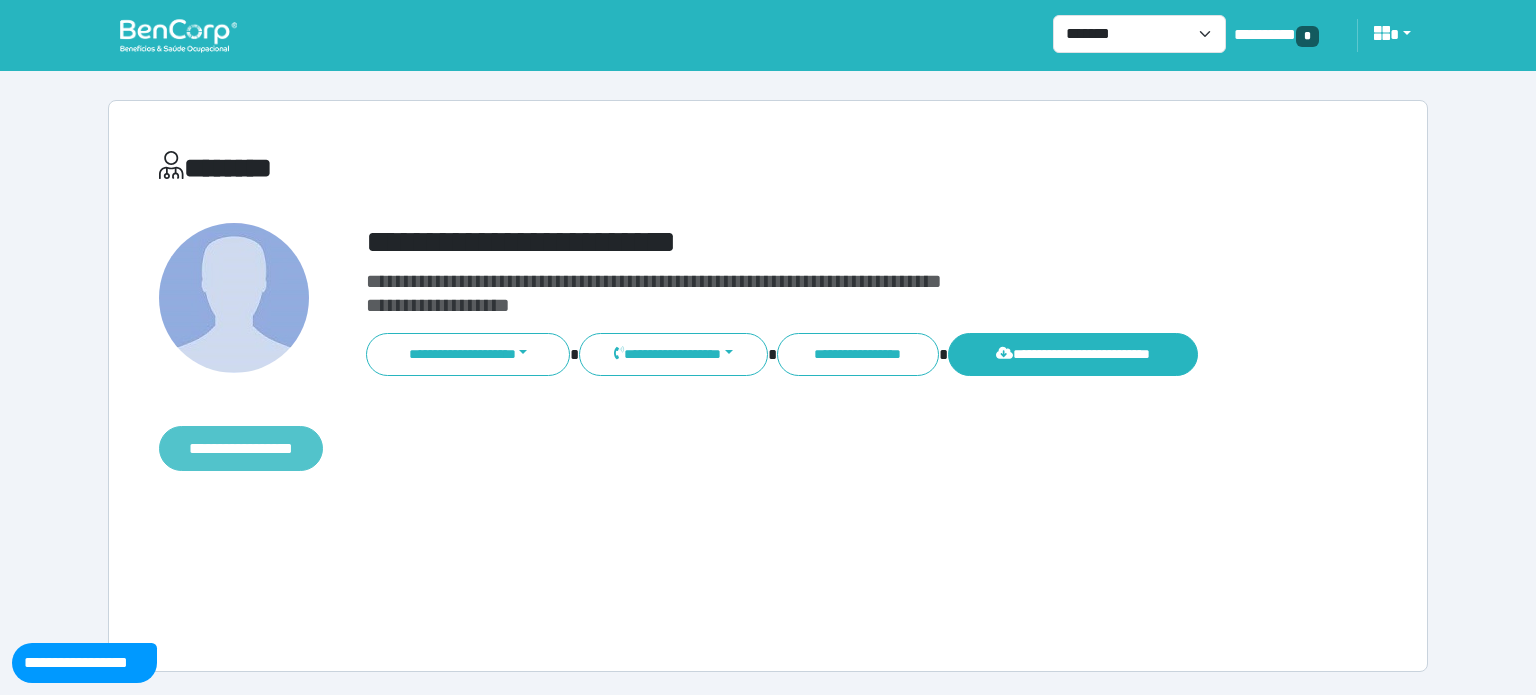 click on "**********" at bounding box center [241, 449] 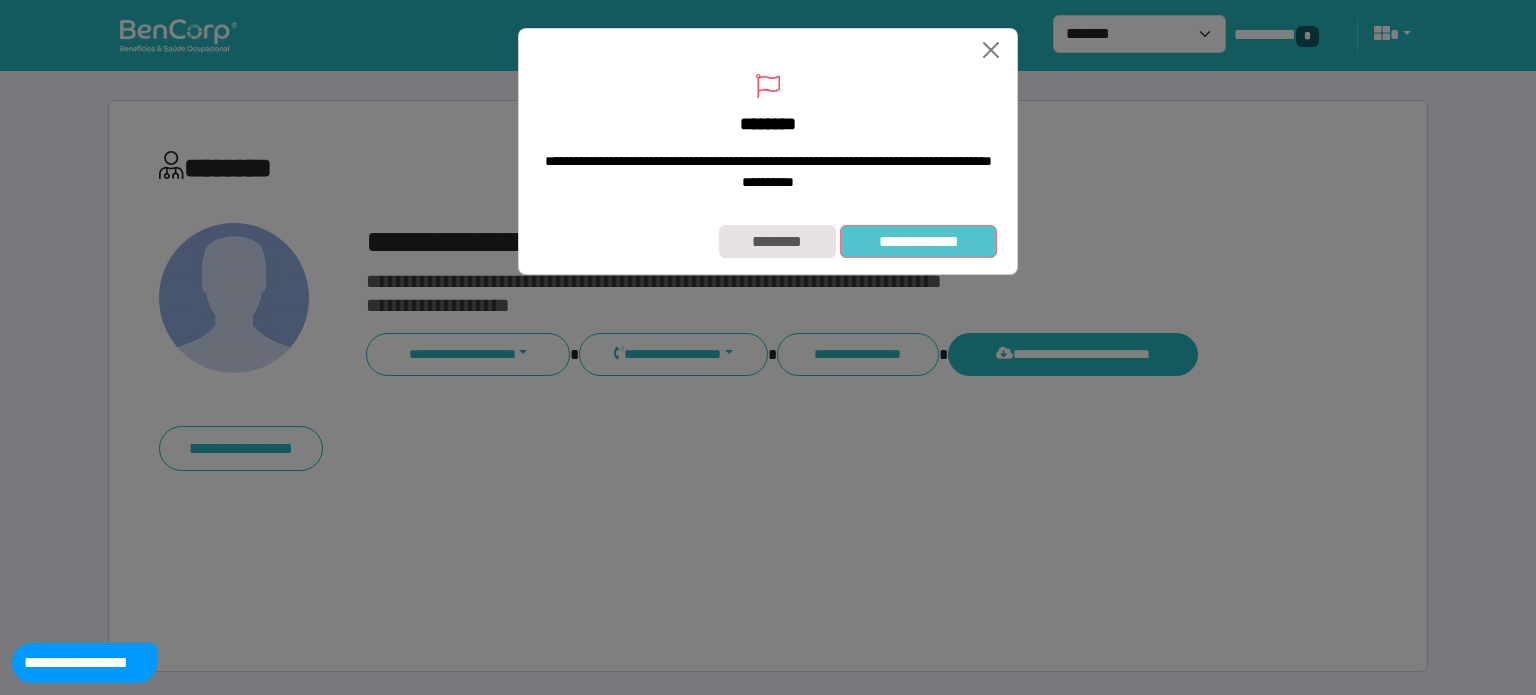click on "**********" at bounding box center (918, 242) 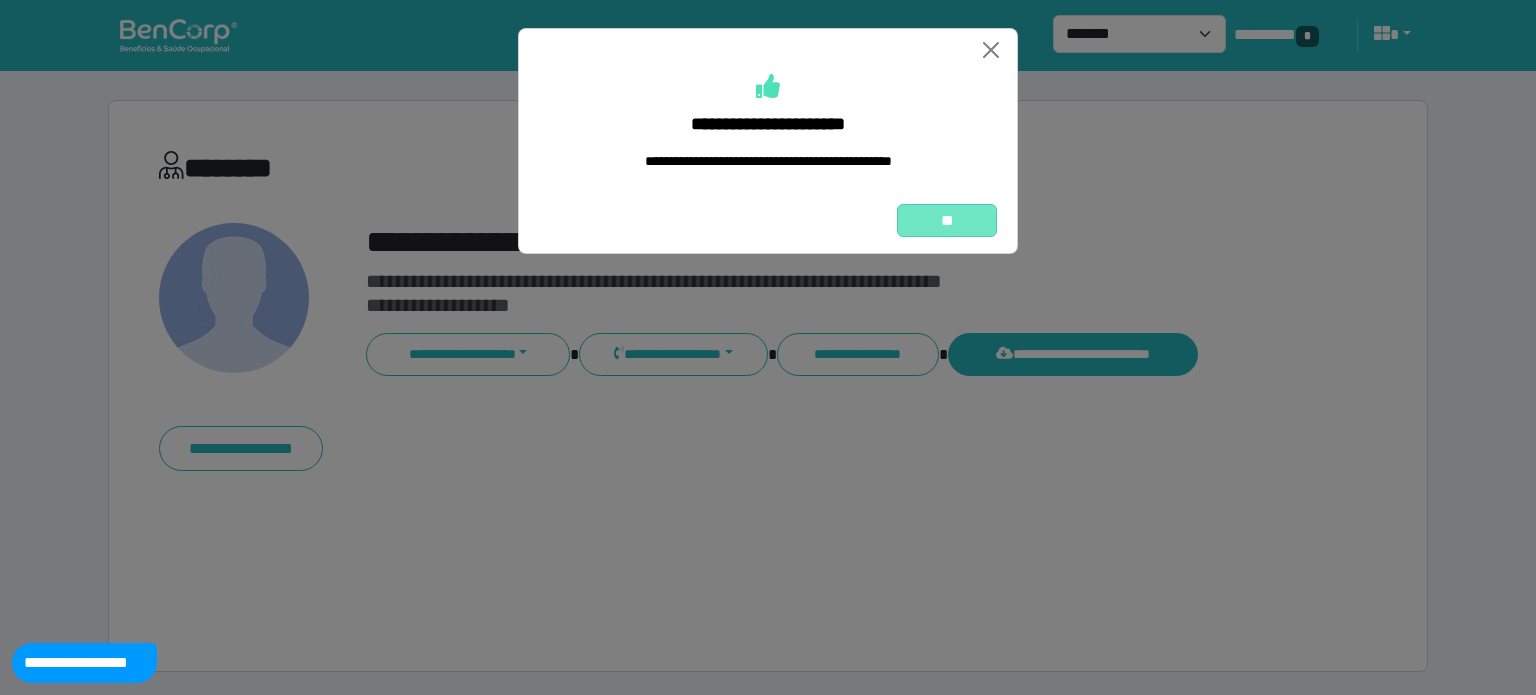 click on "**" at bounding box center [947, 221] 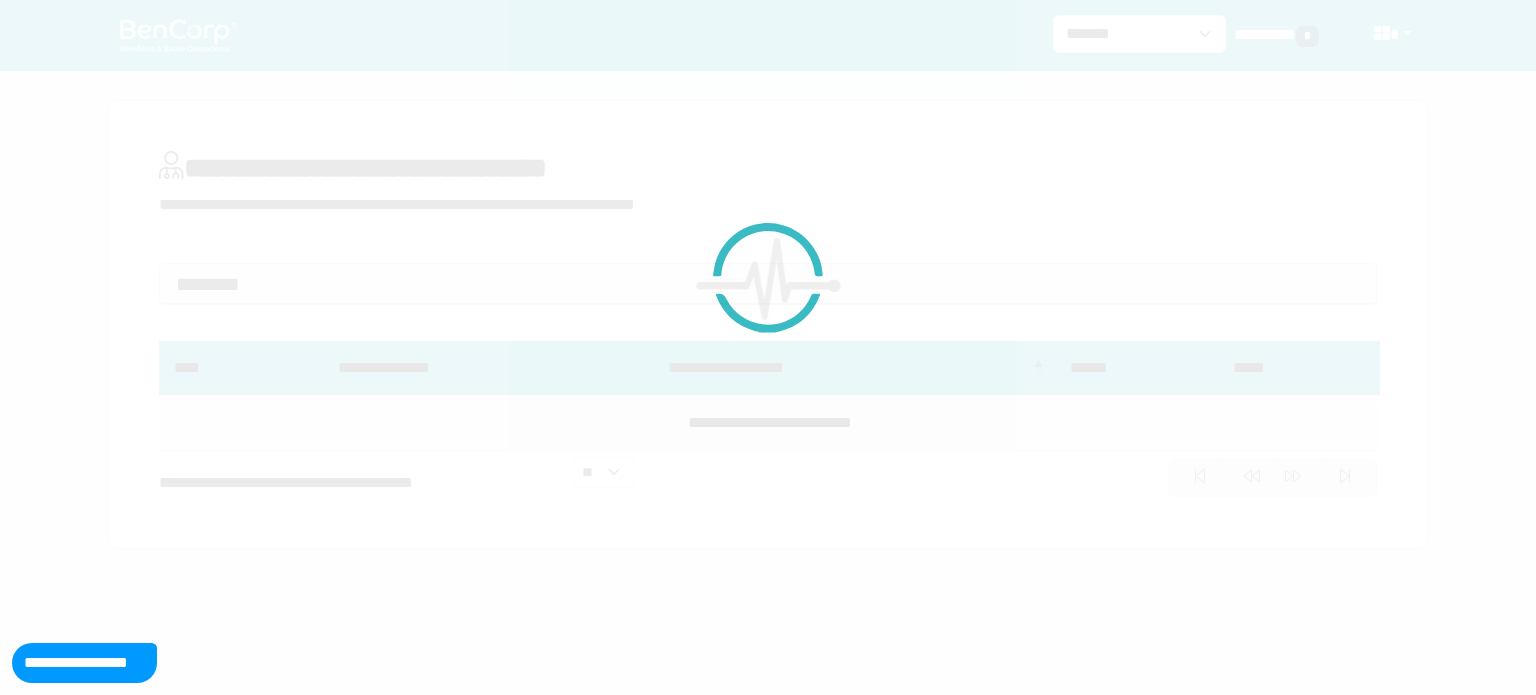 scroll, scrollTop: 0, scrollLeft: 0, axis: both 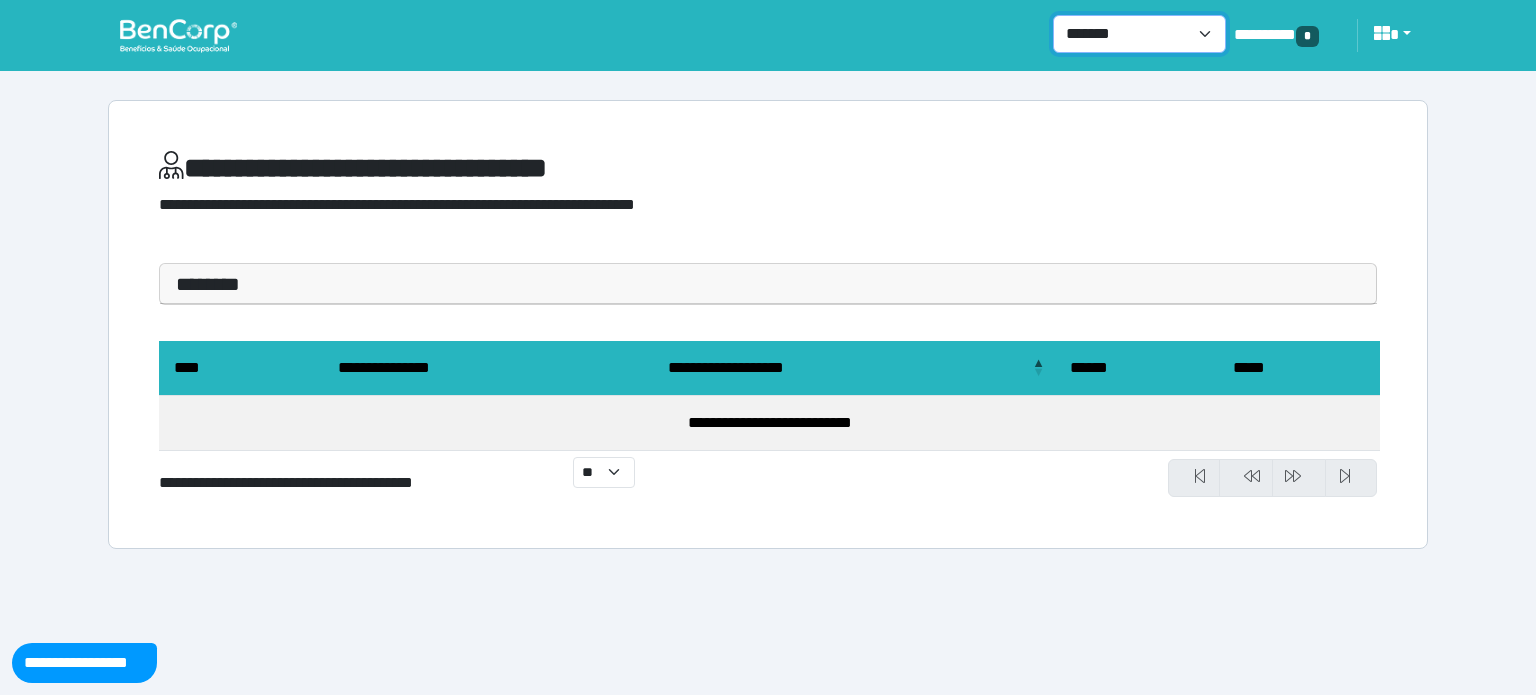 drag, startPoint x: 1127, startPoint y: 35, endPoint x: 1125, endPoint y: 95, distance: 60.033325 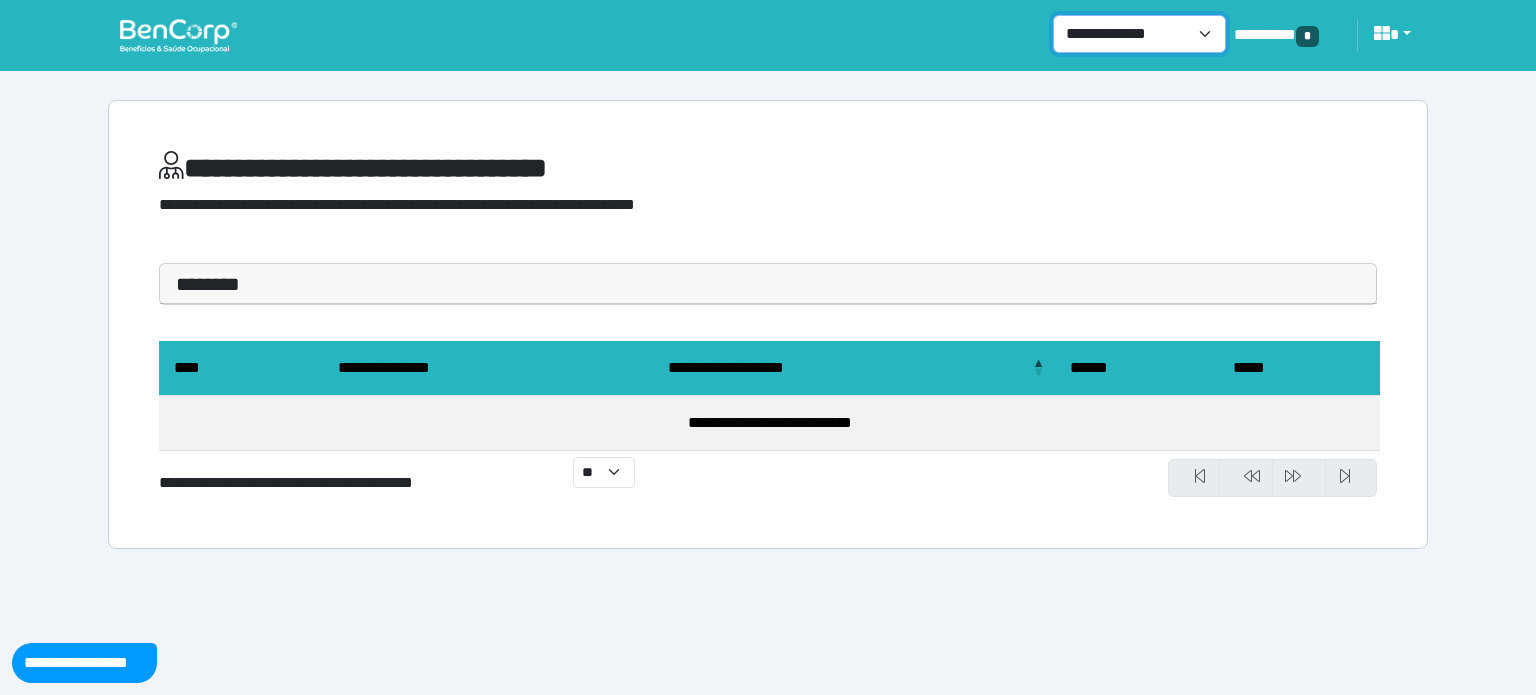 click on "**********" at bounding box center (1139, 34) 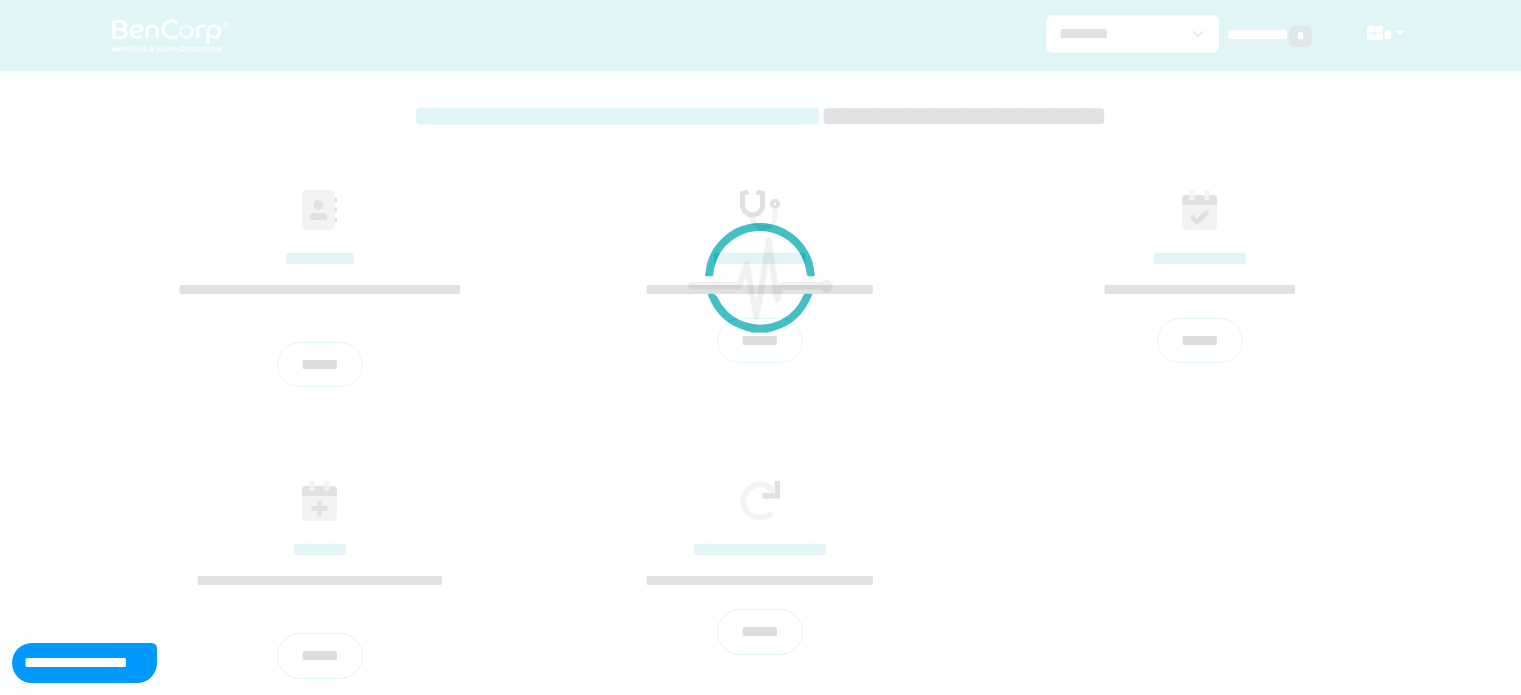 scroll, scrollTop: 0, scrollLeft: 0, axis: both 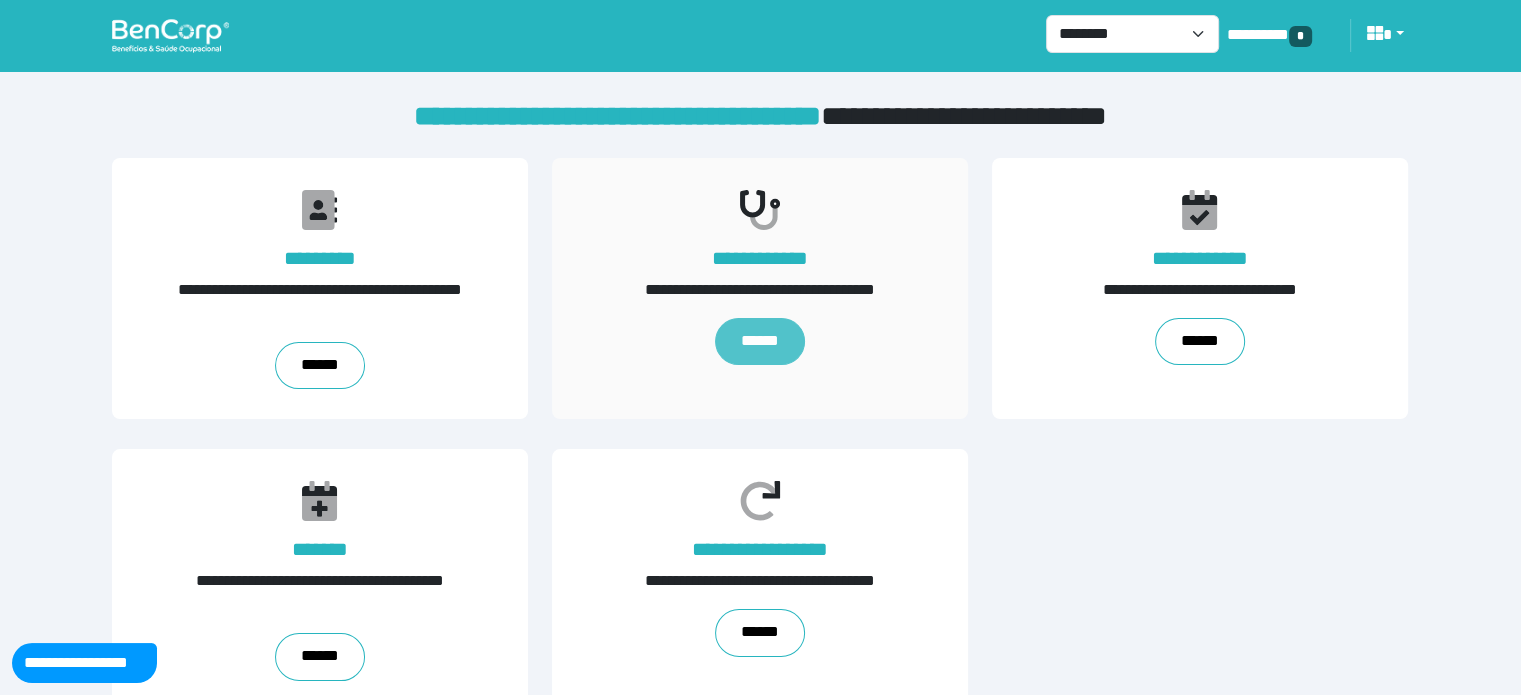 click on "******" at bounding box center (760, 342) 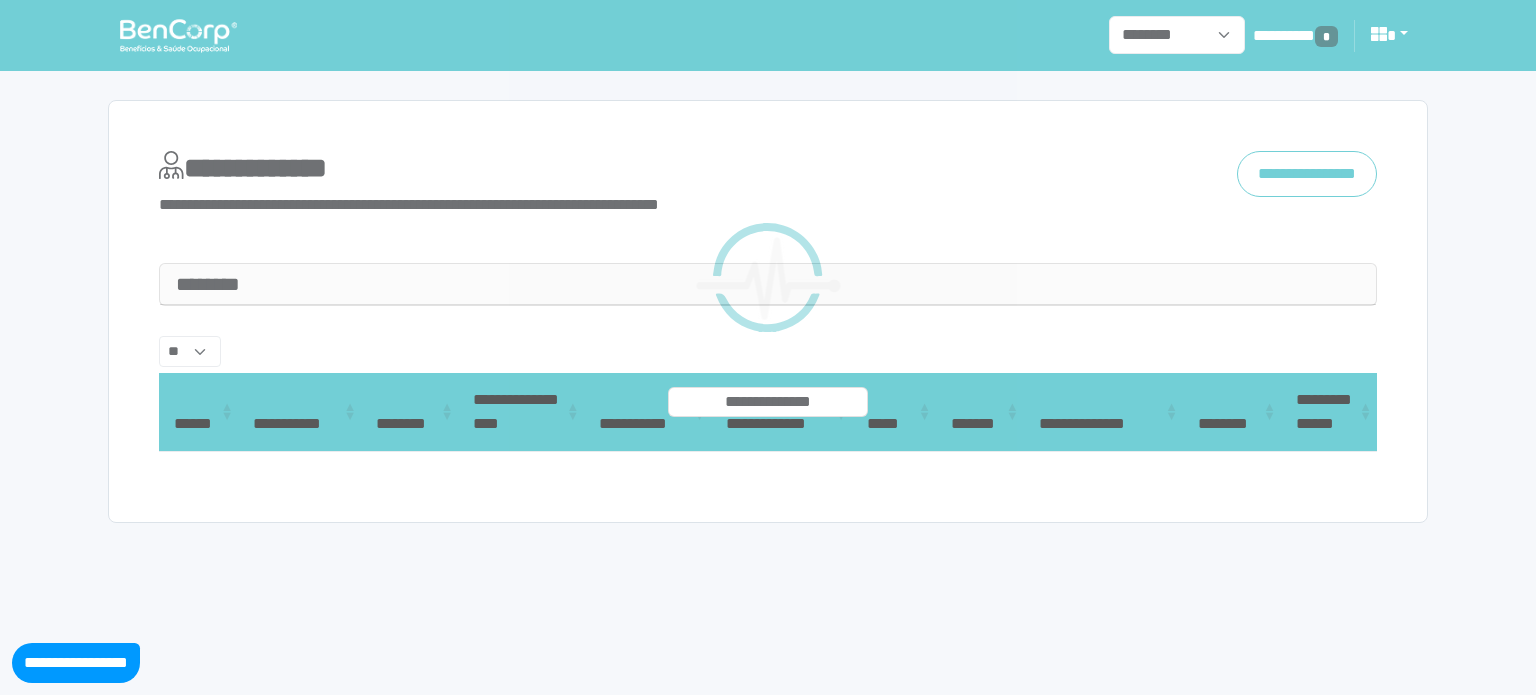 select 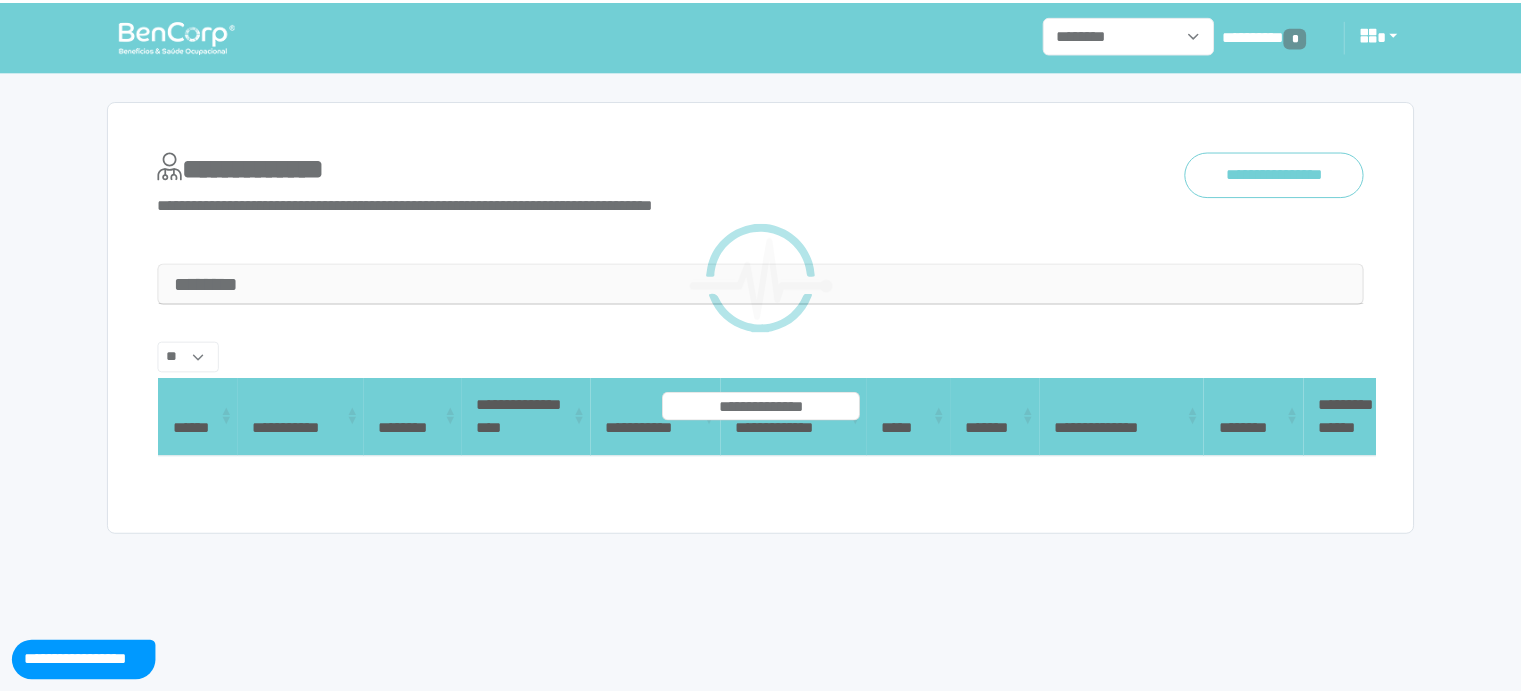 scroll, scrollTop: 0, scrollLeft: 0, axis: both 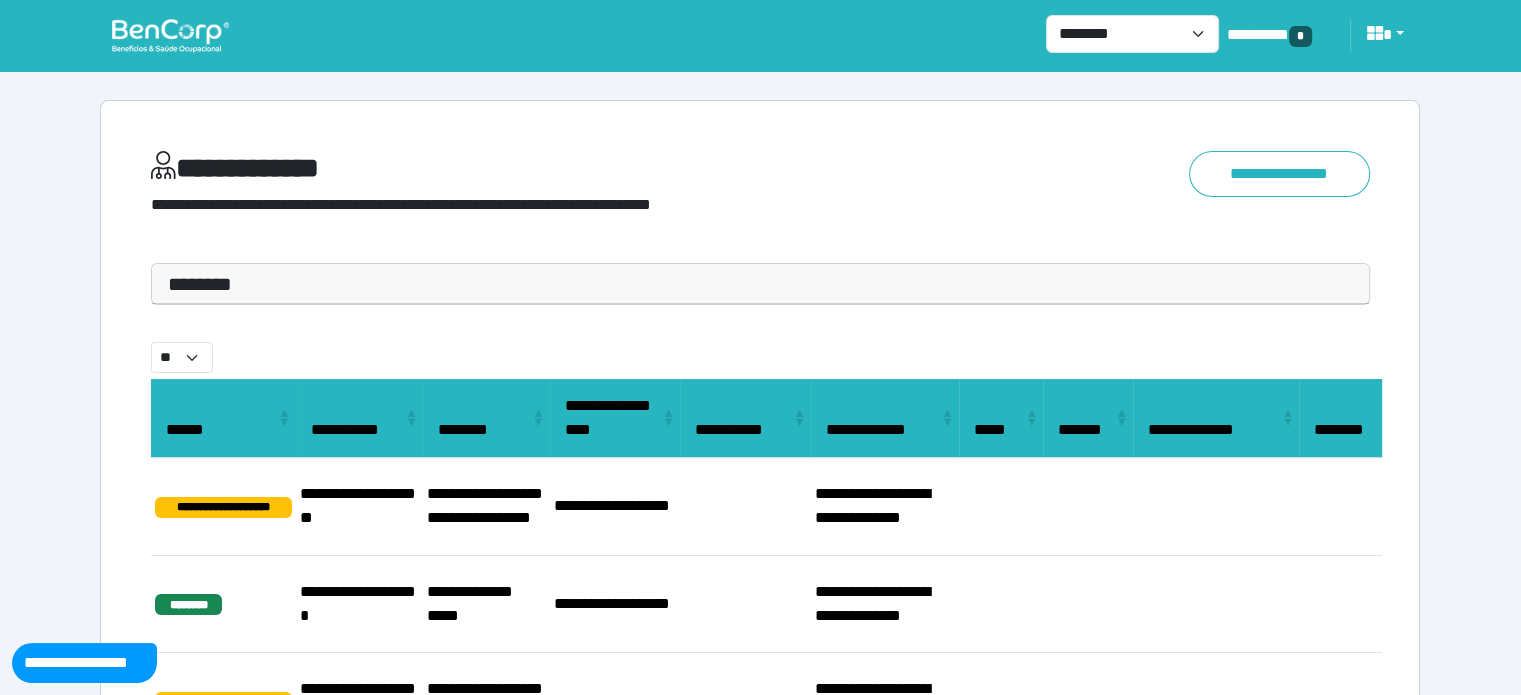 click on "********" at bounding box center (760, 284) 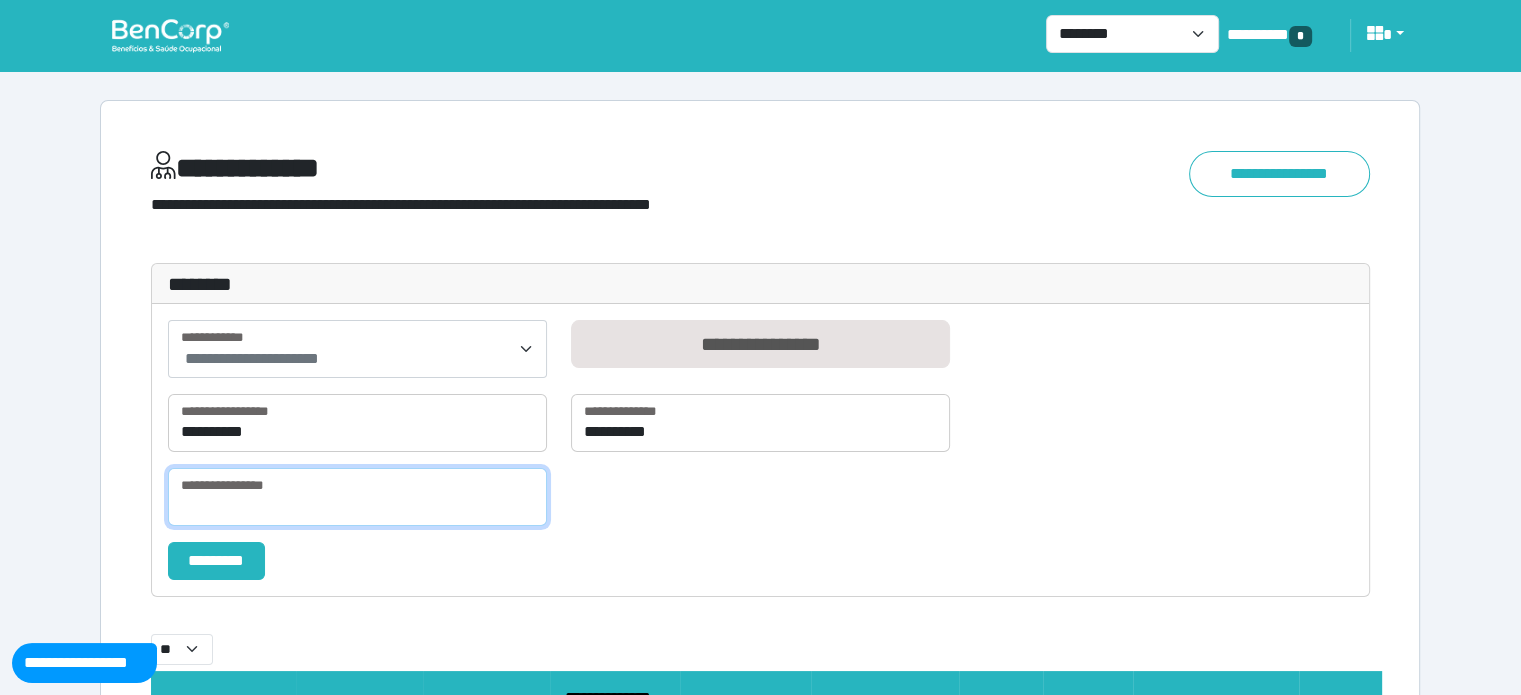 drag, startPoint x: 408, startPoint y: 500, endPoint x: 641, endPoint y: 430, distance: 243.2879 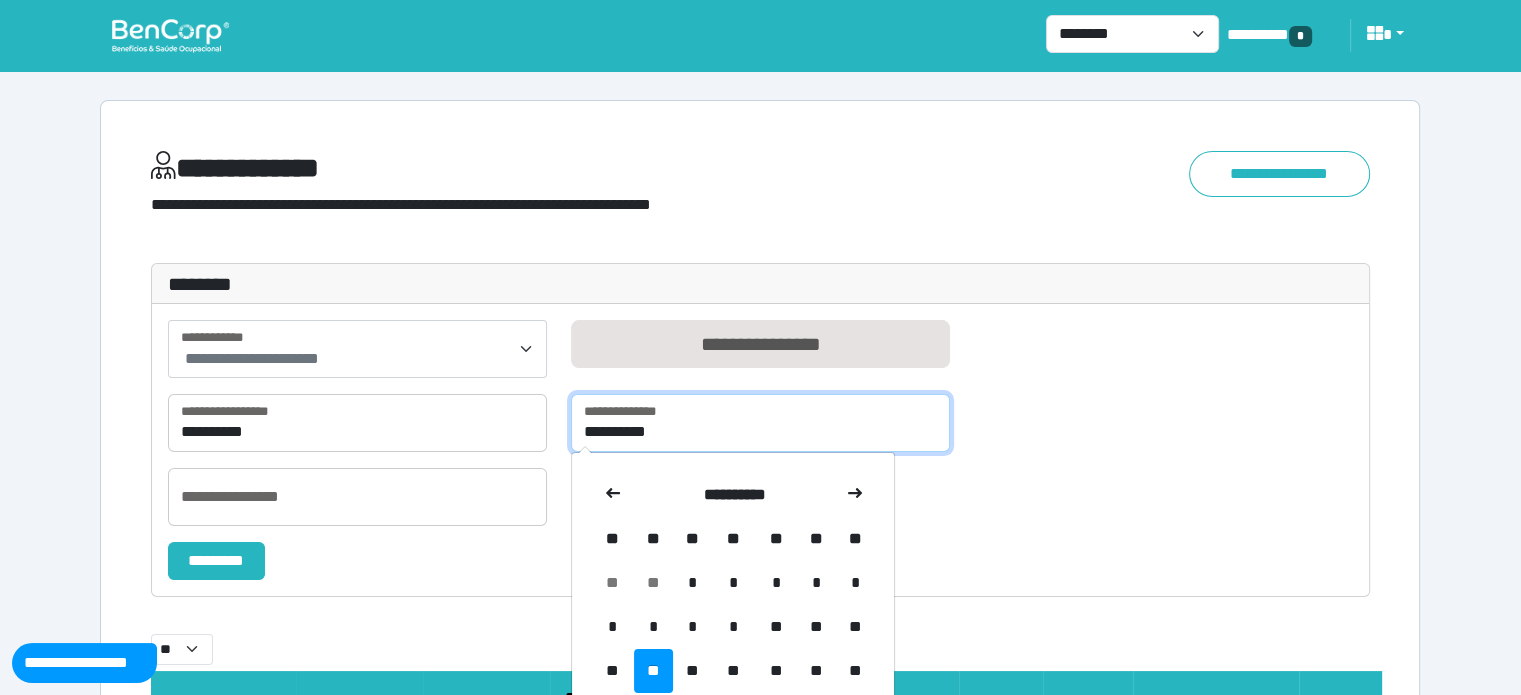 click on "**********" at bounding box center (760, 423) 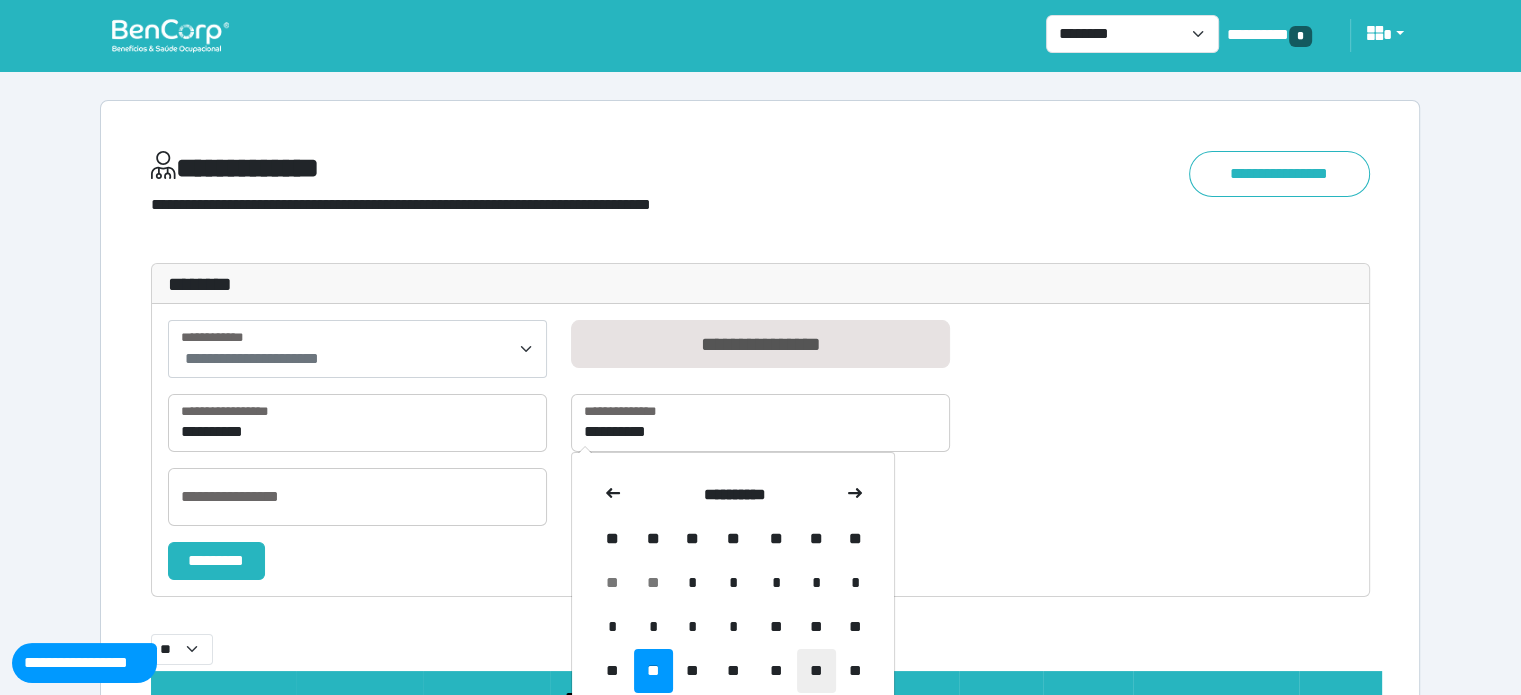 click on "**" at bounding box center (816, 671) 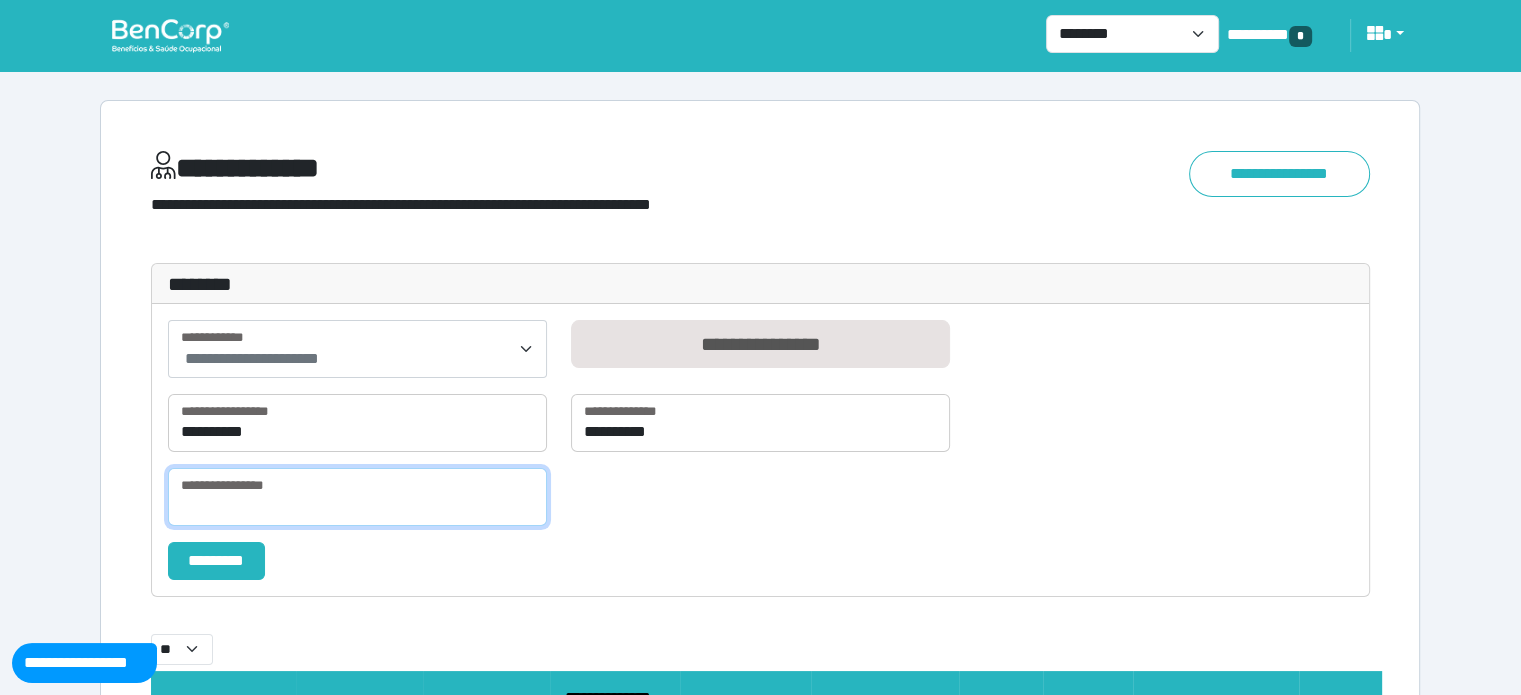 click at bounding box center [357, 497] 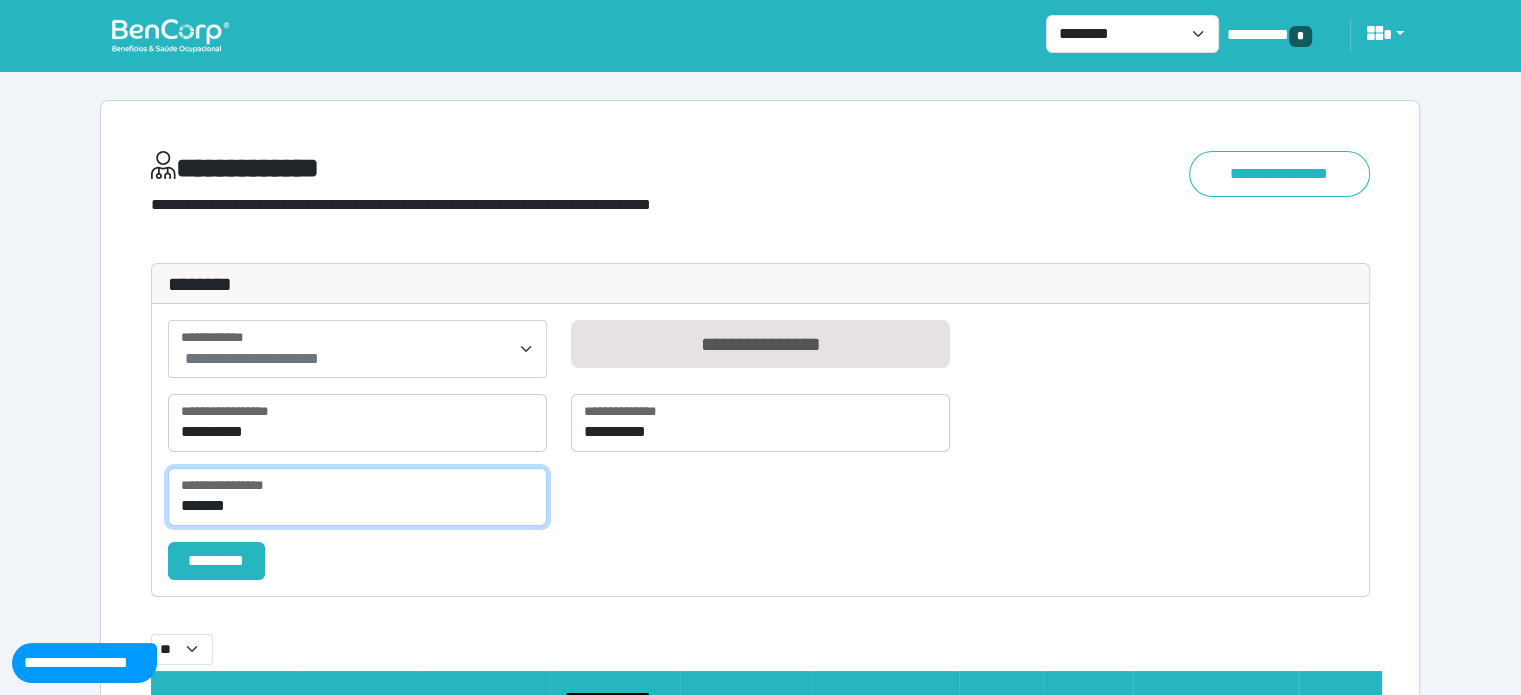 type on "*******" 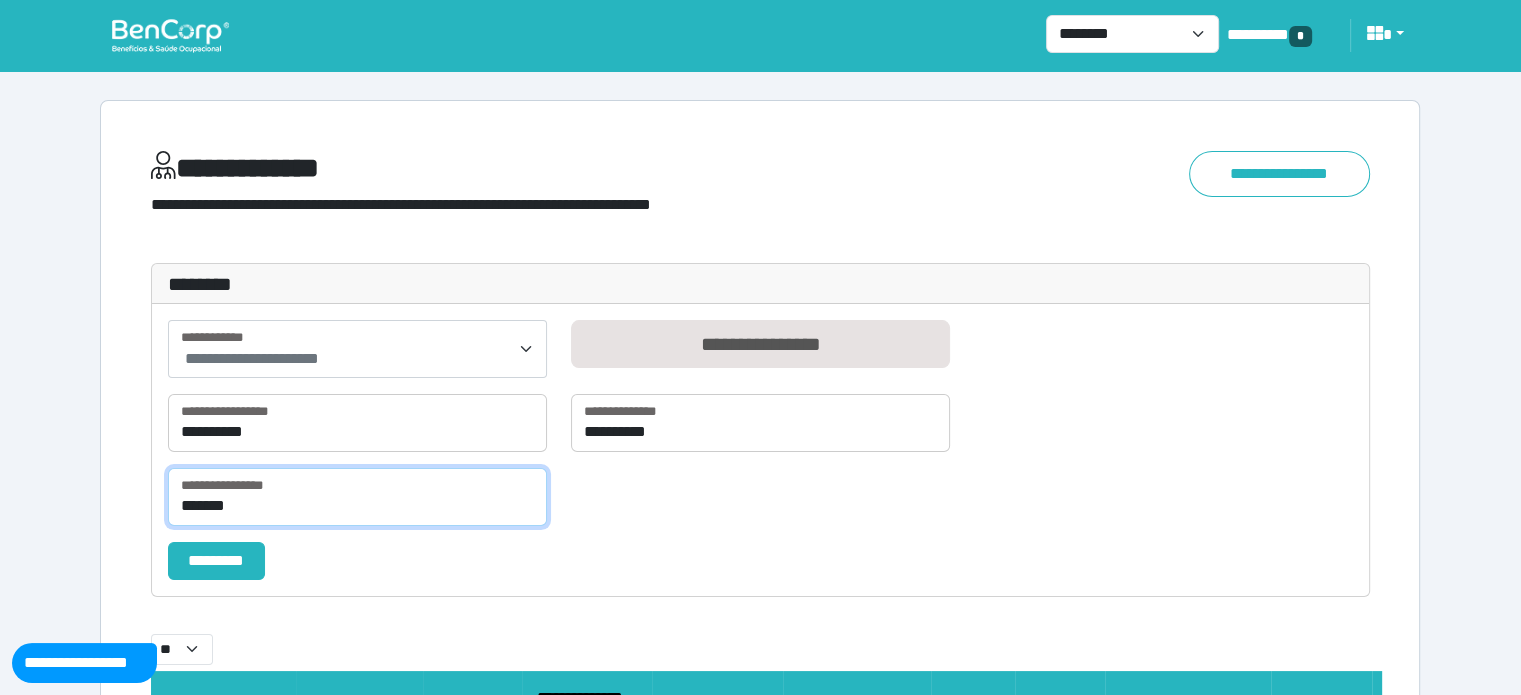 scroll, scrollTop: 385, scrollLeft: 0, axis: vertical 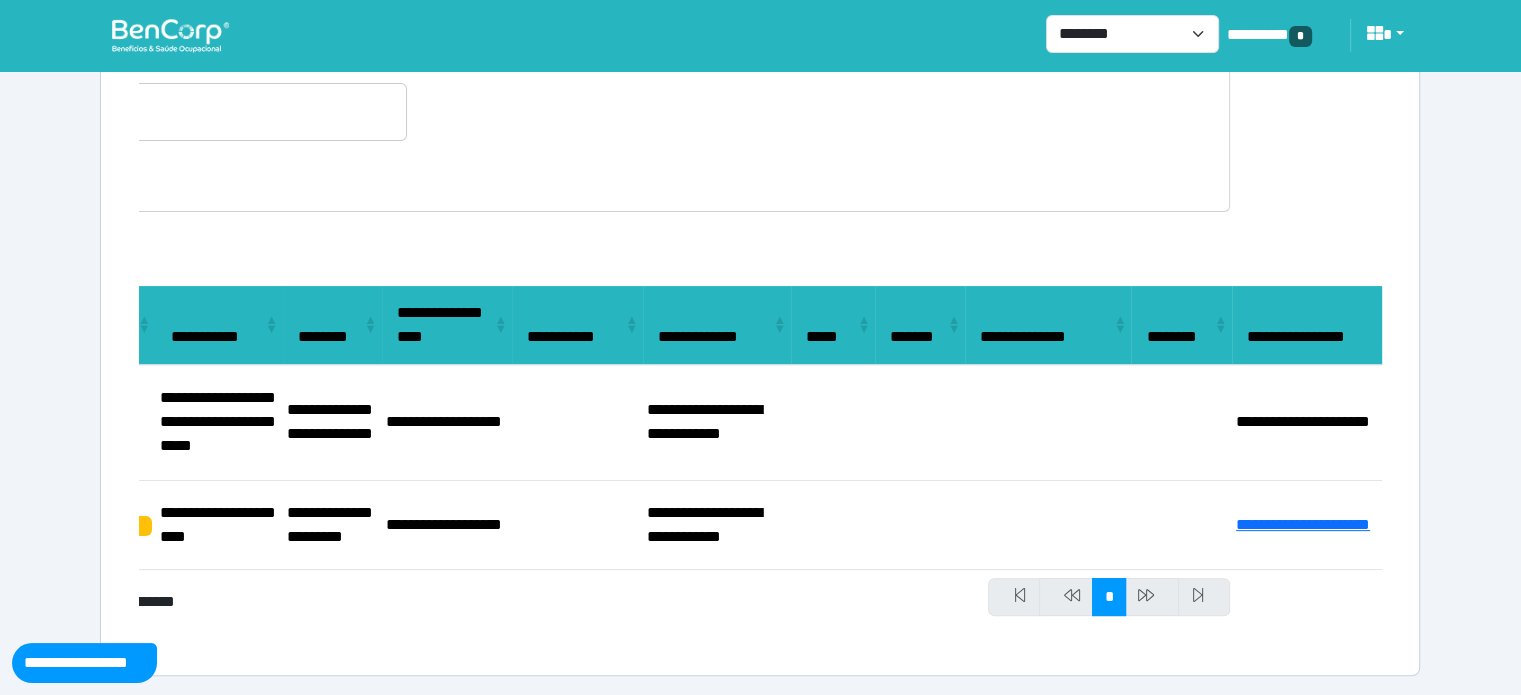 click on "**********" at bounding box center [760, 252] 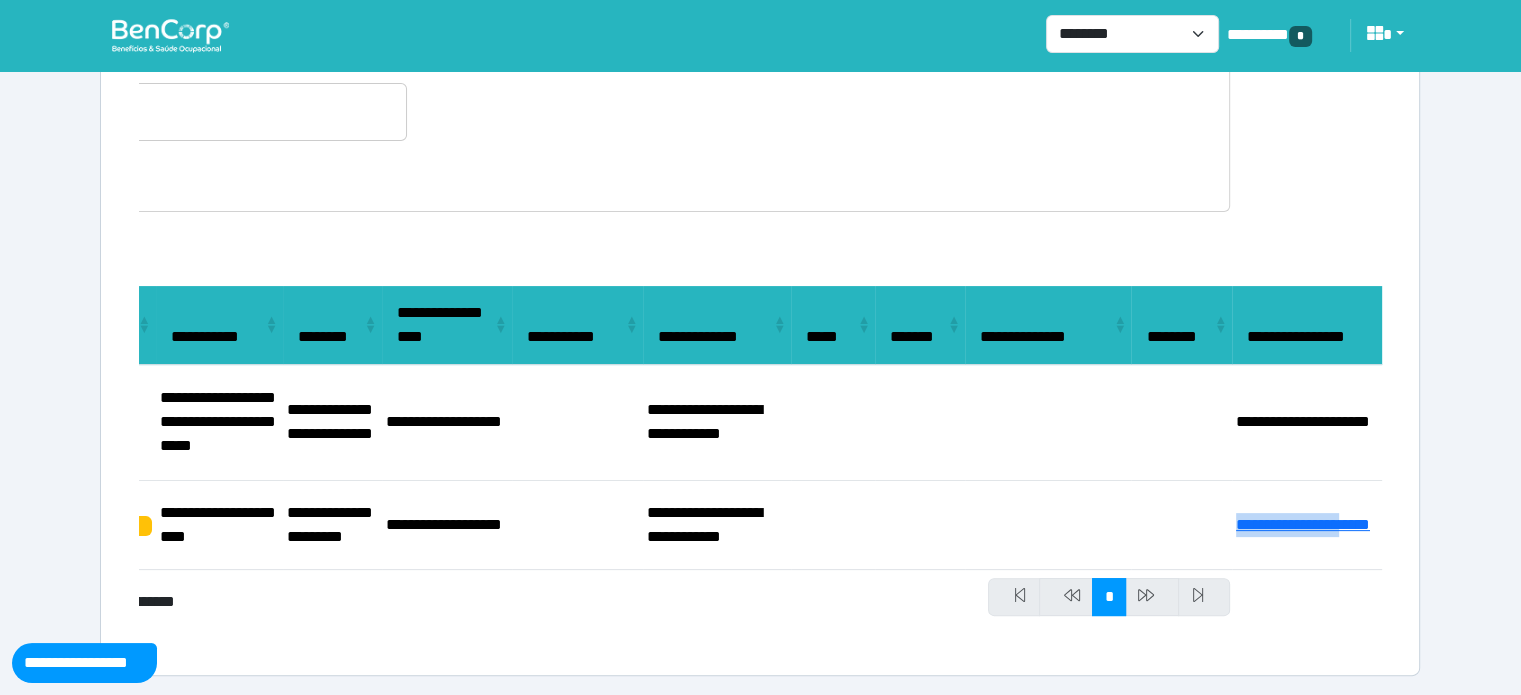 scroll, scrollTop: 0, scrollLeft: 168, axis: horizontal 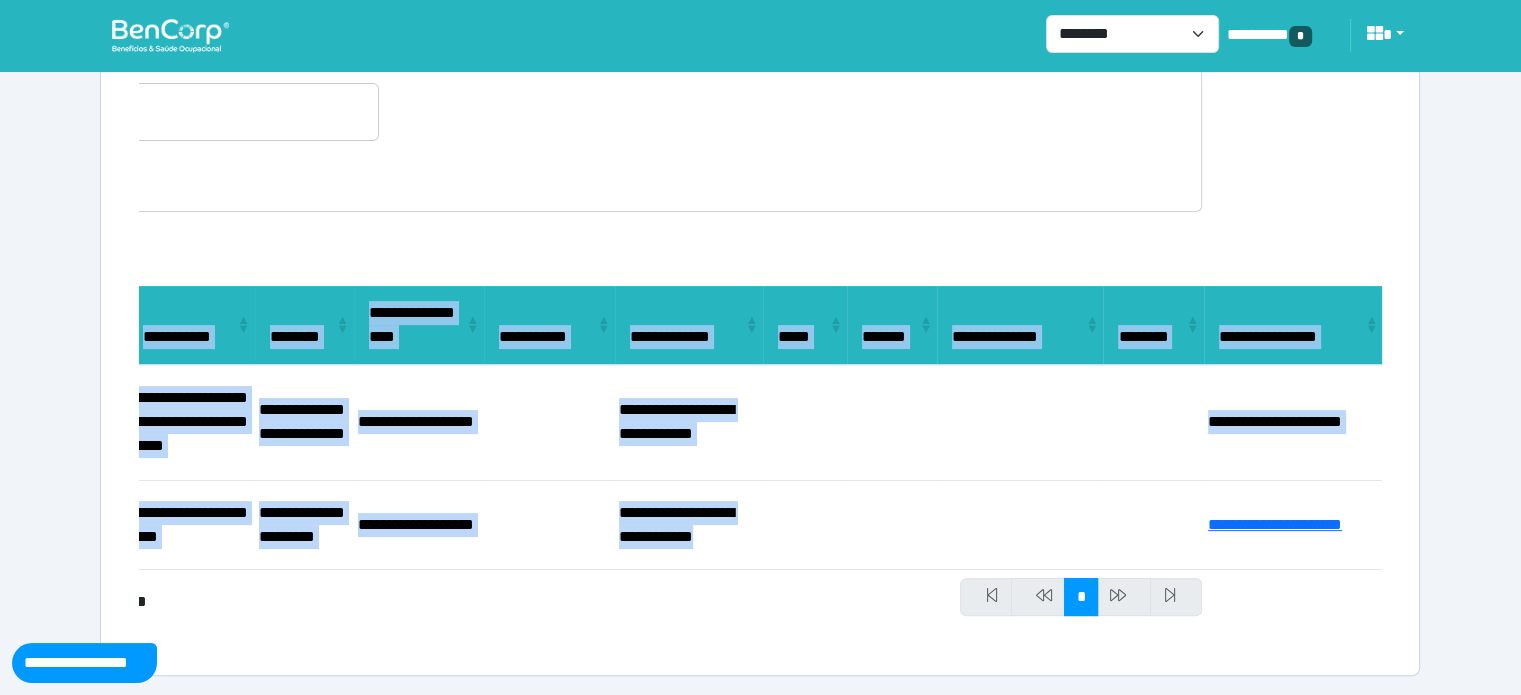 drag, startPoint x: 1219, startPoint y: 517, endPoint x: 1464, endPoint y: 563, distance: 249.28096 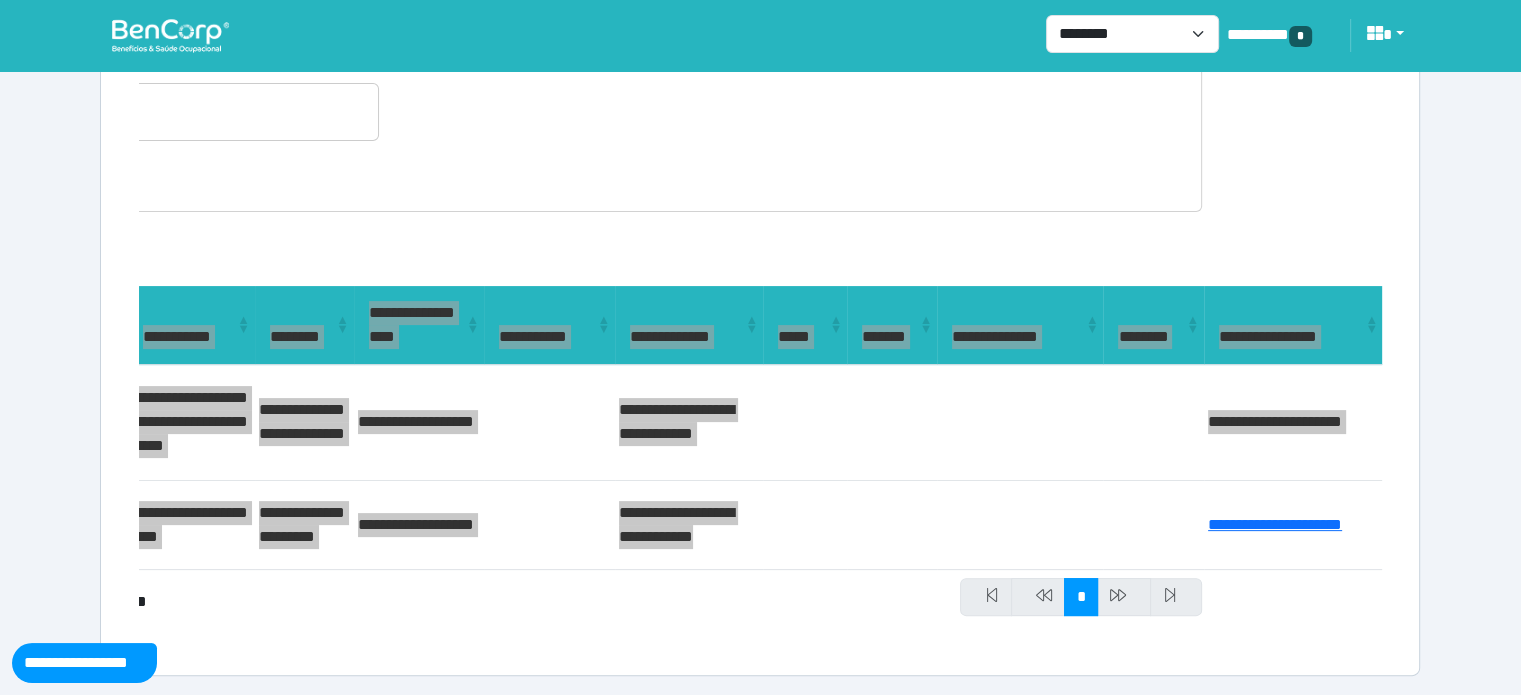 select on "**" 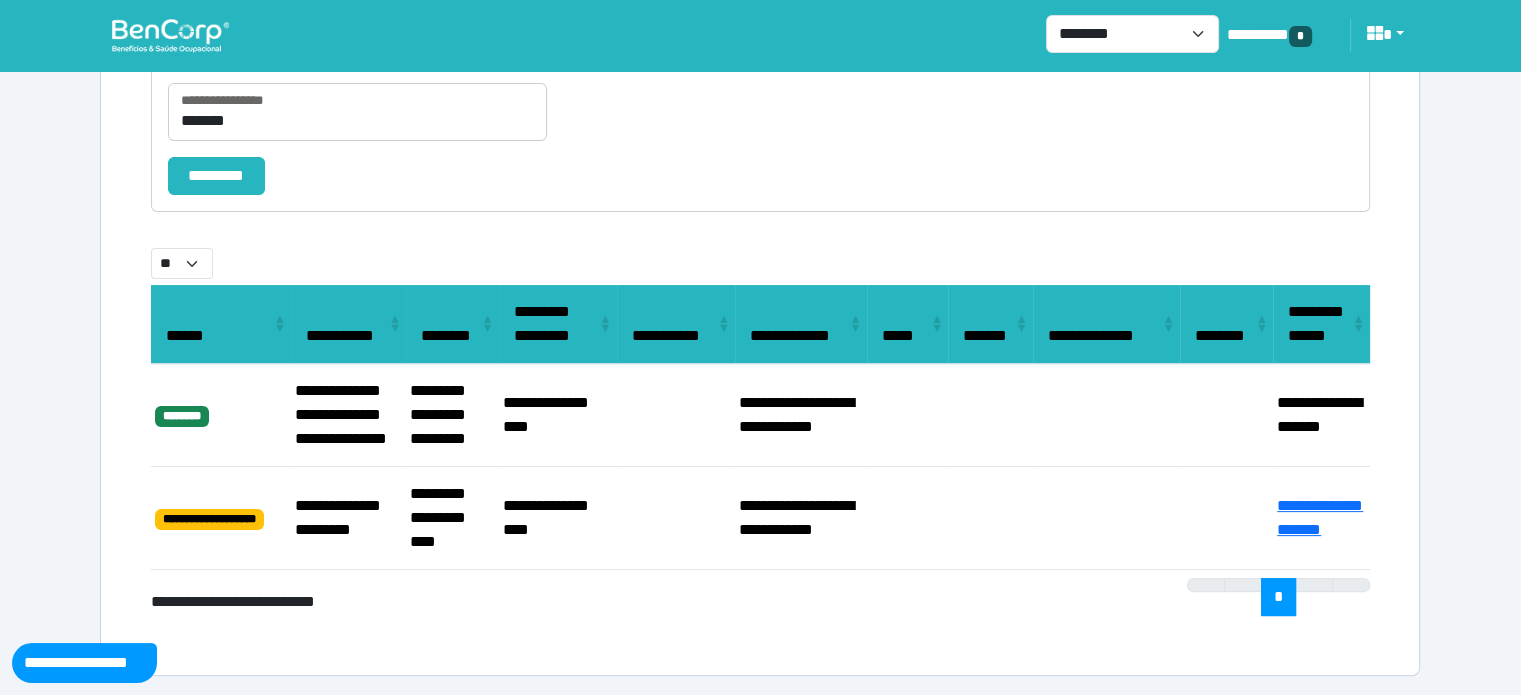 select on "**" 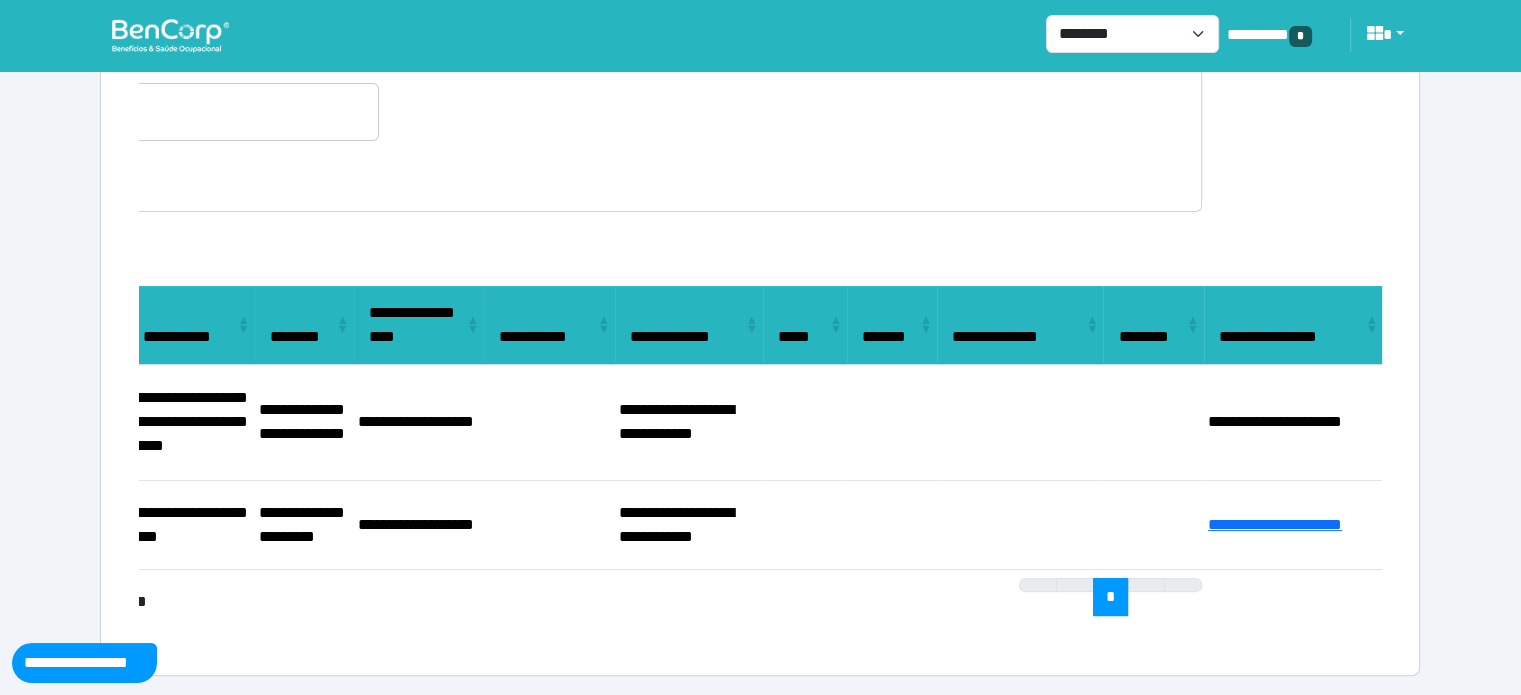 select on "**" 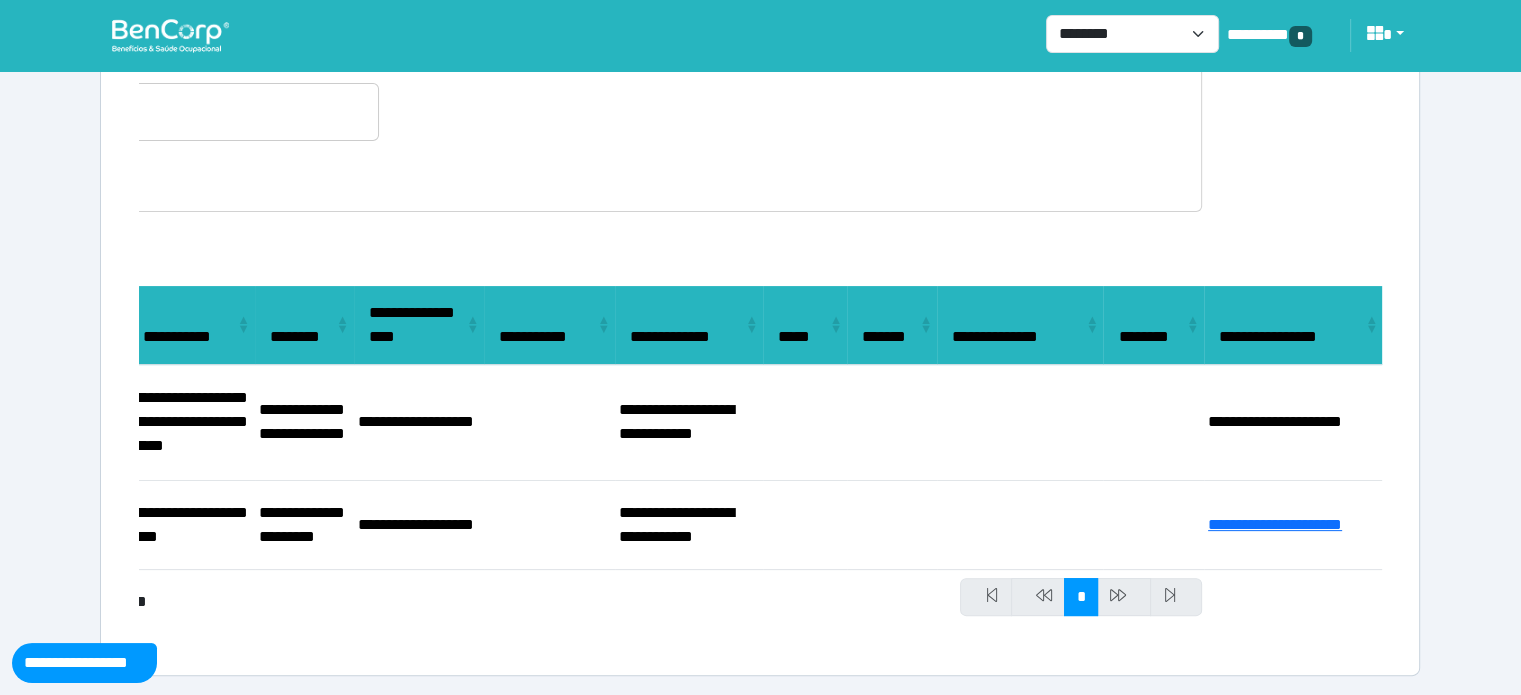 click at bounding box center (170, 35) 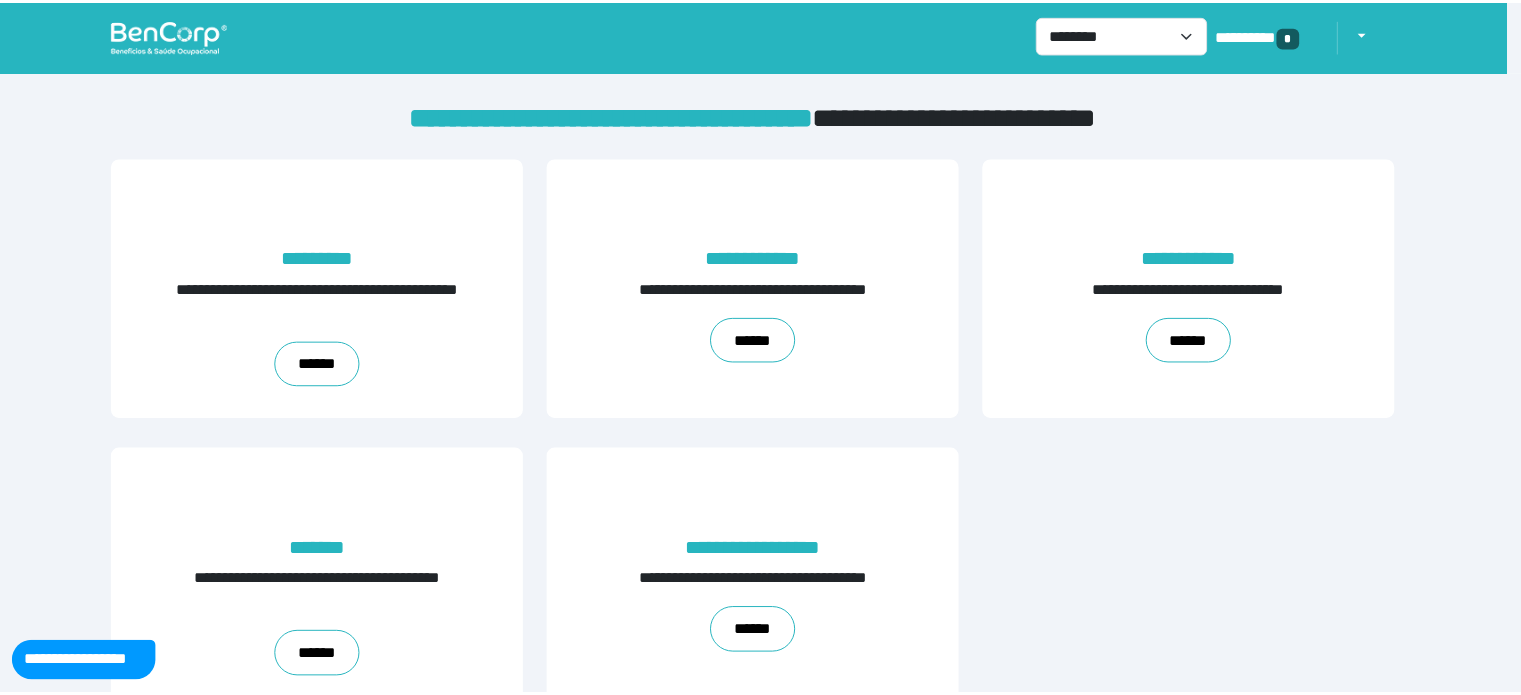 scroll, scrollTop: 0, scrollLeft: 0, axis: both 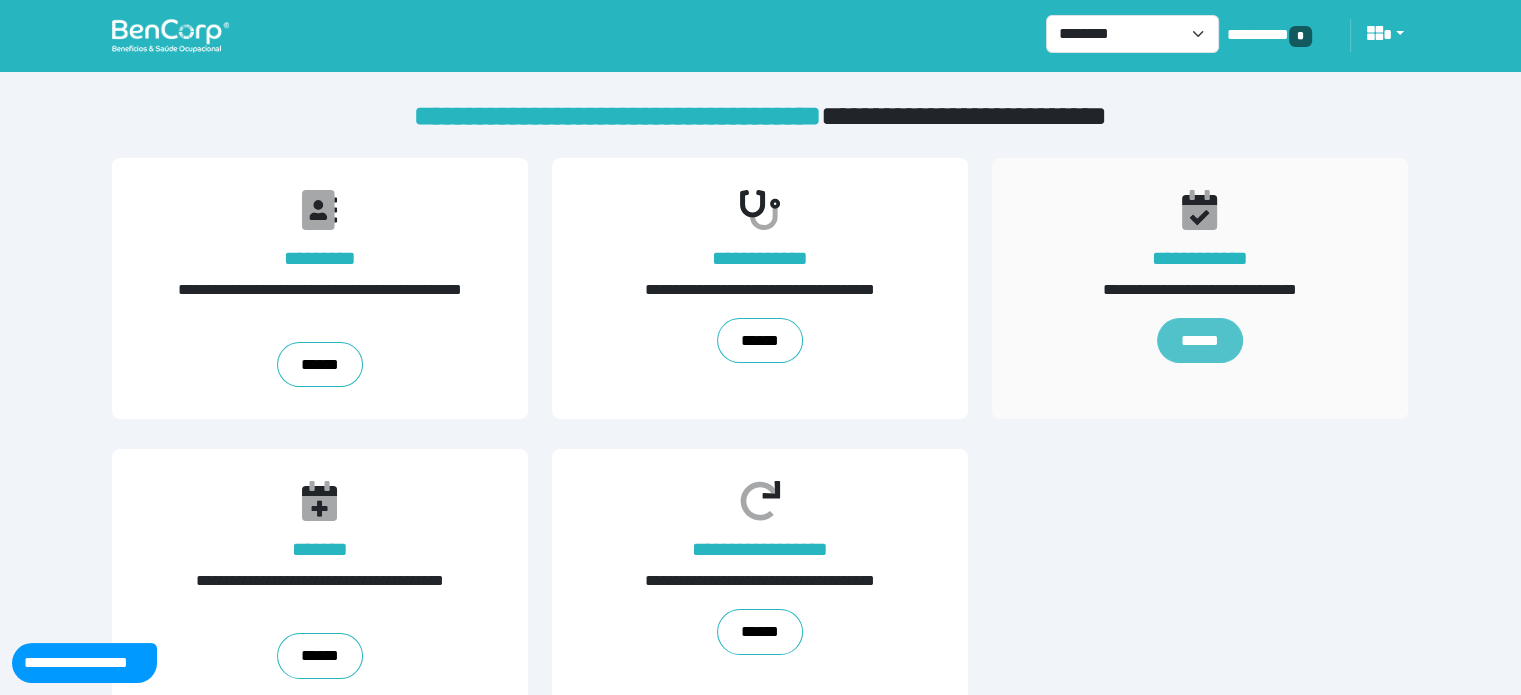 click on "******" at bounding box center (1200, 341) 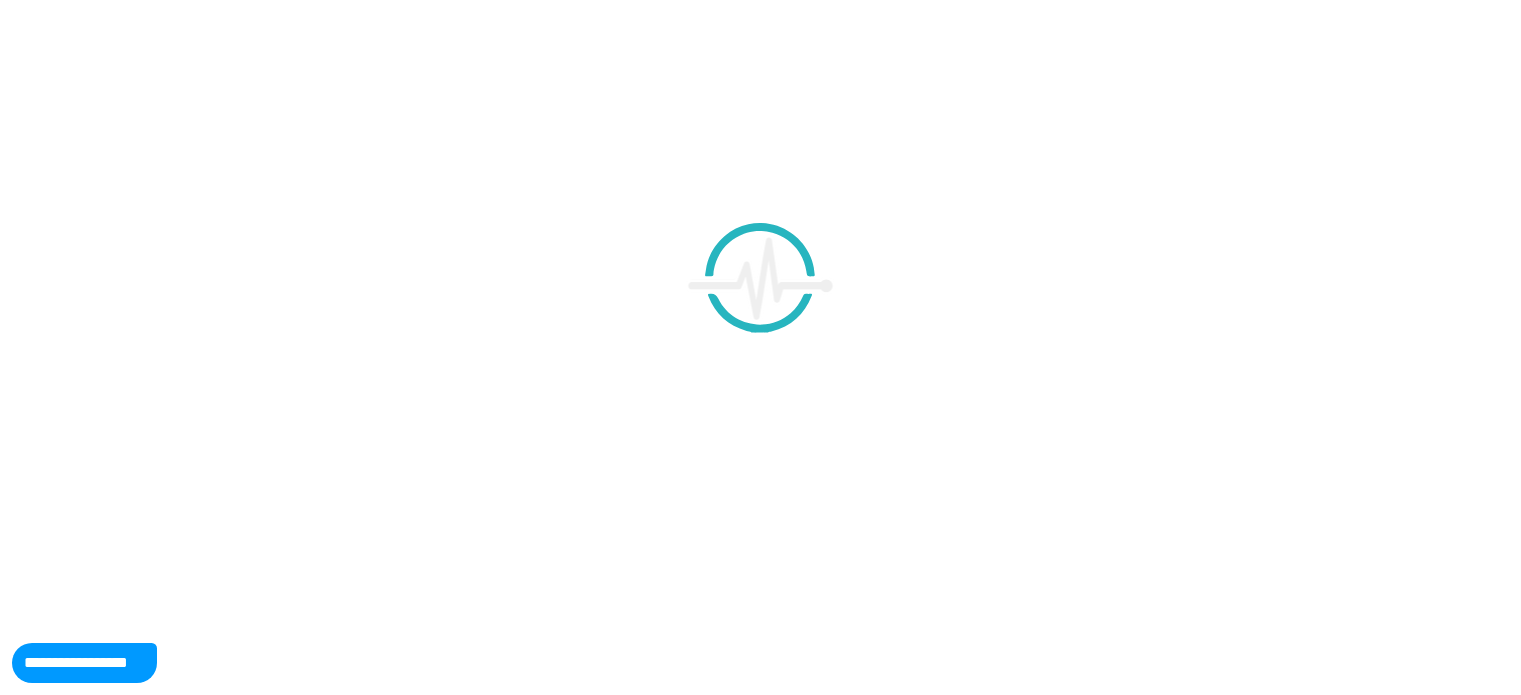 scroll, scrollTop: 0, scrollLeft: 0, axis: both 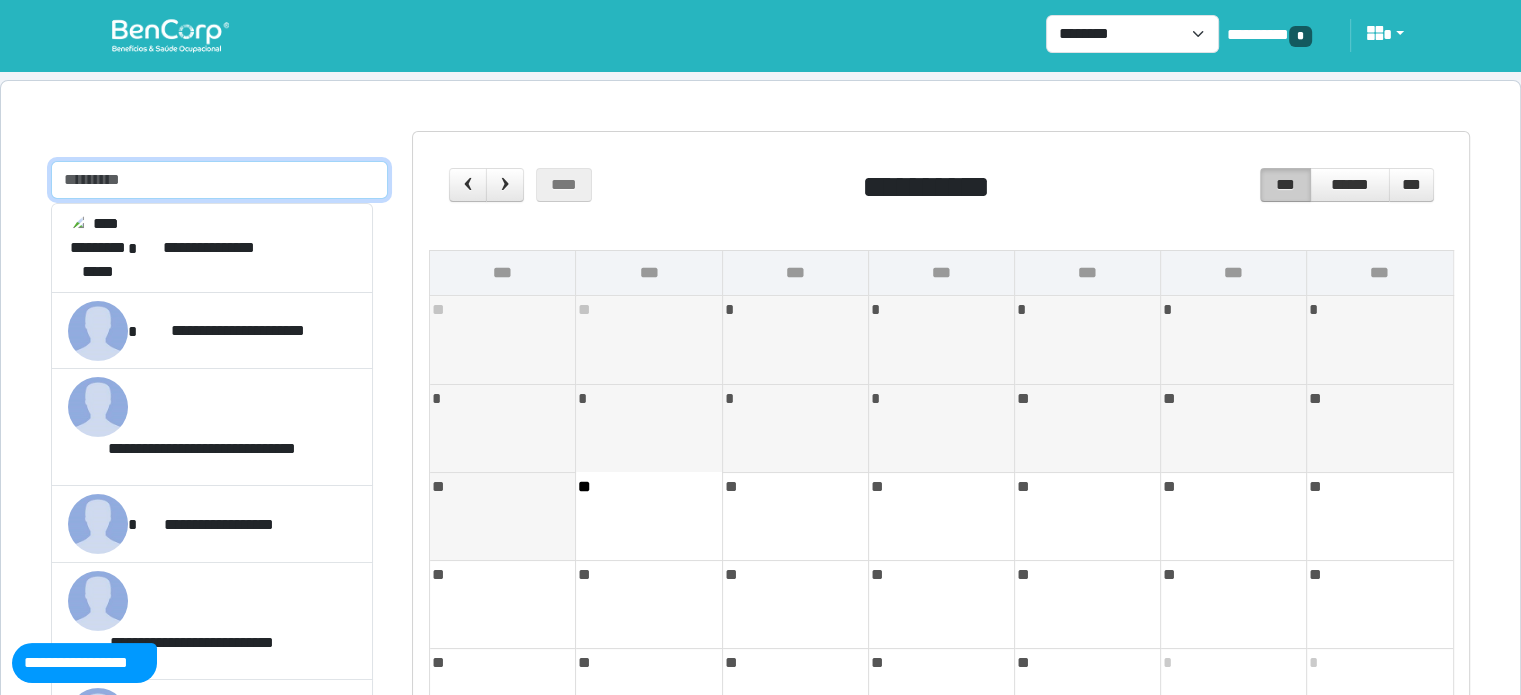 click at bounding box center (219, 180) 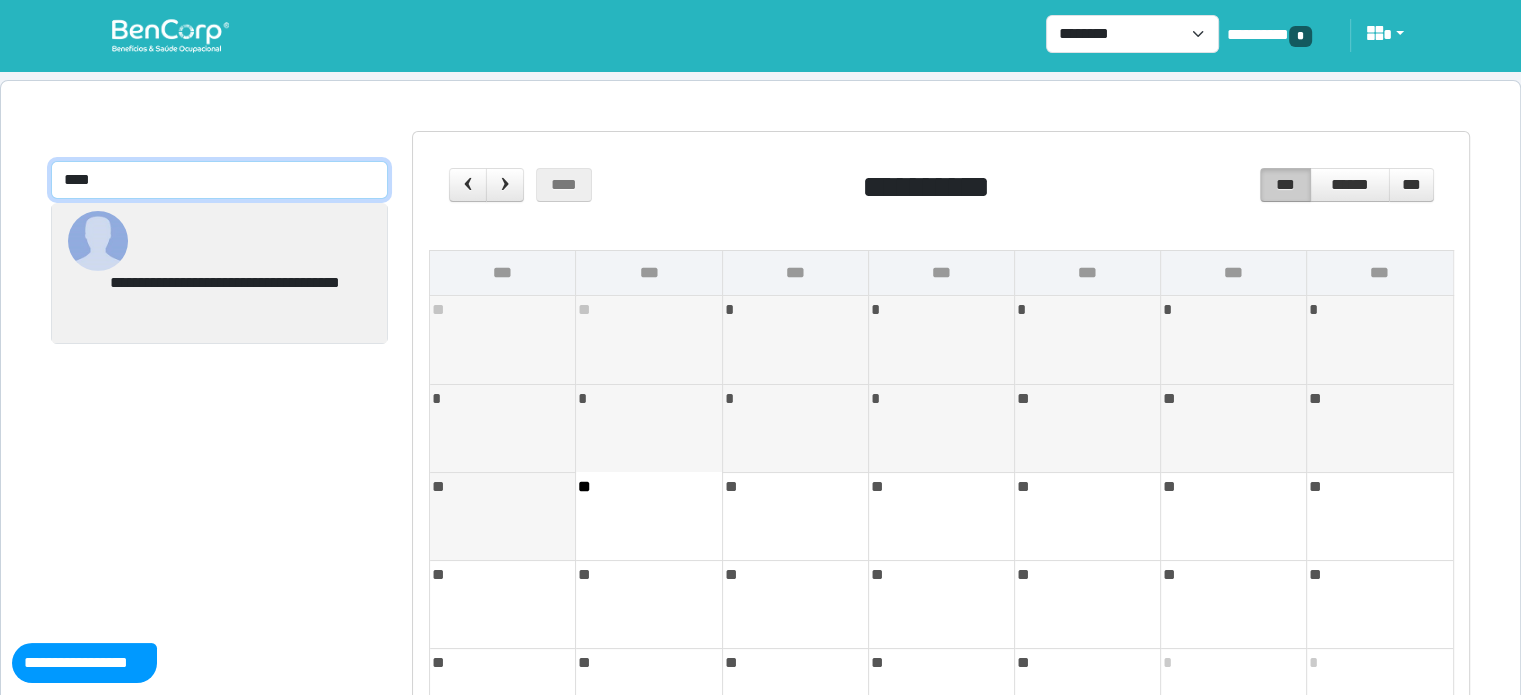 type on "****" 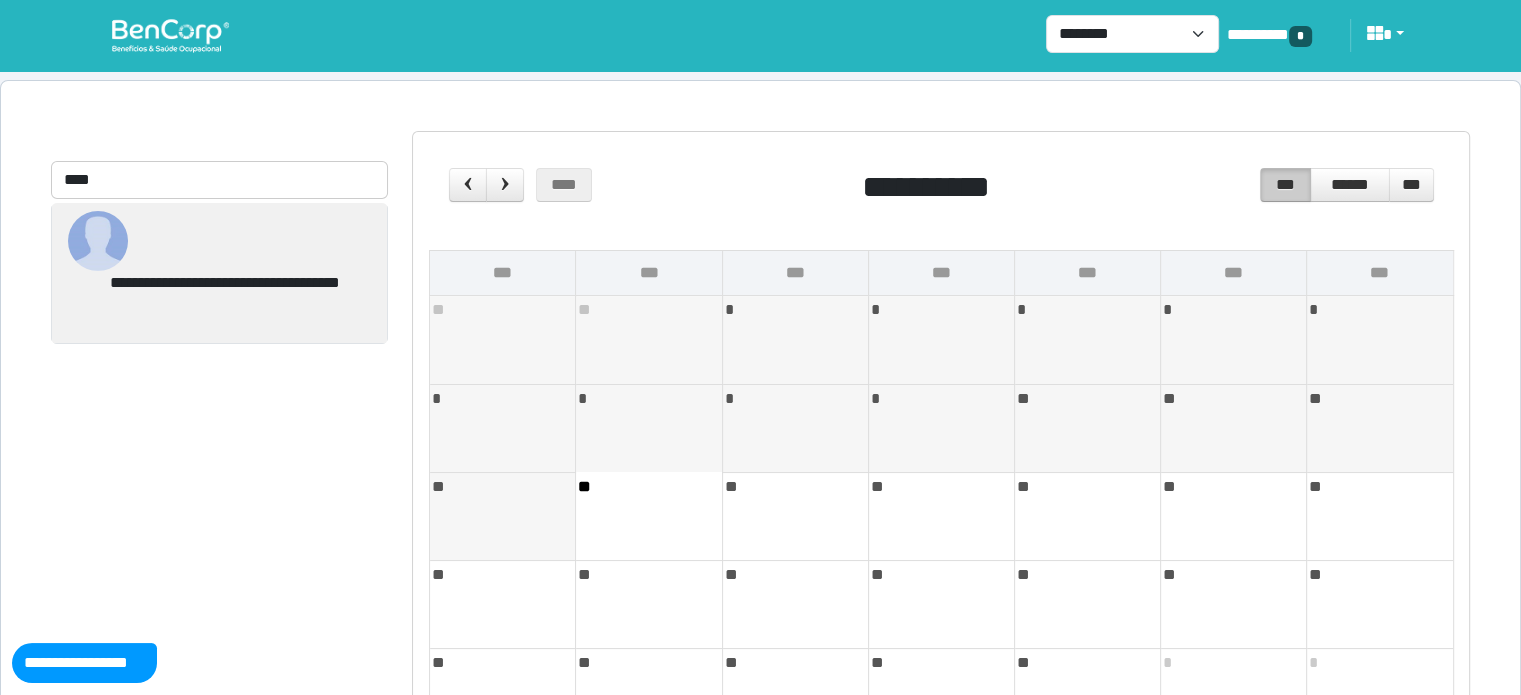 click on "**********" at bounding box center (224, 295) 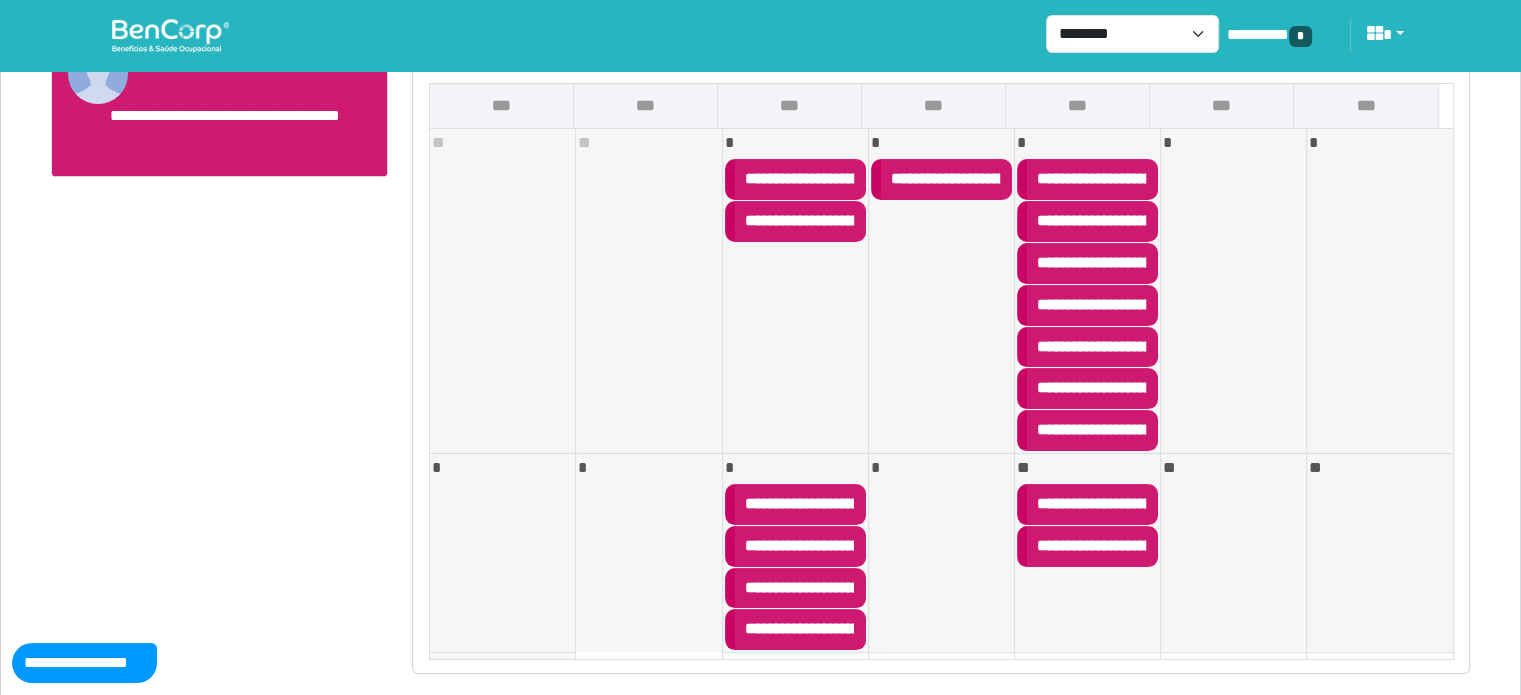 scroll, scrollTop: 240, scrollLeft: 0, axis: vertical 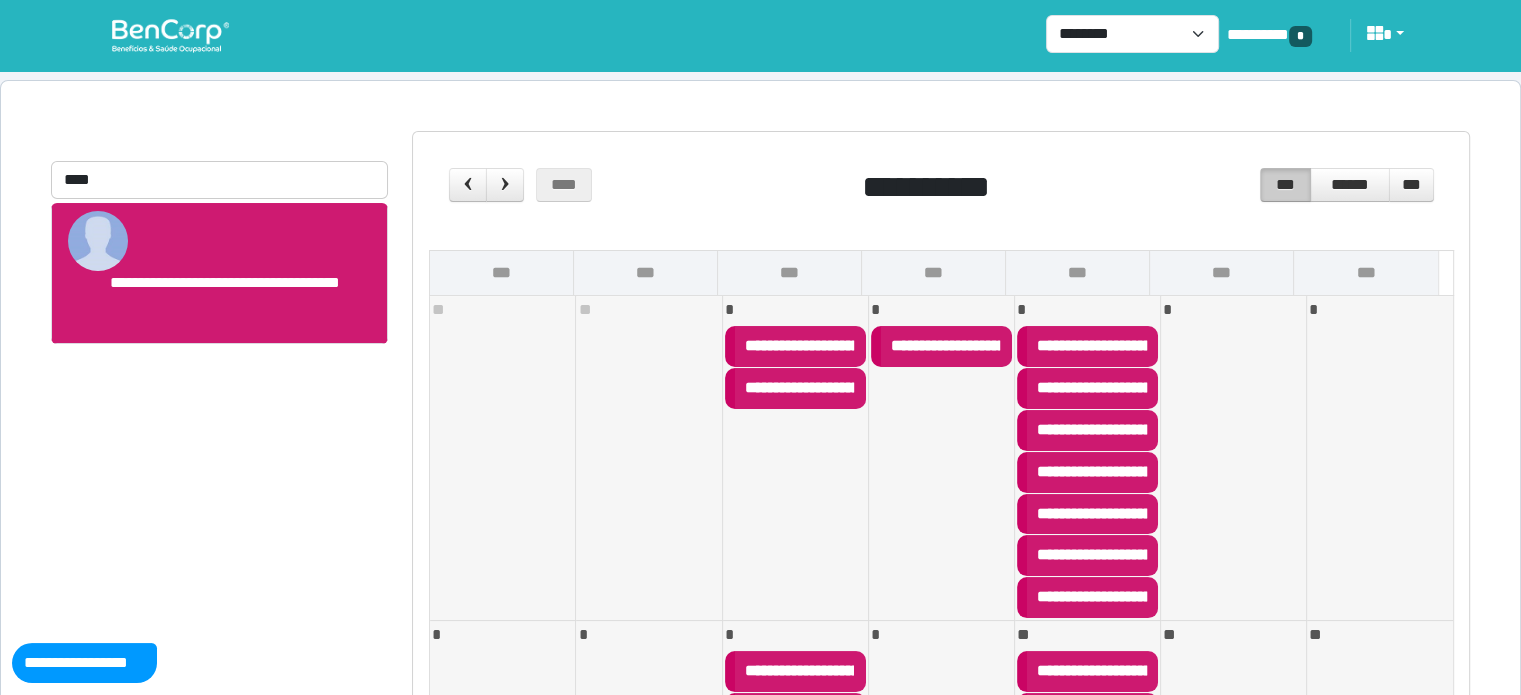 click at bounding box center [170, 35] 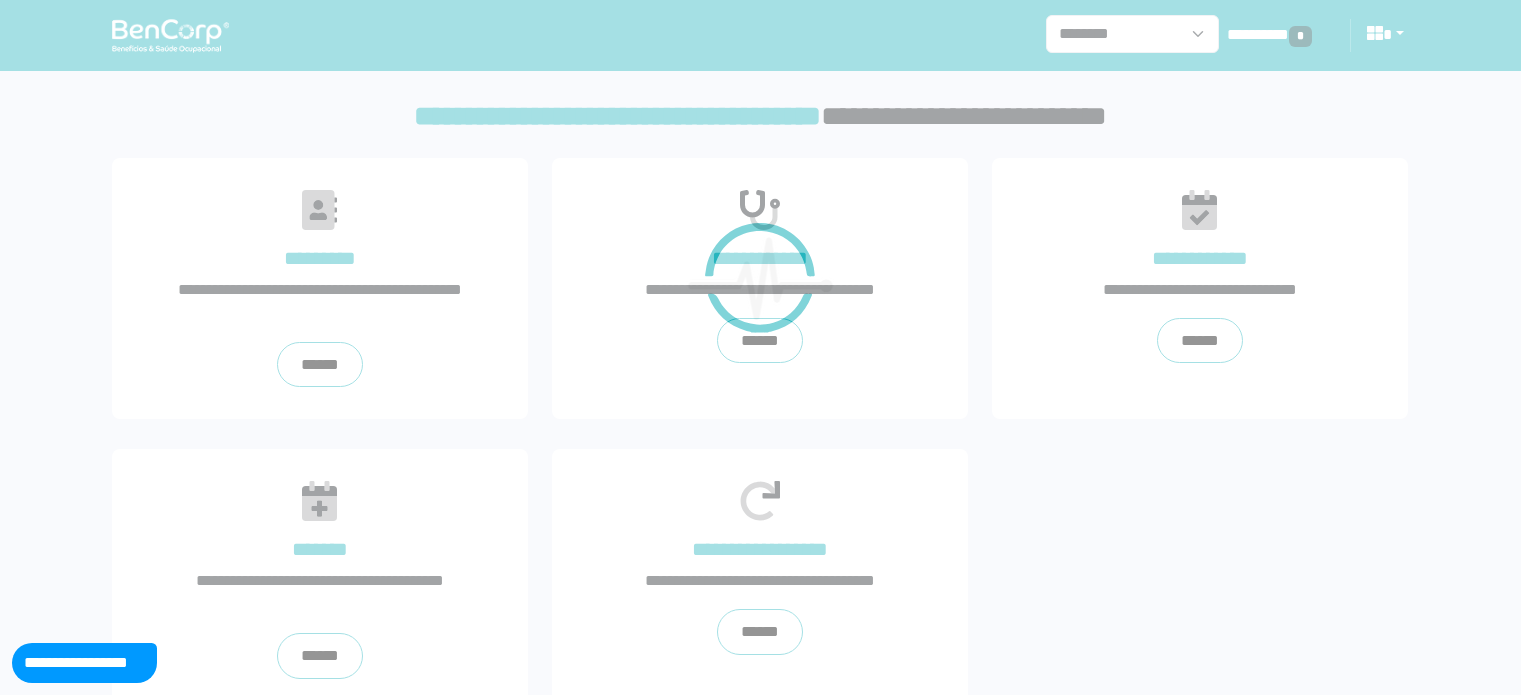 scroll, scrollTop: 0, scrollLeft: 0, axis: both 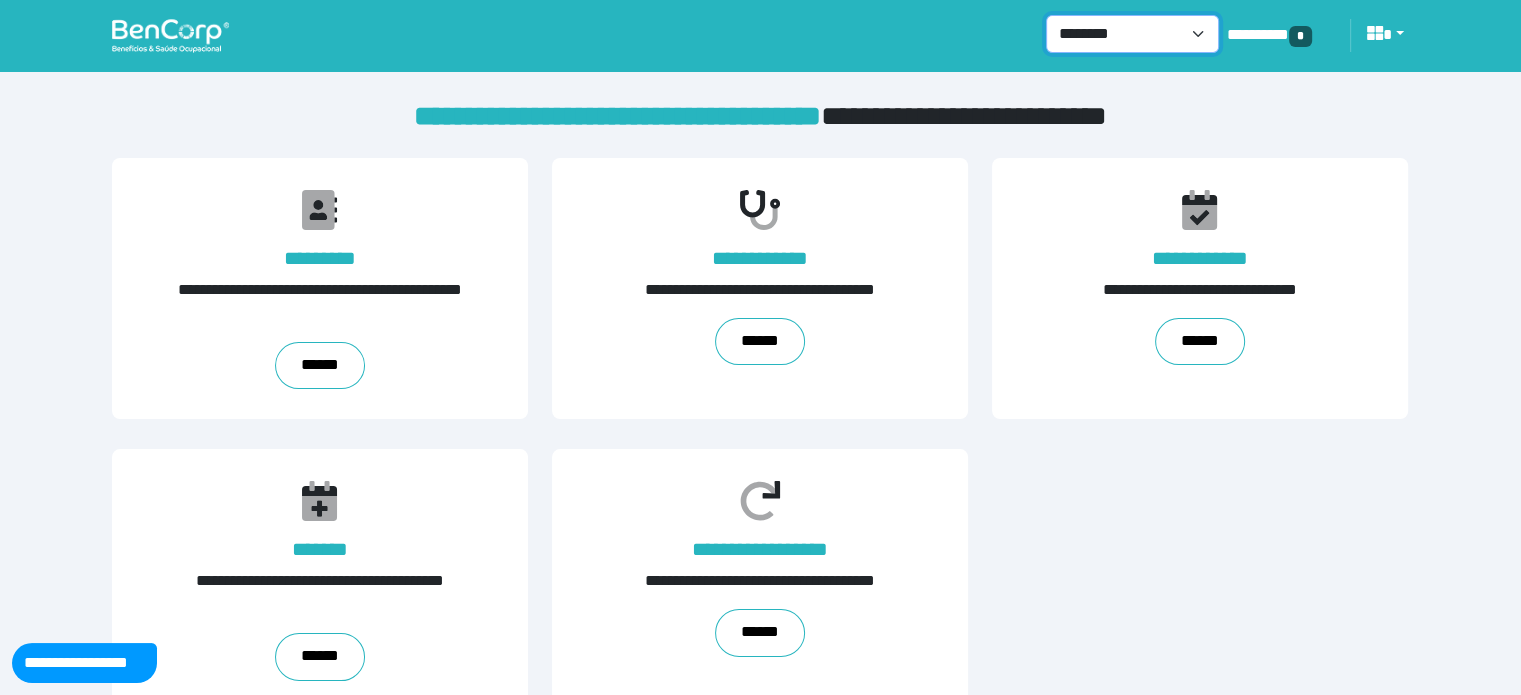 click on "**********" at bounding box center (1132, 34) 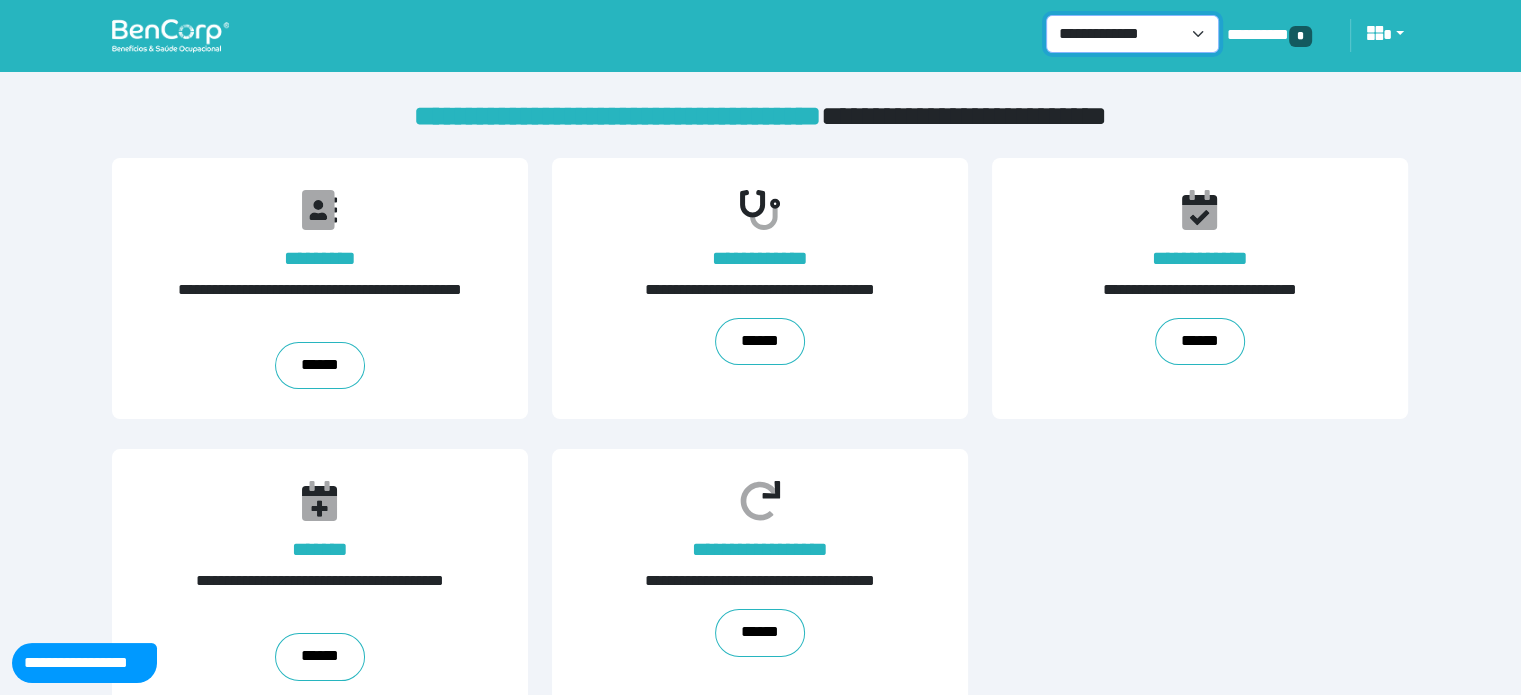 click on "**********" at bounding box center (1132, 34) 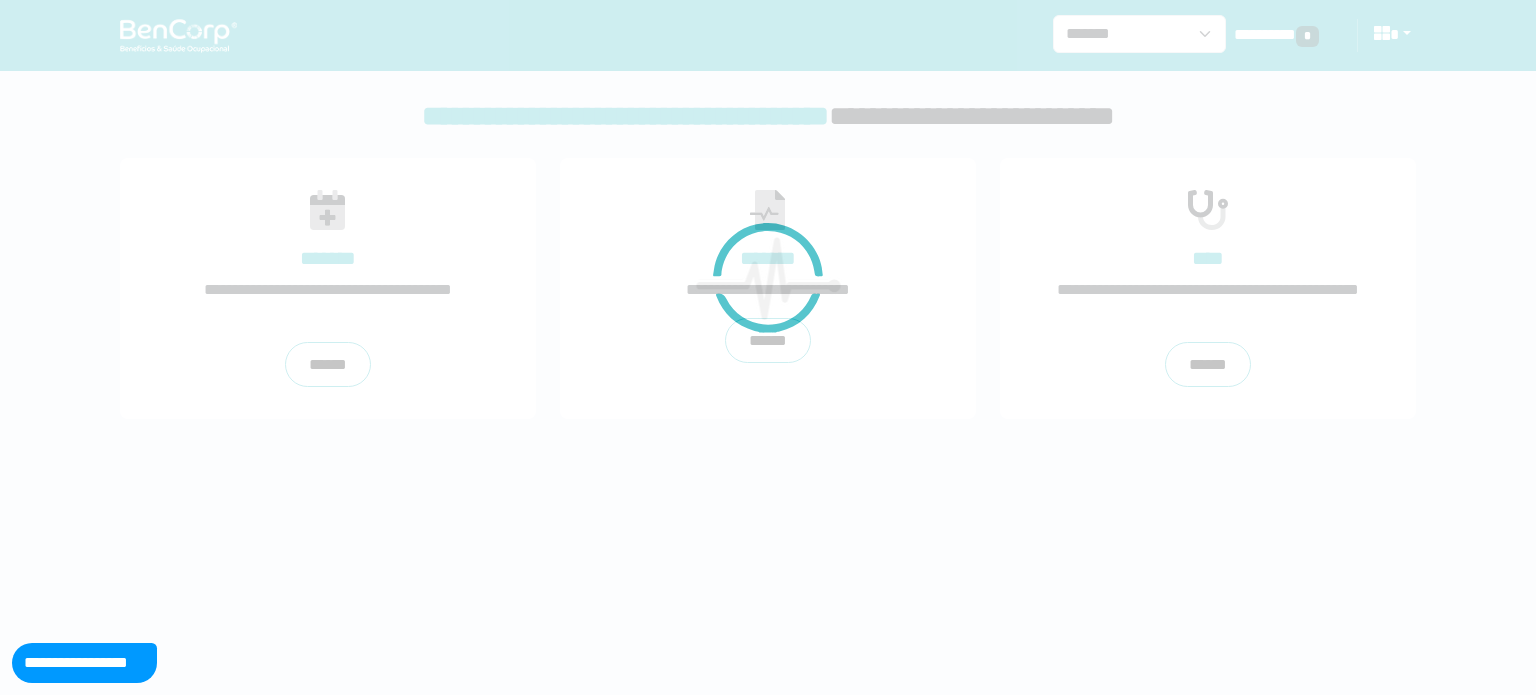 scroll, scrollTop: 0, scrollLeft: 0, axis: both 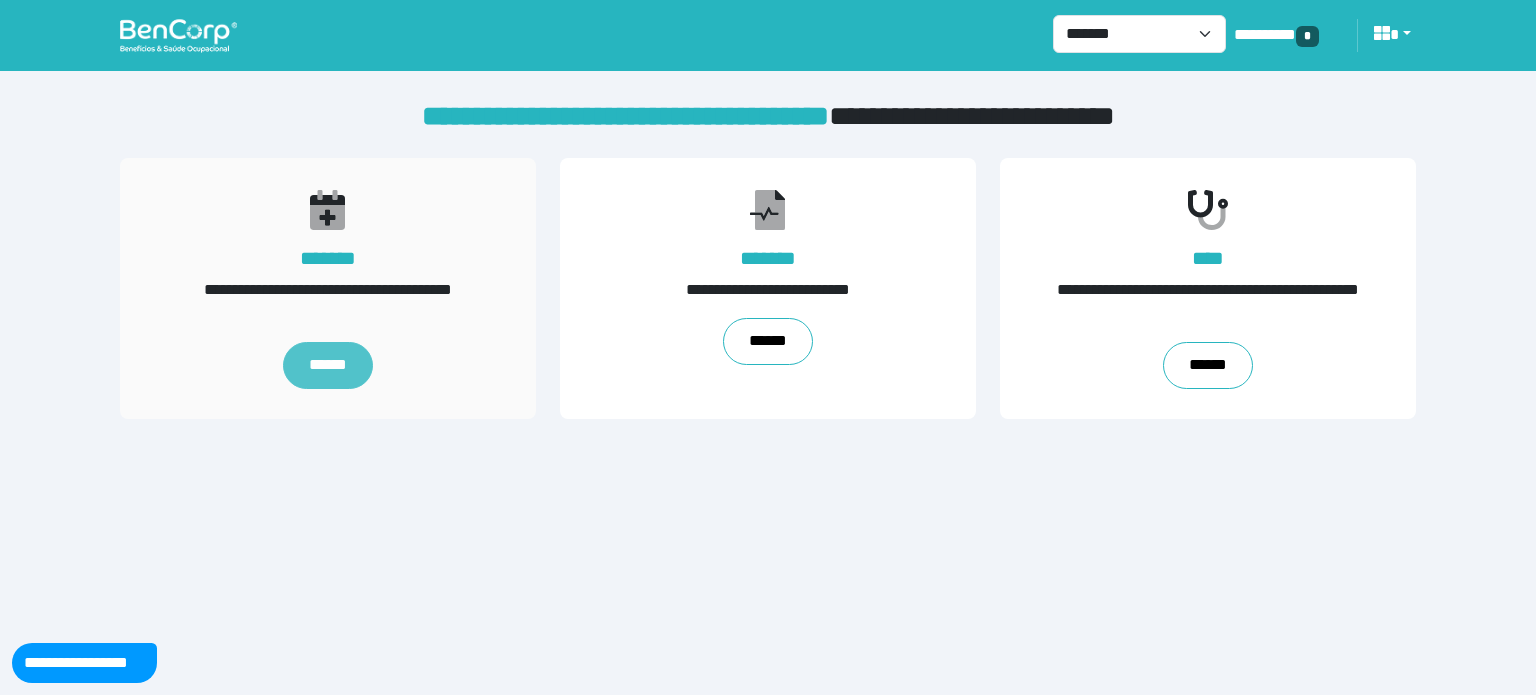 click on "******" at bounding box center [328, 366] 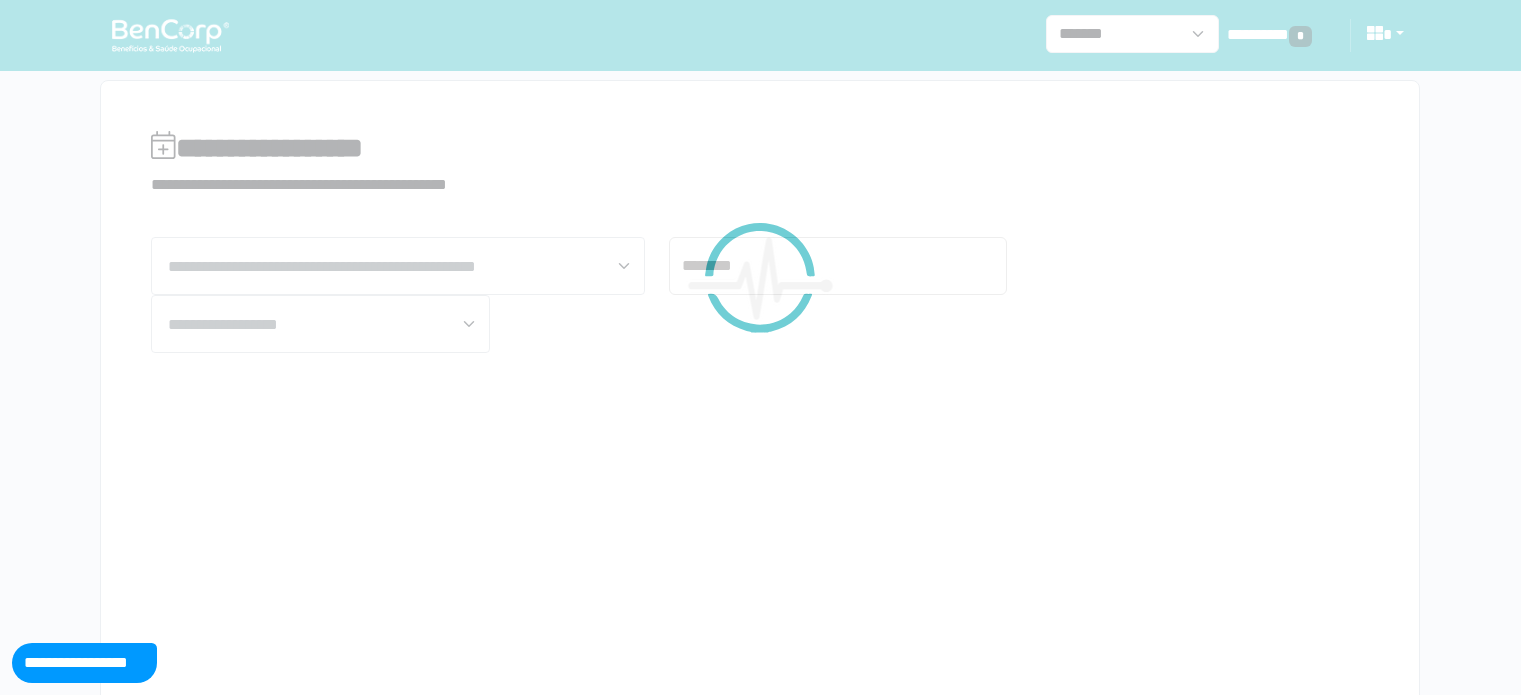 scroll, scrollTop: 0, scrollLeft: 0, axis: both 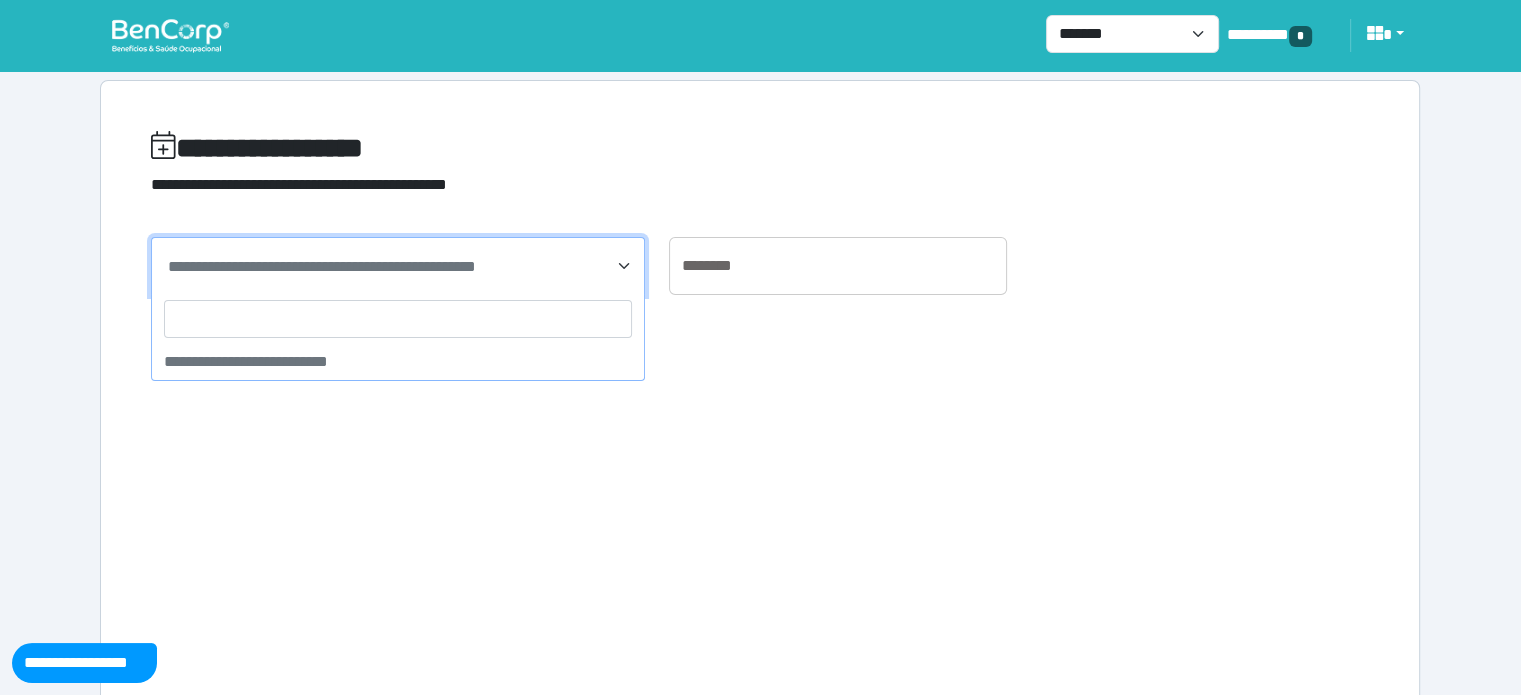 click on "**********" at bounding box center [322, 266] 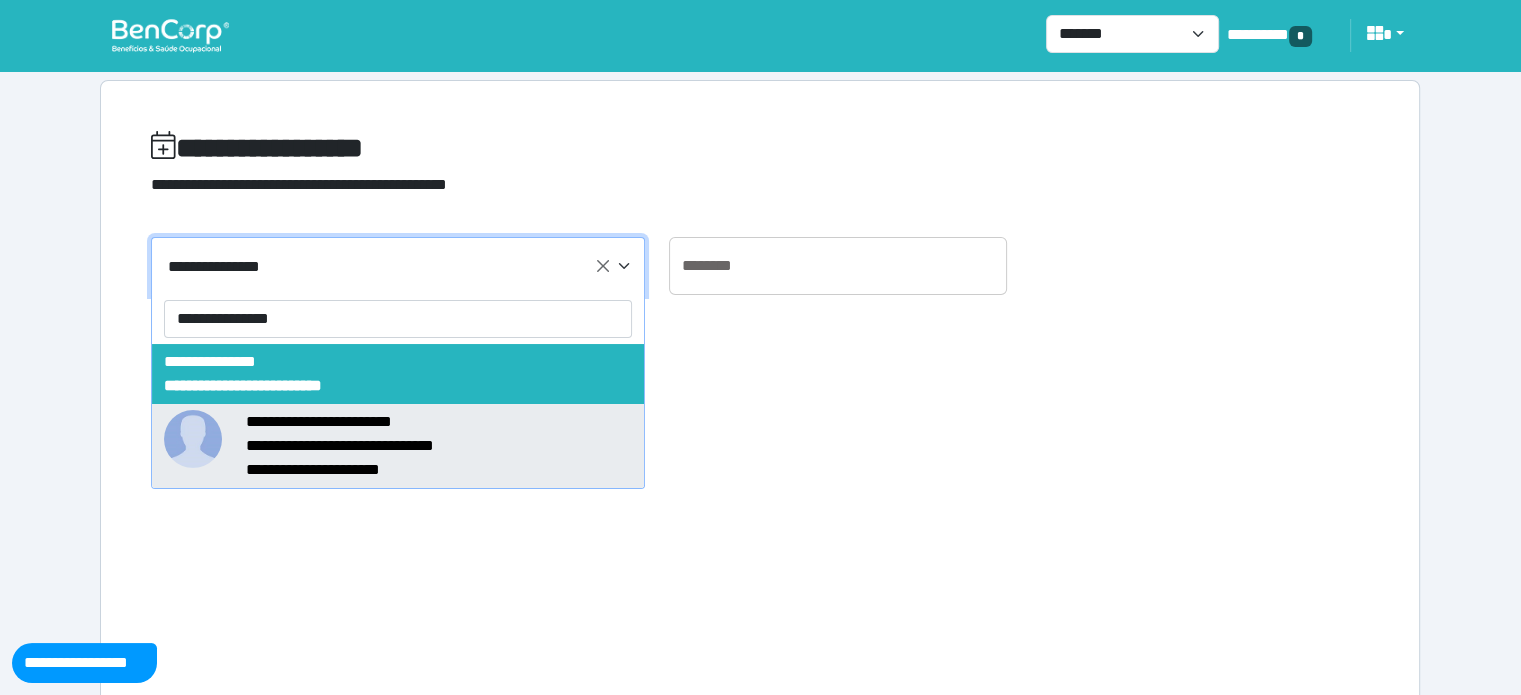 type on "**********" 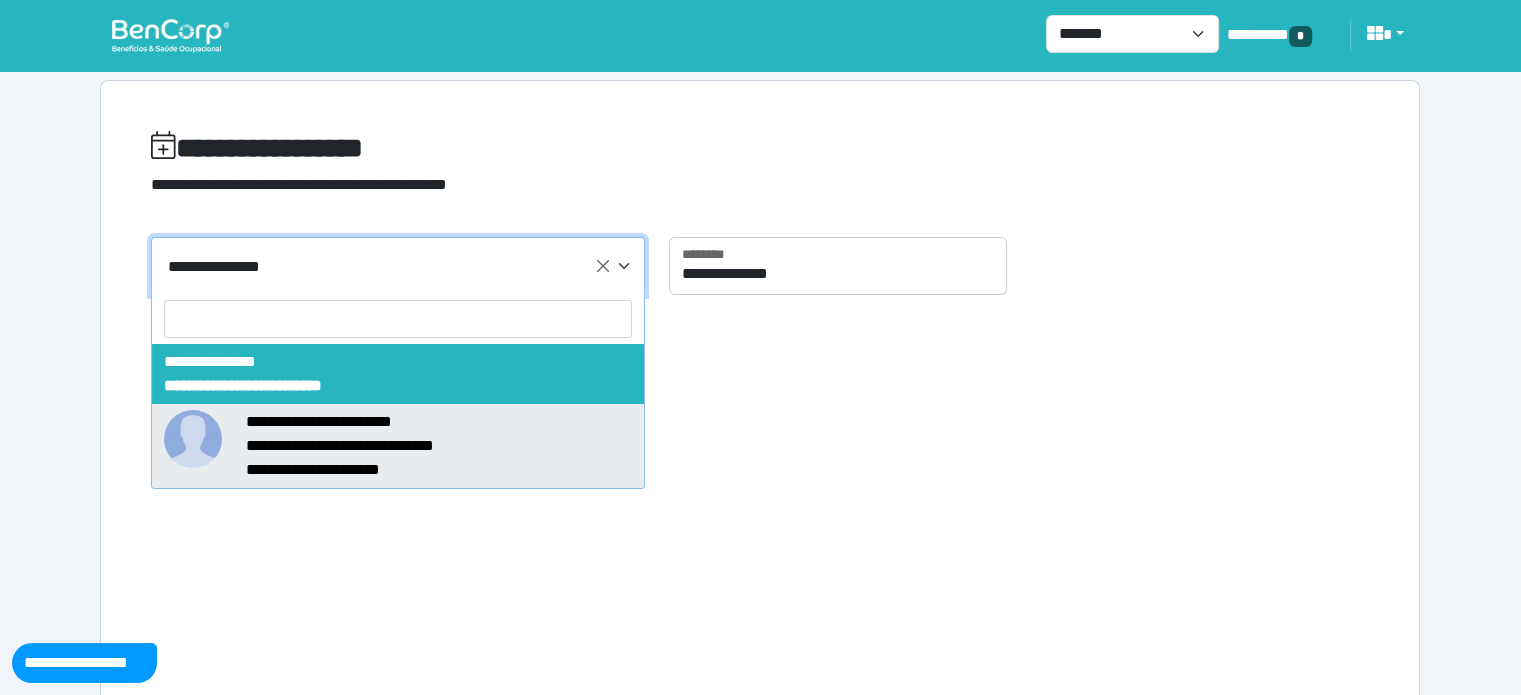 select on "*****" 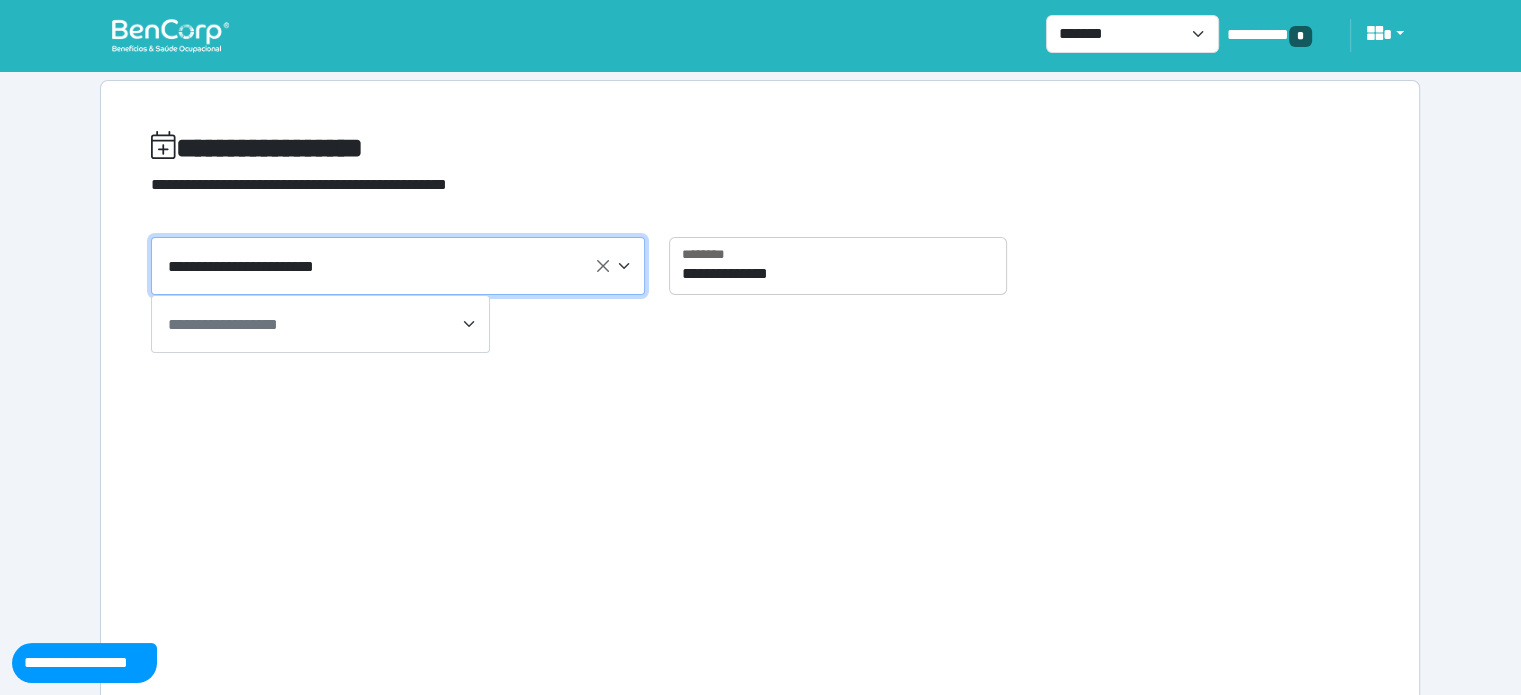 click on "**********" at bounding box center (320, 324) 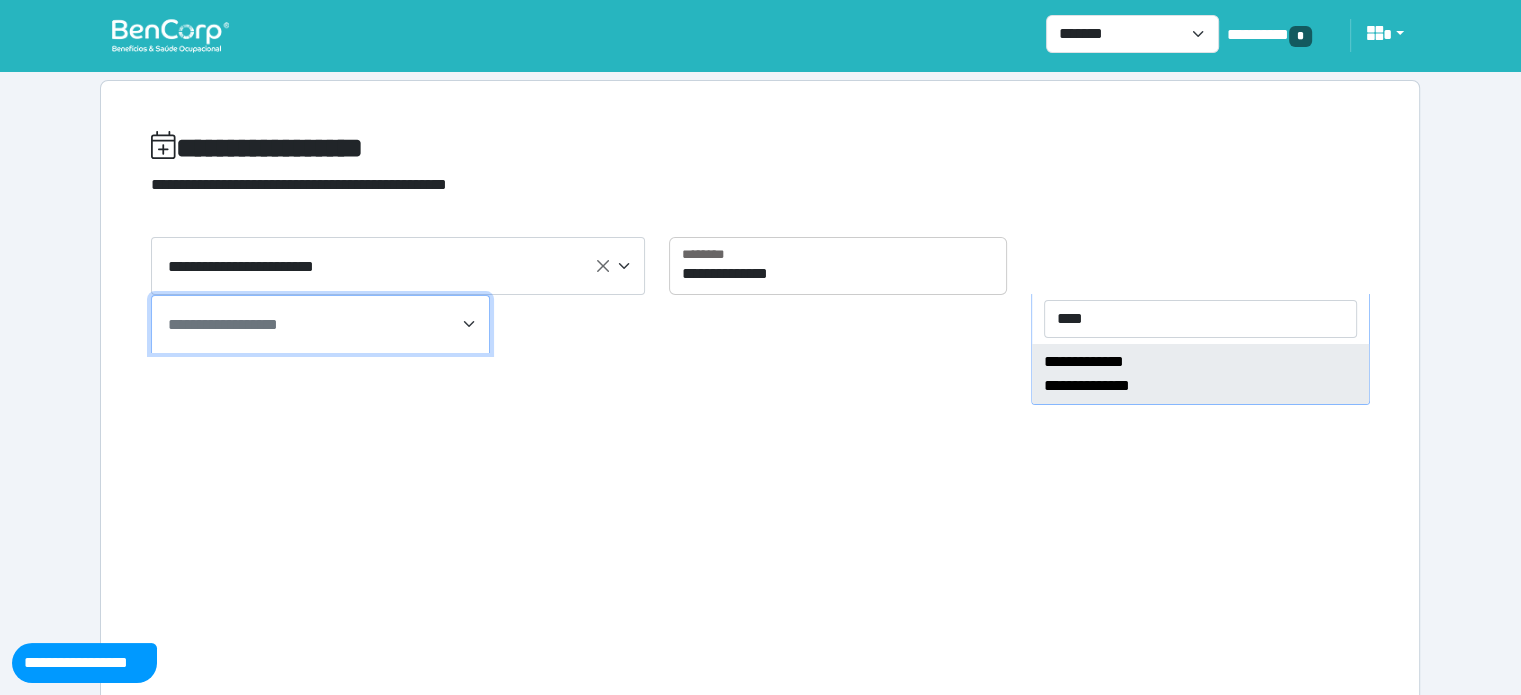 type on "****" 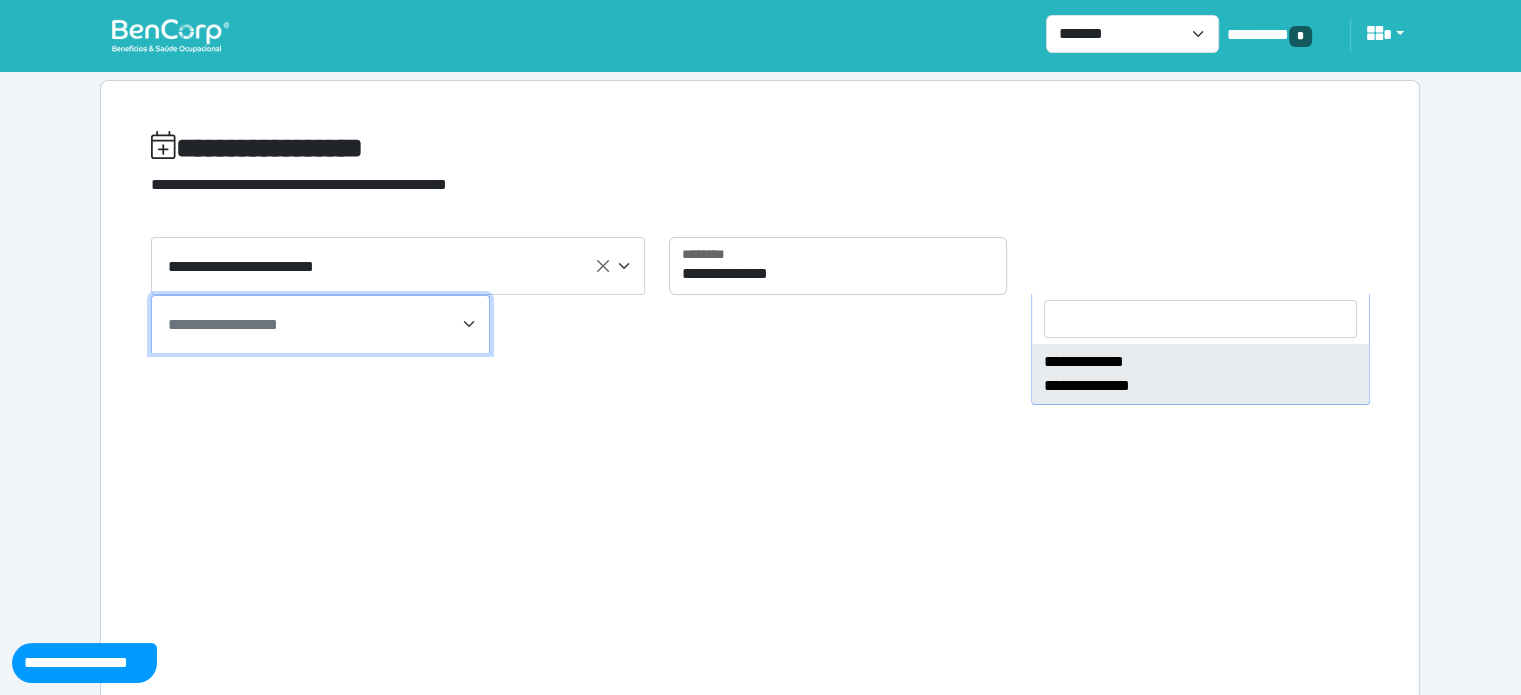 select on "****" 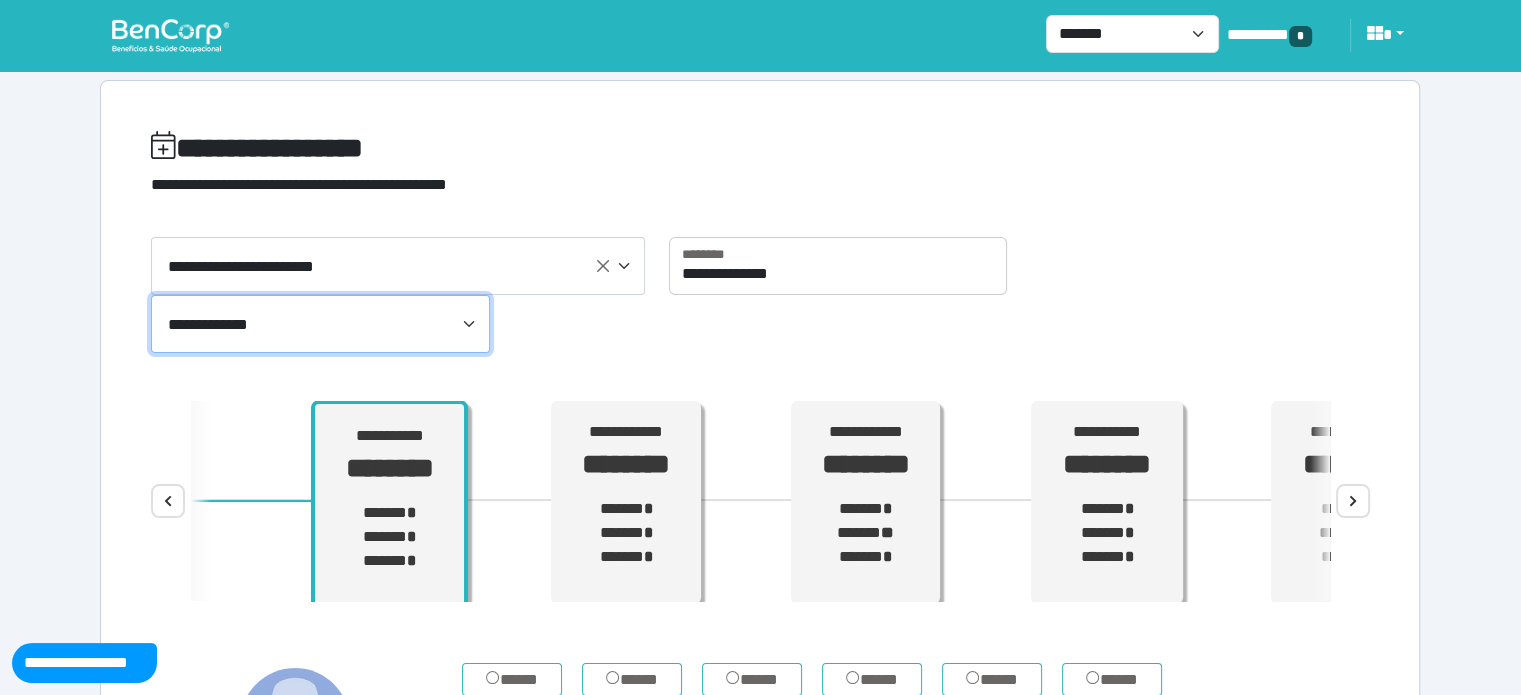 scroll, scrollTop: 12, scrollLeft: 0, axis: vertical 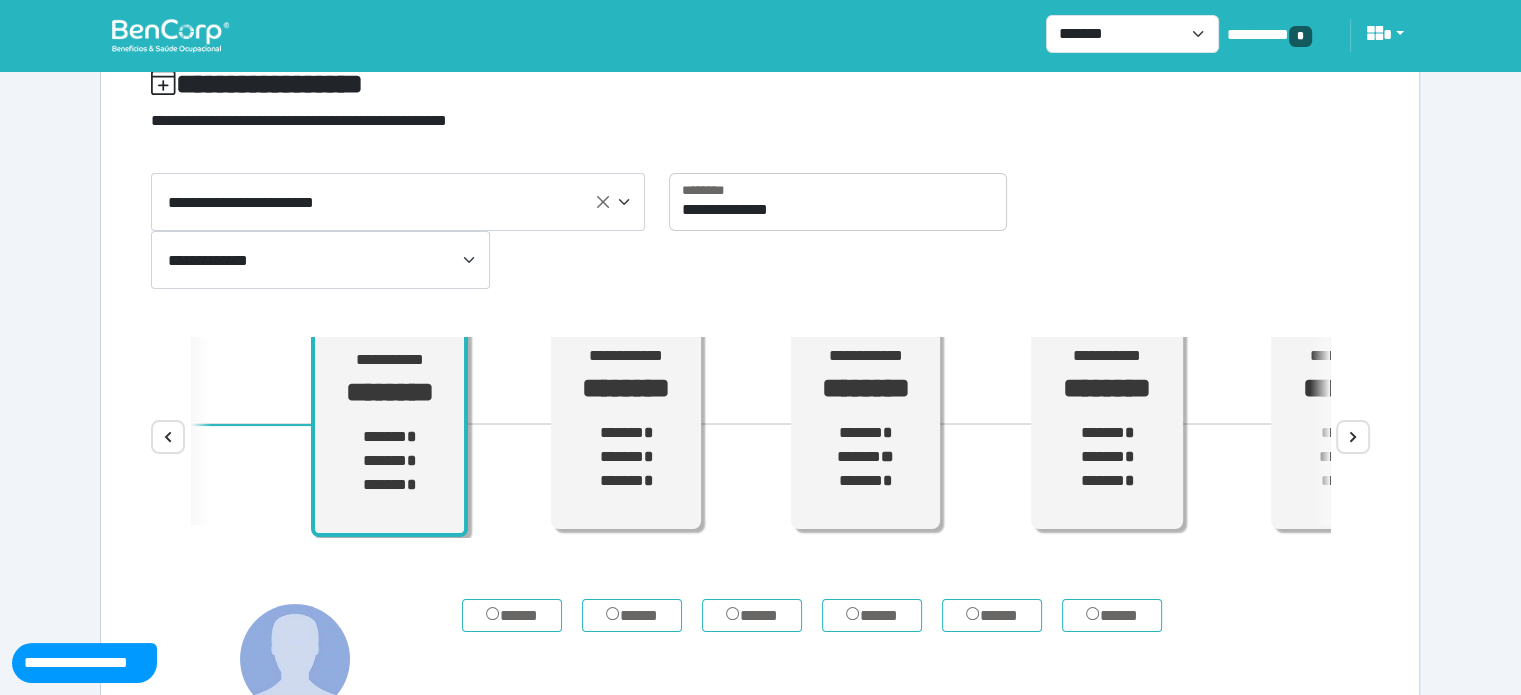 click on "**********" at bounding box center (760, 437) 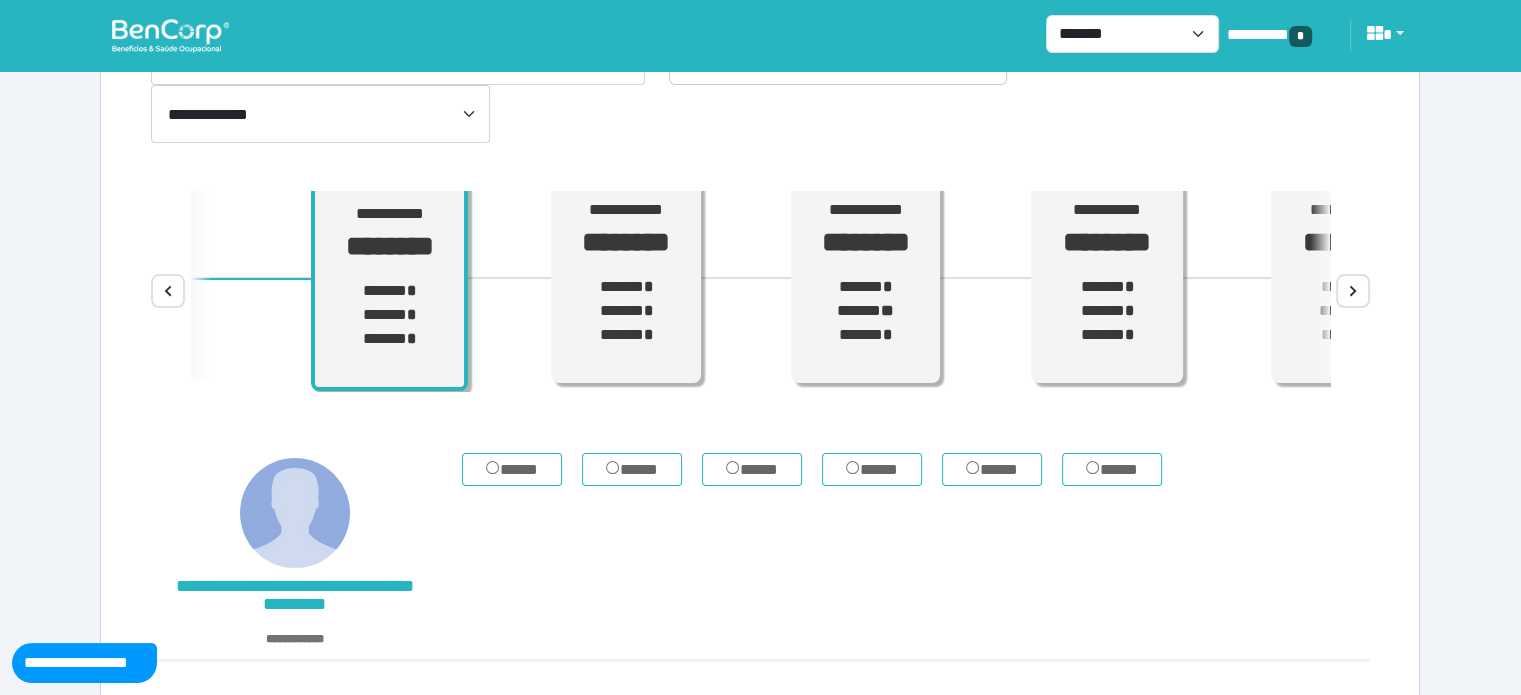 scroll, scrollTop: 211, scrollLeft: 0, axis: vertical 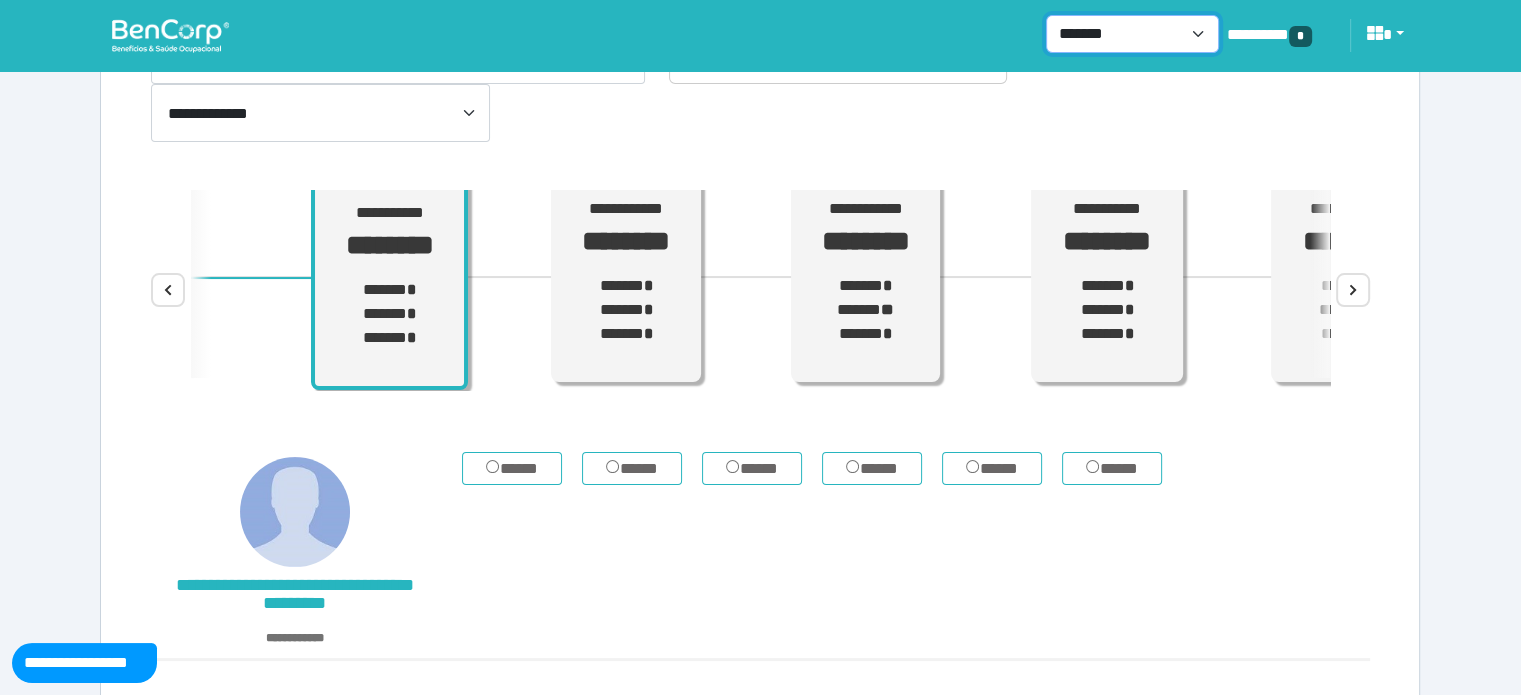 click on "**********" at bounding box center (1132, 34) 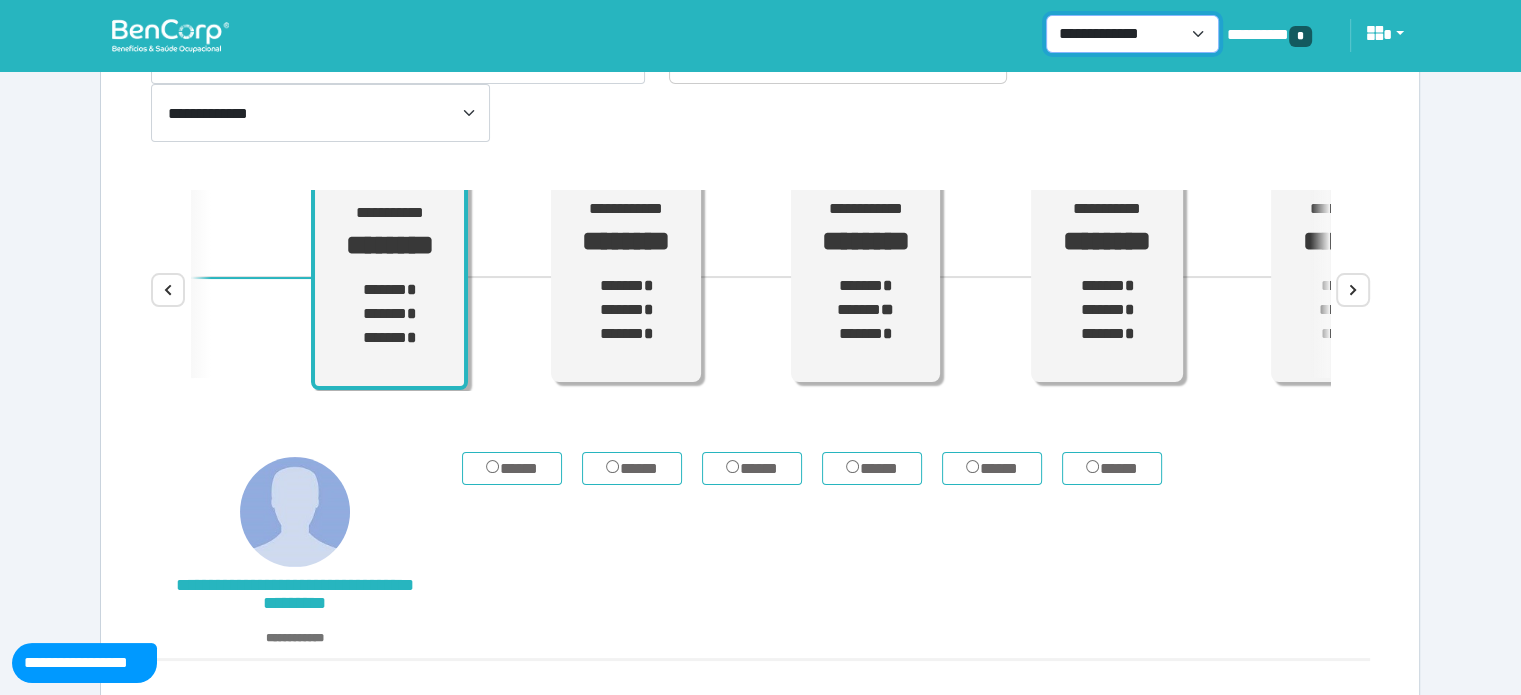 click on "**********" at bounding box center (1132, 34) 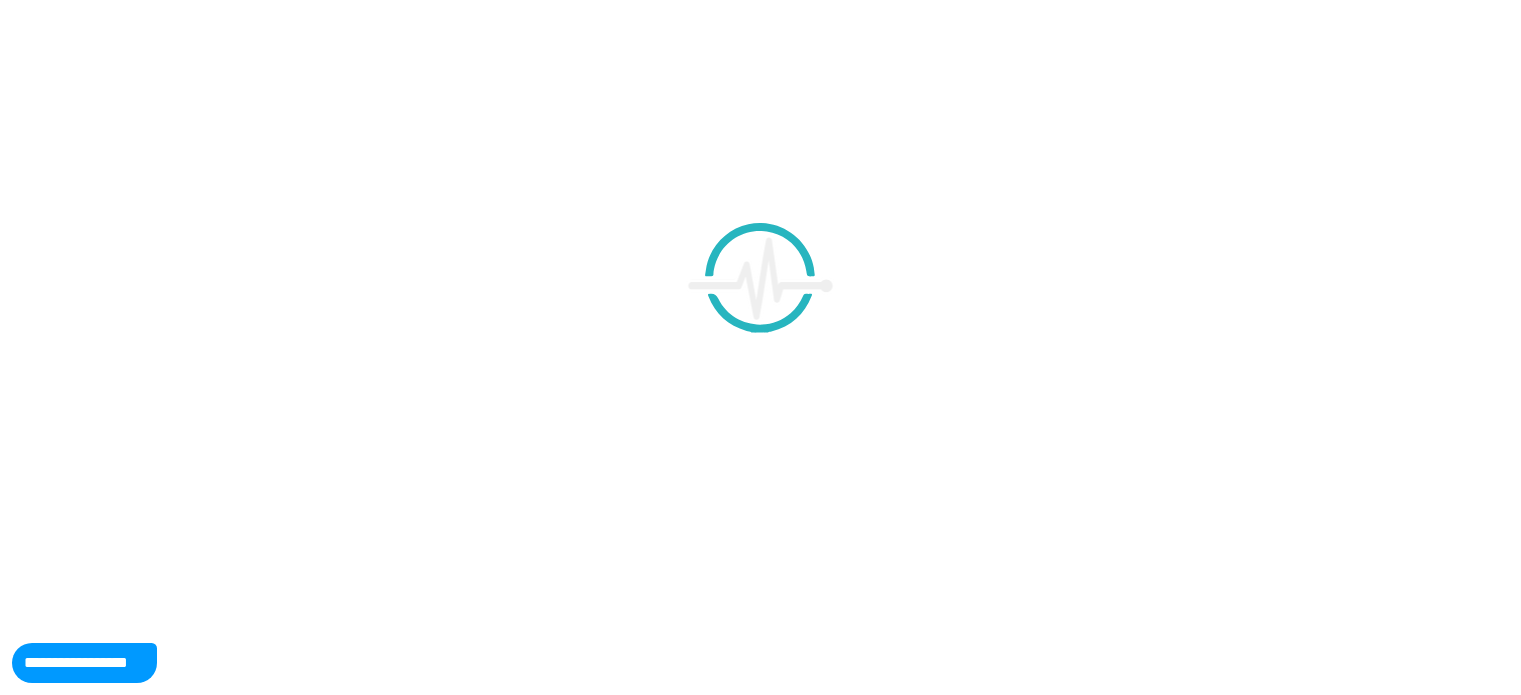 scroll, scrollTop: 0, scrollLeft: 0, axis: both 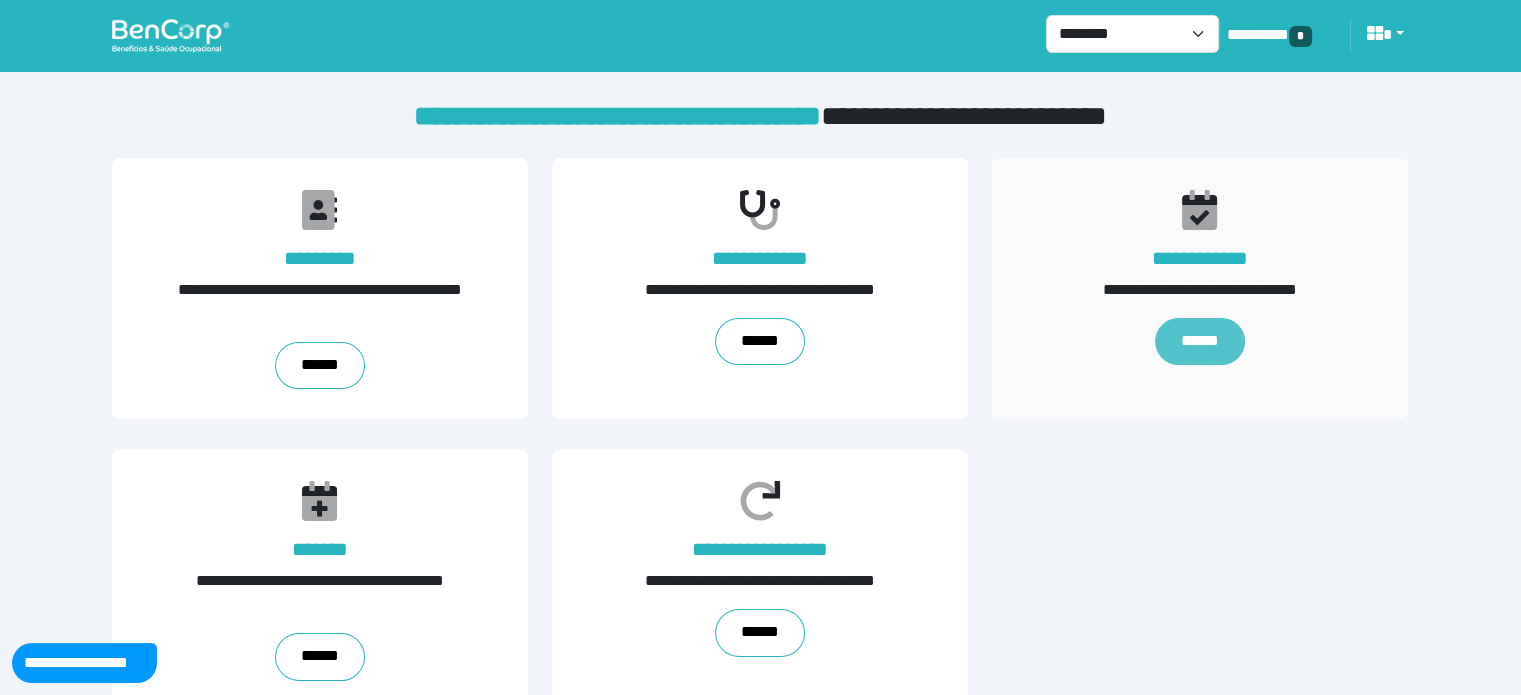 click on "******" at bounding box center (1200, 342) 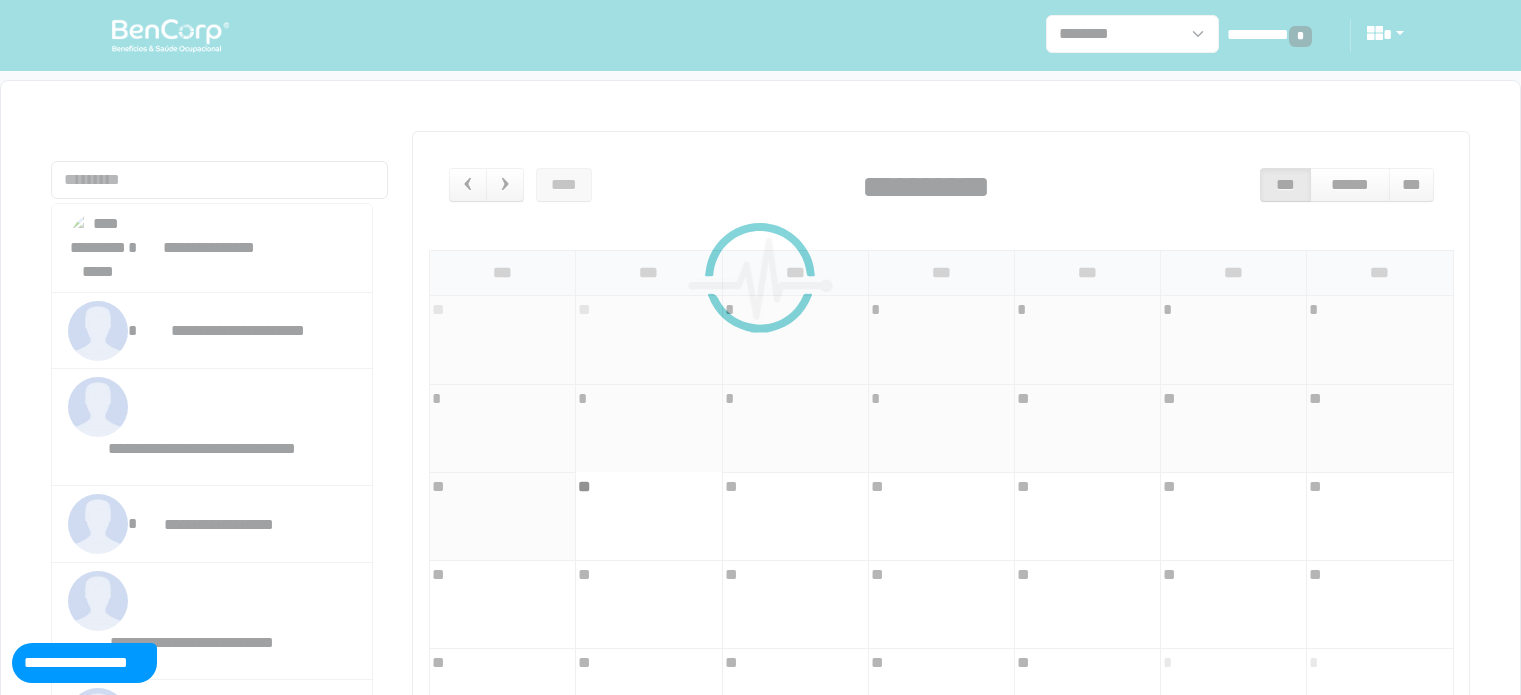 scroll, scrollTop: 0, scrollLeft: 0, axis: both 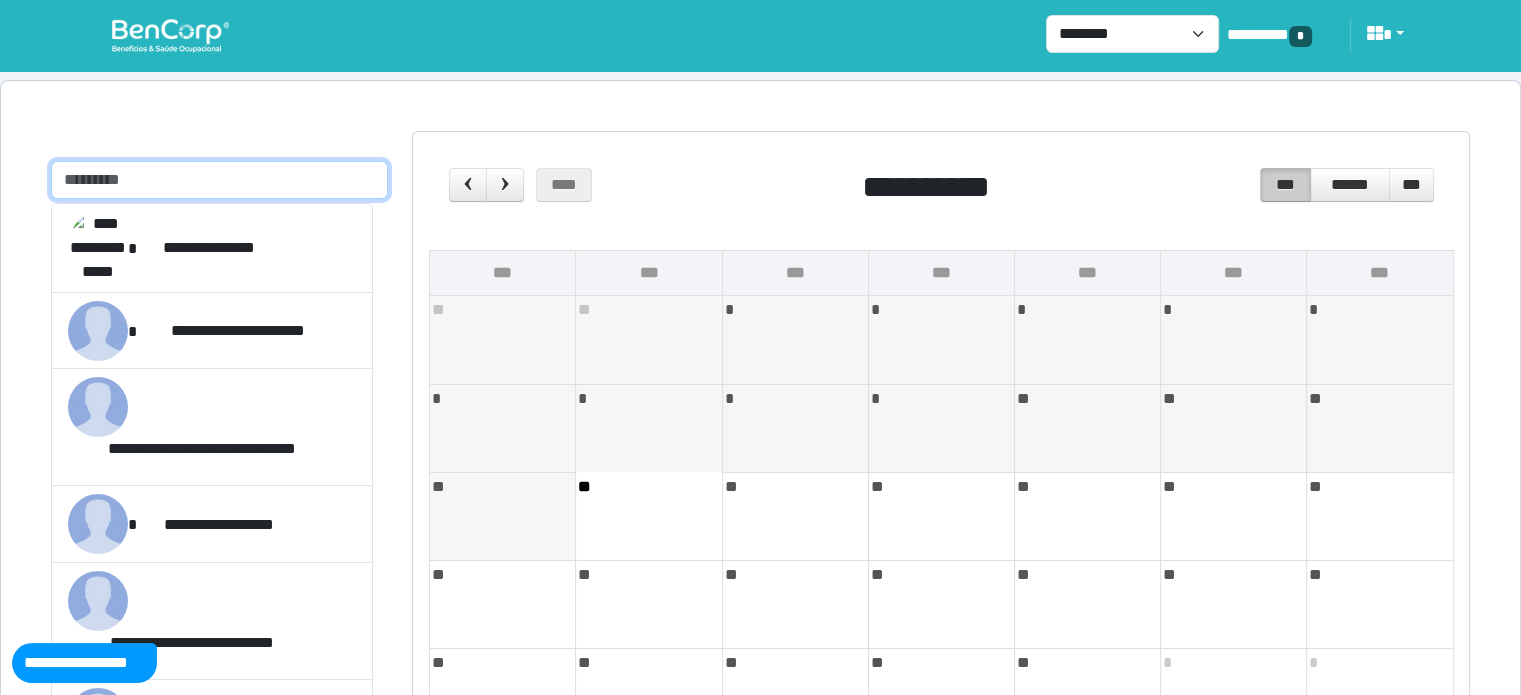 click at bounding box center [219, 180] 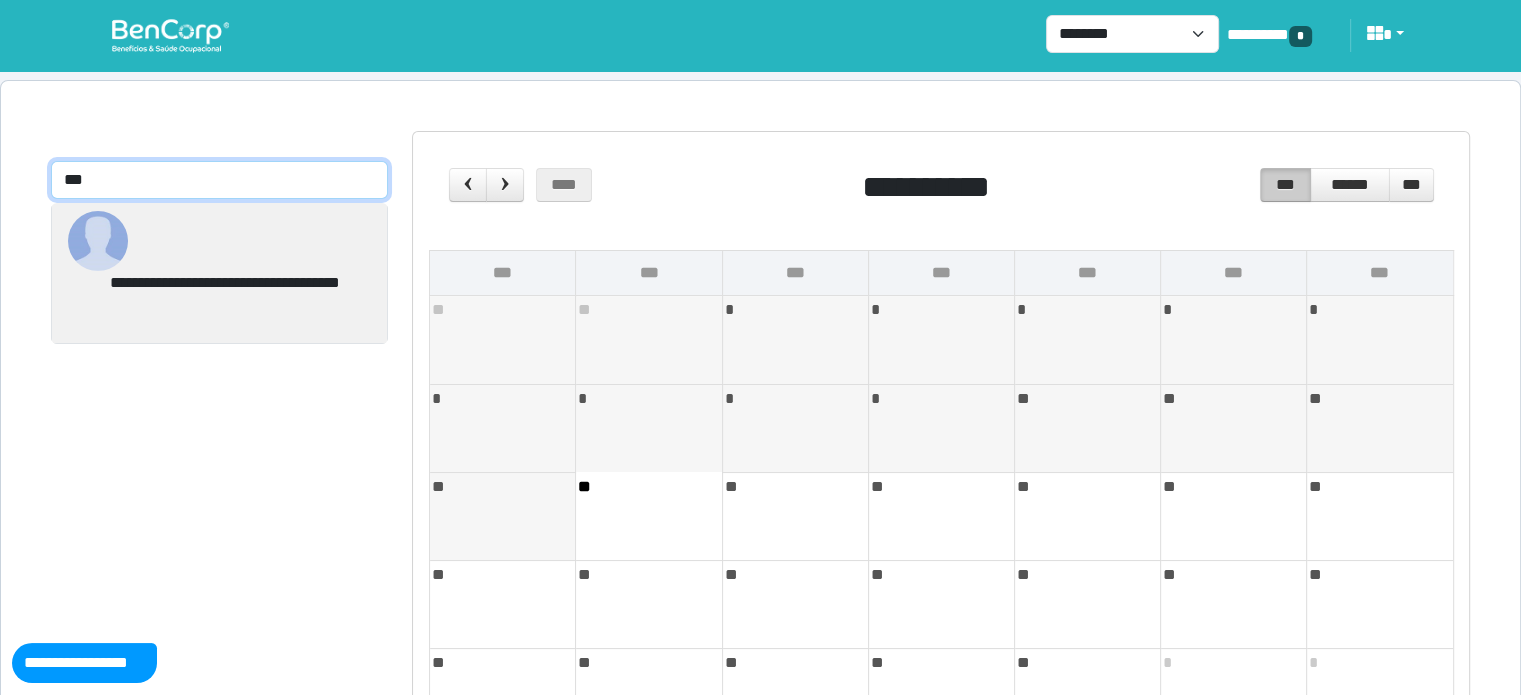 type on "***" 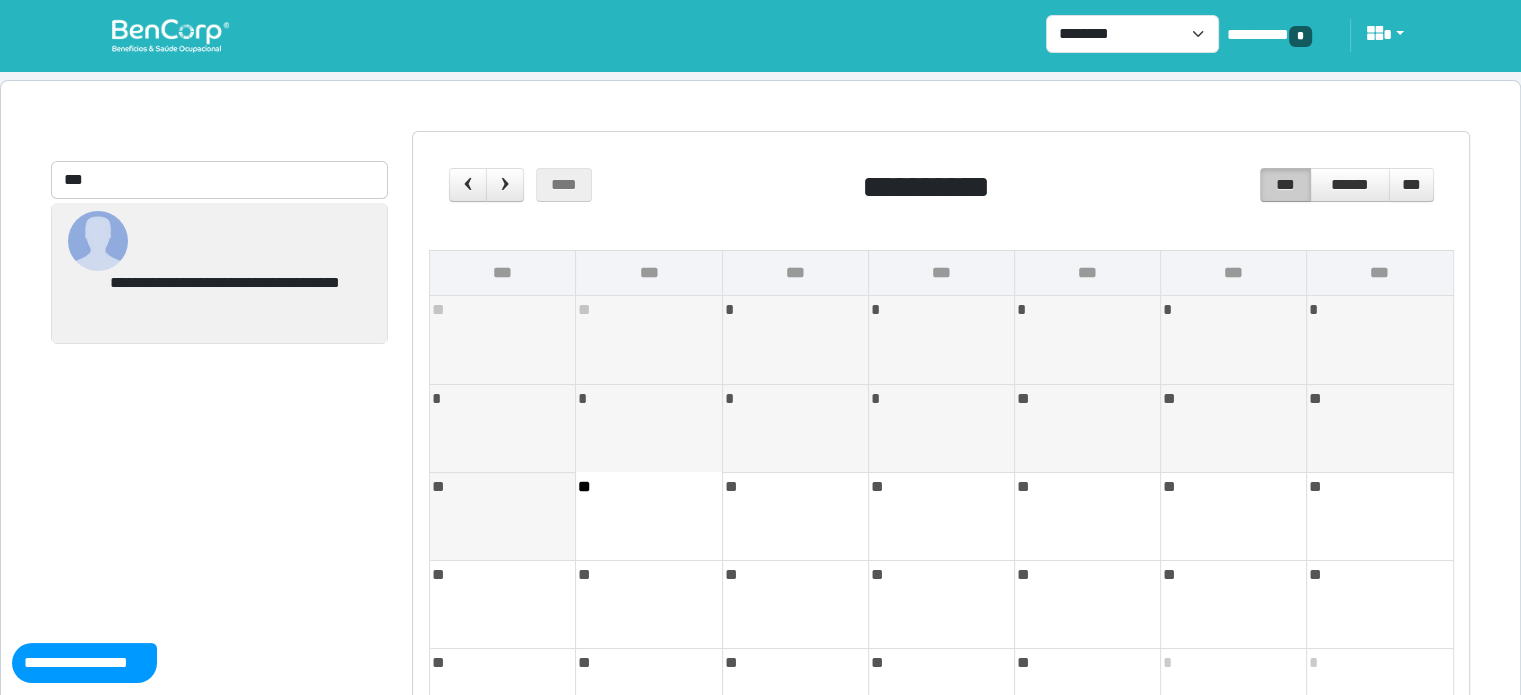 click on "**********" at bounding box center (219, 273) 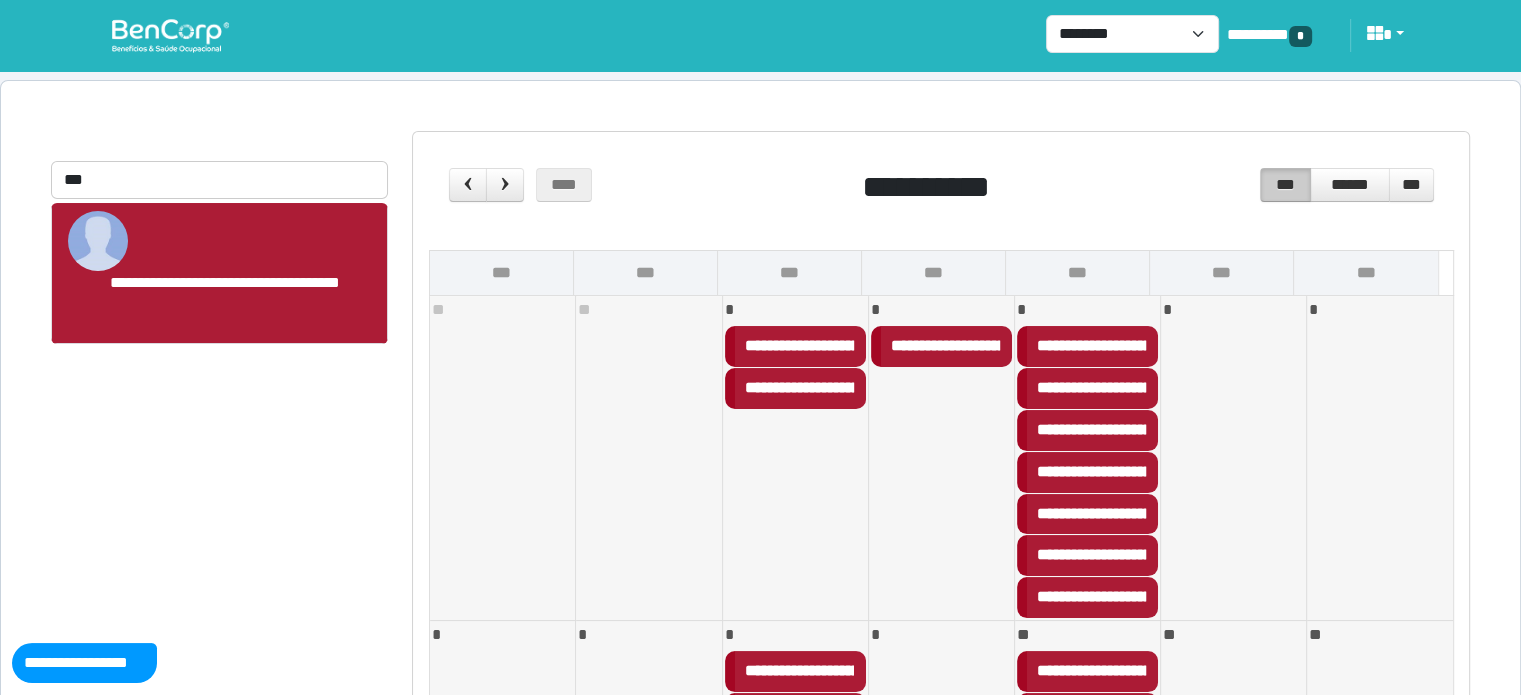 scroll, scrollTop: 393, scrollLeft: 0, axis: vertical 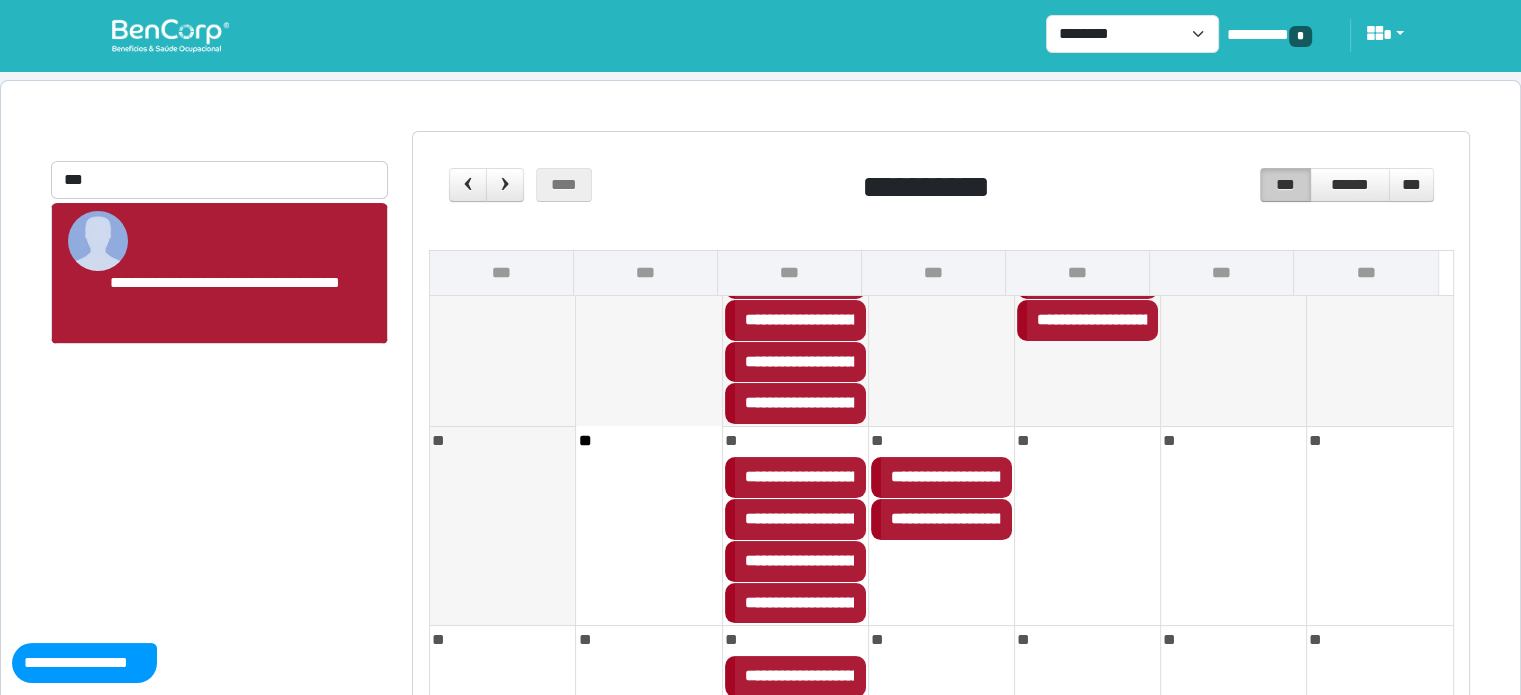 click on "**********" at bounding box center (1129, 518) 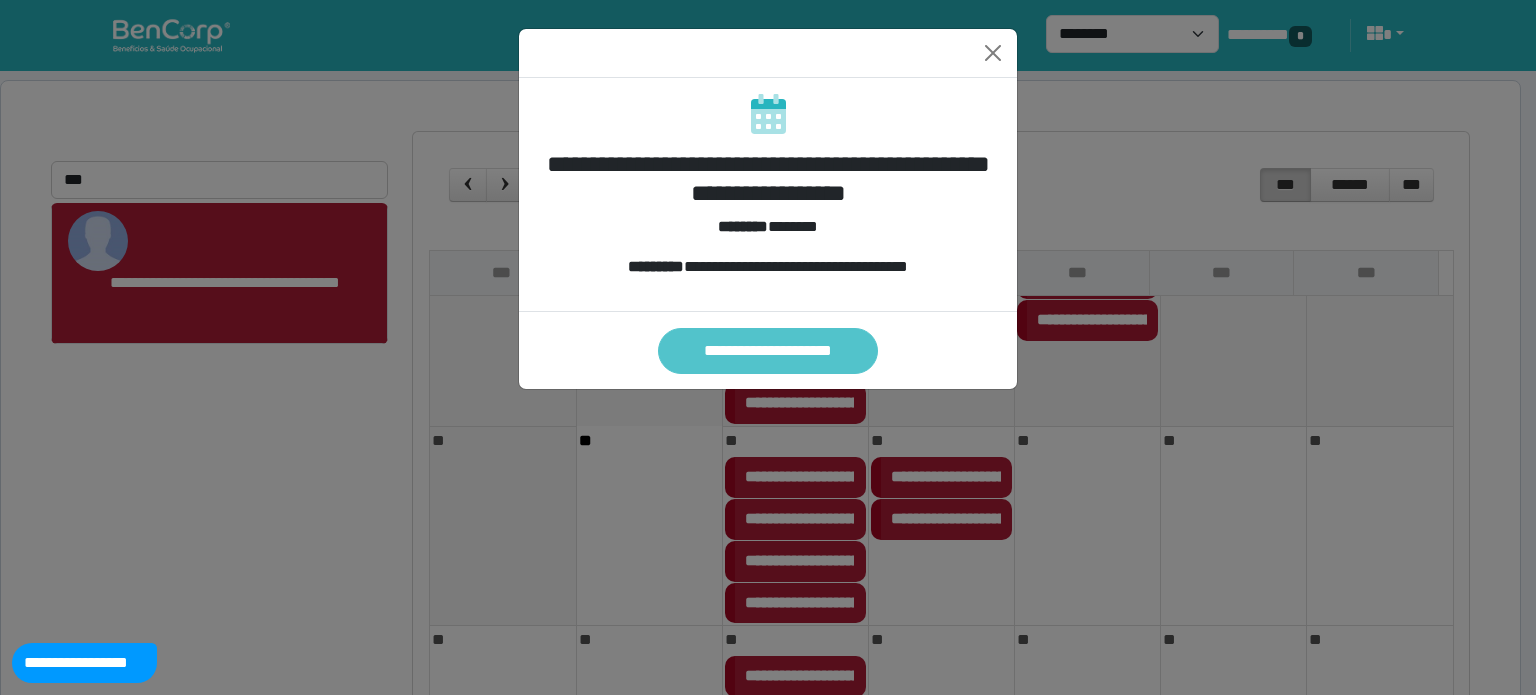 click on "**********" at bounding box center [767, 351] 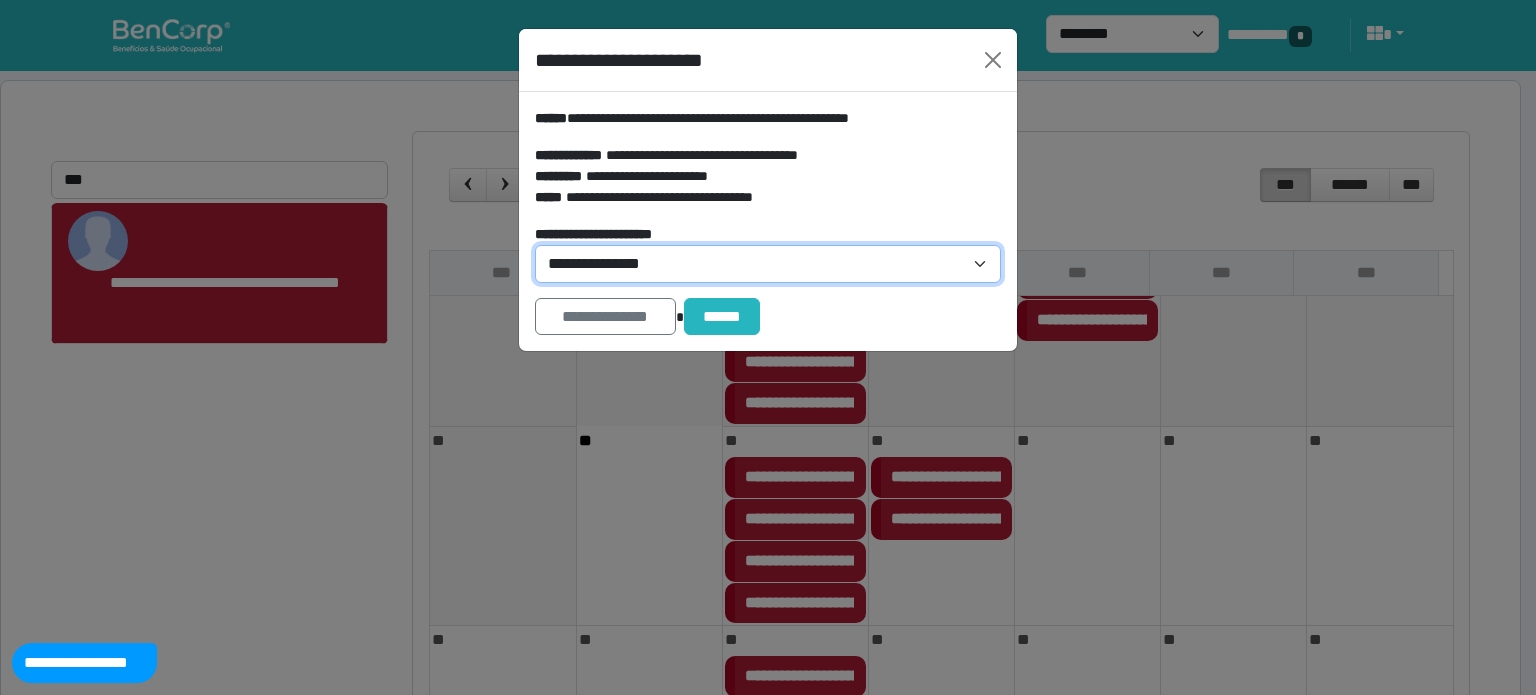 click on "**********" at bounding box center (768, 264) 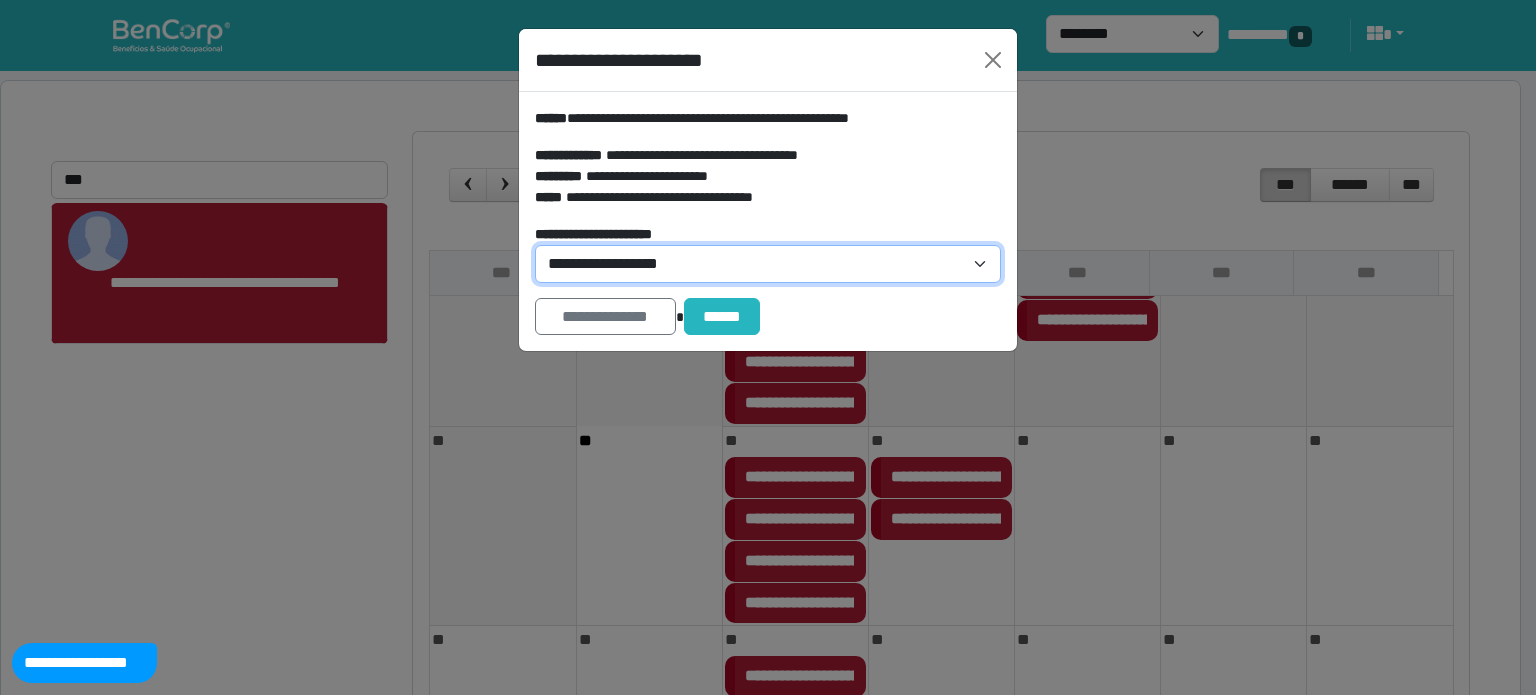 click on "**********" at bounding box center (768, 264) 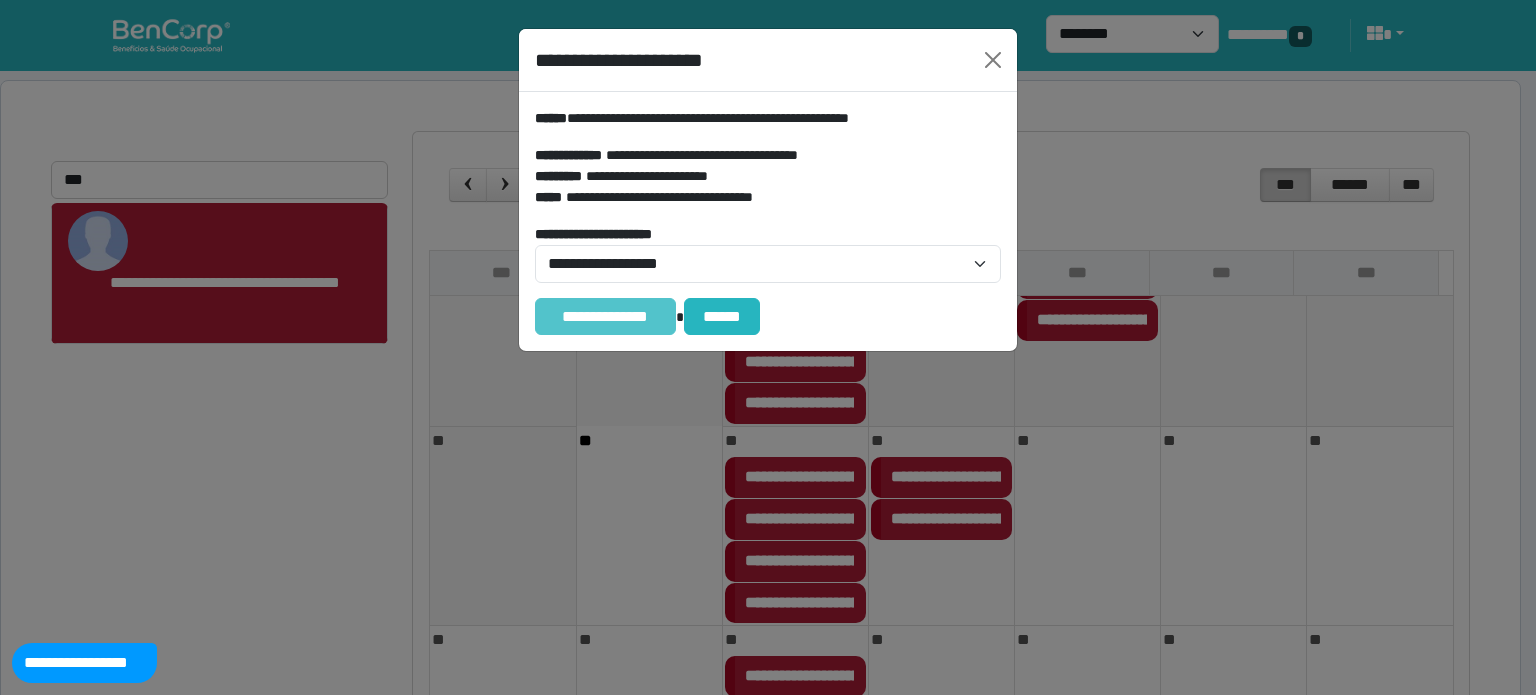 click on "**********" at bounding box center (605, 317) 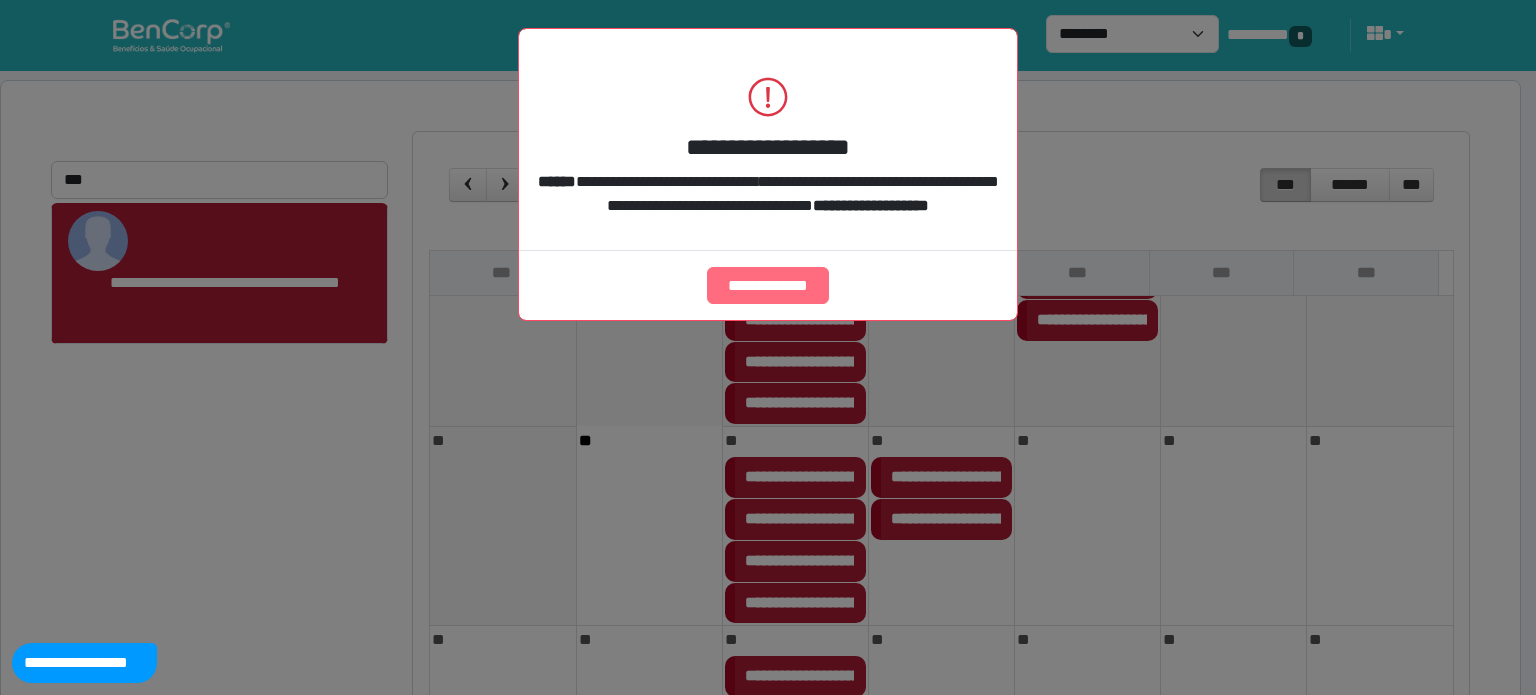click on "**********" at bounding box center (768, 286) 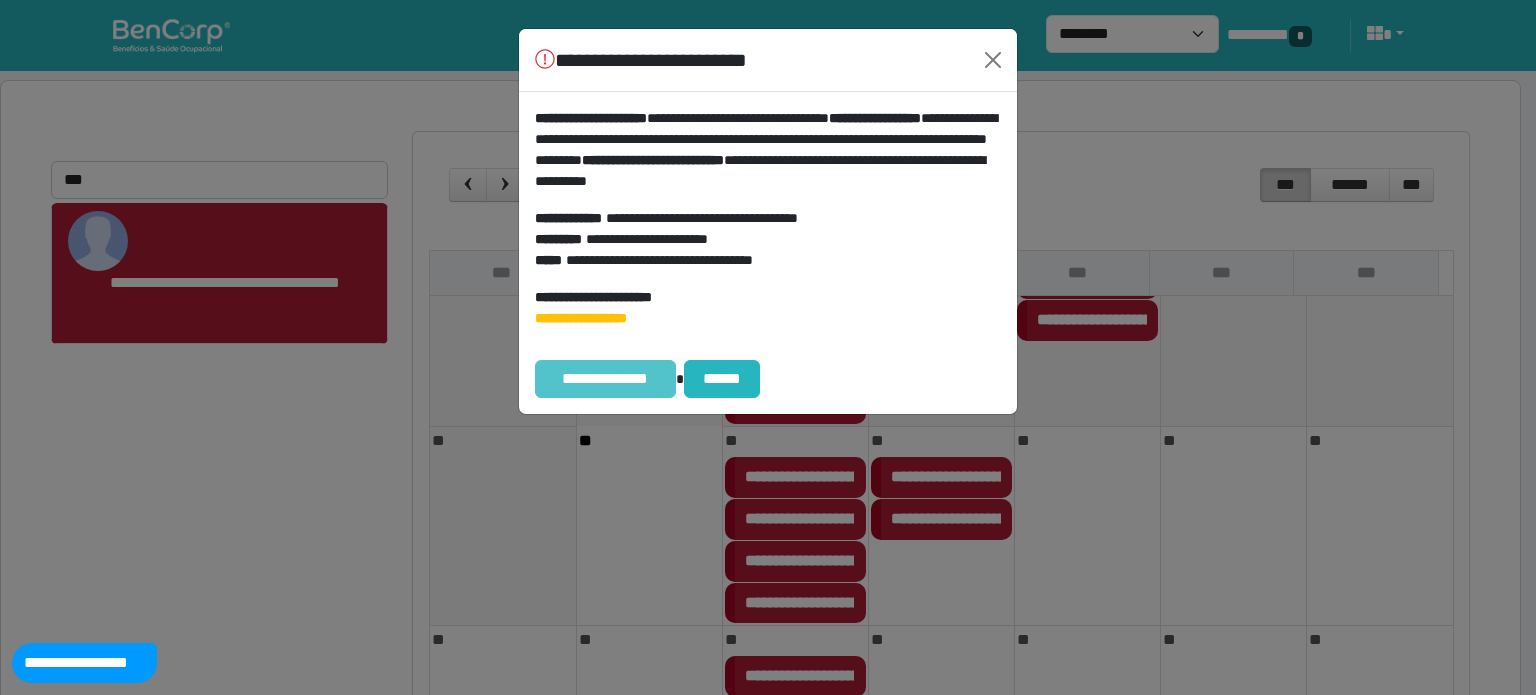 click on "**********" at bounding box center (605, 379) 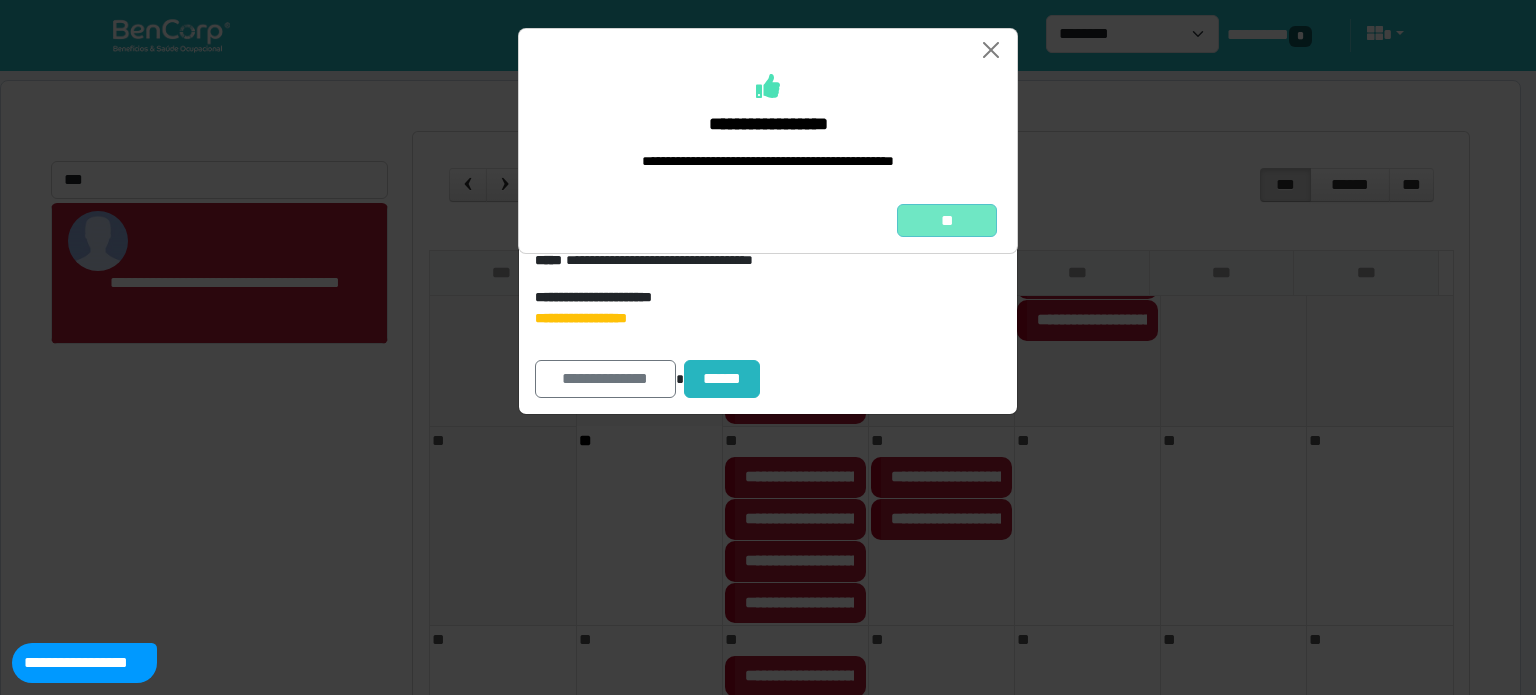 click on "**" at bounding box center (947, 221) 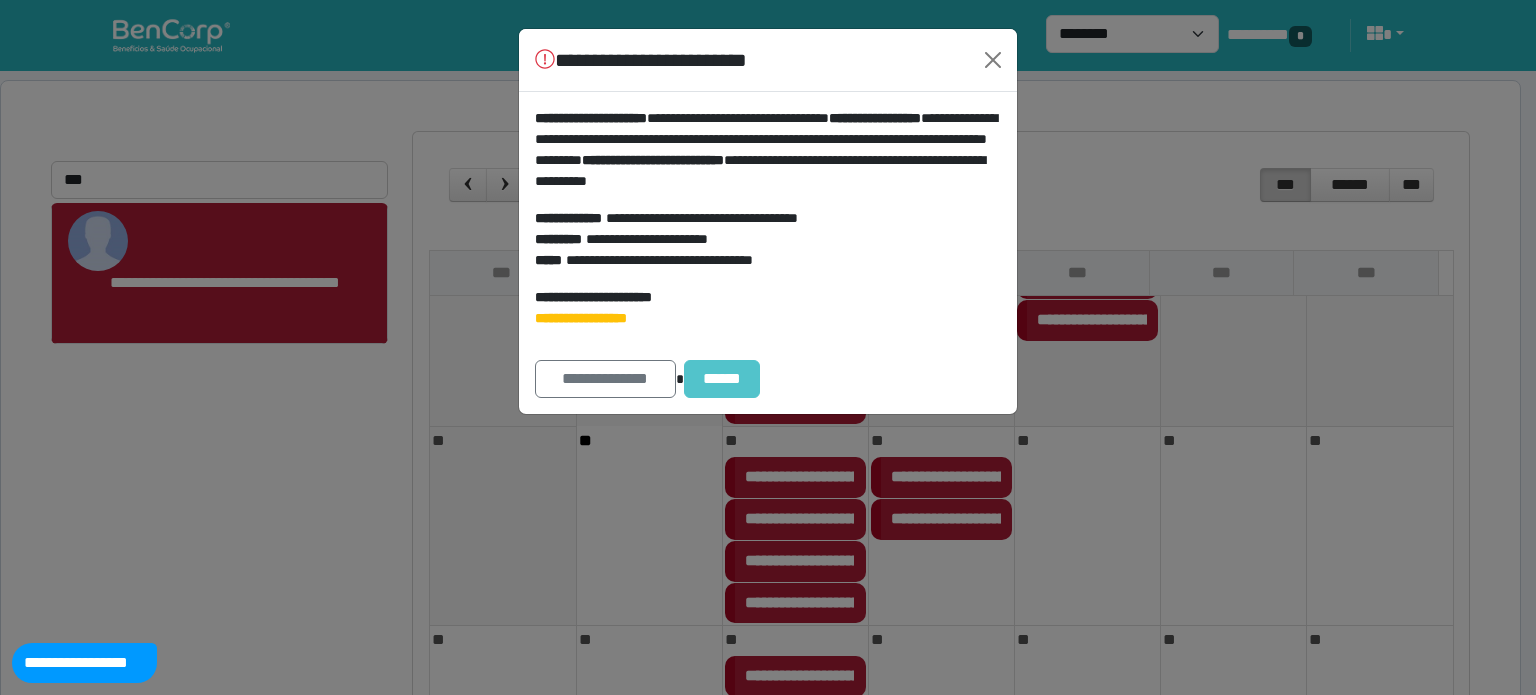 click on "******" at bounding box center [722, 379] 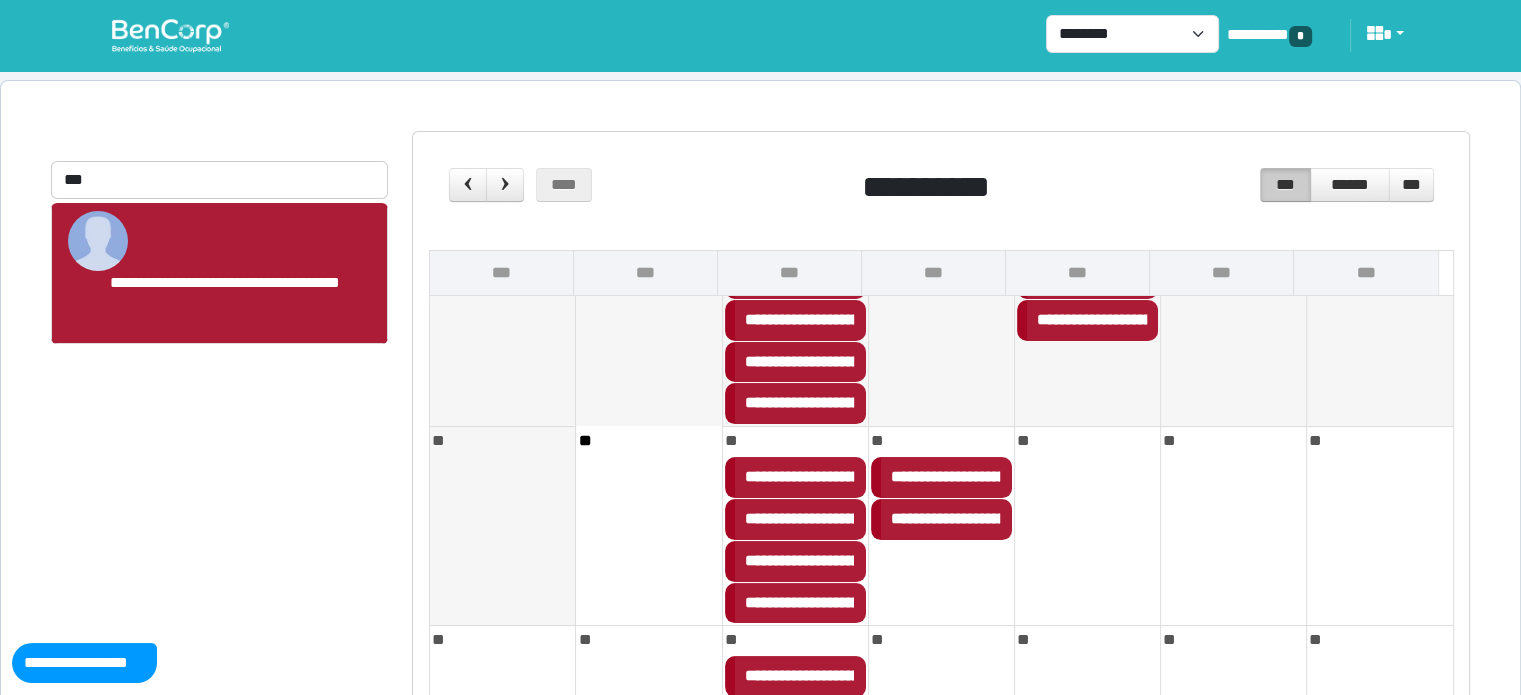 click on "**********" at bounding box center (1129, 518) 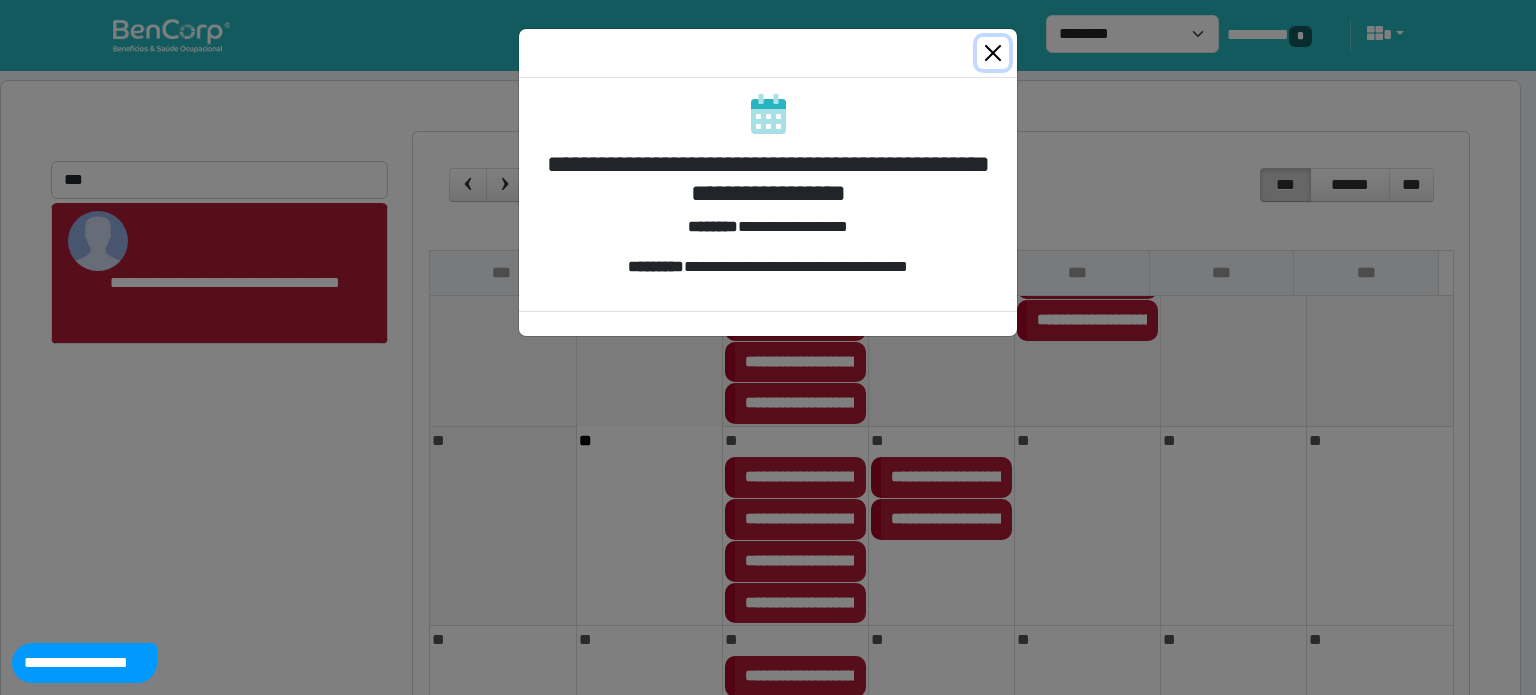 click at bounding box center [993, 53] 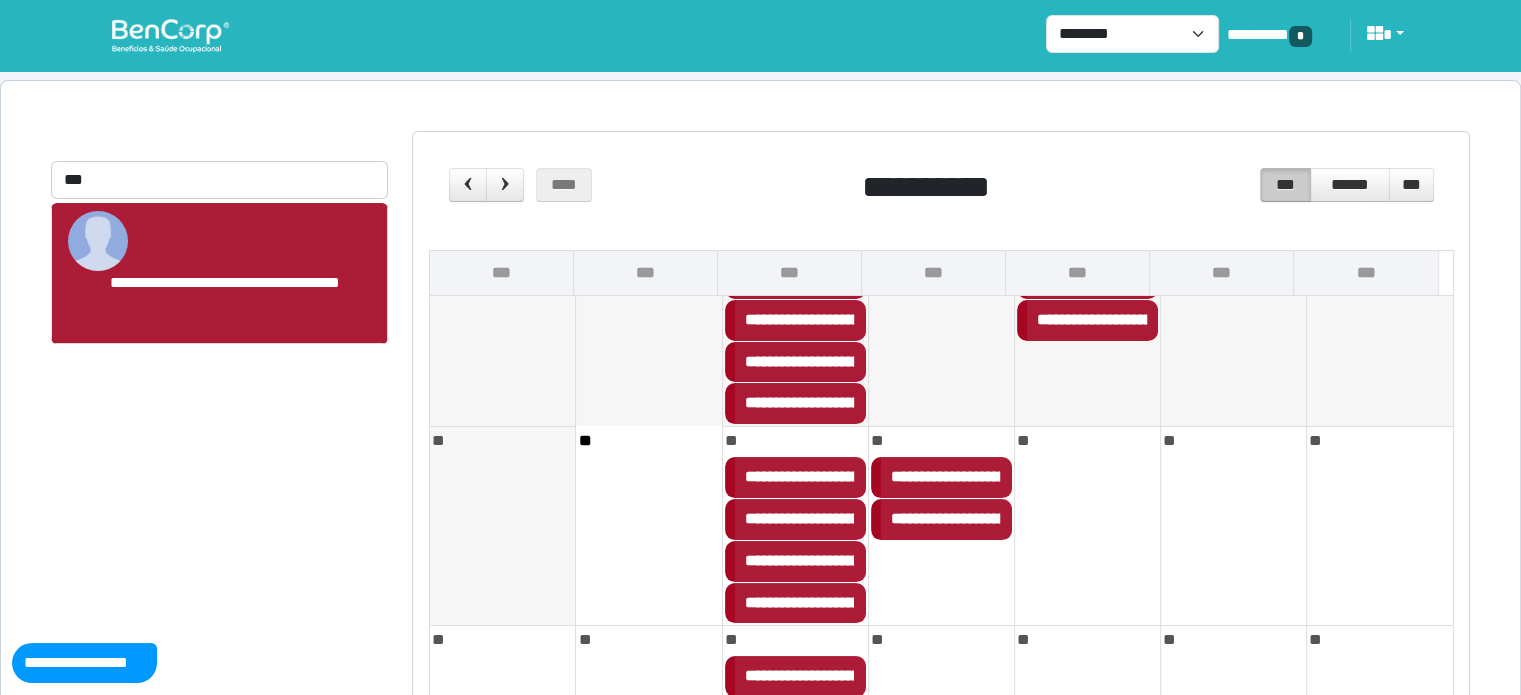 click on "********* *" at bounding box center [1280, 35] 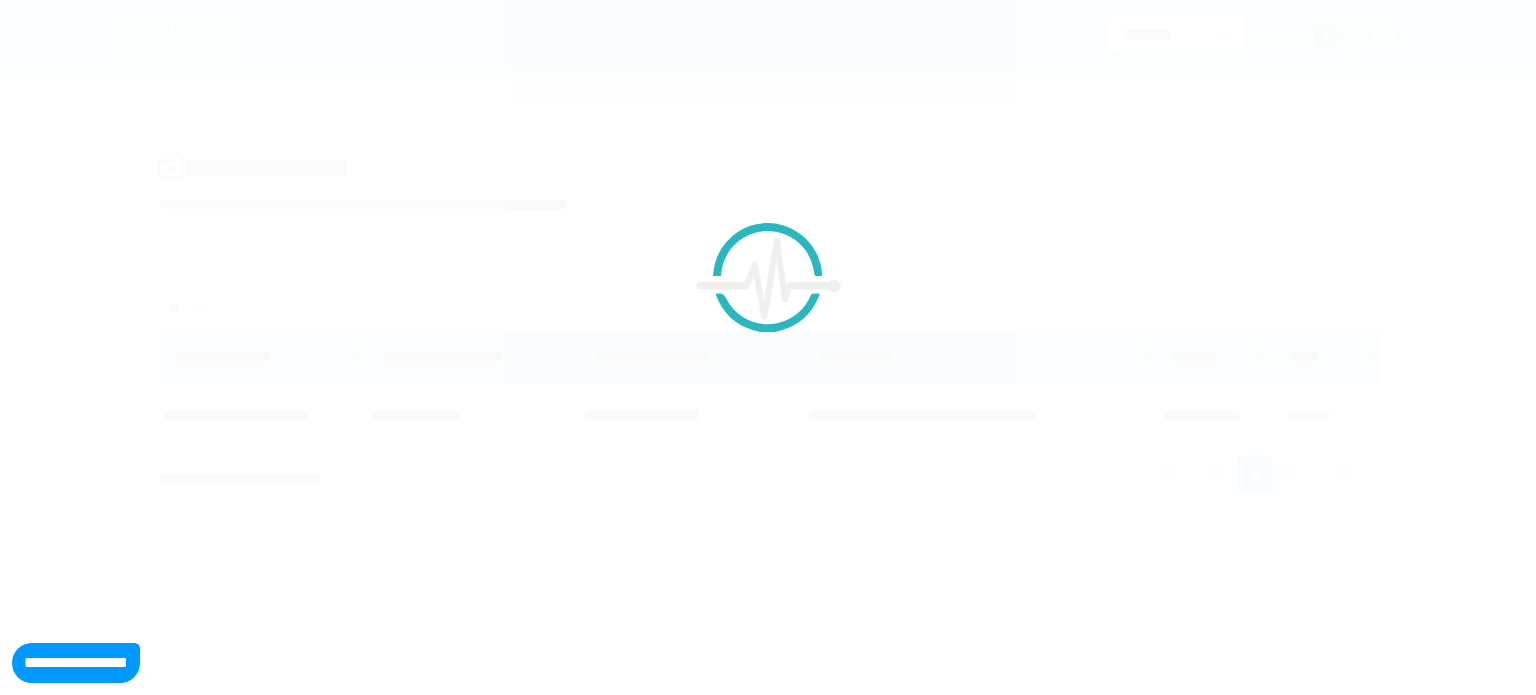 scroll, scrollTop: 0, scrollLeft: 0, axis: both 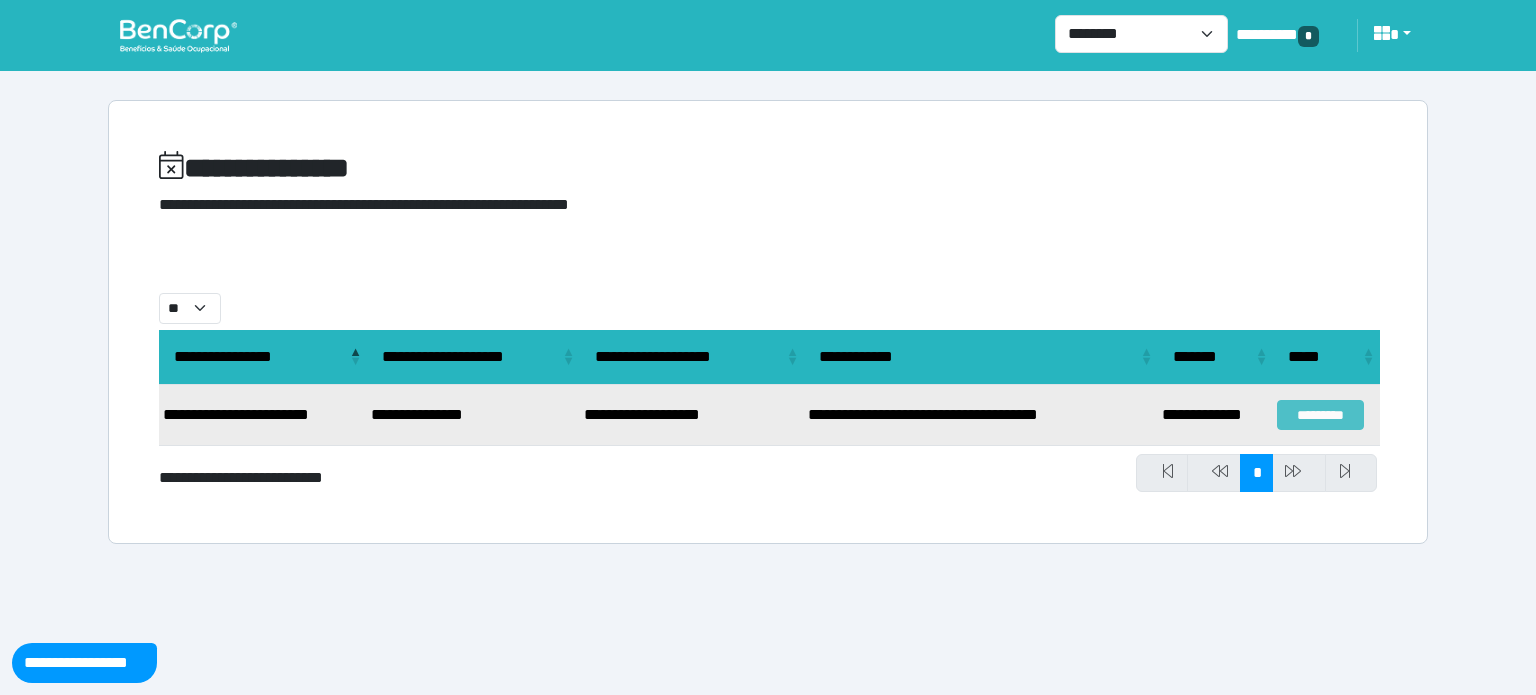 click on "*********" at bounding box center [1320, 415] 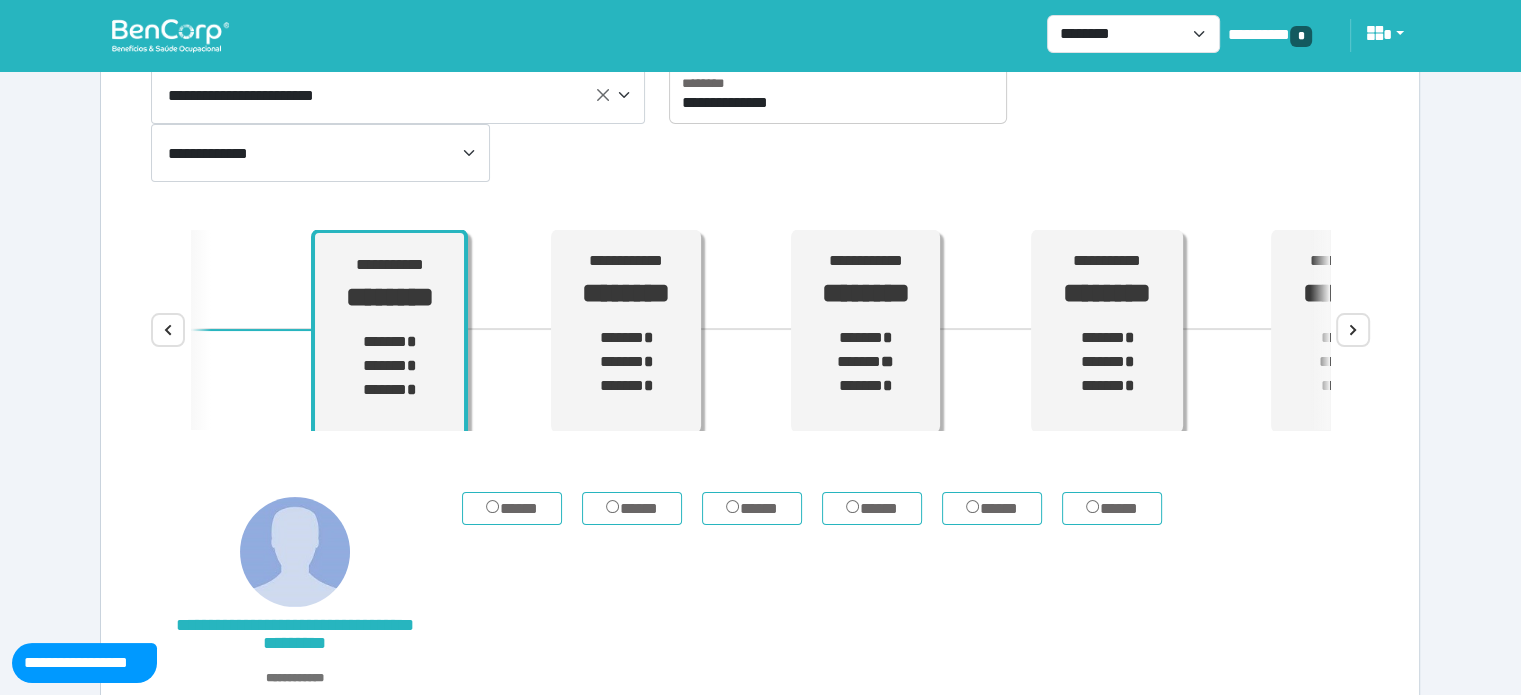 scroll, scrollTop: 172, scrollLeft: 0, axis: vertical 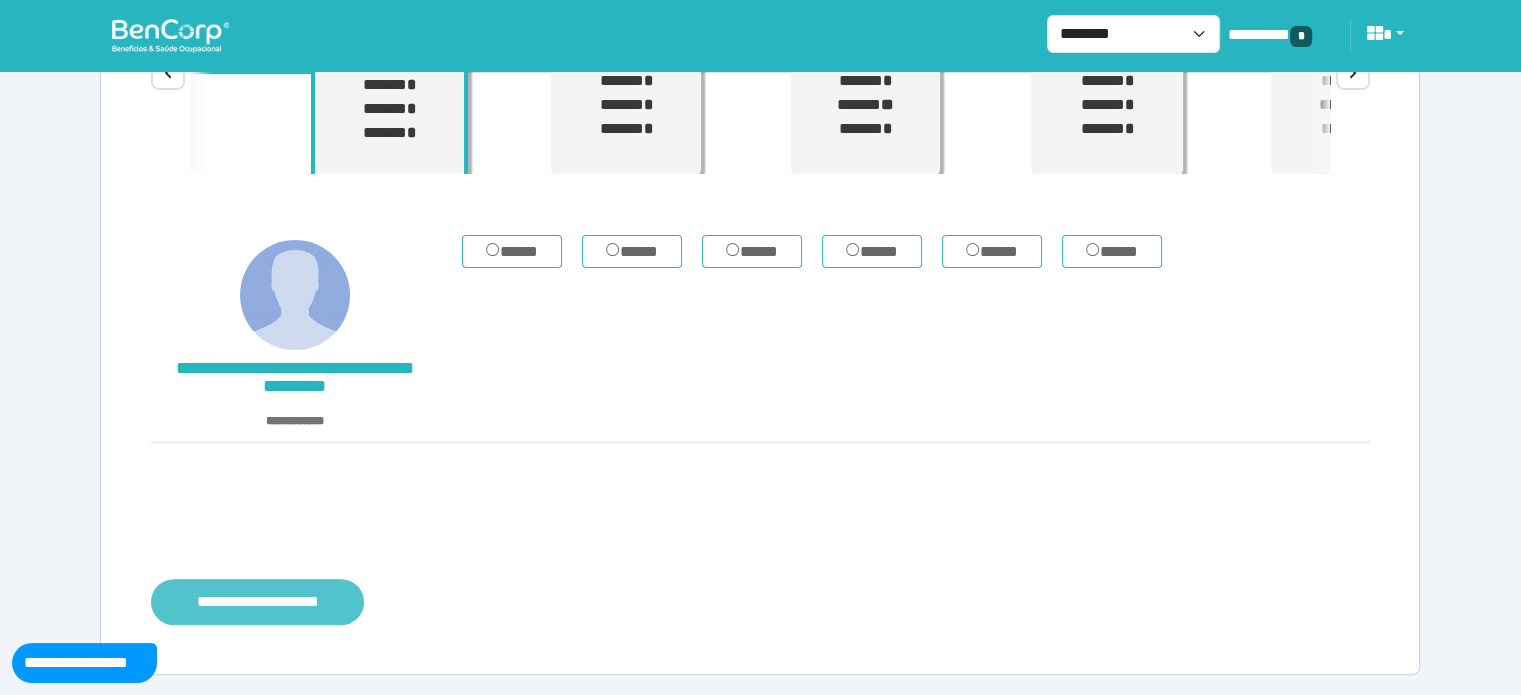 click on "**********" at bounding box center [257, 602] 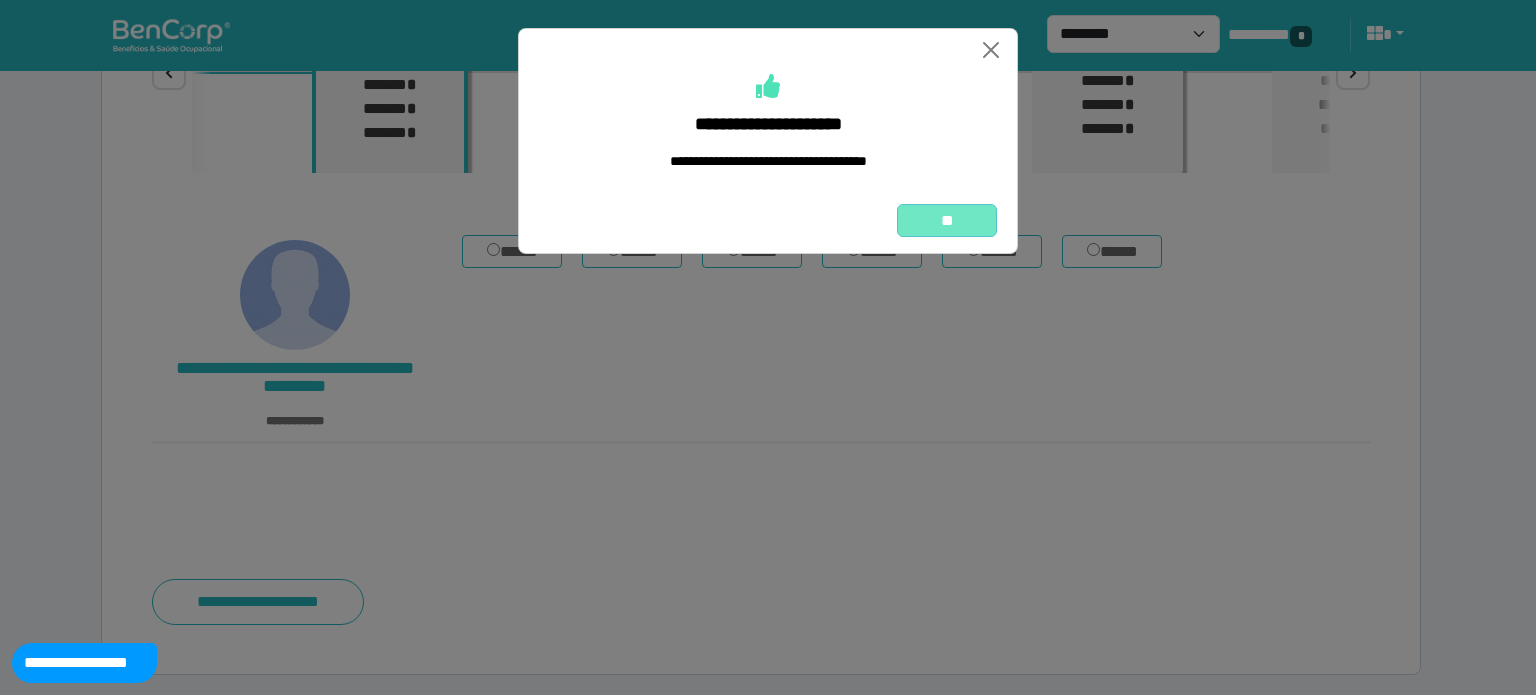 click on "**" at bounding box center (947, 221) 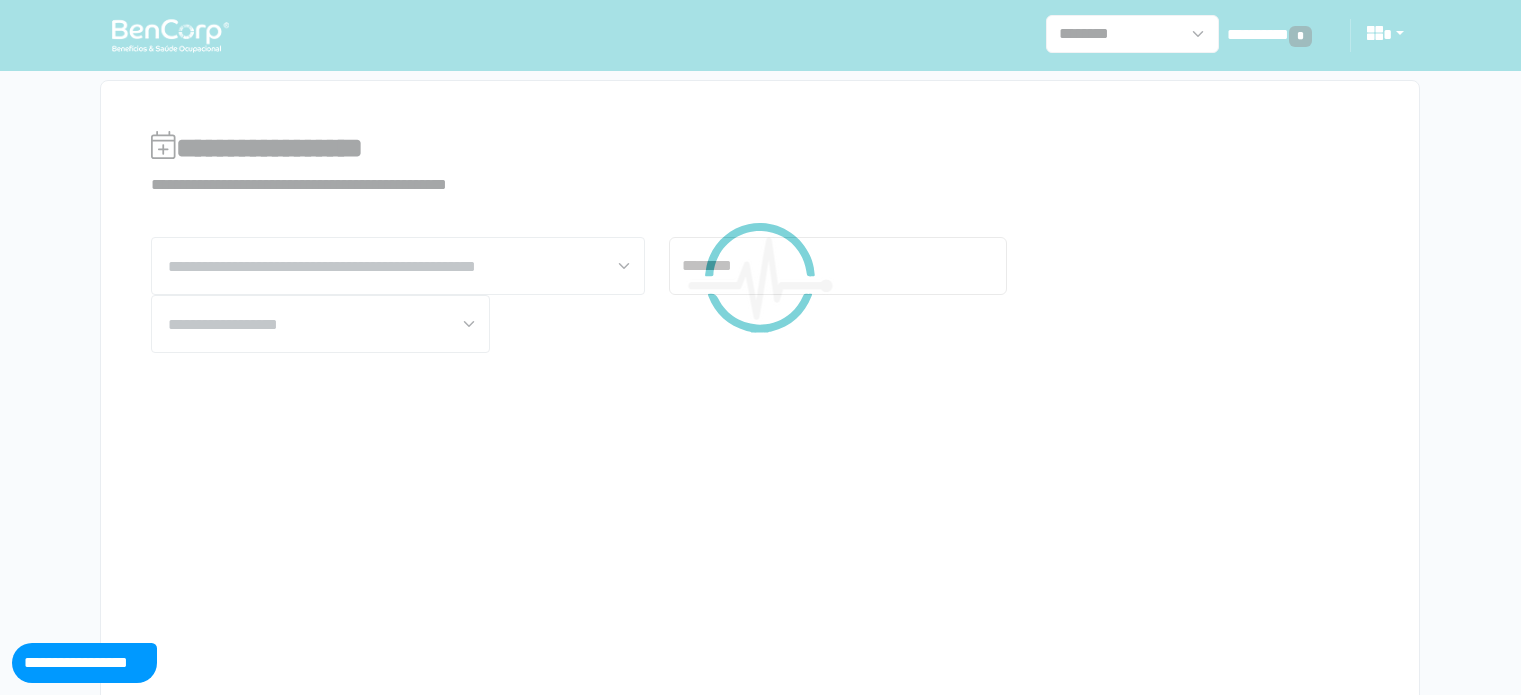 scroll, scrollTop: 0, scrollLeft: 0, axis: both 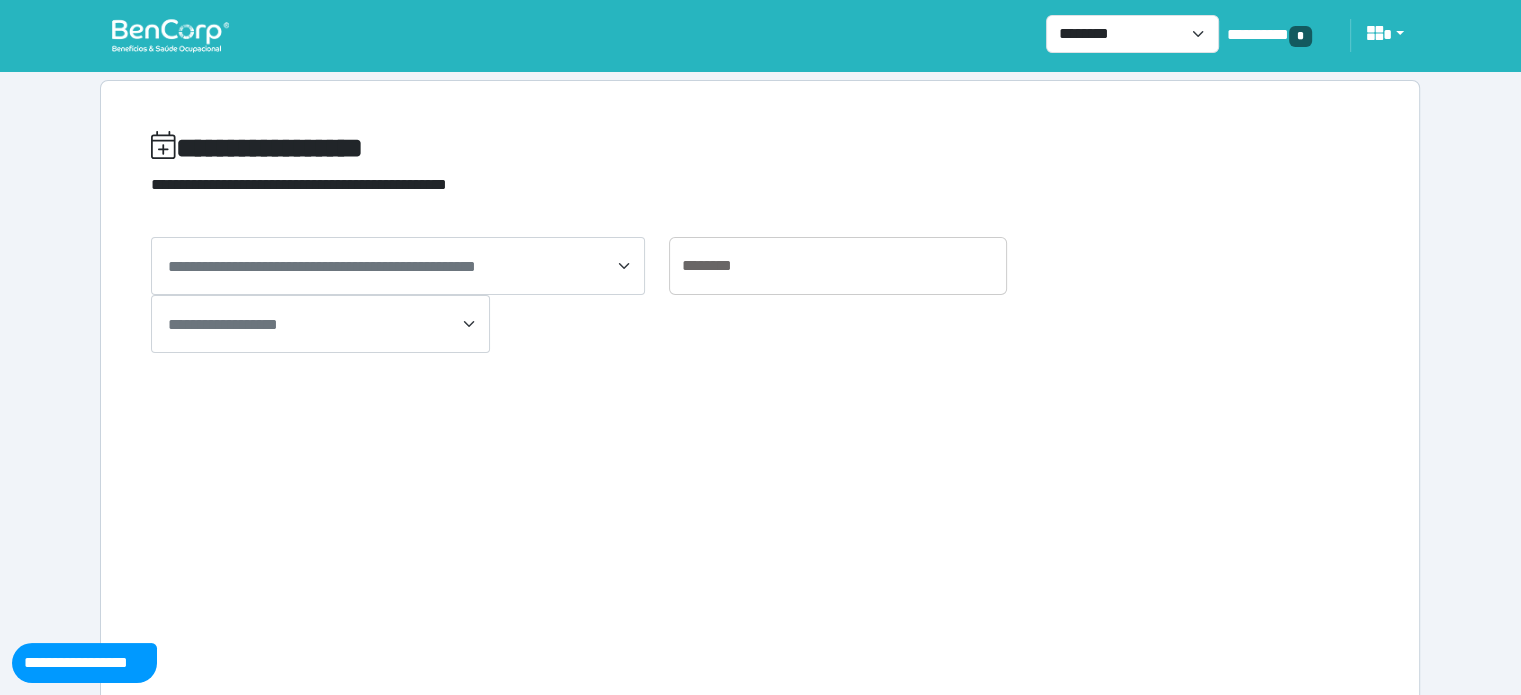 click at bounding box center [170, 35] 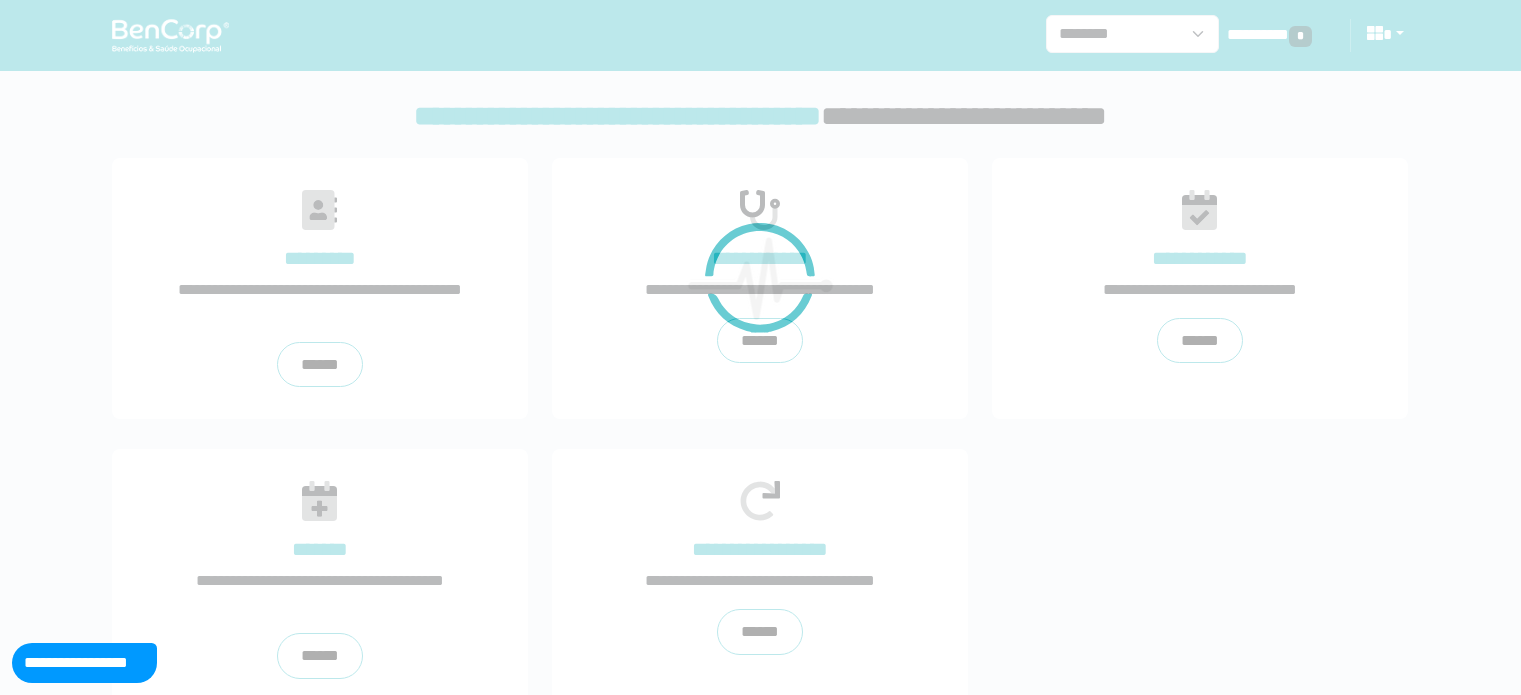 scroll, scrollTop: 0, scrollLeft: 0, axis: both 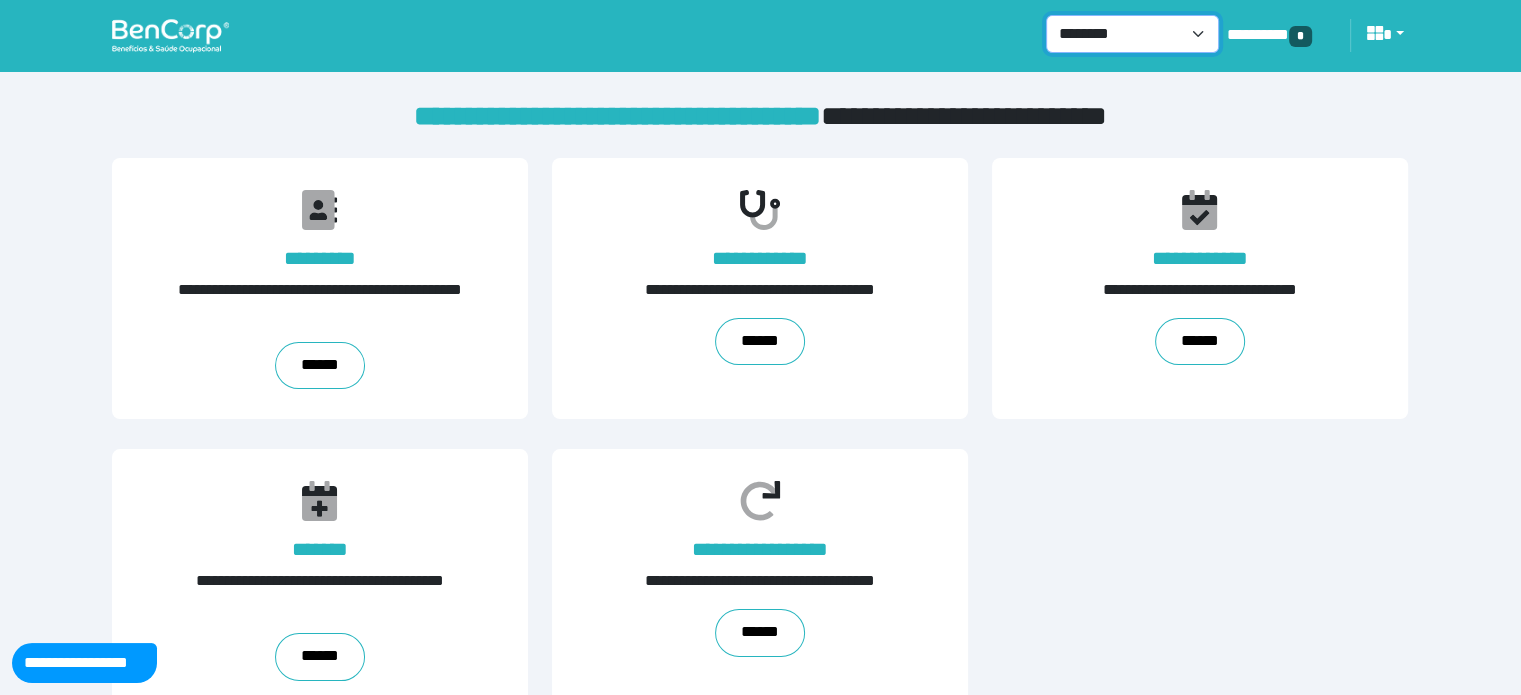 click on "**********" at bounding box center (1132, 34) 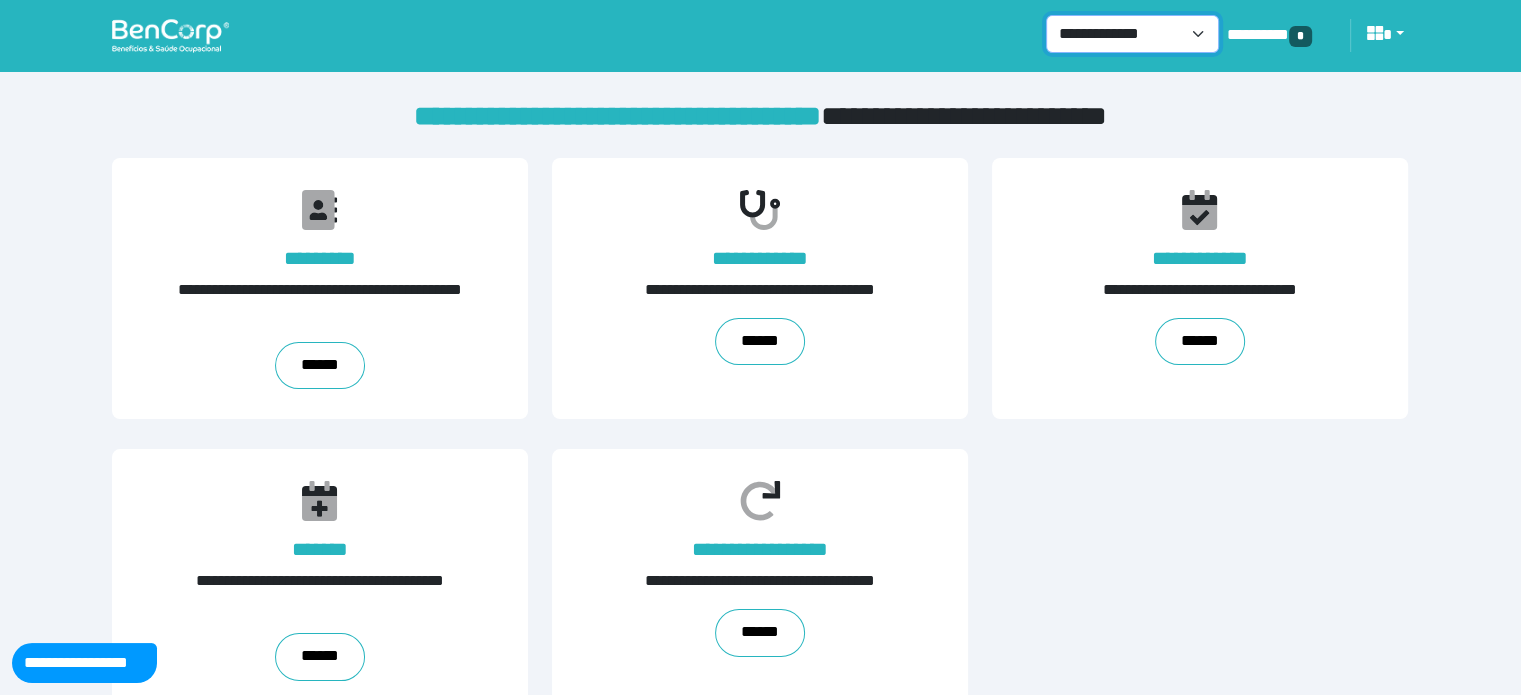 click on "**********" at bounding box center [1132, 34] 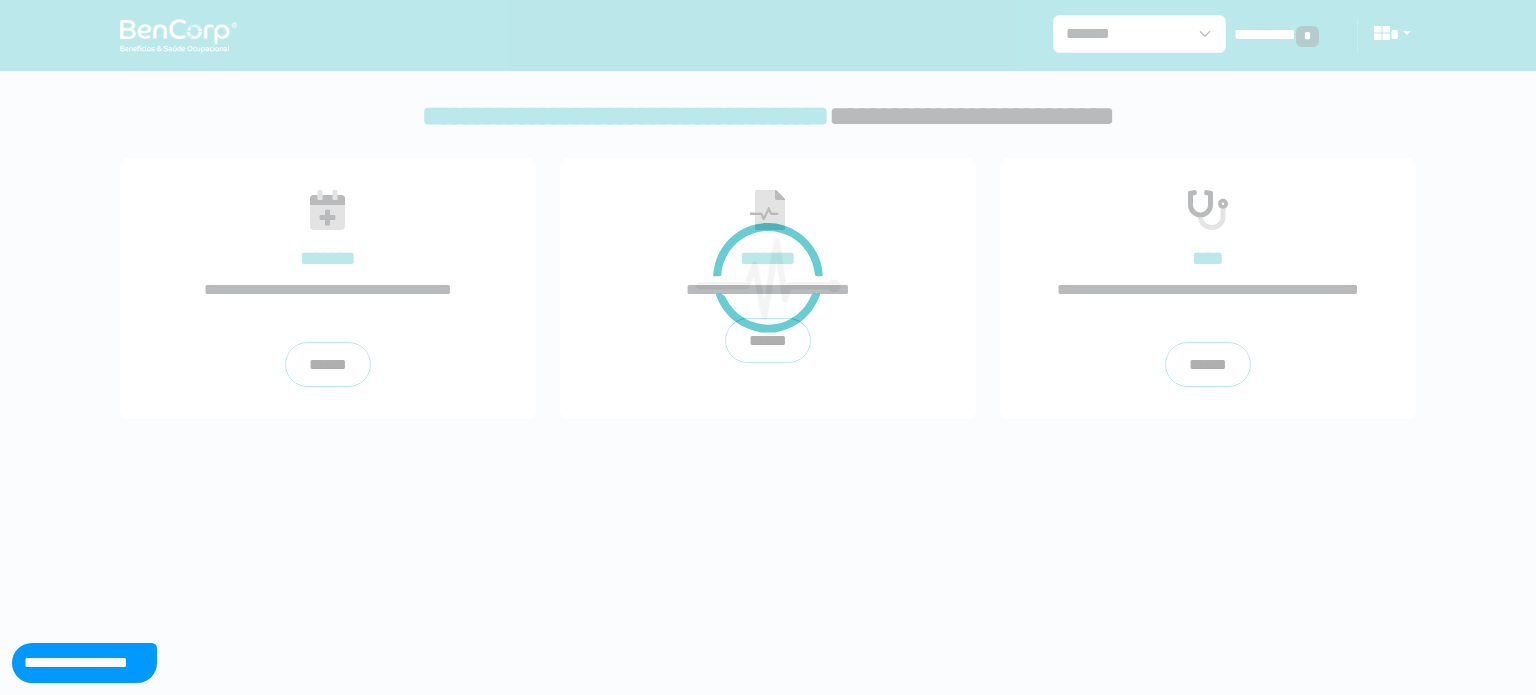 scroll, scrollTop: 0, scrollLeft: 0, axis: both 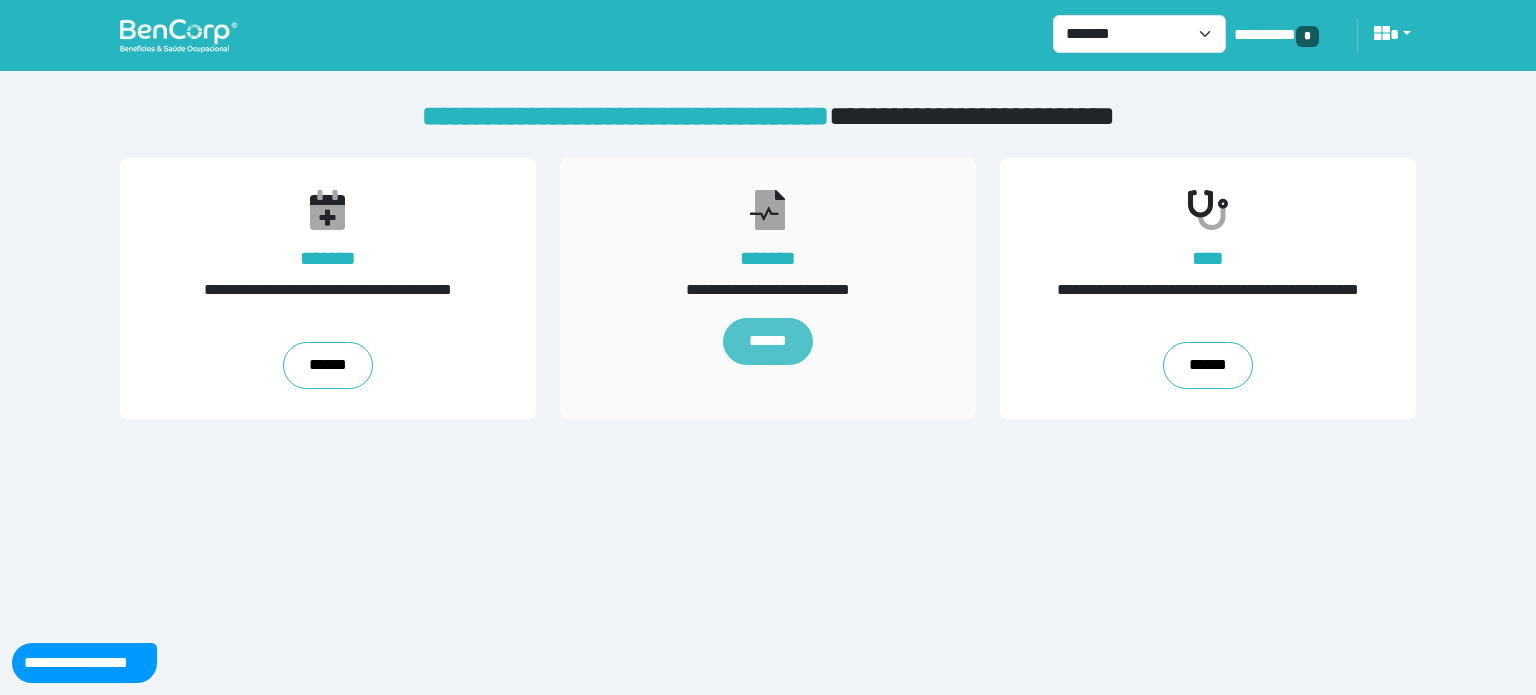 click on "******" at bounding box center (768, 342) 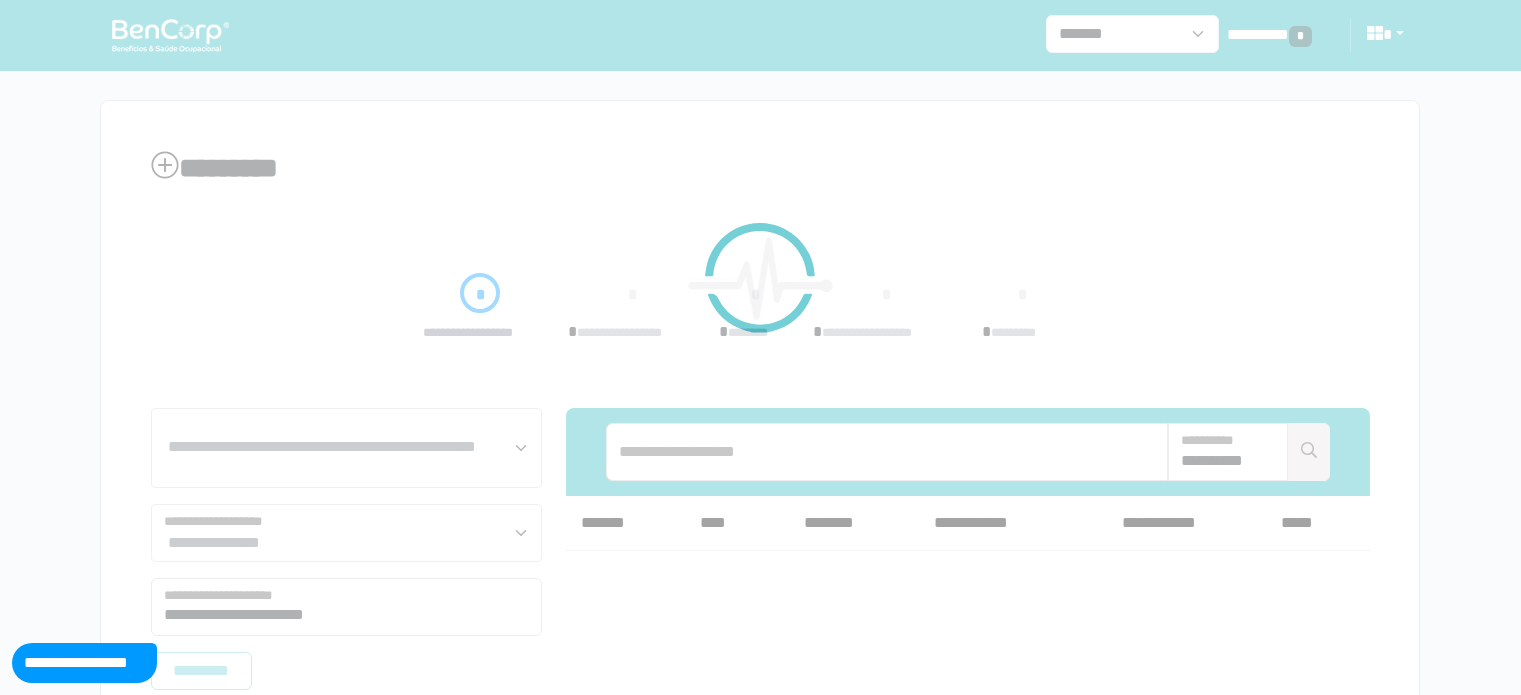 scroll, scrollTop: 0, scrollLeft: 0, axis: both 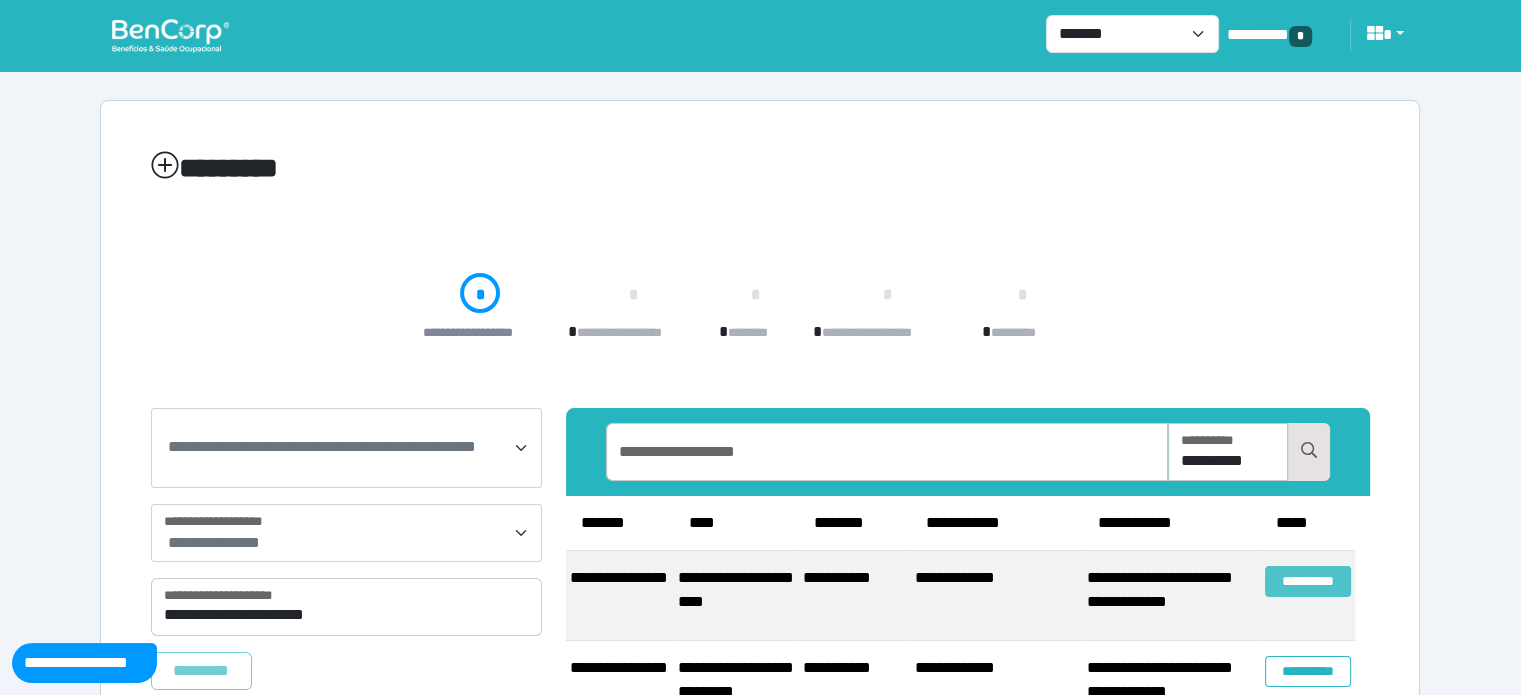 click on "**********" at bounding box center (1308, 581) 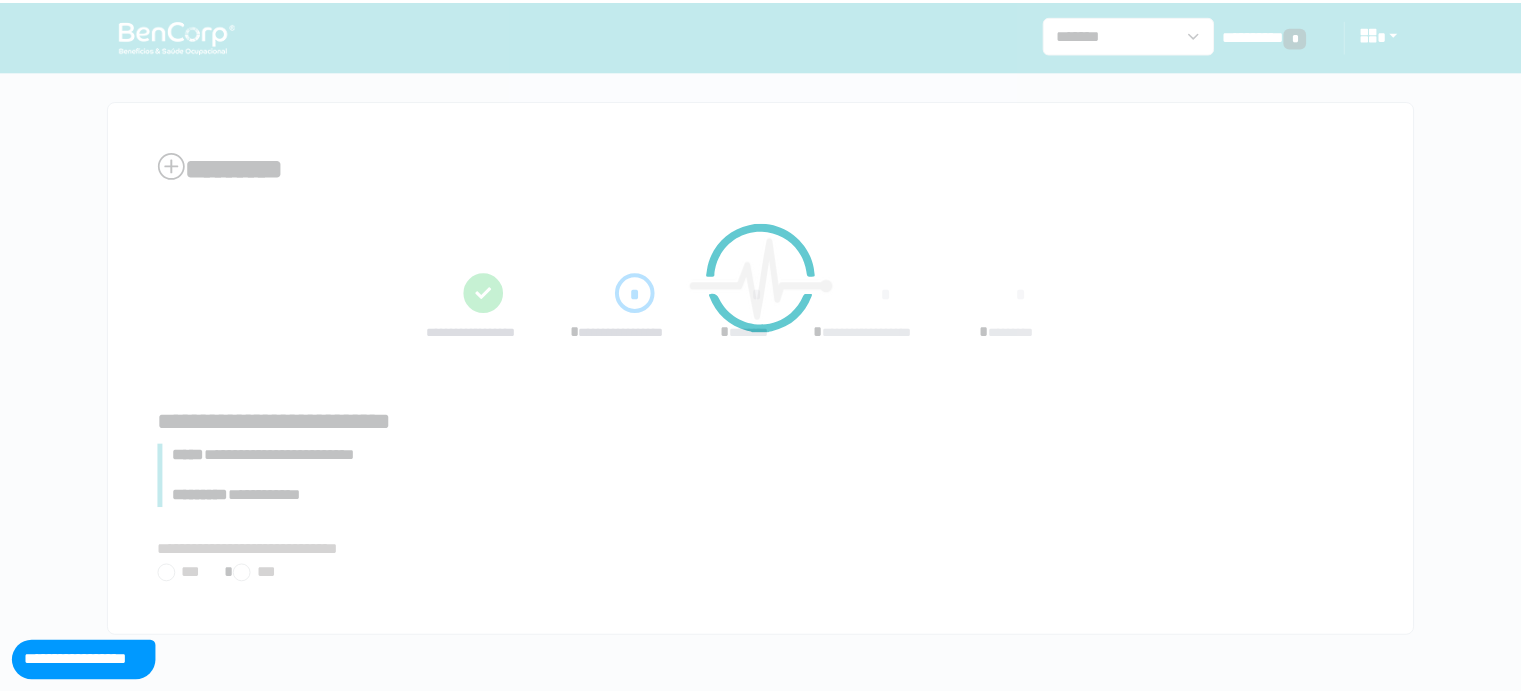scroll, scrollTop: 0, scrollLeft: 0, axis: both 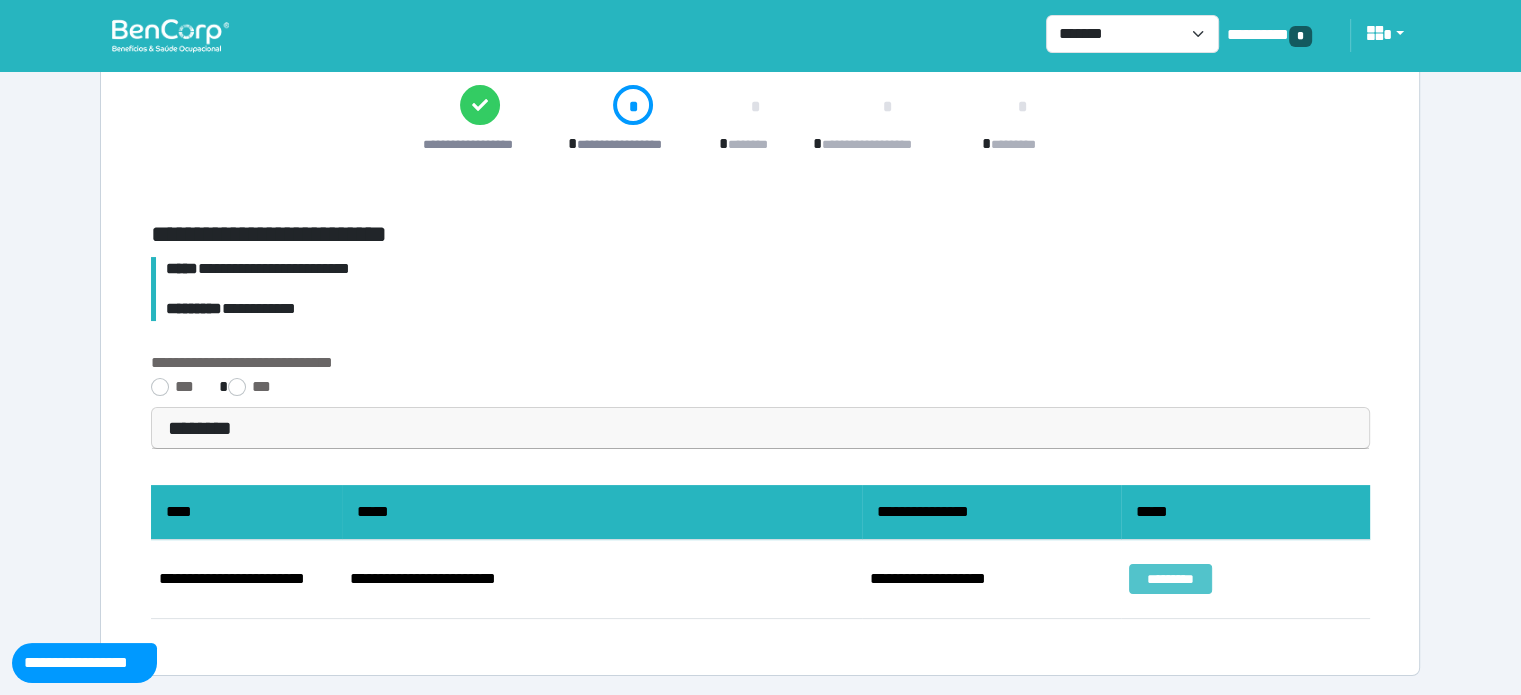 click on "*********" at bounding box center (1170, 579) 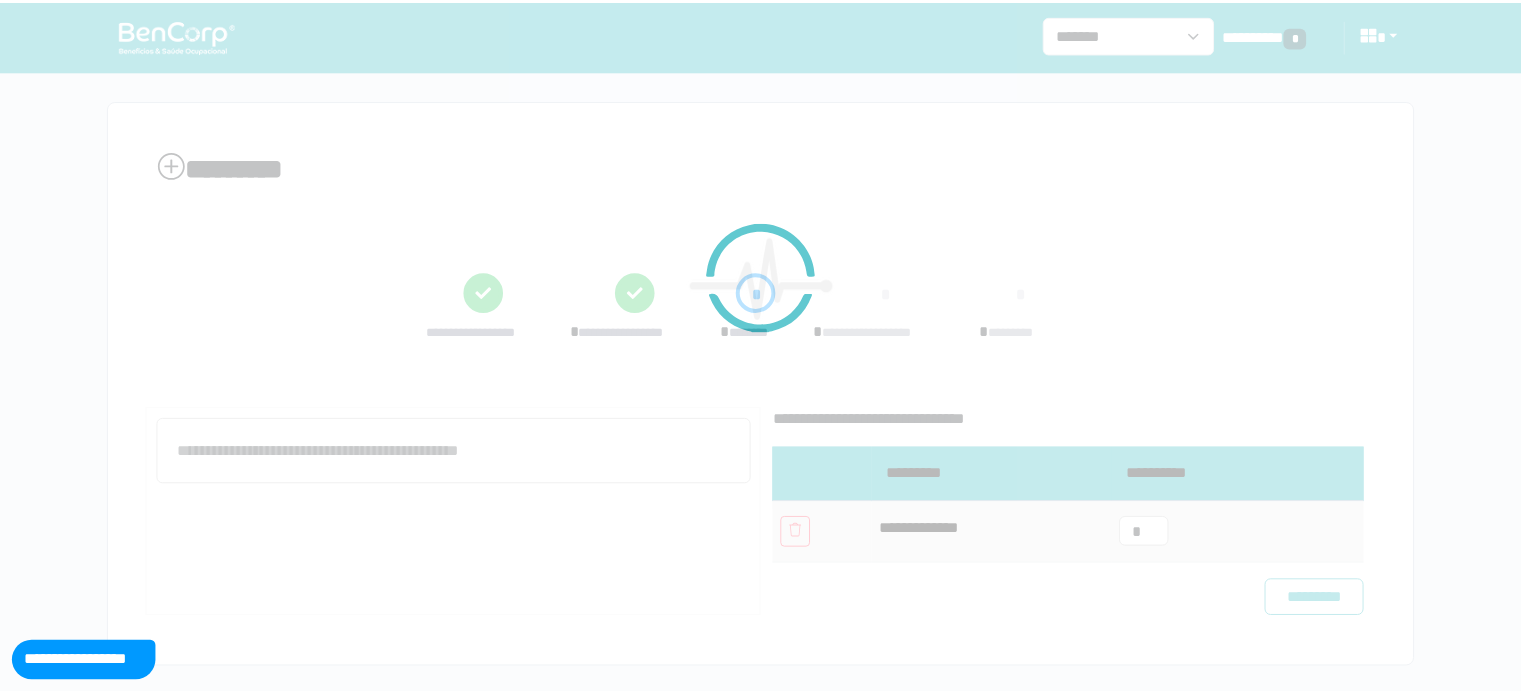 scroll, scrollTop: 0, scrollLeft: 0, axis: both 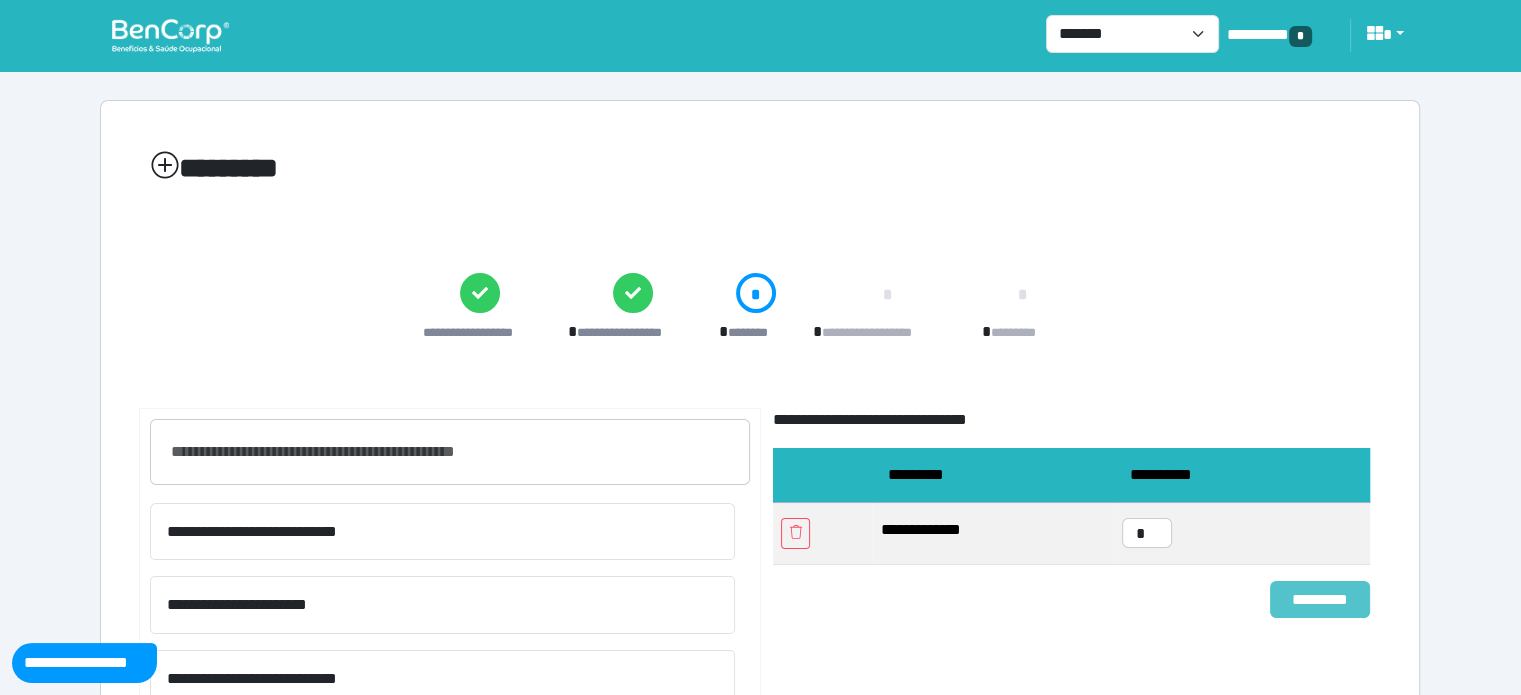 click on "*********" at bounding box center (1320, 600) 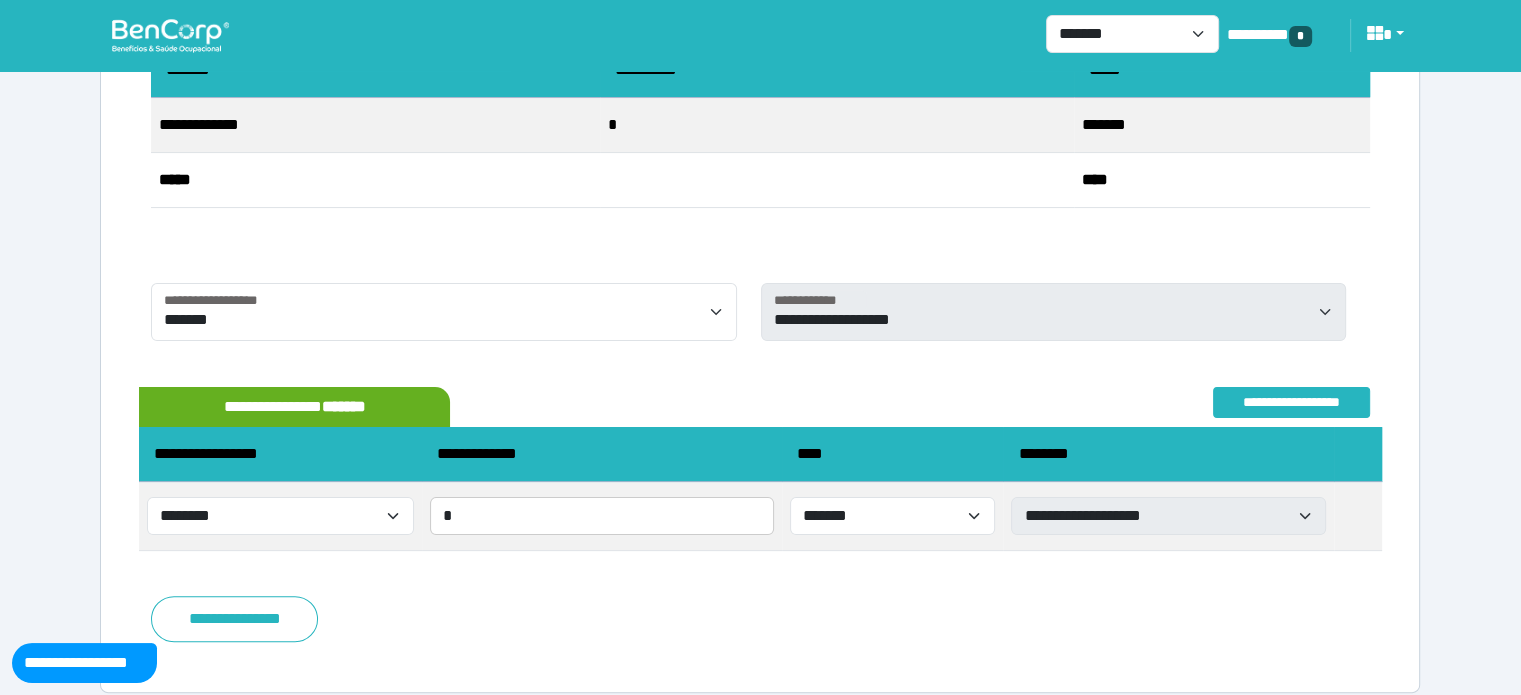 scroll, scrollTop: 419, scrollLeft: 0, axis: vertical 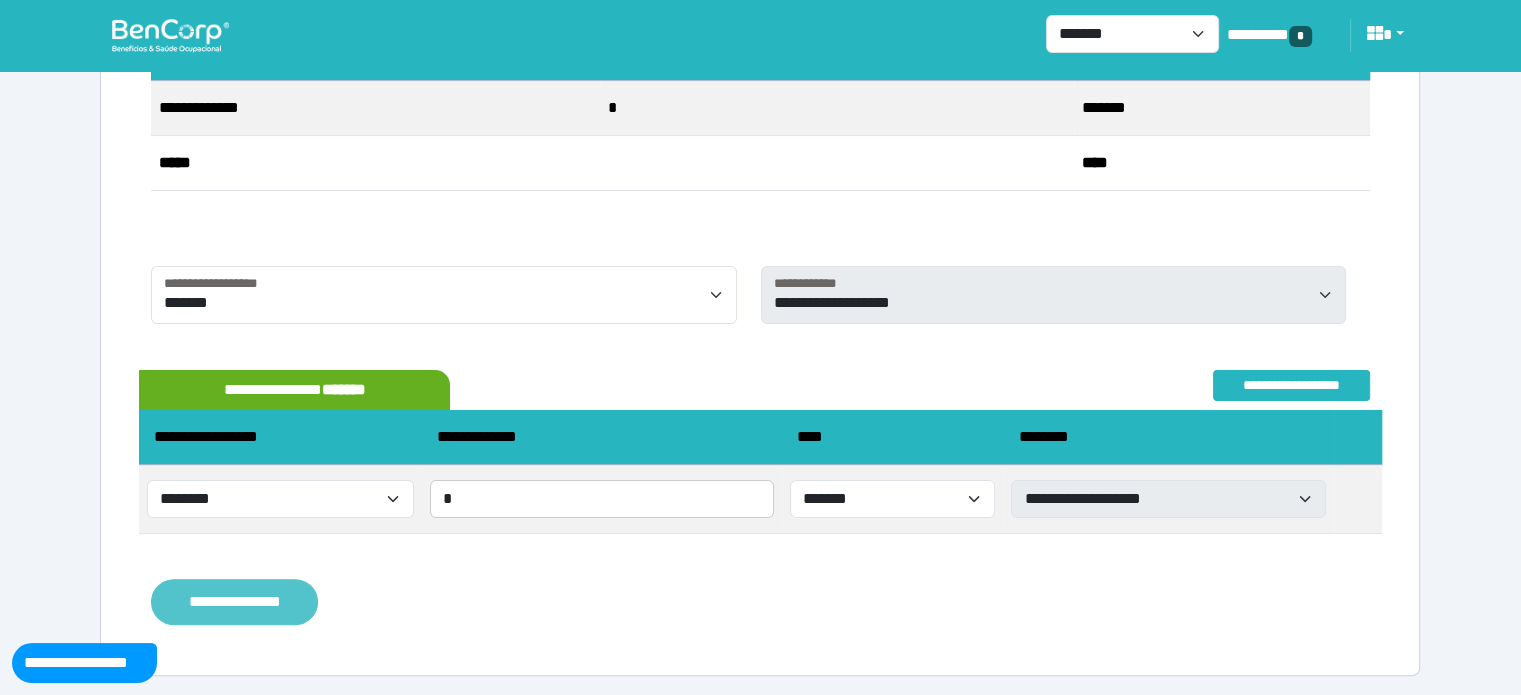 click on "**********" at bounding box center (234, 602) 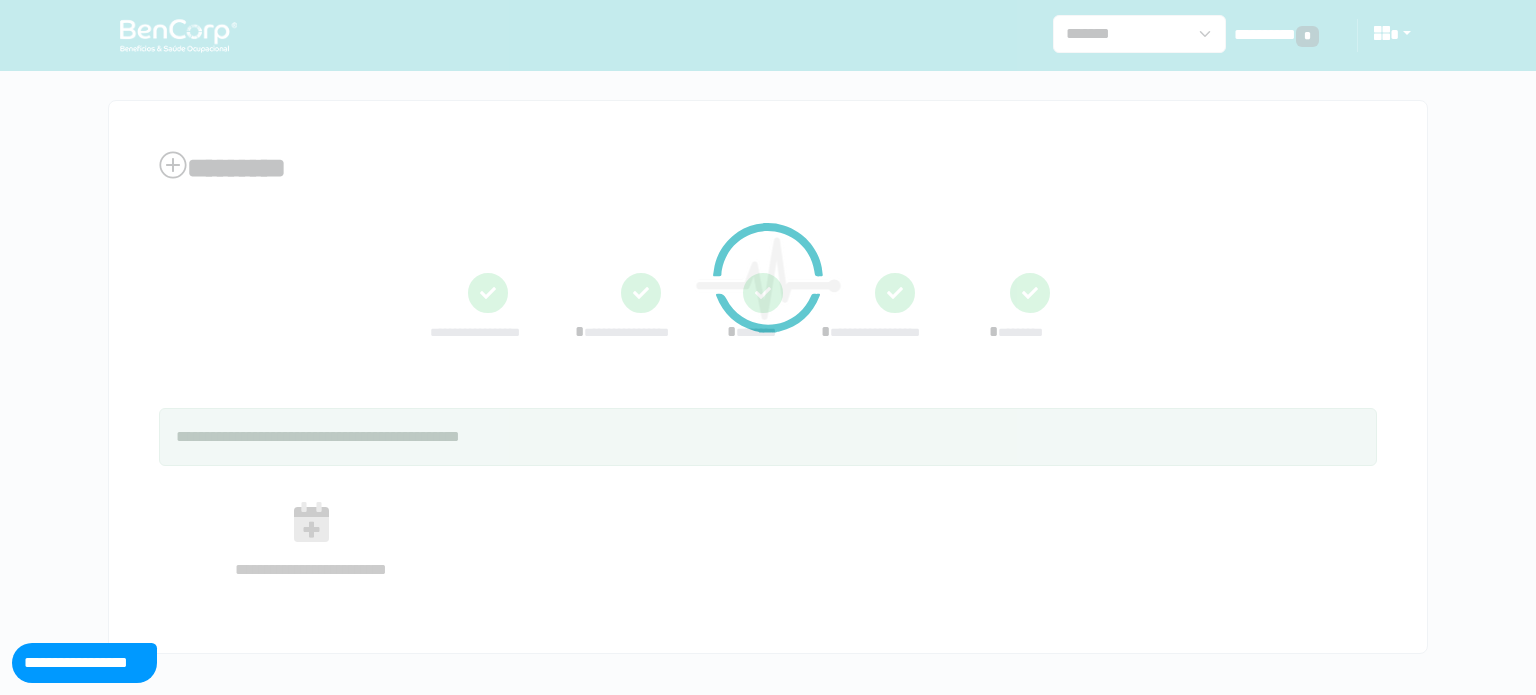 scroll, scrollTop: 0, scrollLeft: 0, axis: both 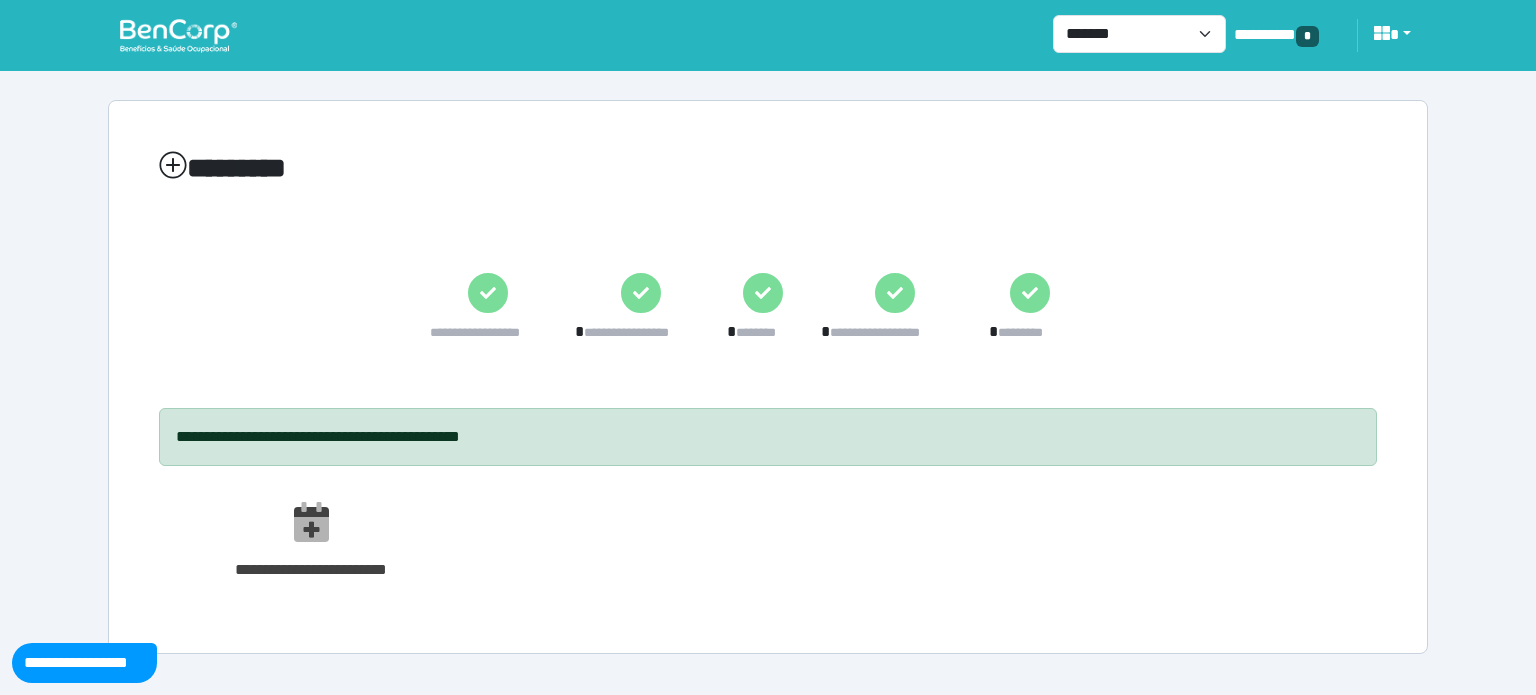 click at bounding box center [178, 35] 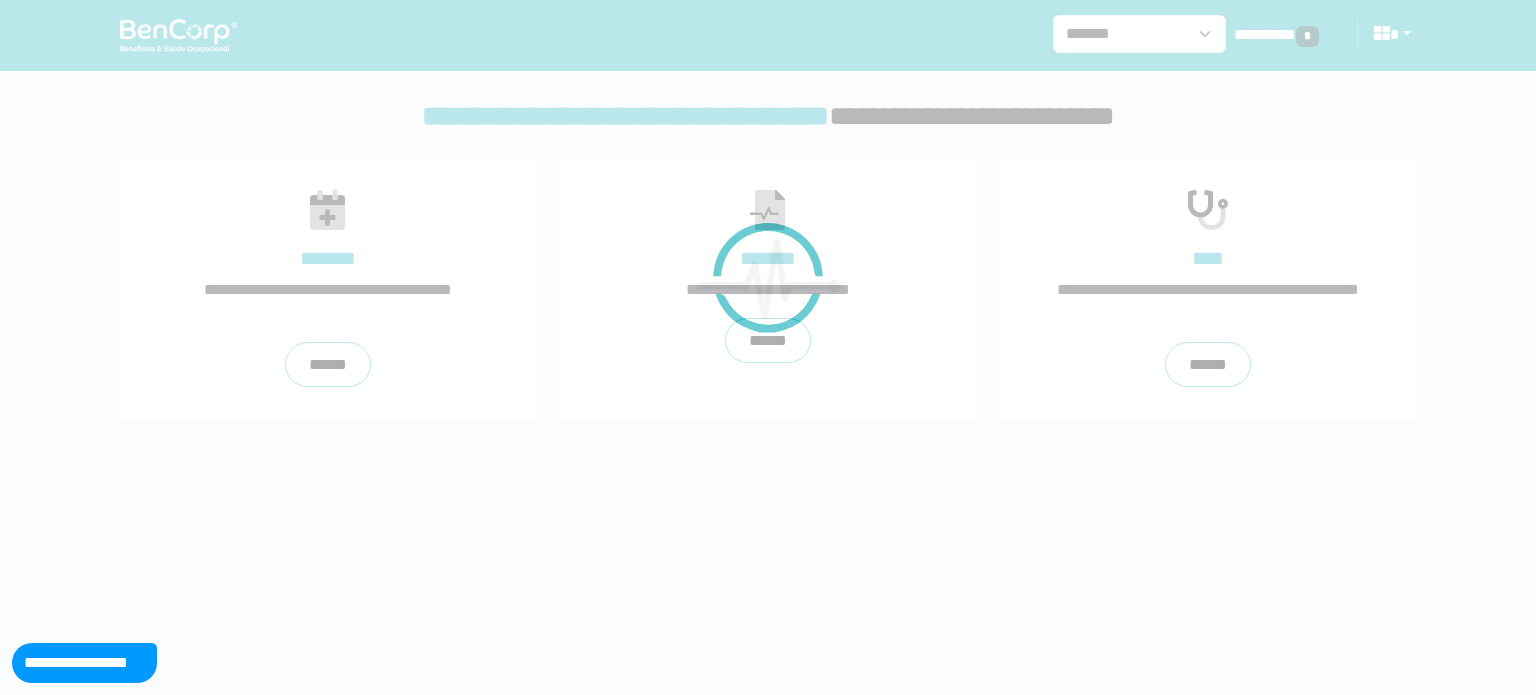 scroll, scrollTop: 0, scrollLeft: 0, axis: both 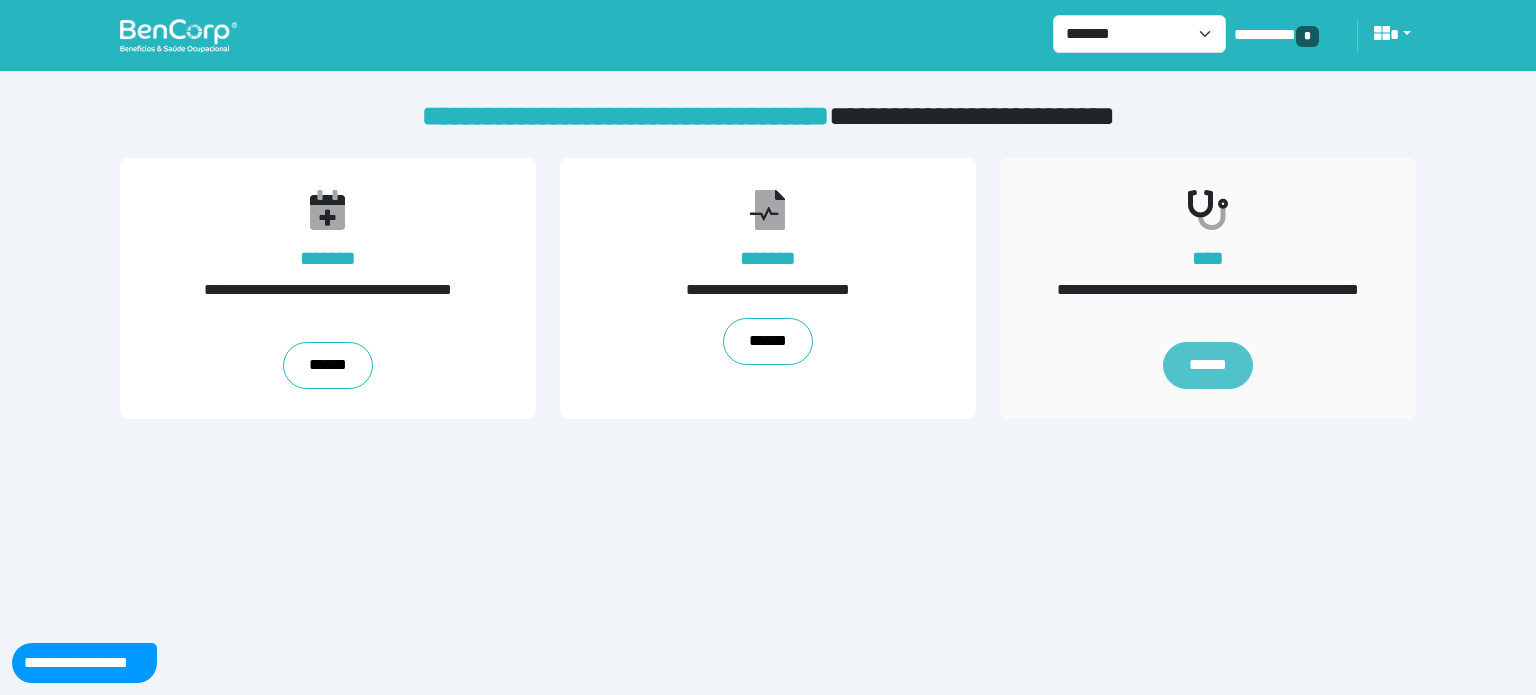 click on "******" at bounding box center [1208, 366] 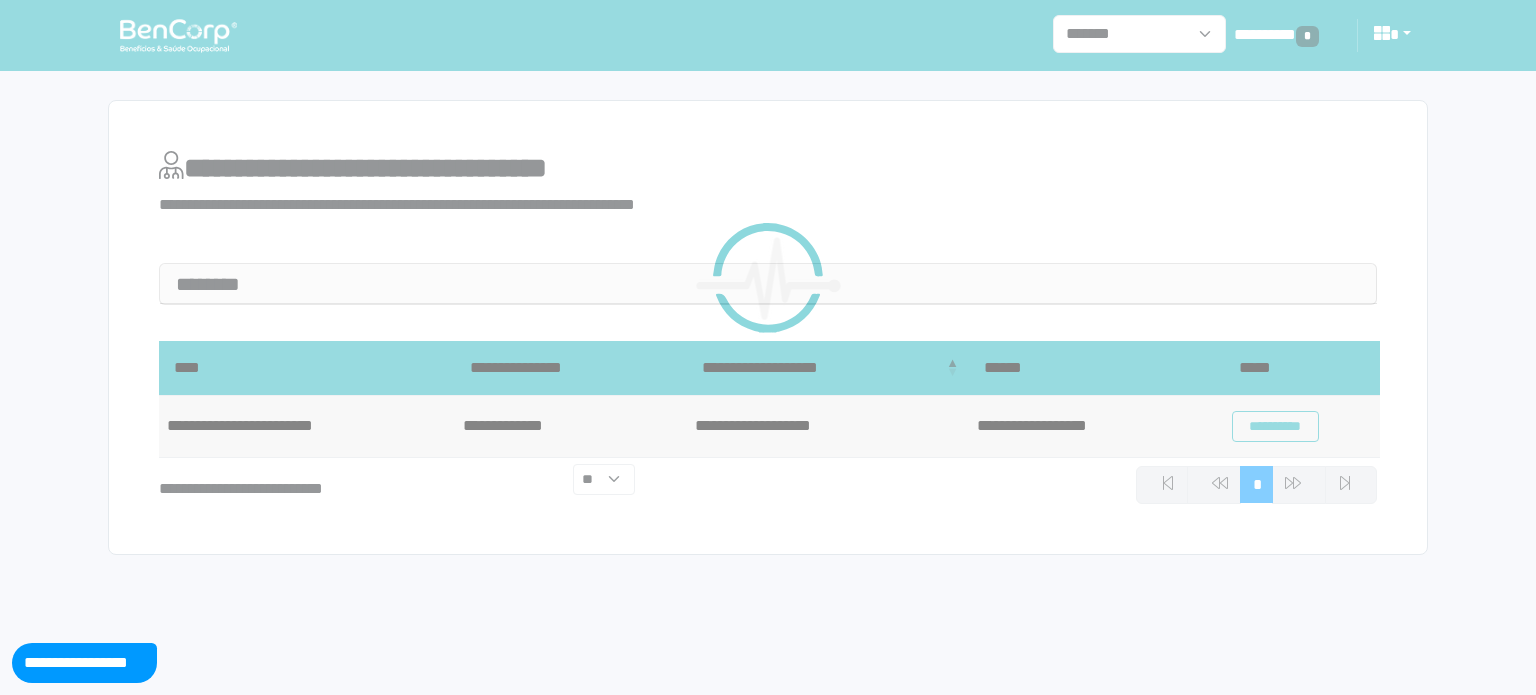 scroll, scrollTop: 0, scrollLeft: 0, axis: both 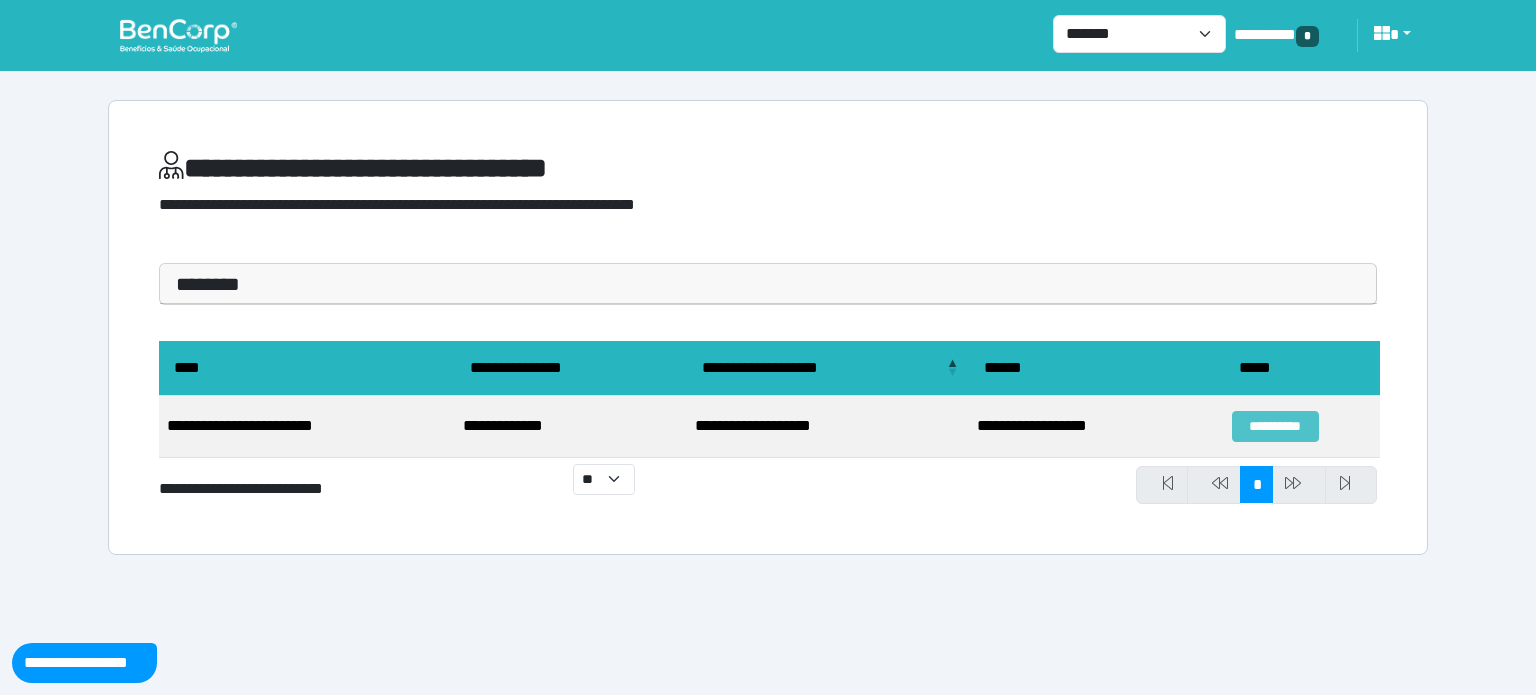 click on "**********" at bounding box center (1275, 426) 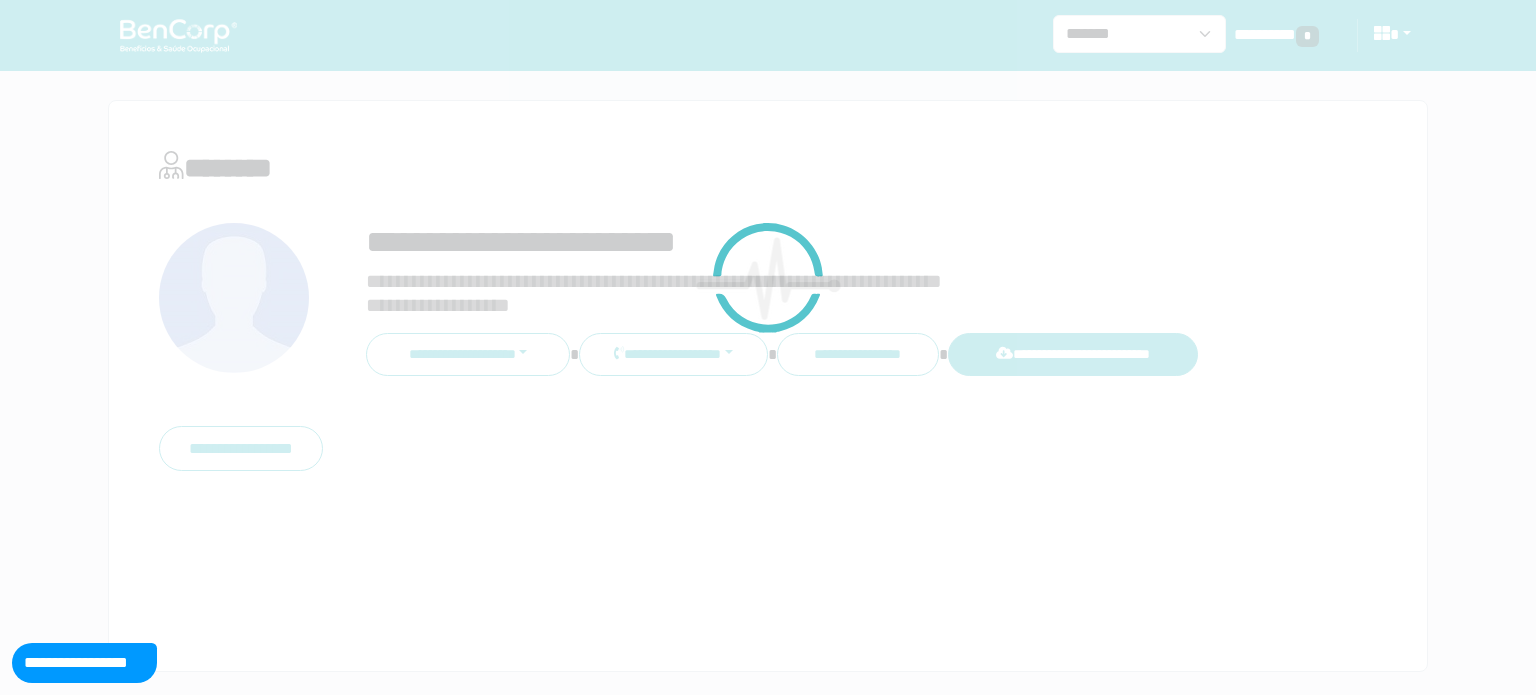 scroll, scrollTop: 0, scrollLeft: 0, axis: both 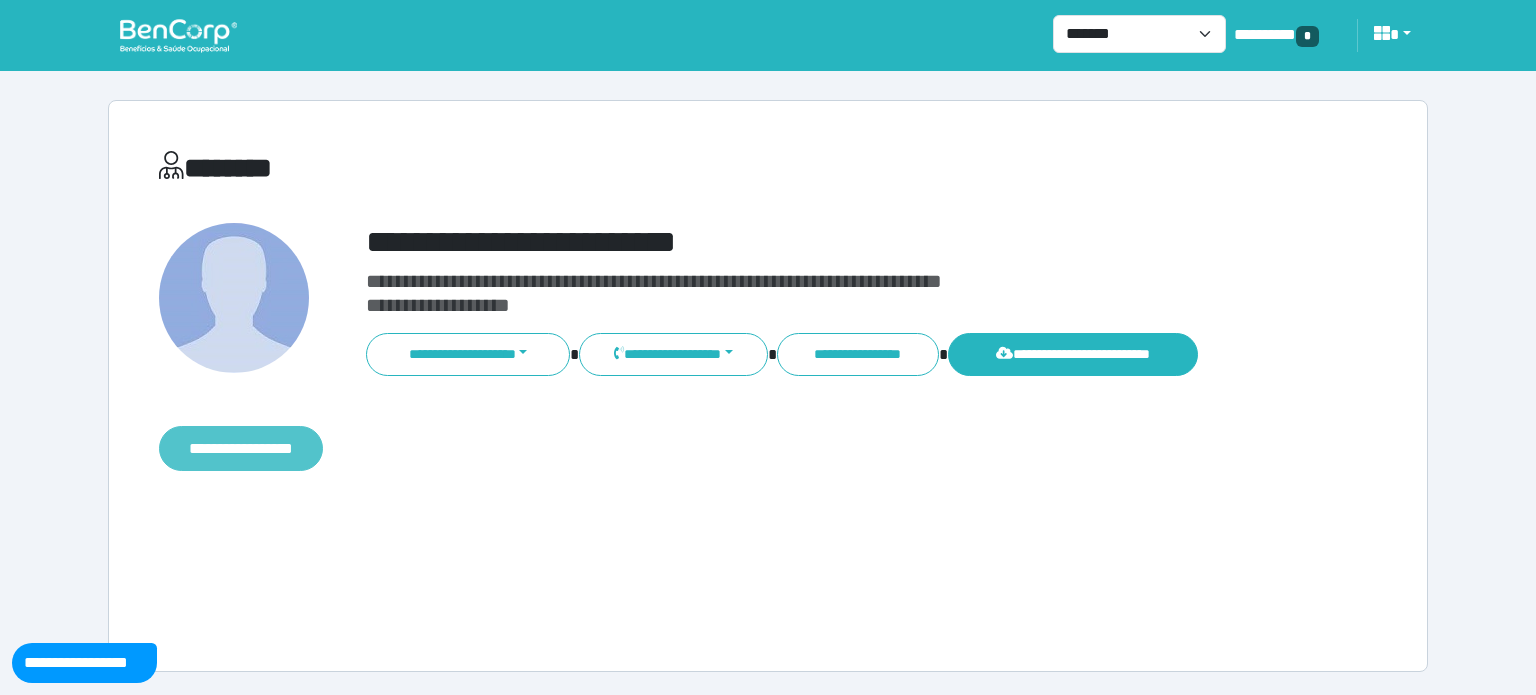 click on "**********" at bounding box center (241, 449) 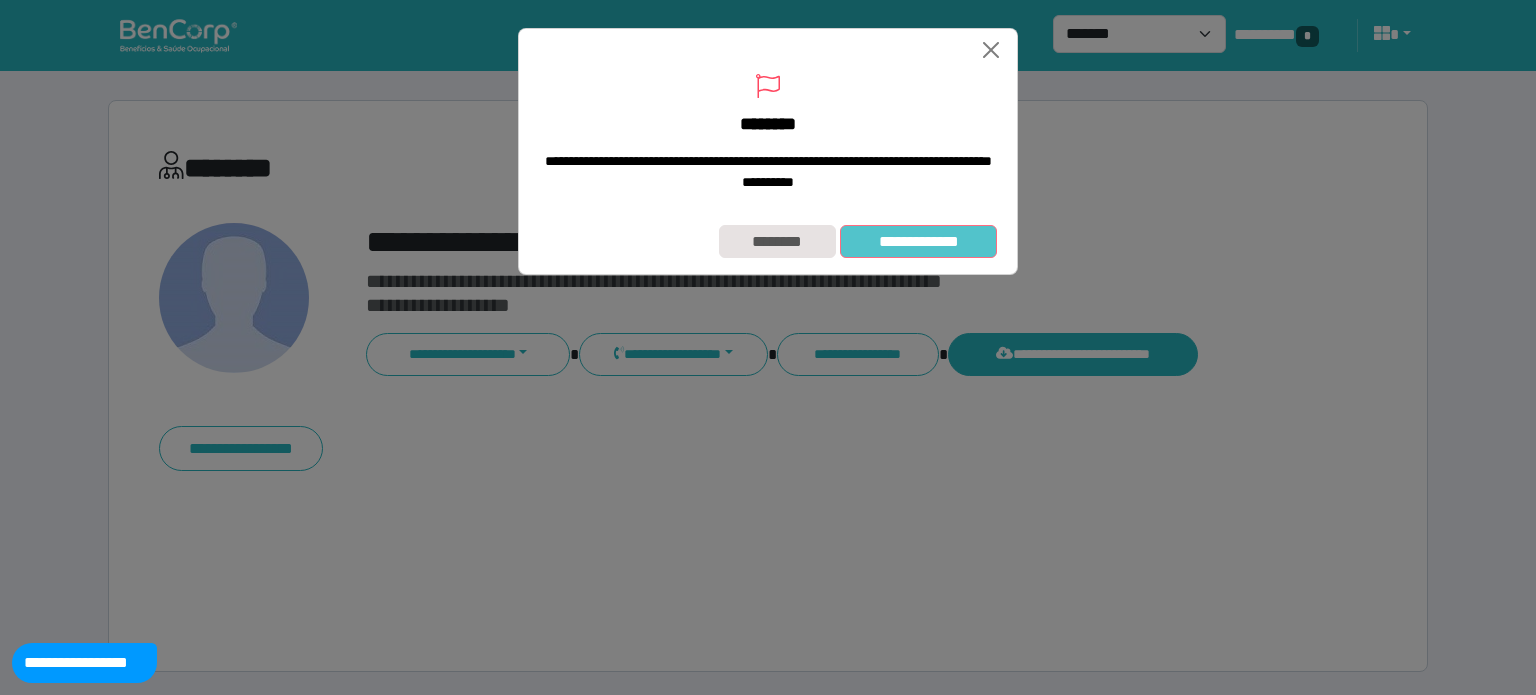 click on "**********" at bounding box center [918, 242] 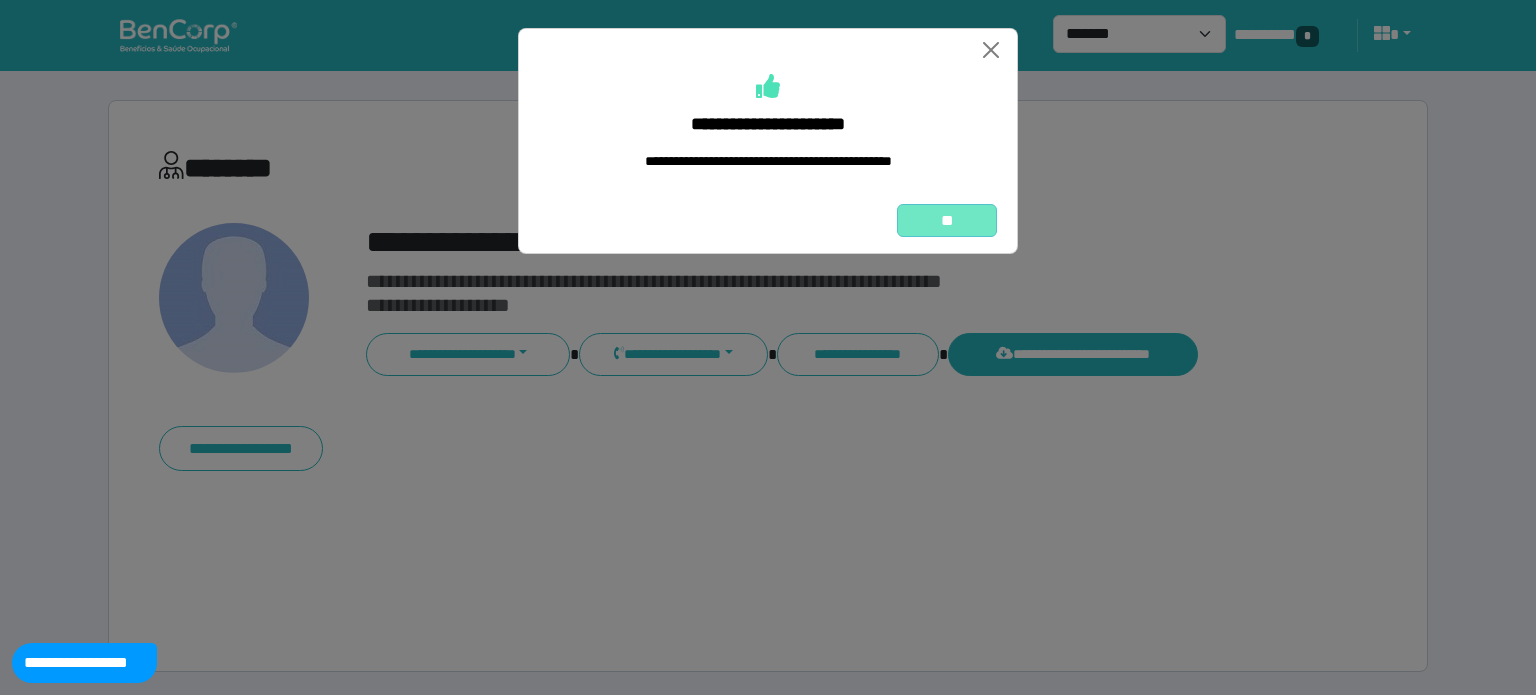 click on "**" at bounding box center [947, 221] 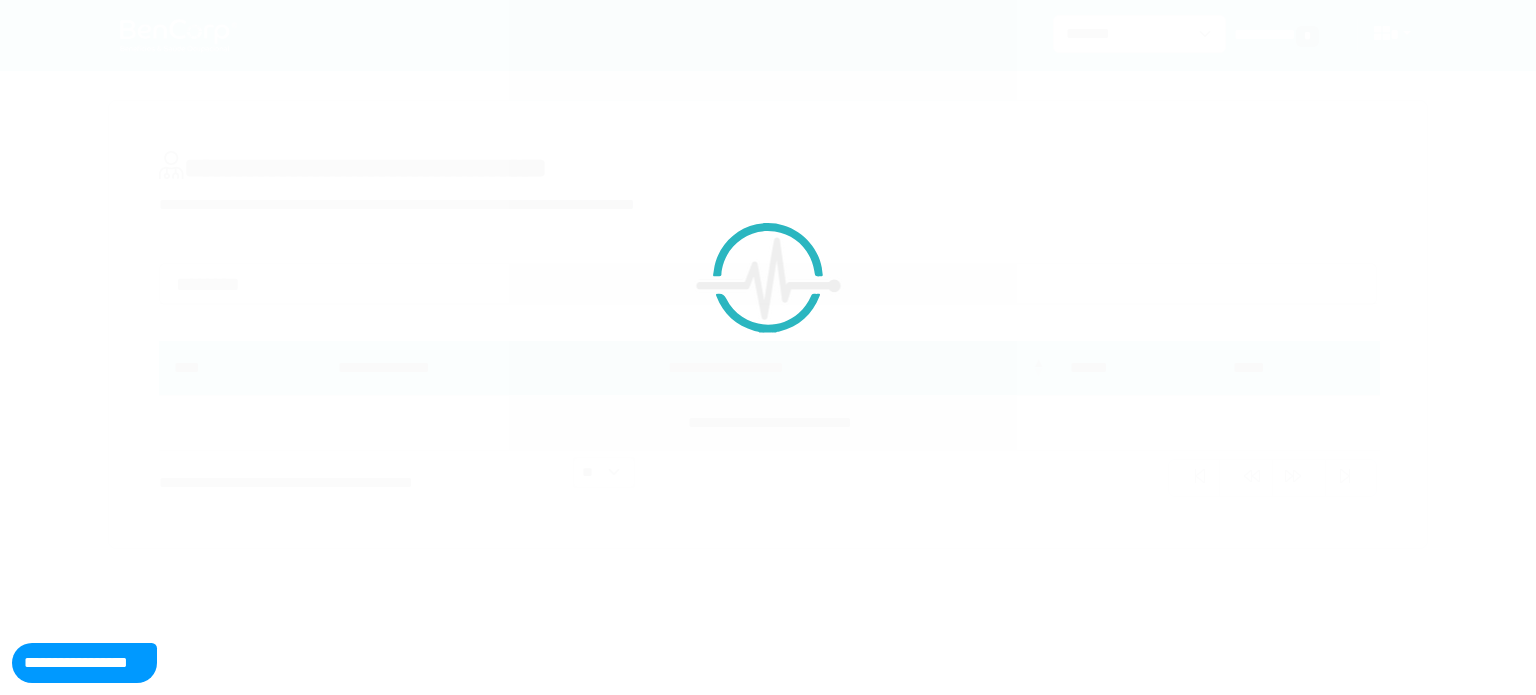 scroll, scrollTop: 0, scrollLeft: 0, axis: both 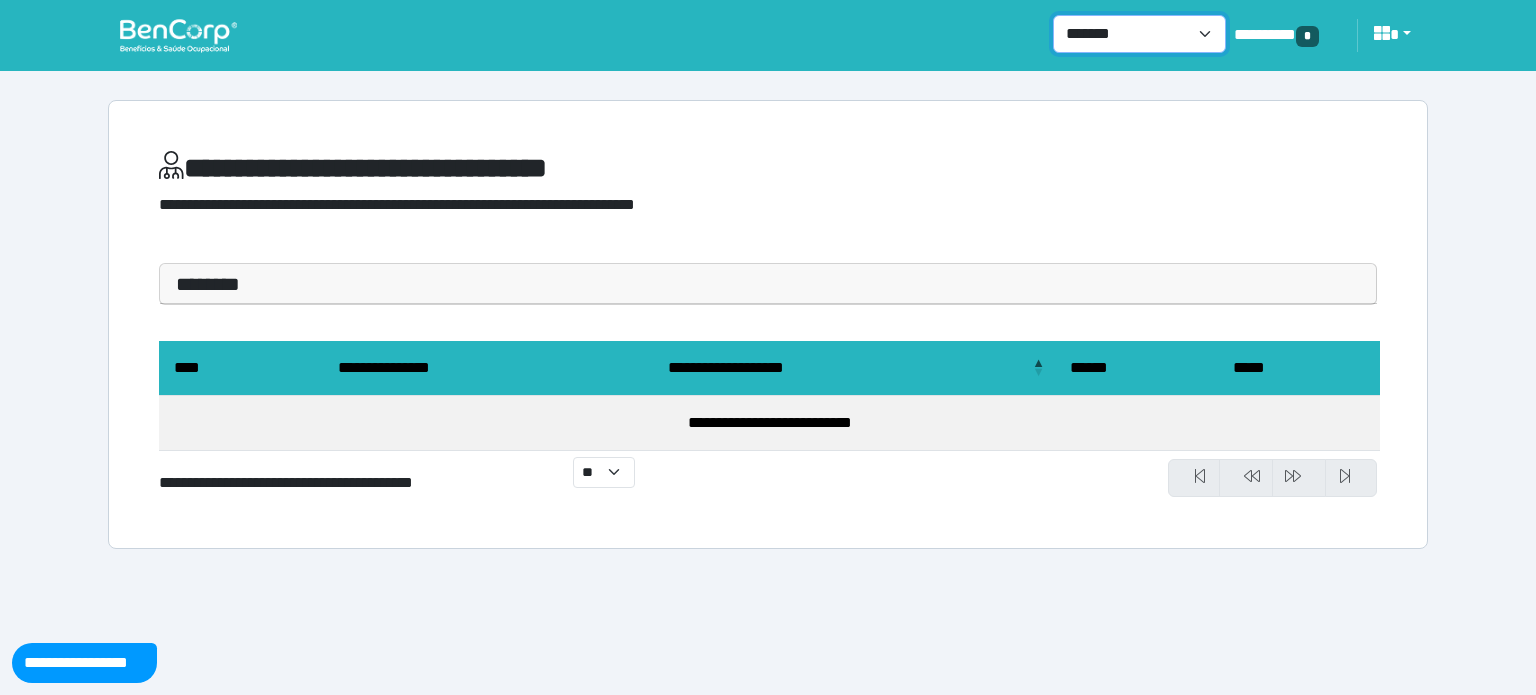 click on "**********" at bounding box center (1139, 34) 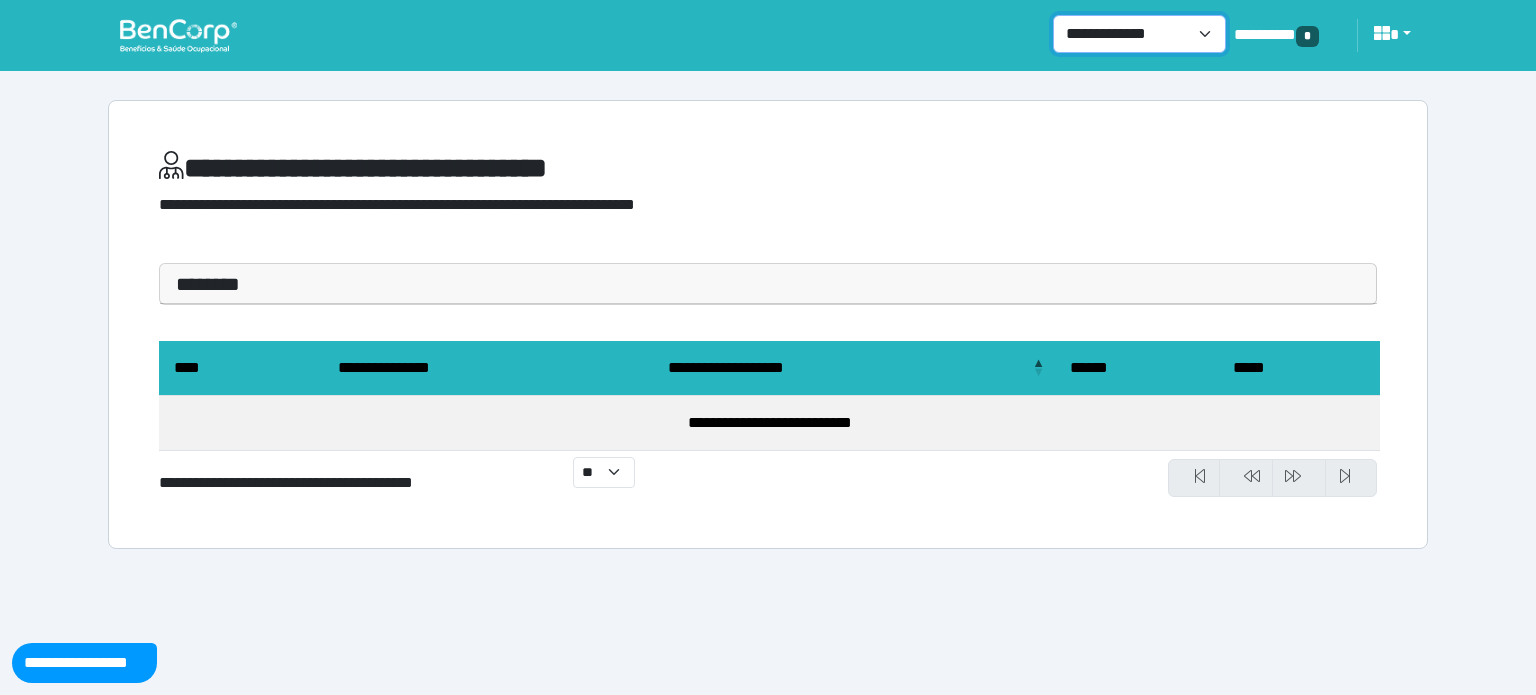 click on "**********" at bounding box center (1139, 34) 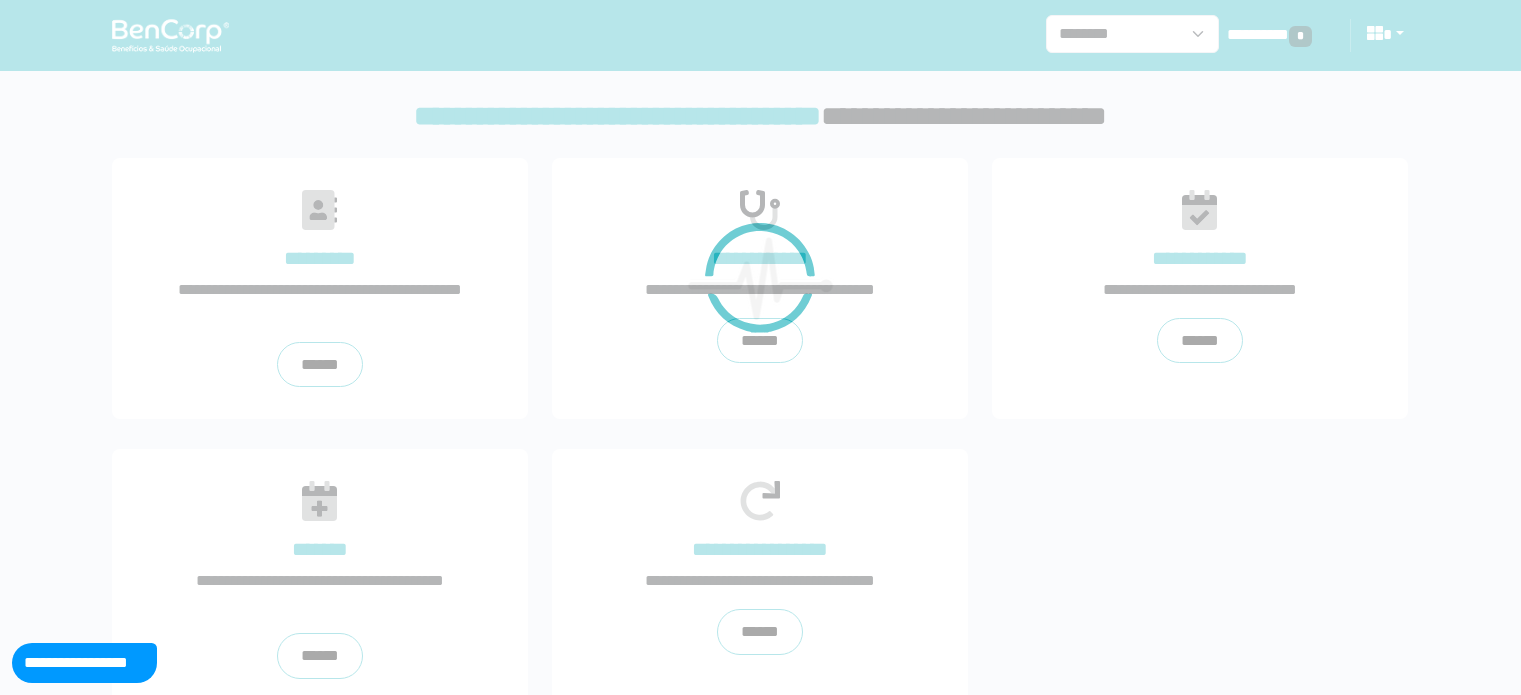 scroll, scrollTop: 0, scrollLeft: 0, axis: both 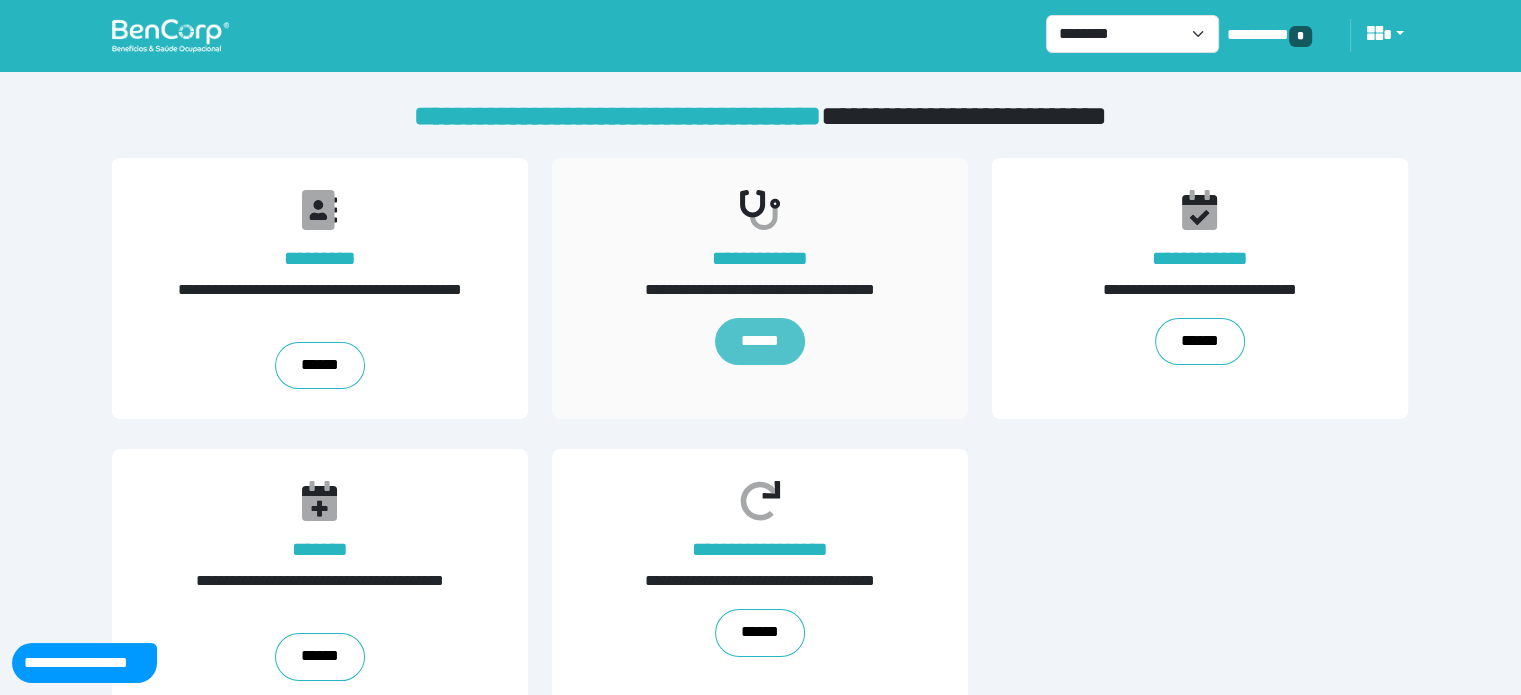 click on "******" at bounding box center (760, 342) 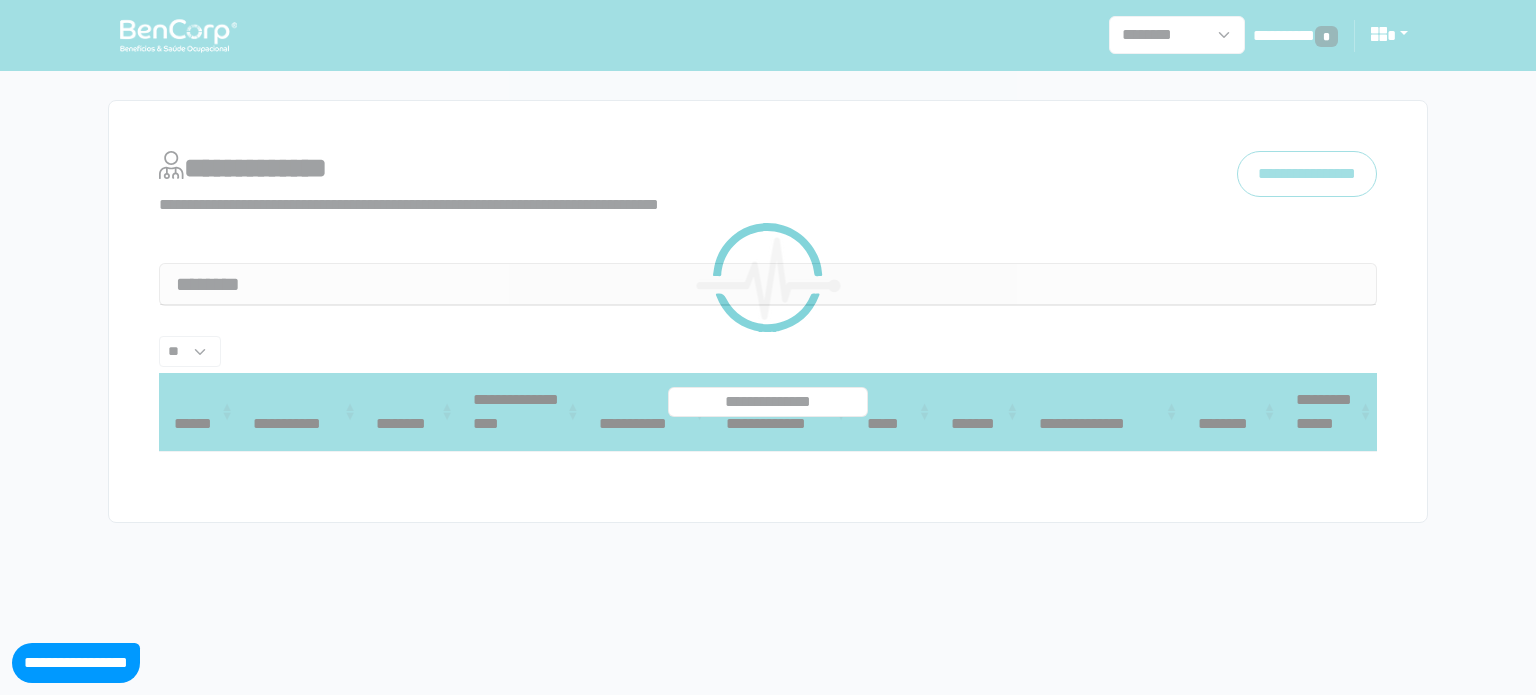 select on "**" 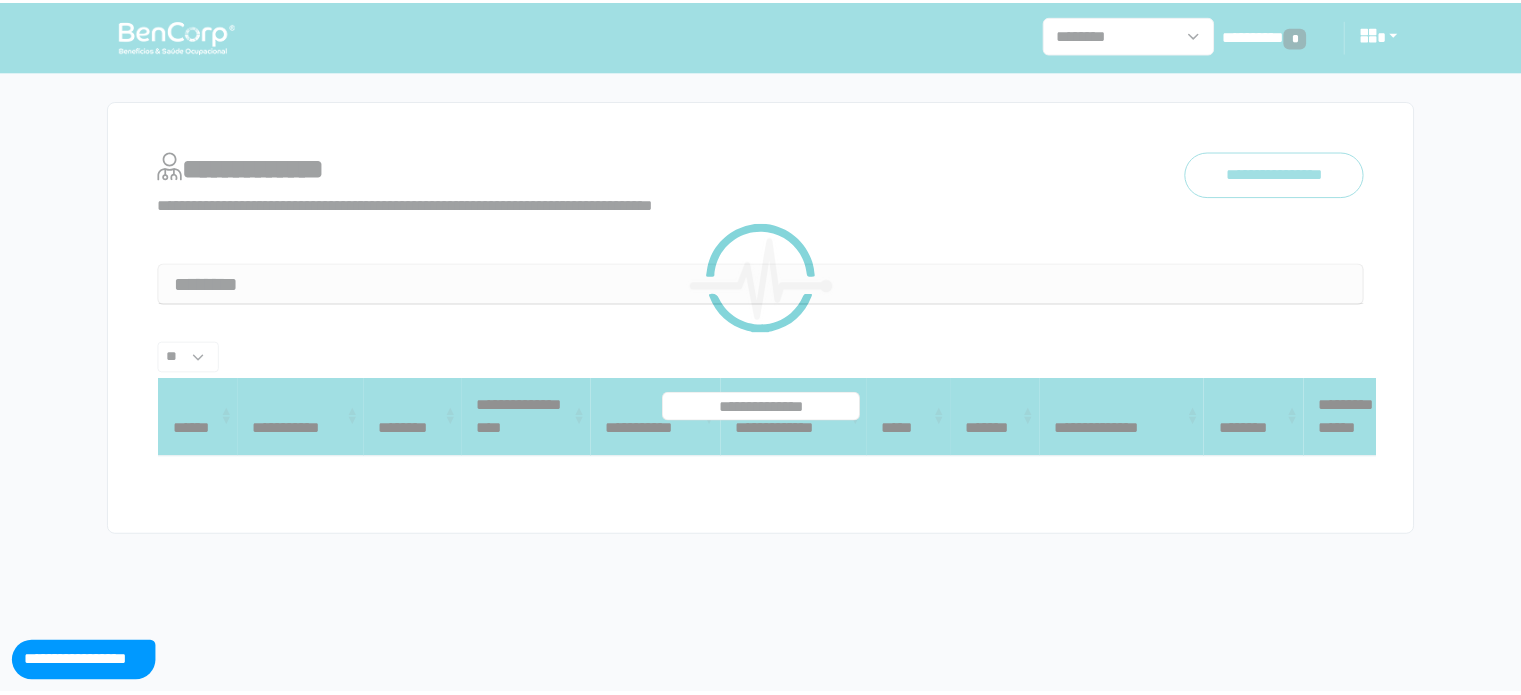 scroll, scrollTop: 0, scrollLeft: 0, axis: both 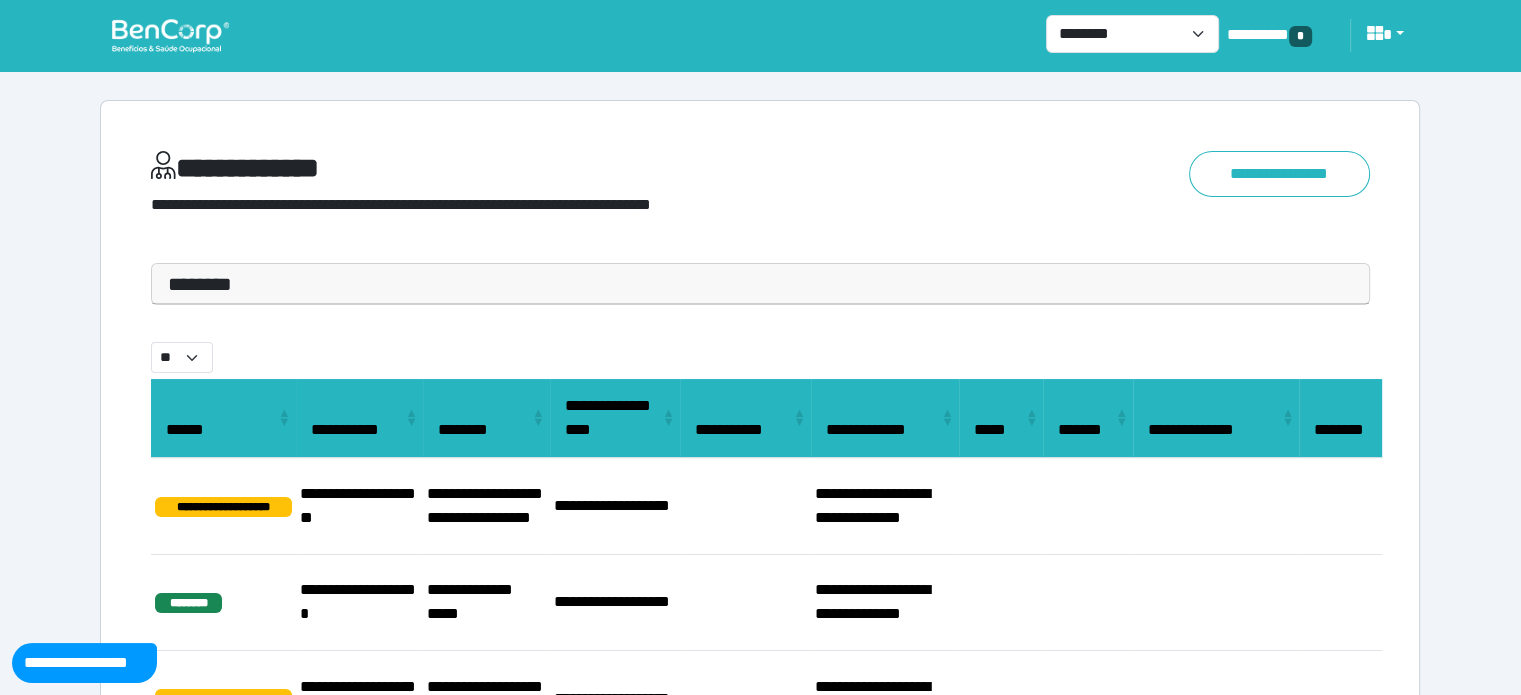 click on "********" at bounding box center [760, 284] 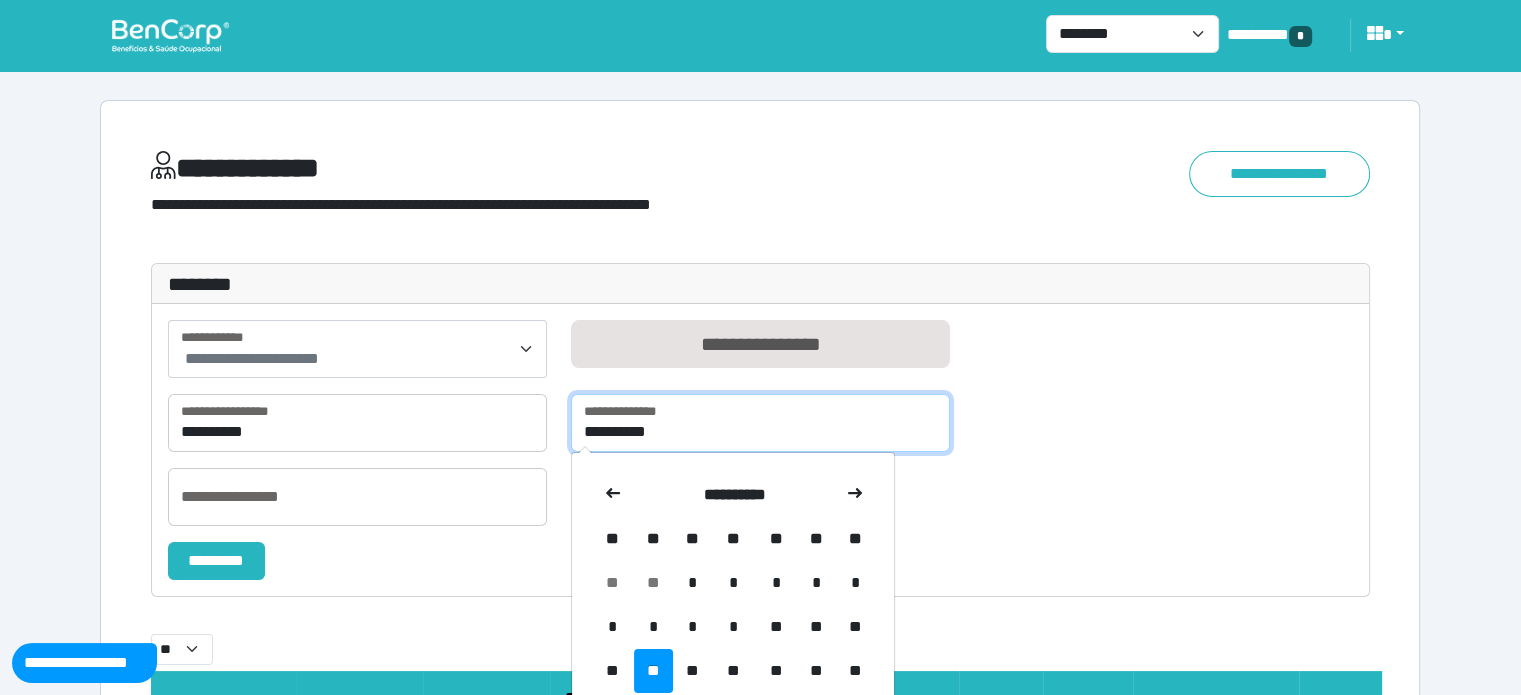 click on "**********" at bounding box center (760, 423) 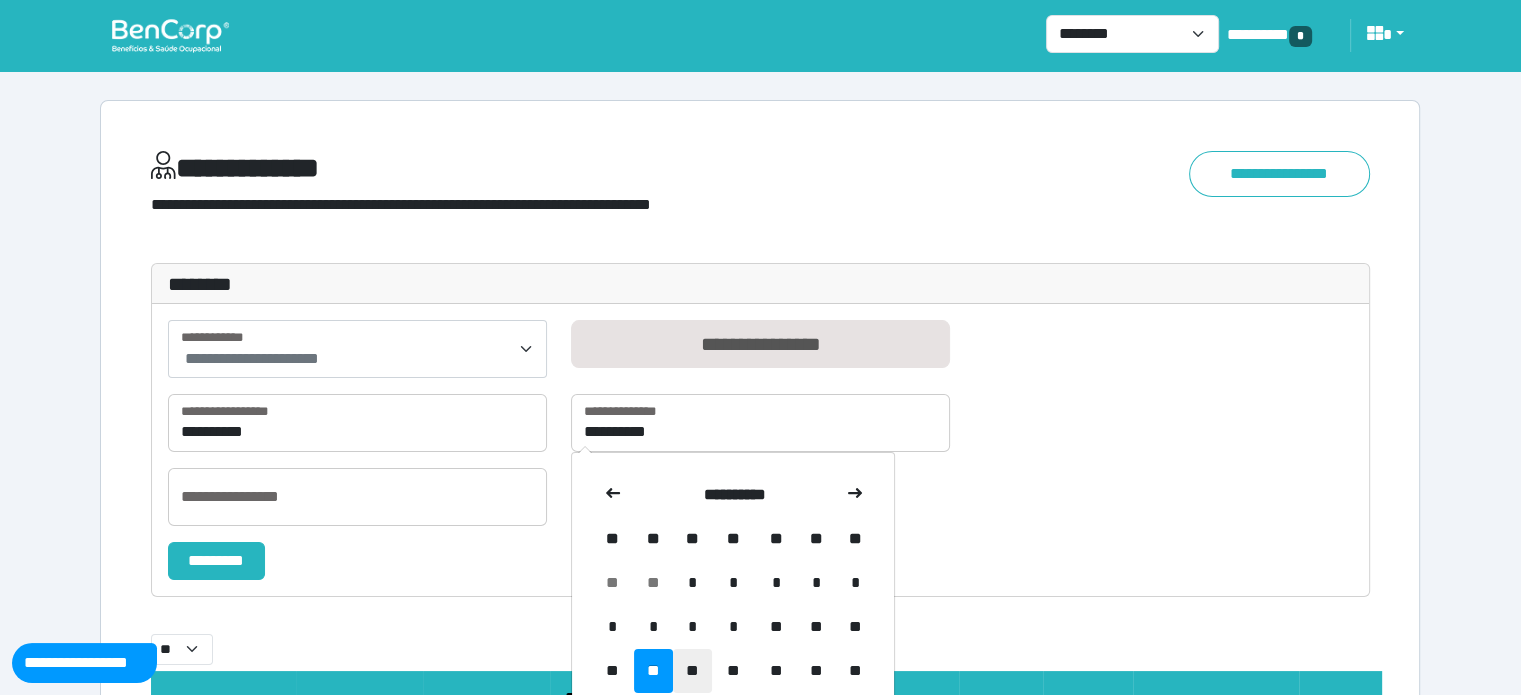 click on "**" at bounding box center [692, 671] 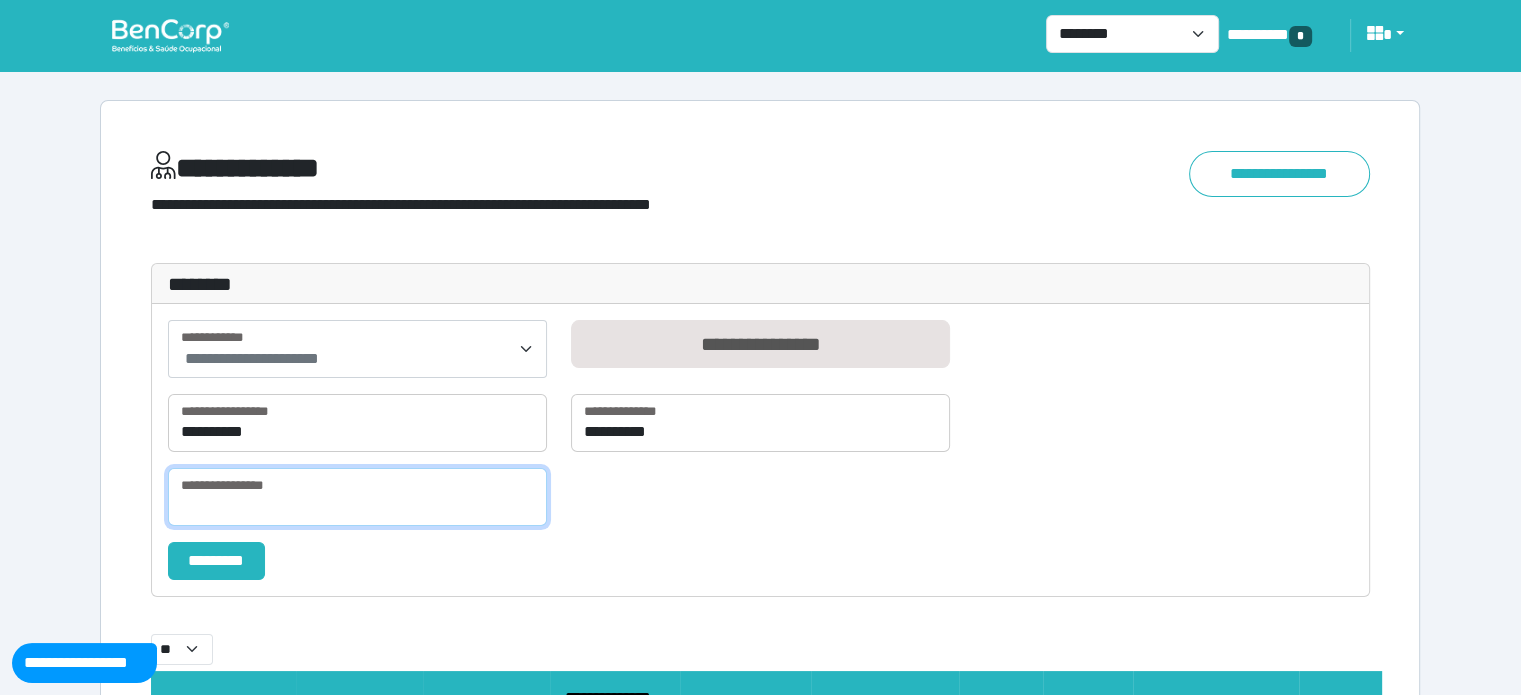 click at bounding box center [357, 497] 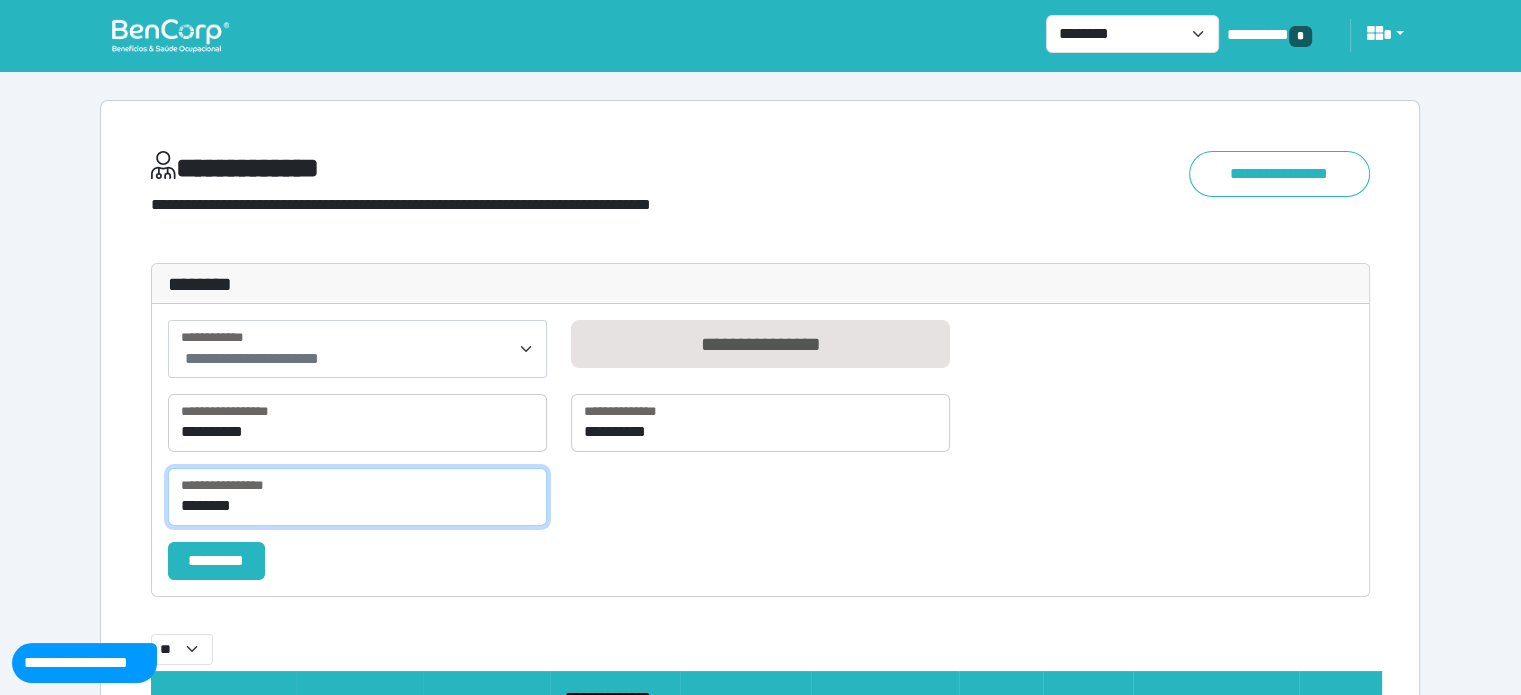 type on "********" 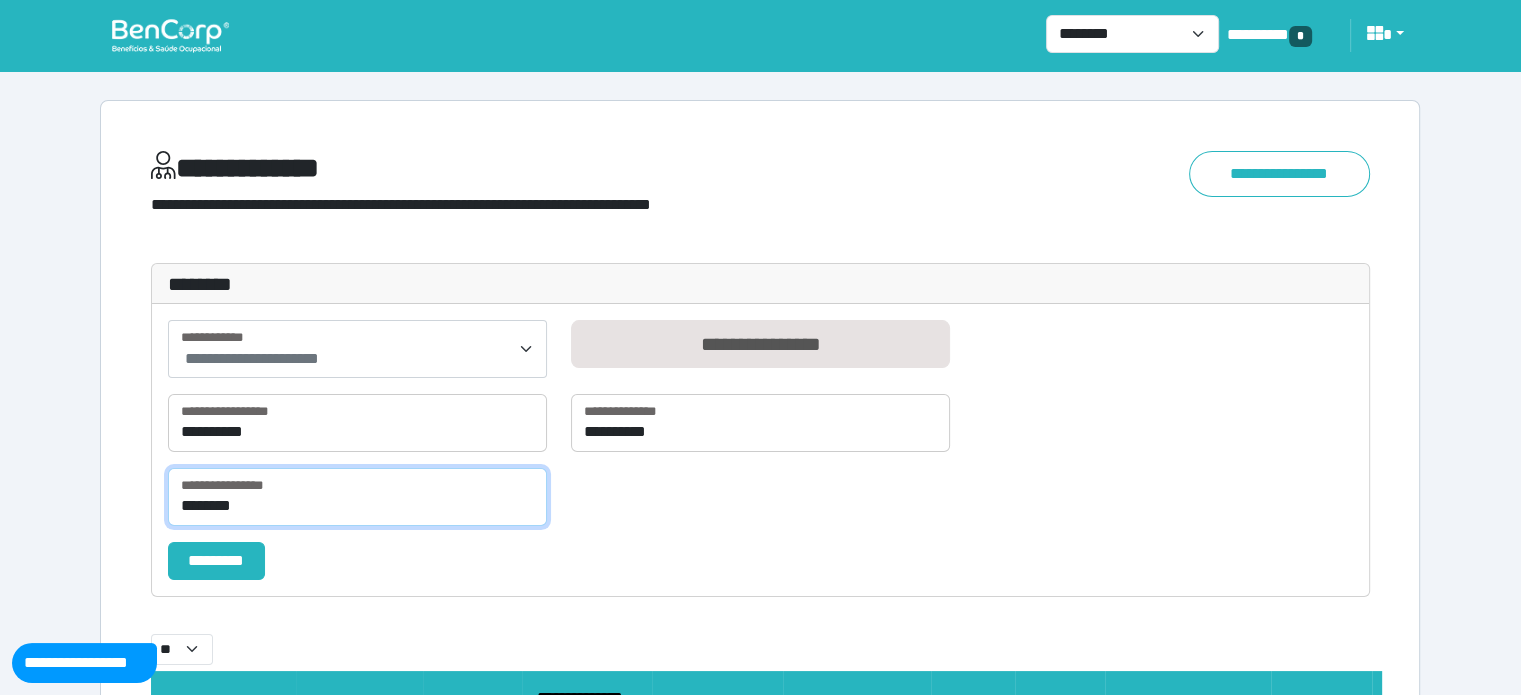 scroll, scrollTop: 409, scrollLeft: 0, axis: vertical 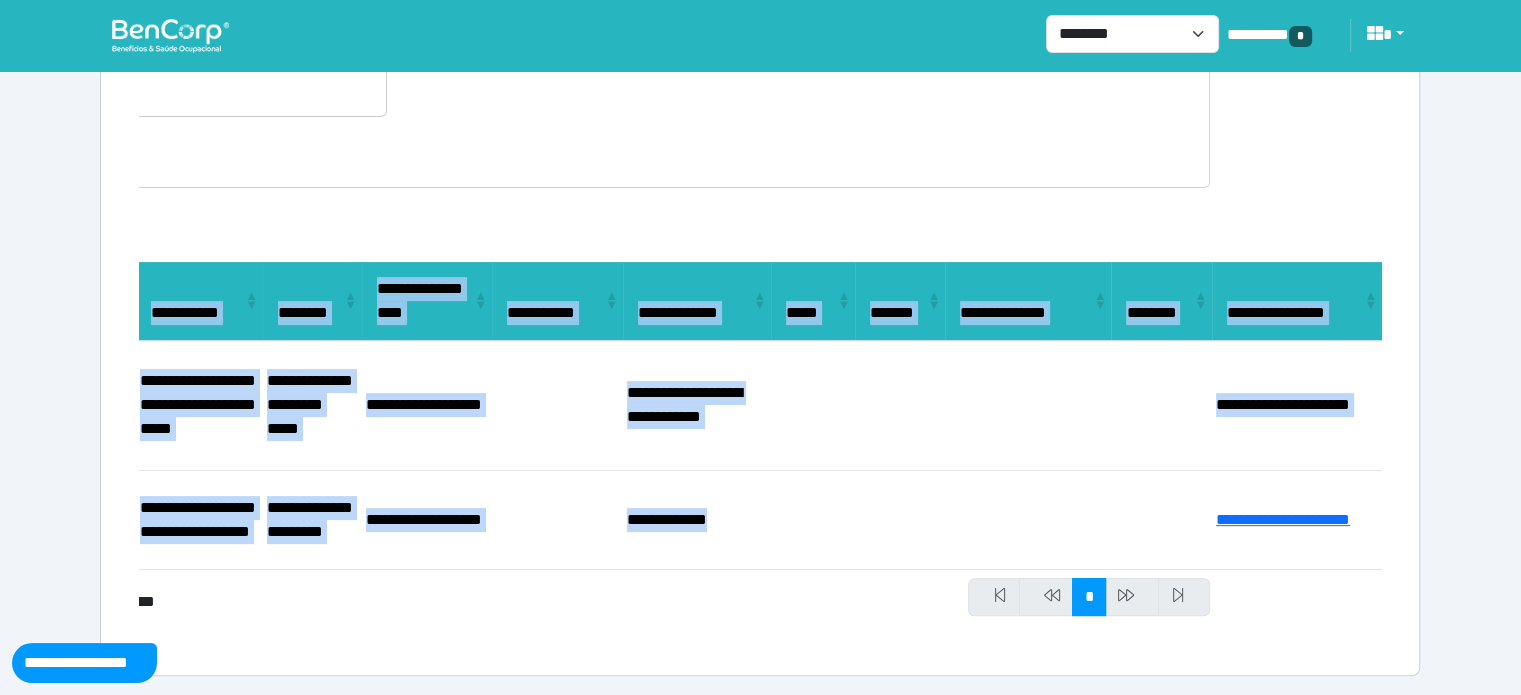 drag, startPoint x: 1205, startPoint y: 491, endPoint x: 1535, endPoint y: 524, distance: 331.6459 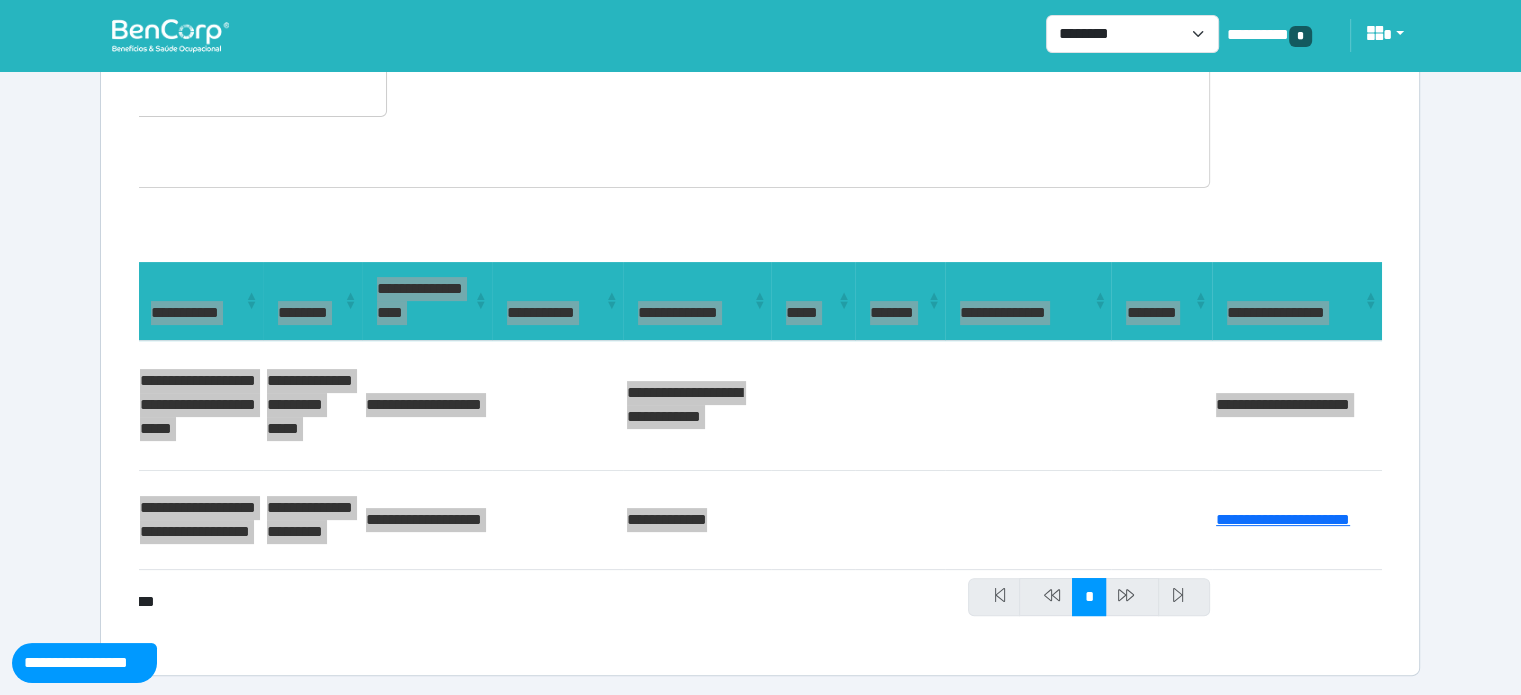 select on "**" 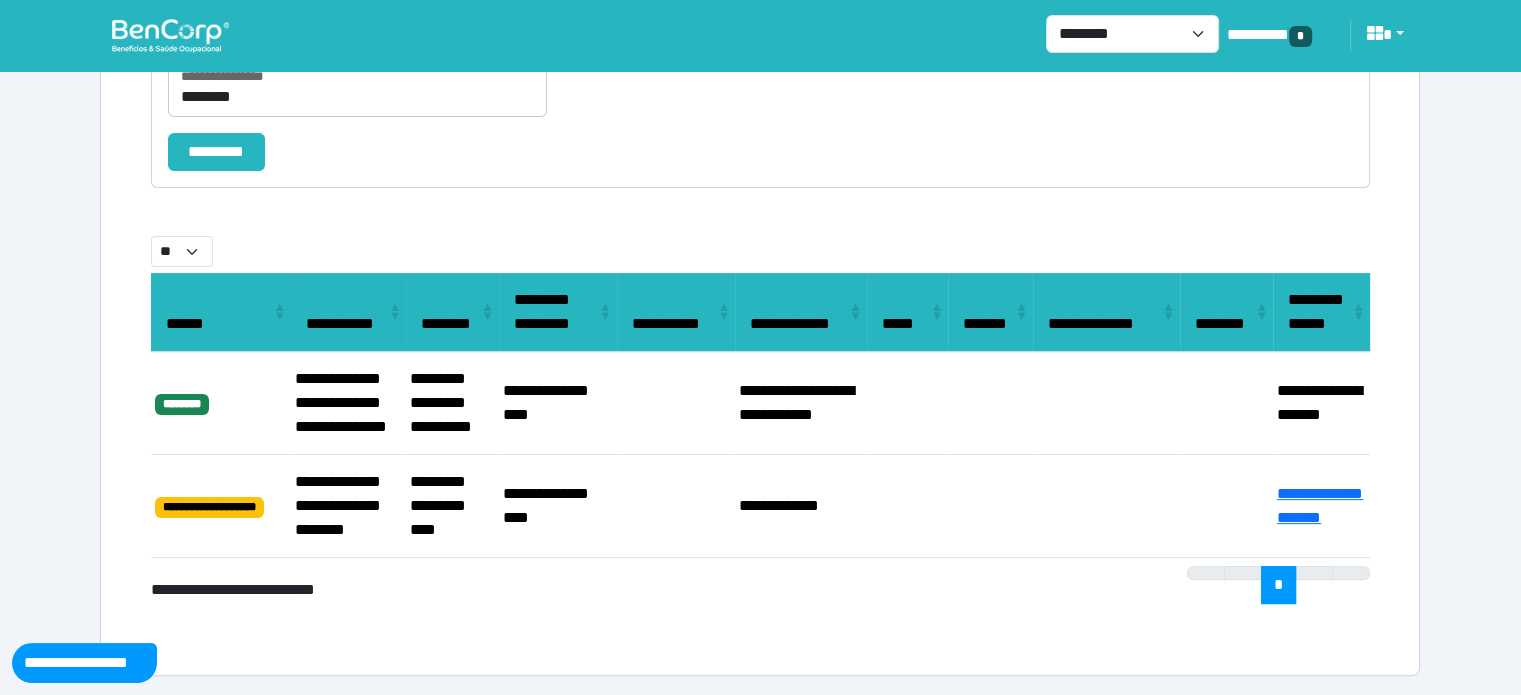 select on "**" 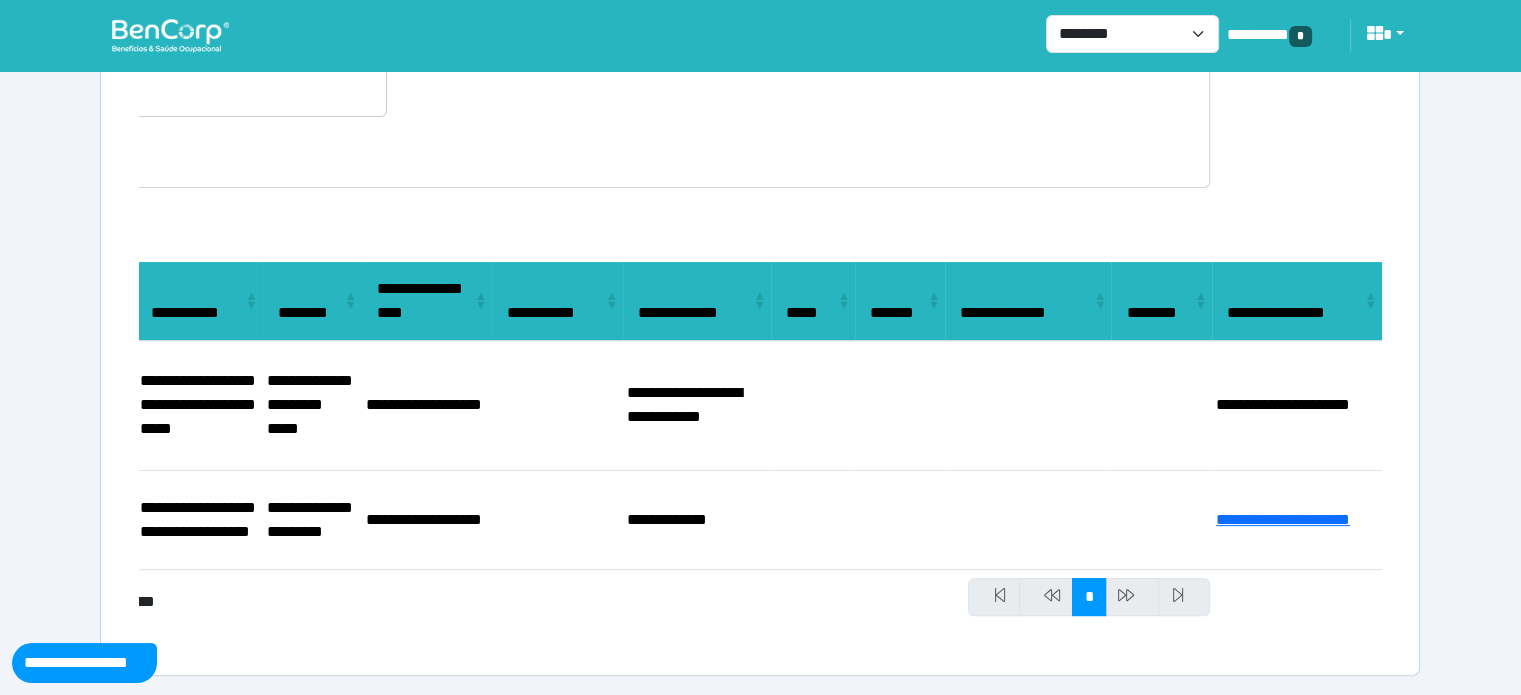 scroll, scrollTop: 0, scrollLeft: 160, axis: horizontal 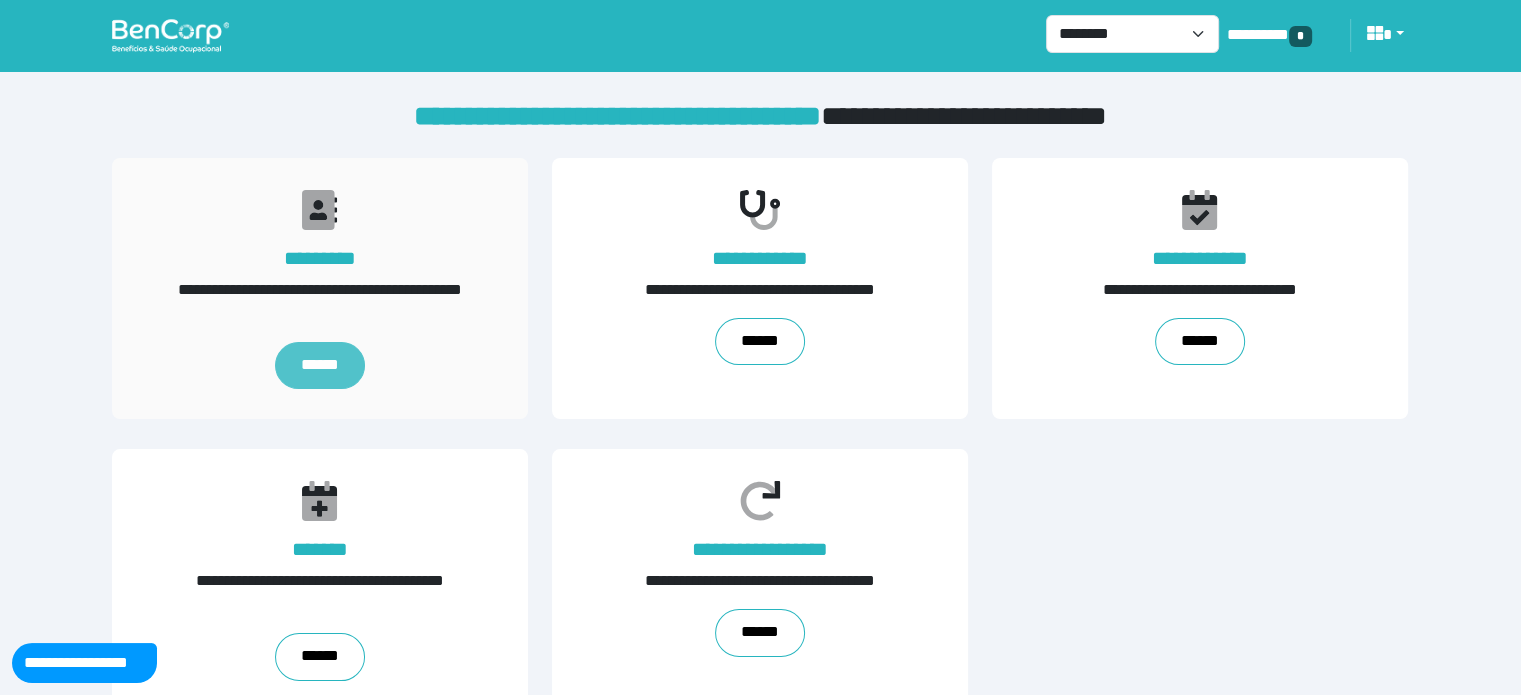 click on "******" at bounding box center [320, 366] 